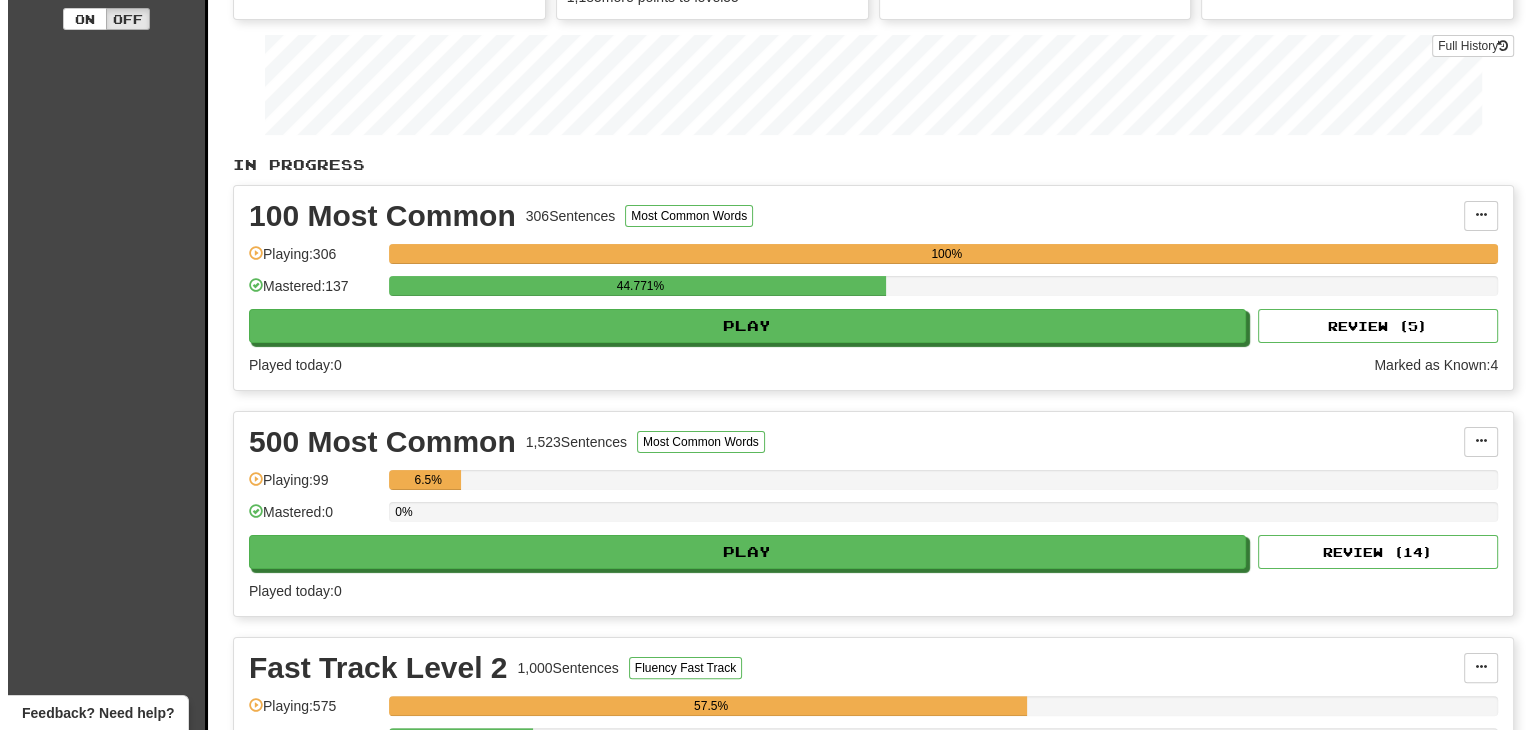 scroll, scrollTop: 0, scrollLeft: 0, axis: both 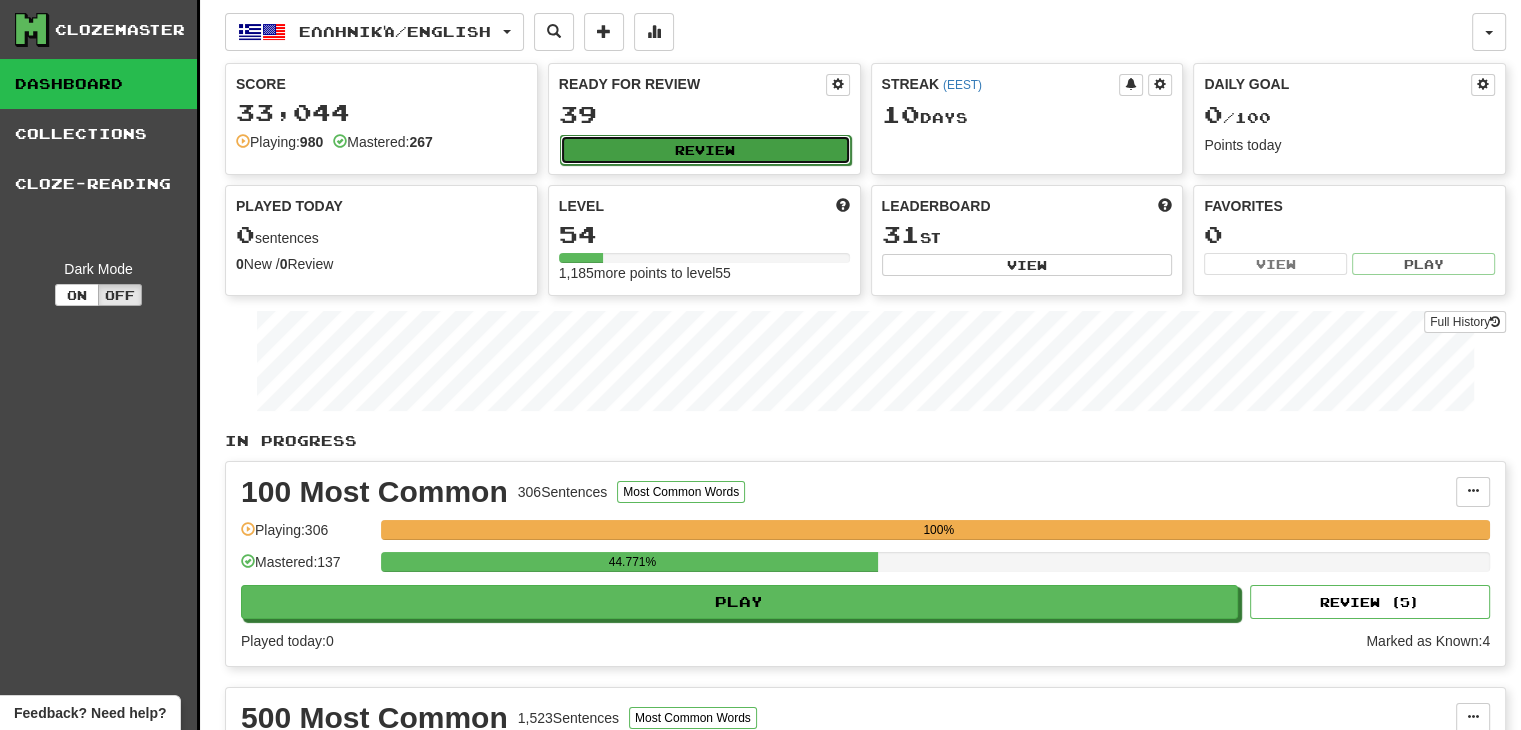 click on "Review" at bounding box center (705, 150) 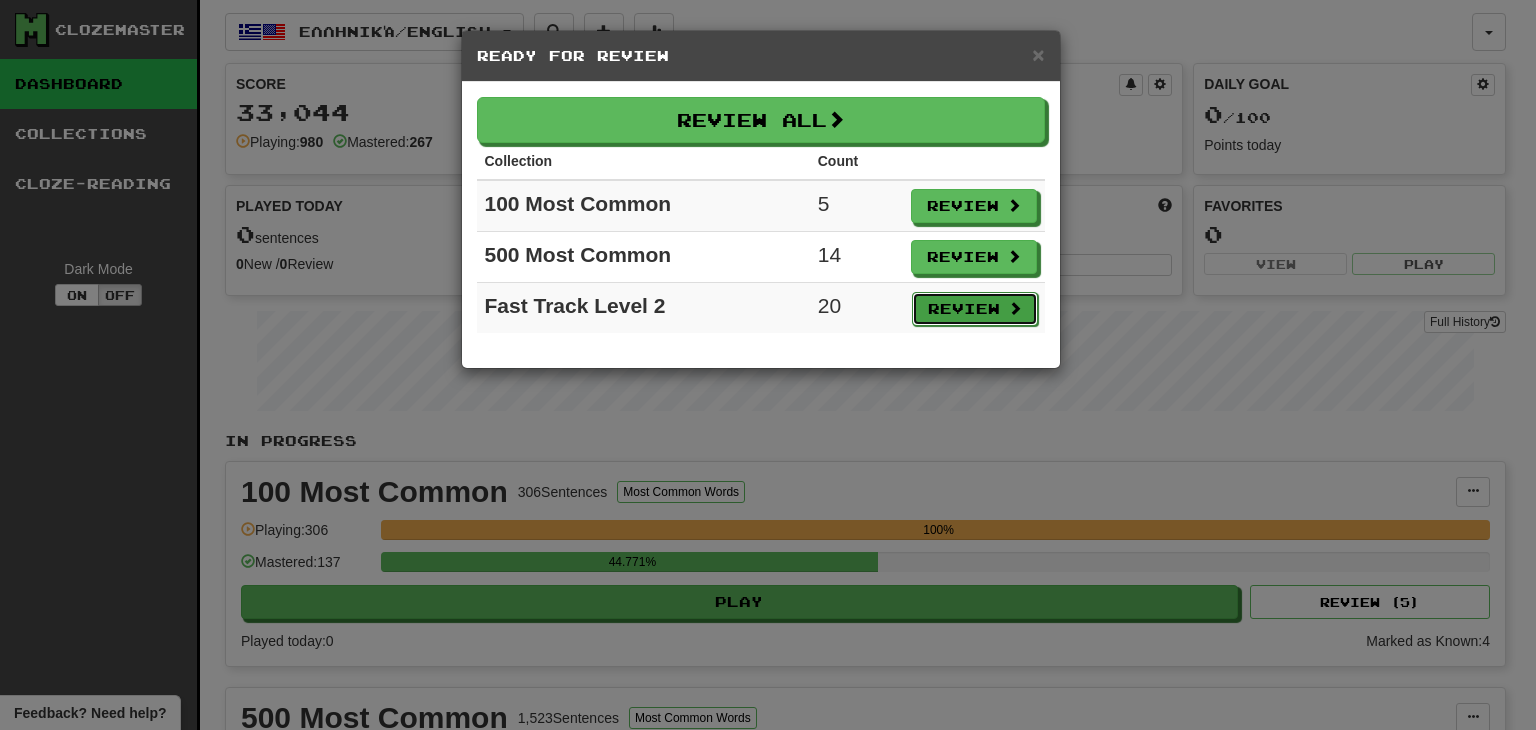 click on "Review" at bounding box center [975, 309] 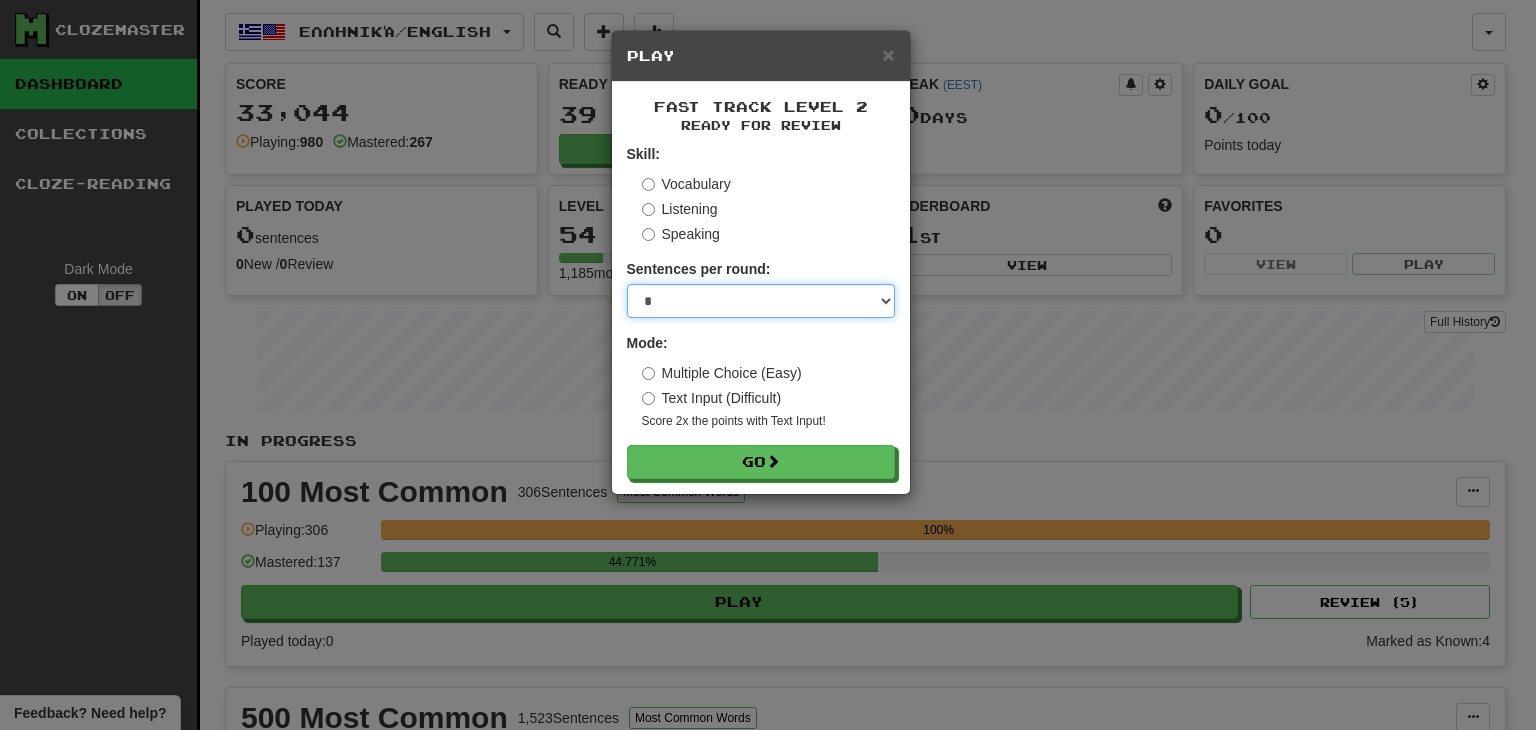 click on "* ** ** ** ** ** *** ********" at bounding box center [761, 301] 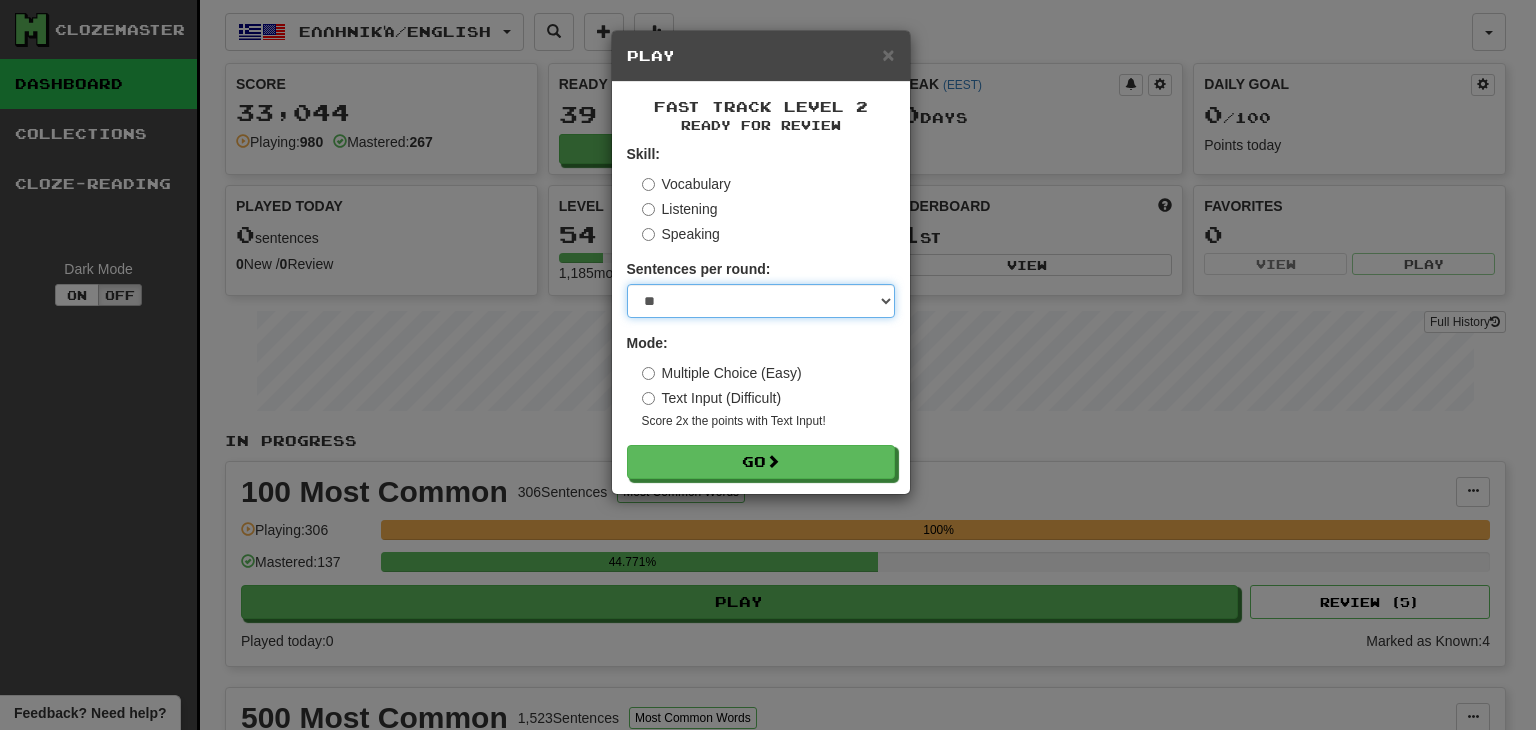 click on "* ** ** ** ** ** *** ********" at bounding box center (761, 301) 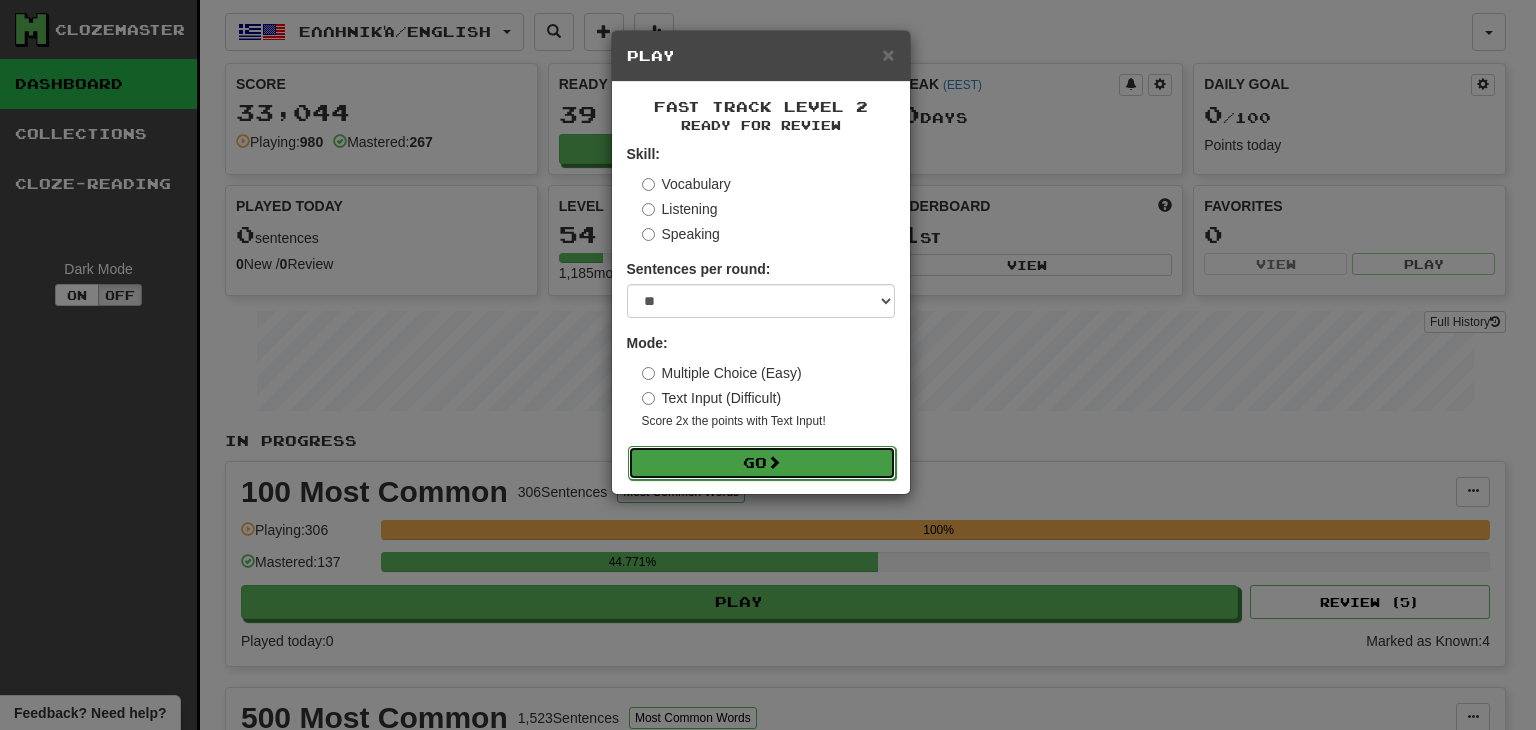 click on "Go" at bounding box center [762, 463] 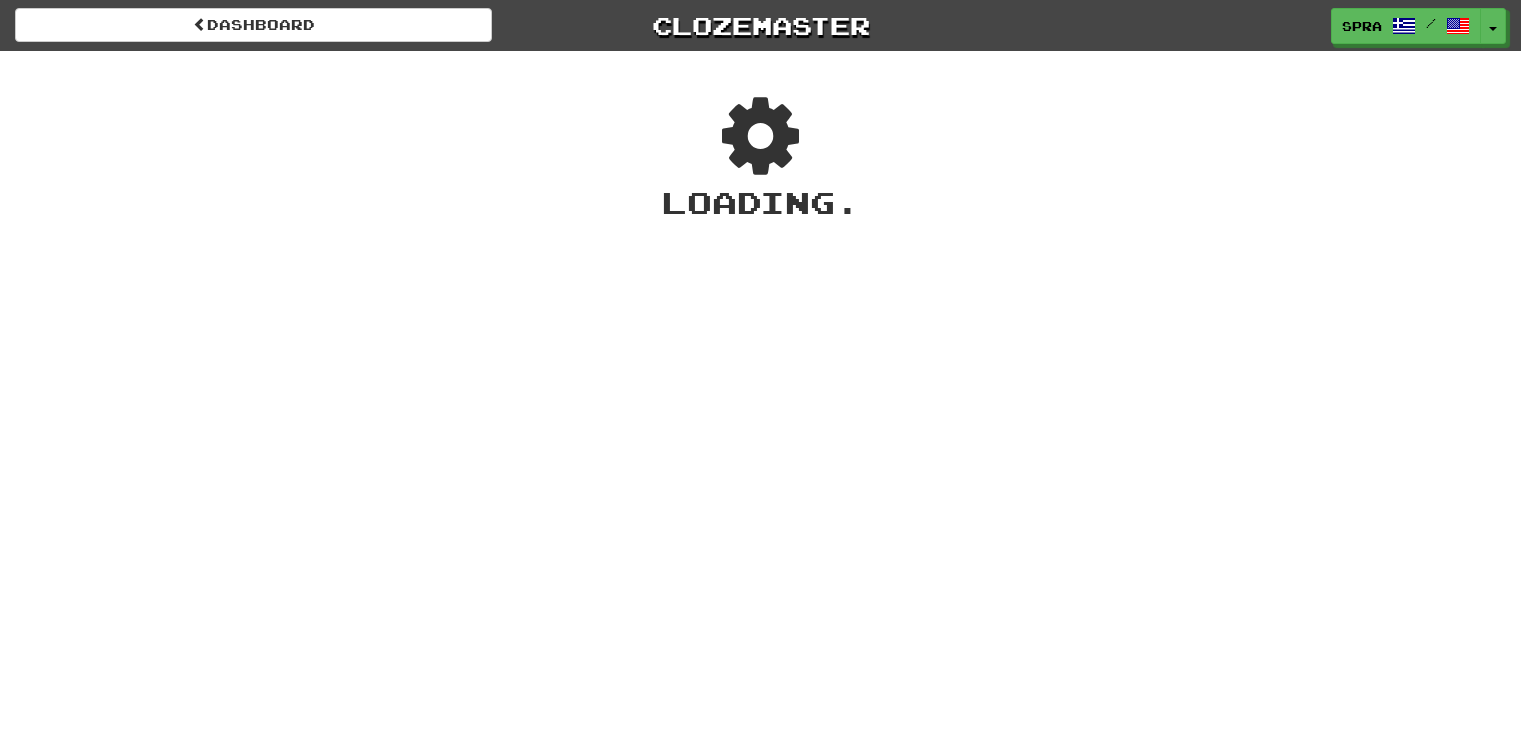 scroll, scrollTop: 0, scrollLeft: 0, axis: both 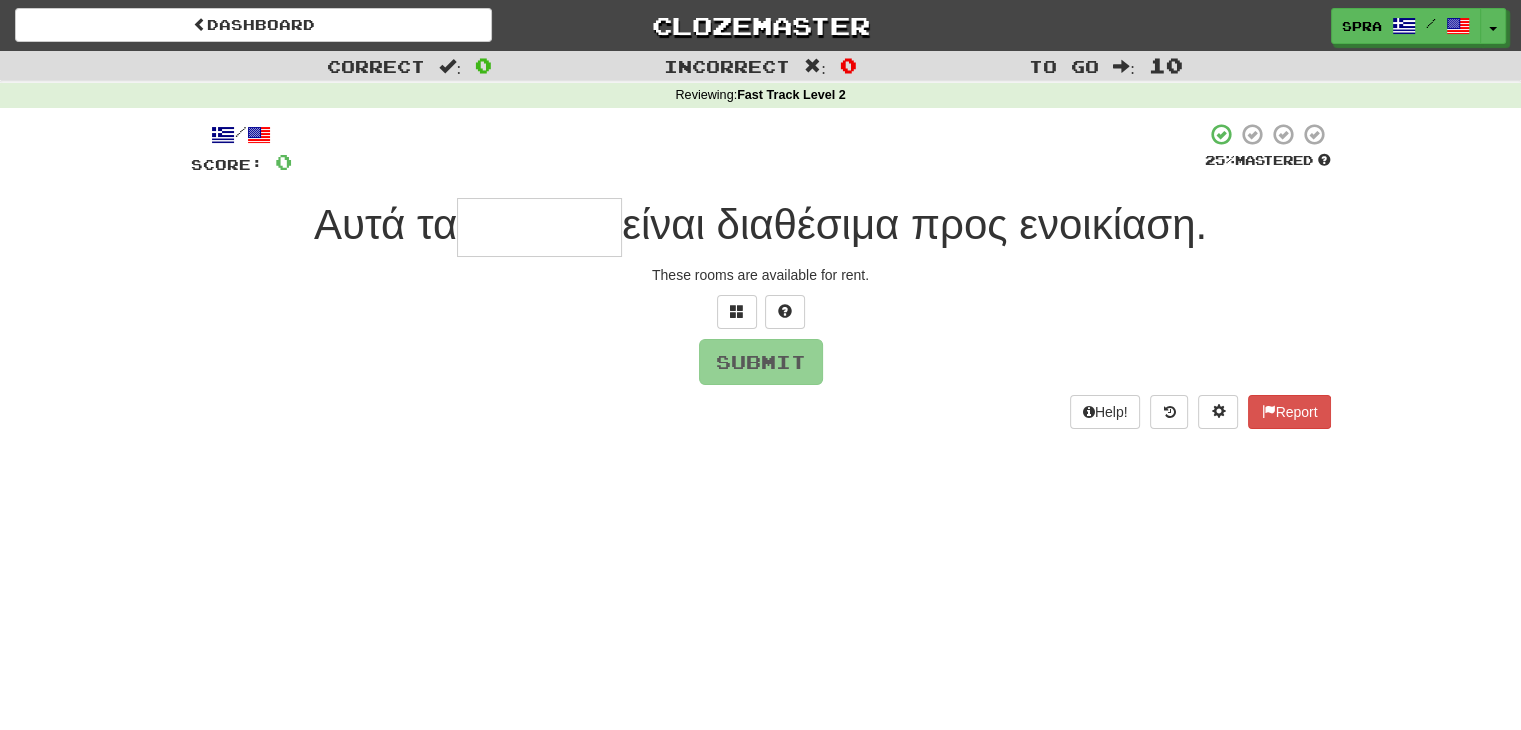 type on "*" 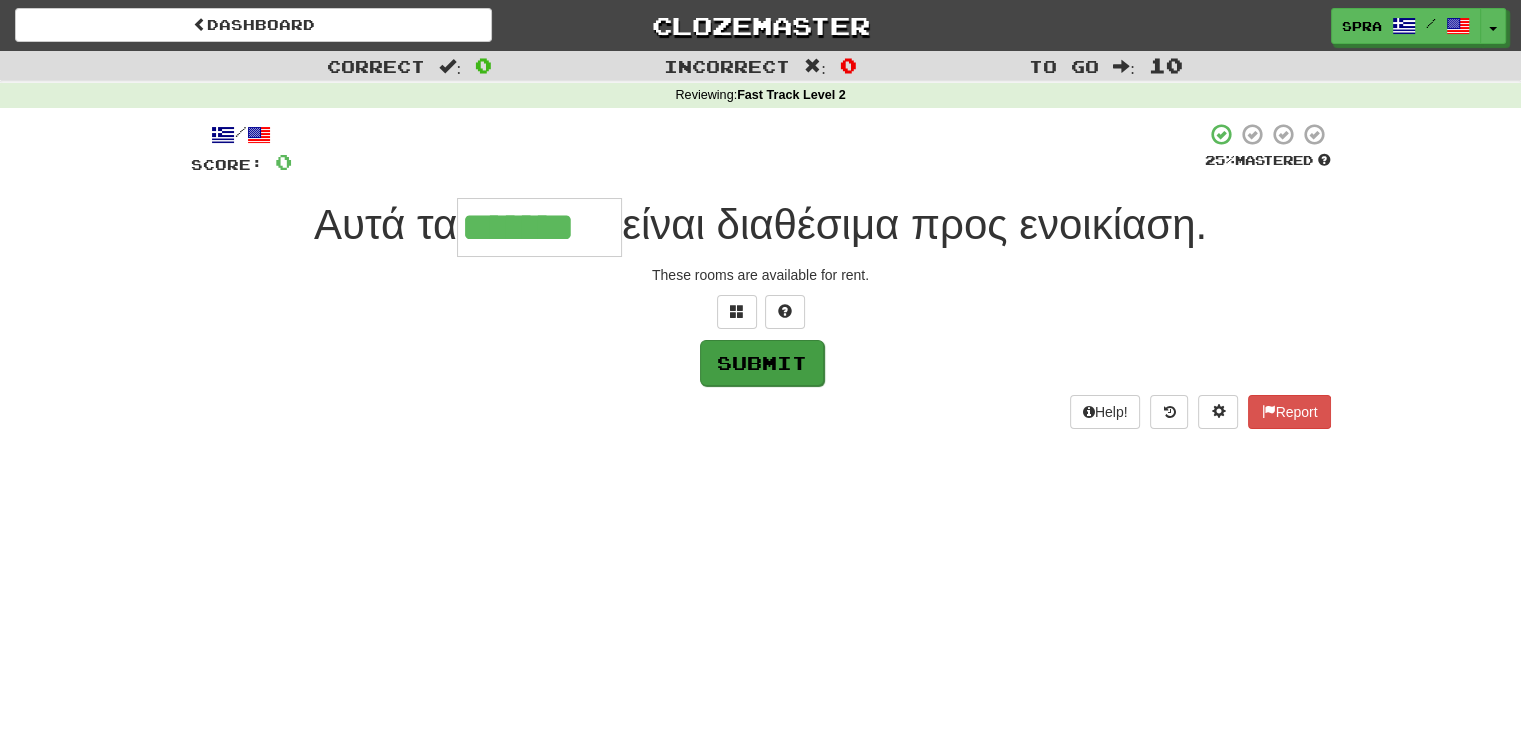 type on "*******" 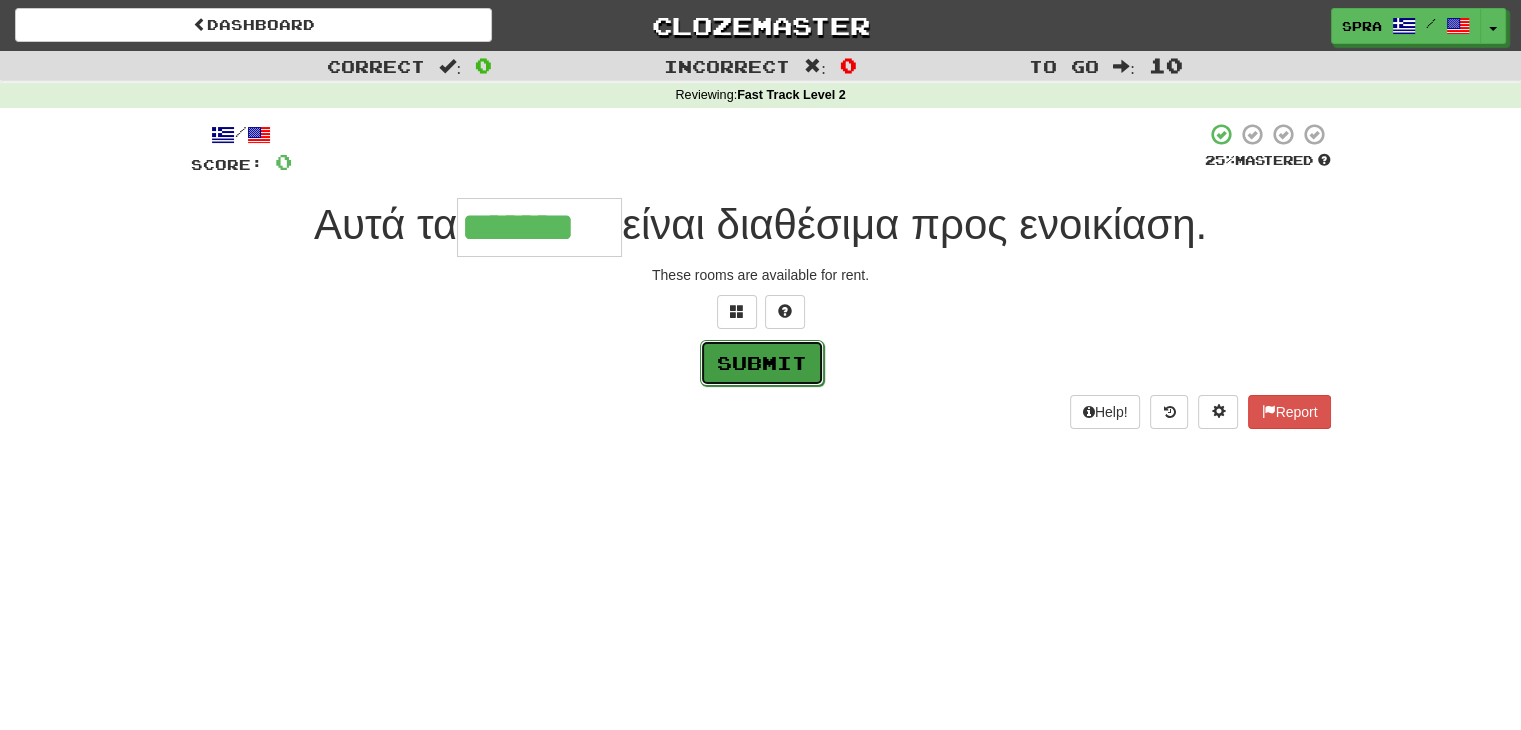 click on "Submit" at bounding box center (762, 363) 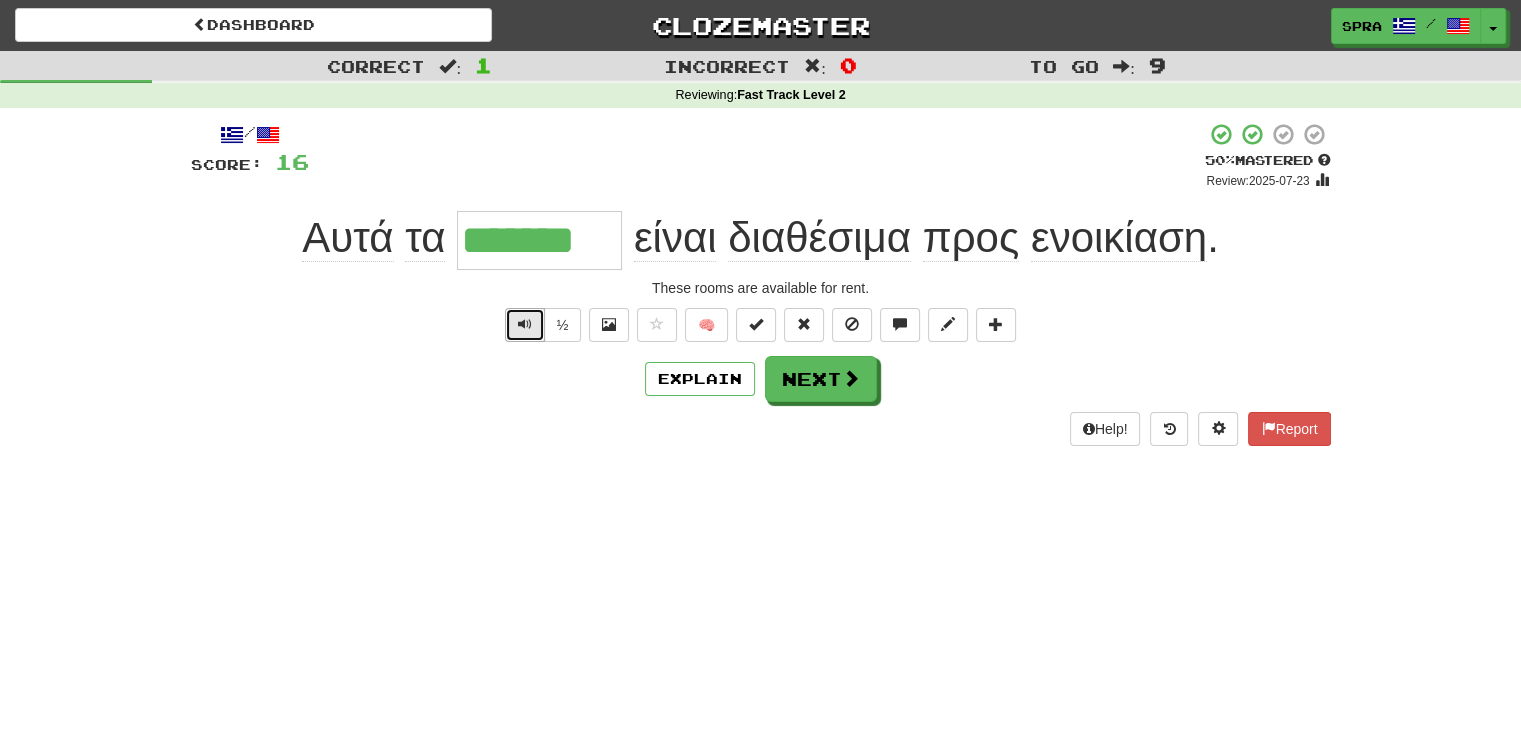 click at bounding box center [525, 324] 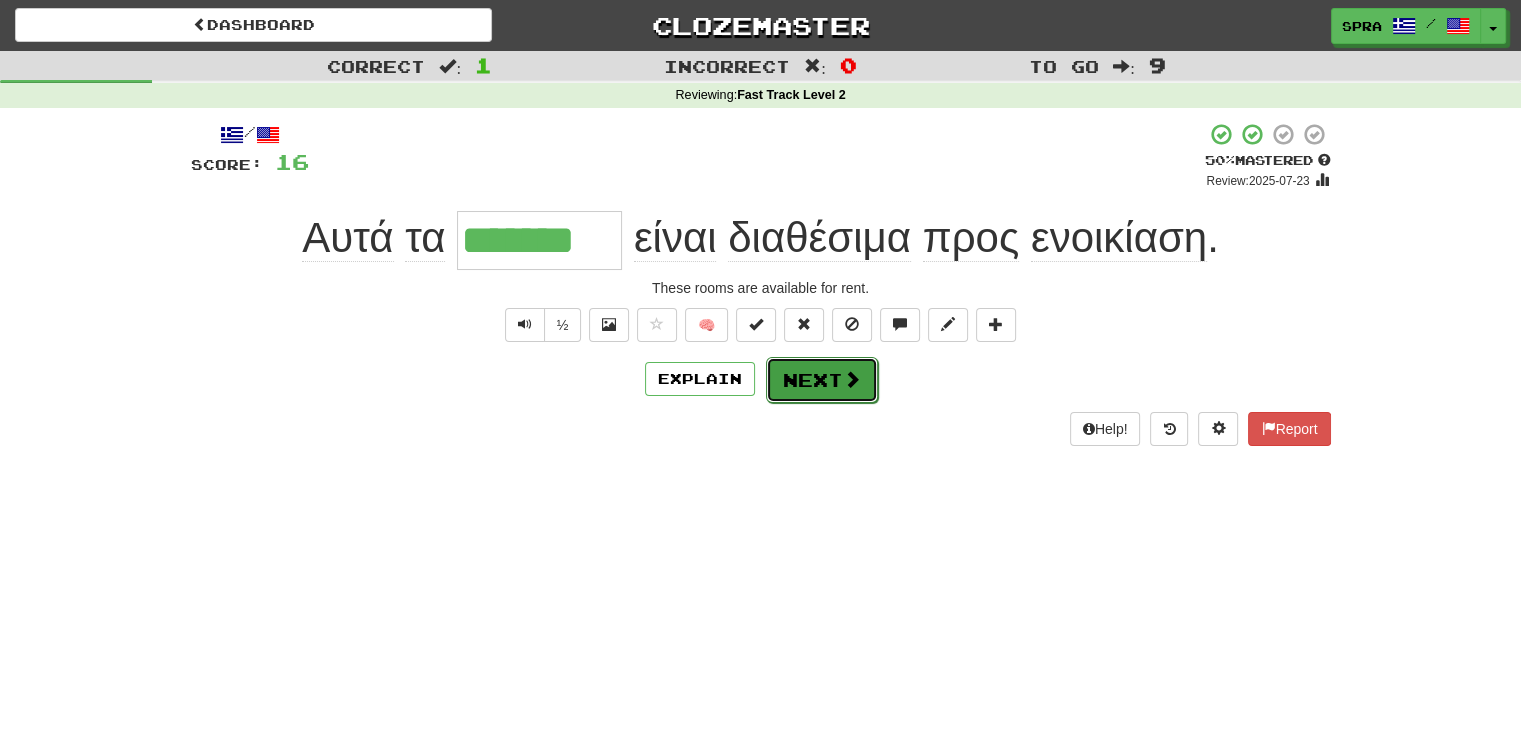 click on "Next" at bounding box center [822, 380] 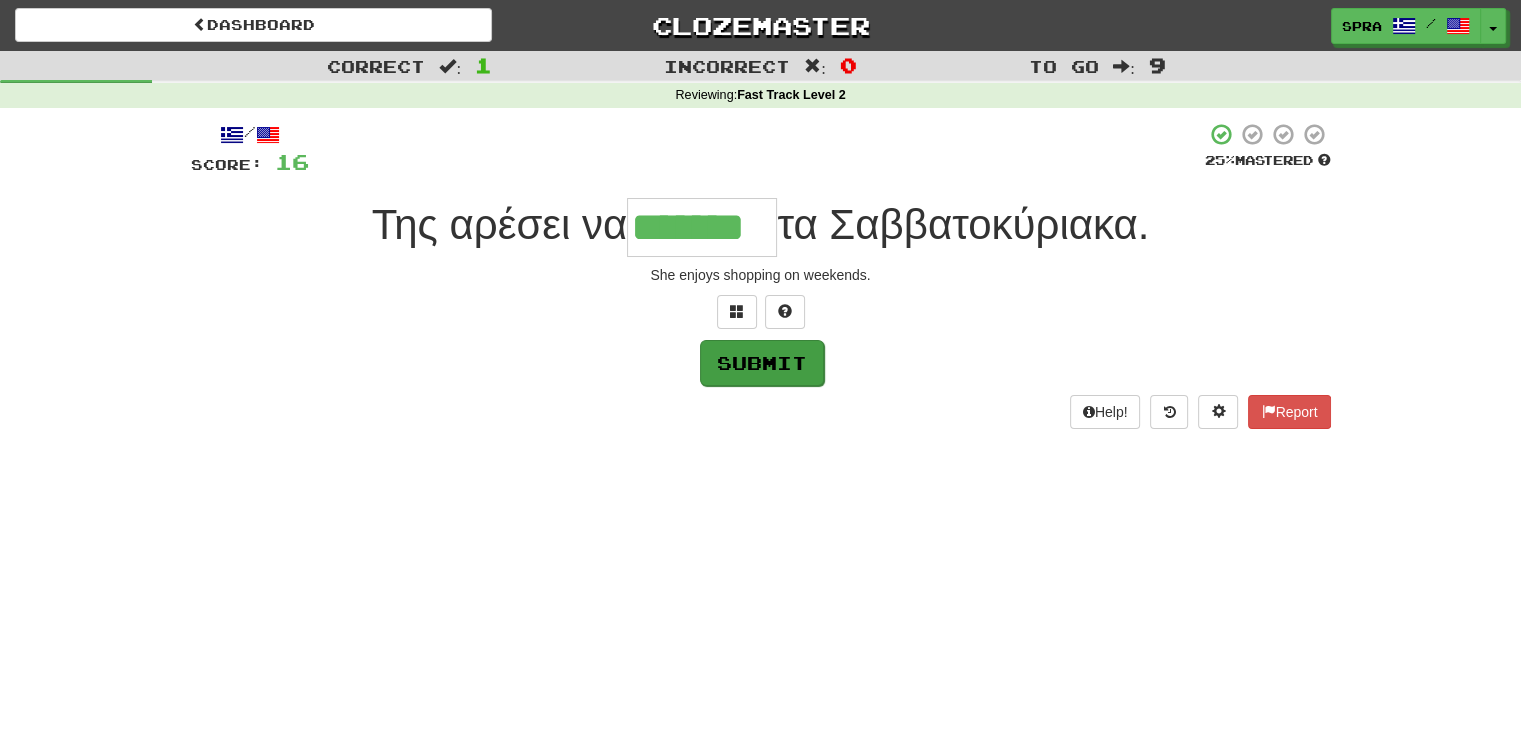 type on "*******" 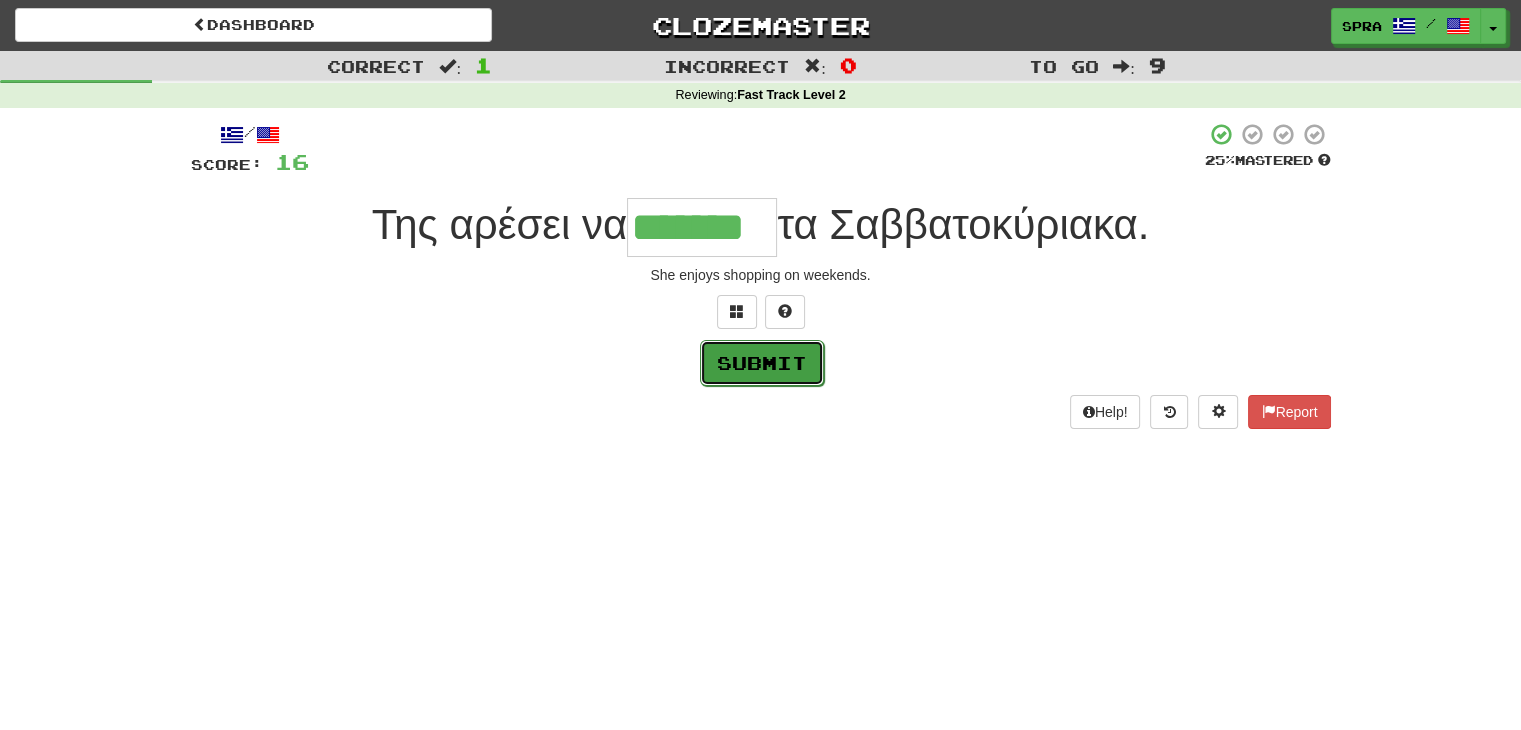 click on "Submit" at bounding box center [762, 363] 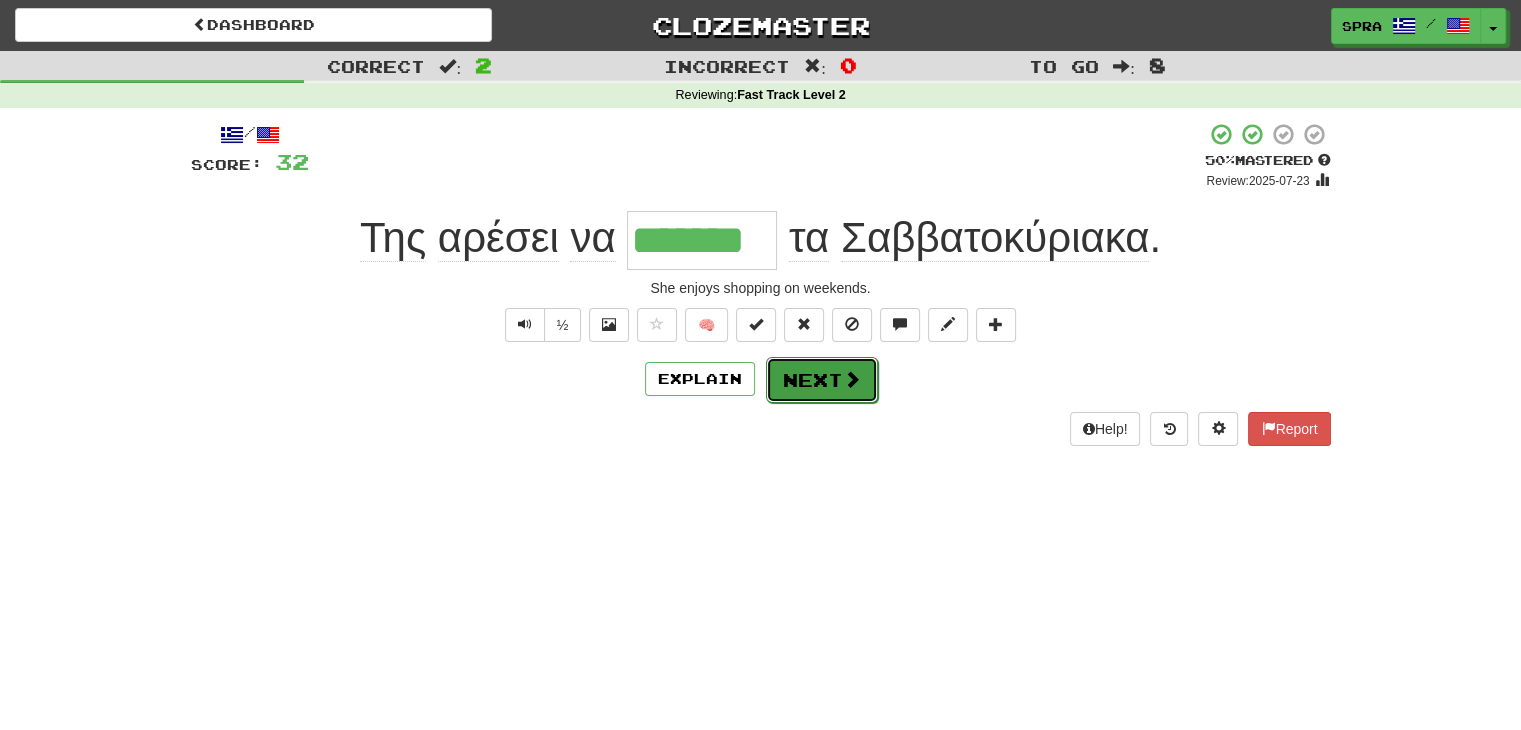 click on "Next" at bounding box center (822, 380) 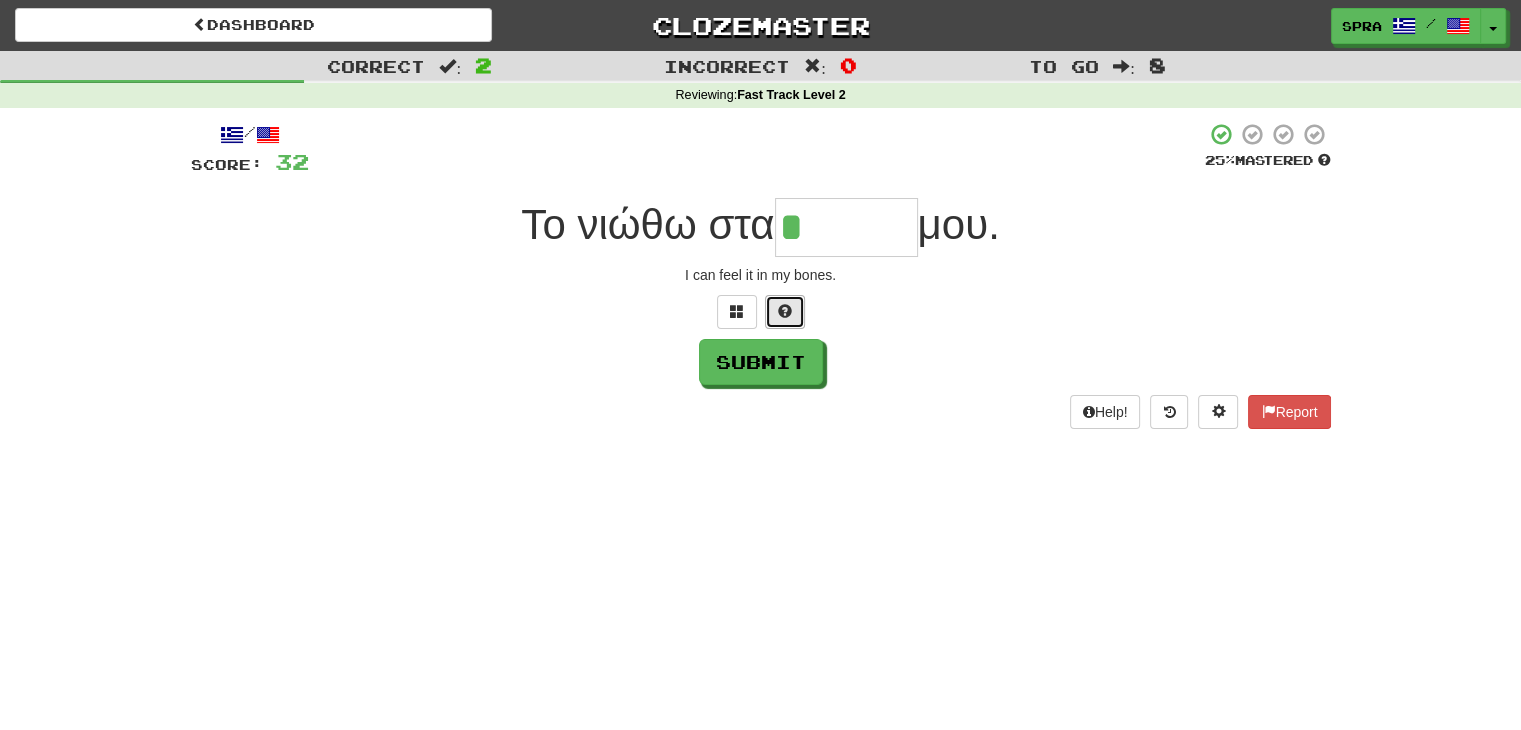 click at bounding box center [785, 312] 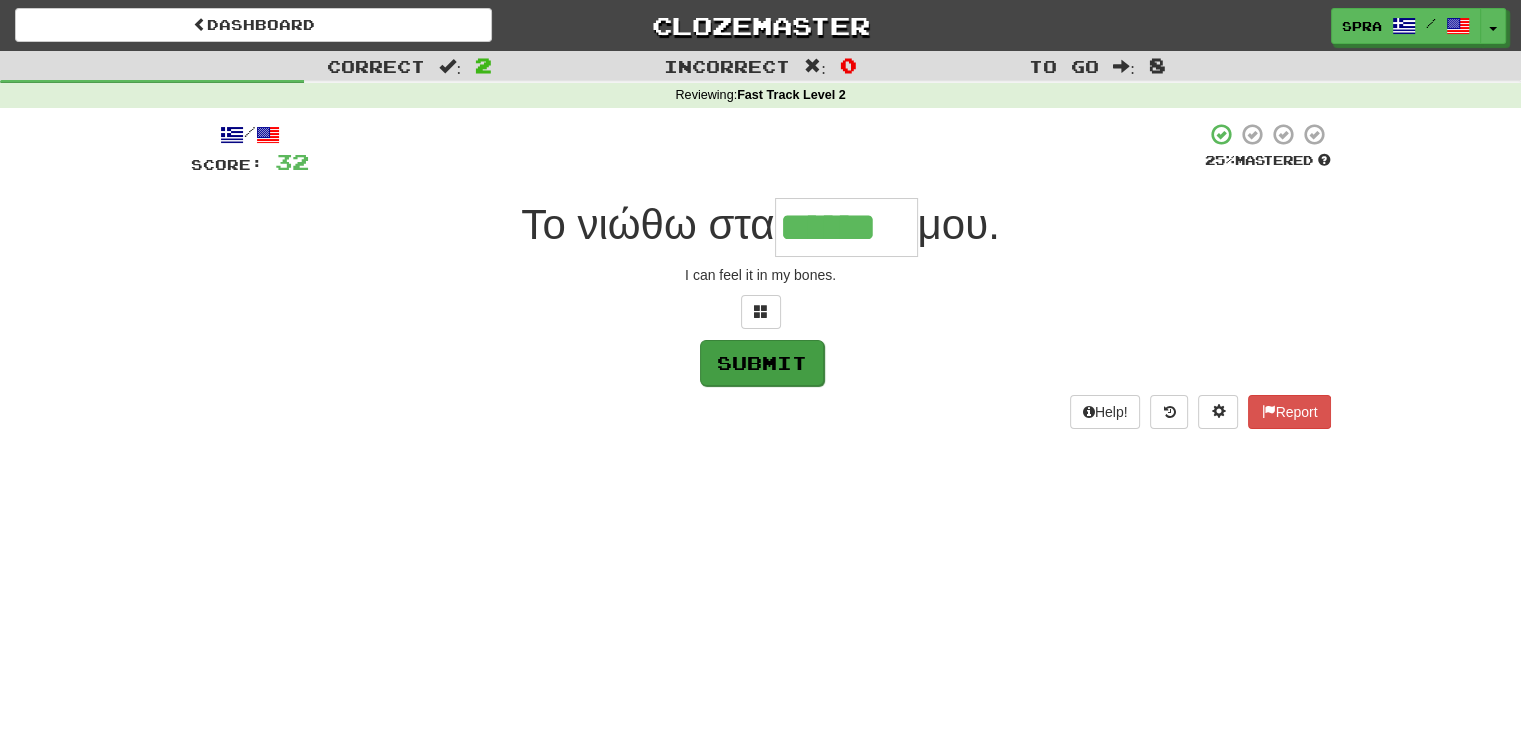 type on "******" 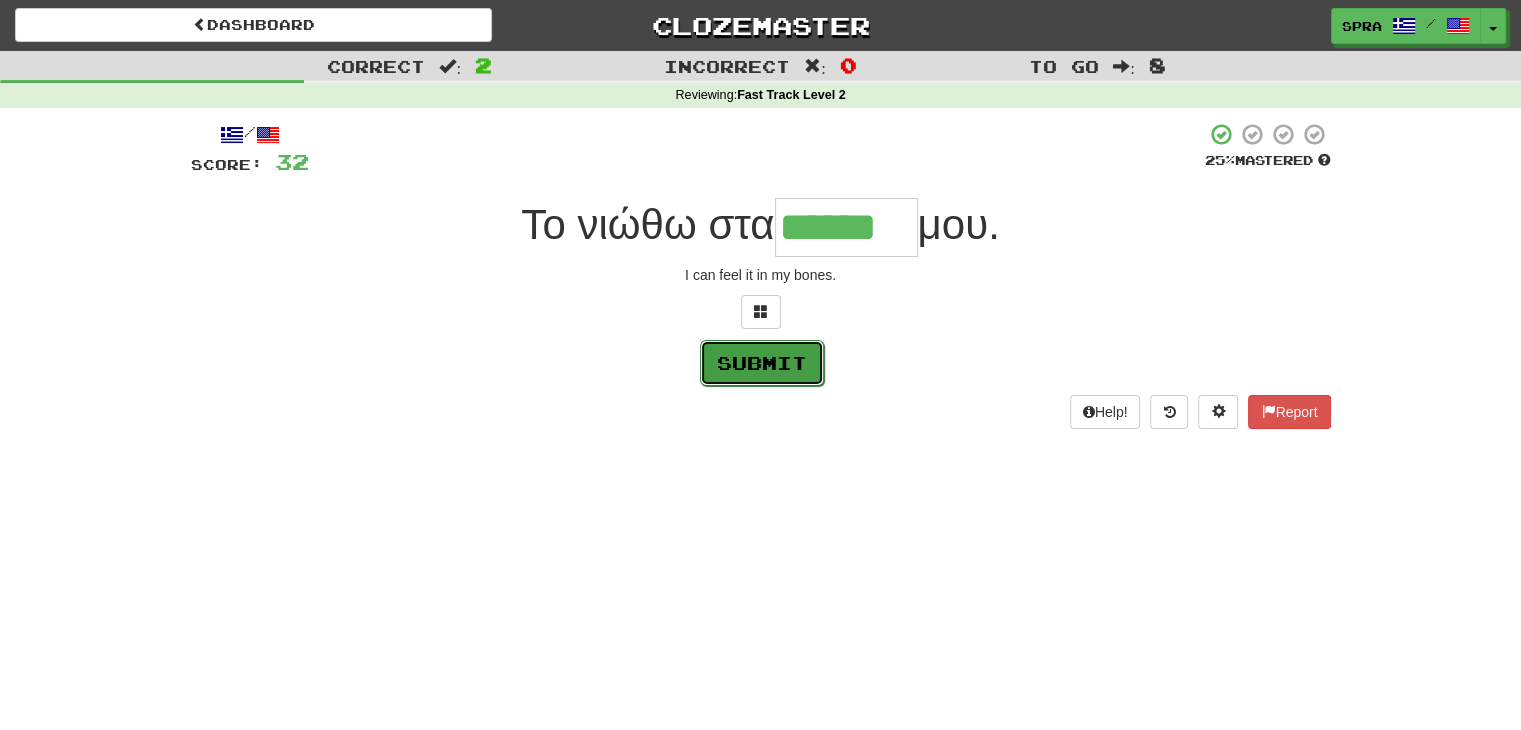 click on "Submit" at bounding box center (762, 363) 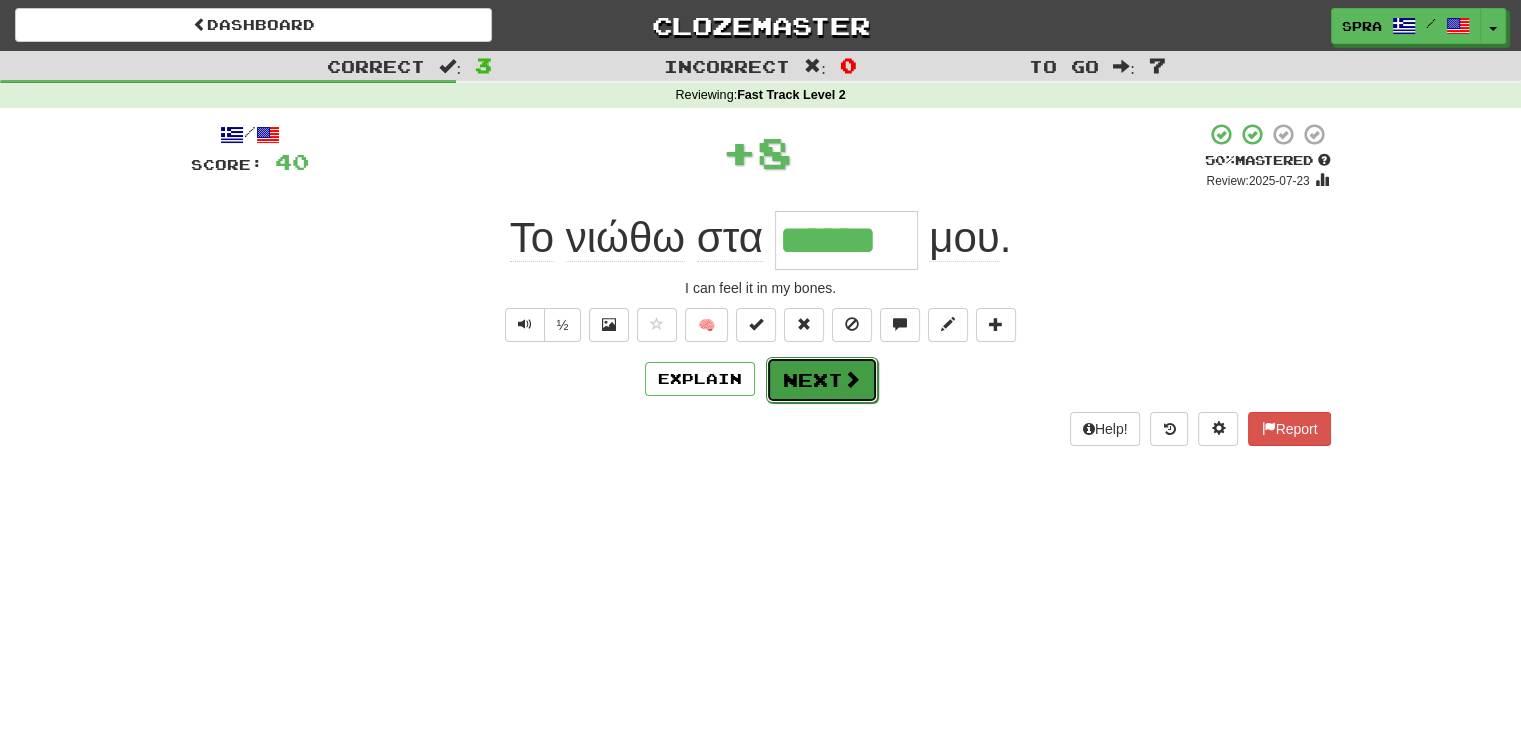click on "Next" at bounding box center [822, 380] 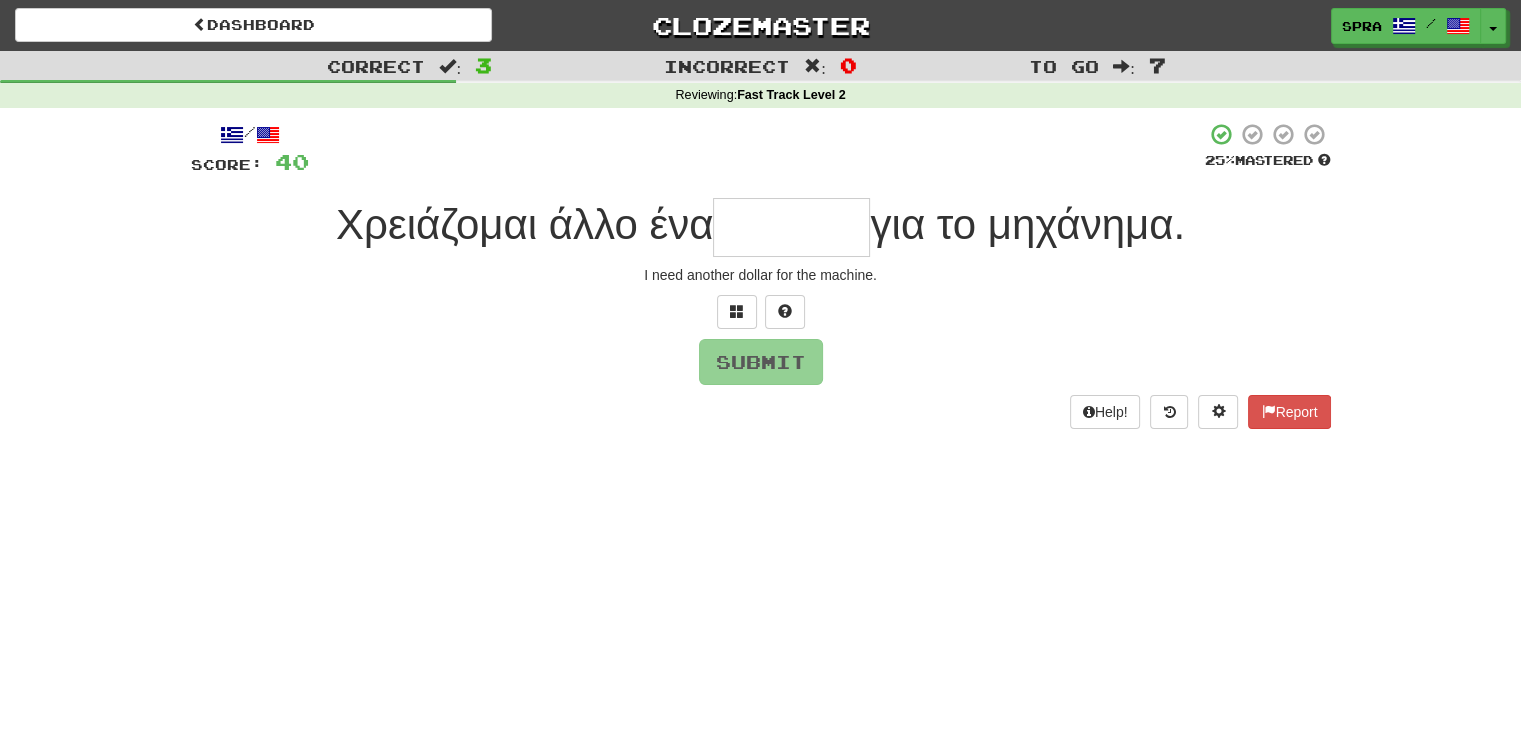 type on "*" 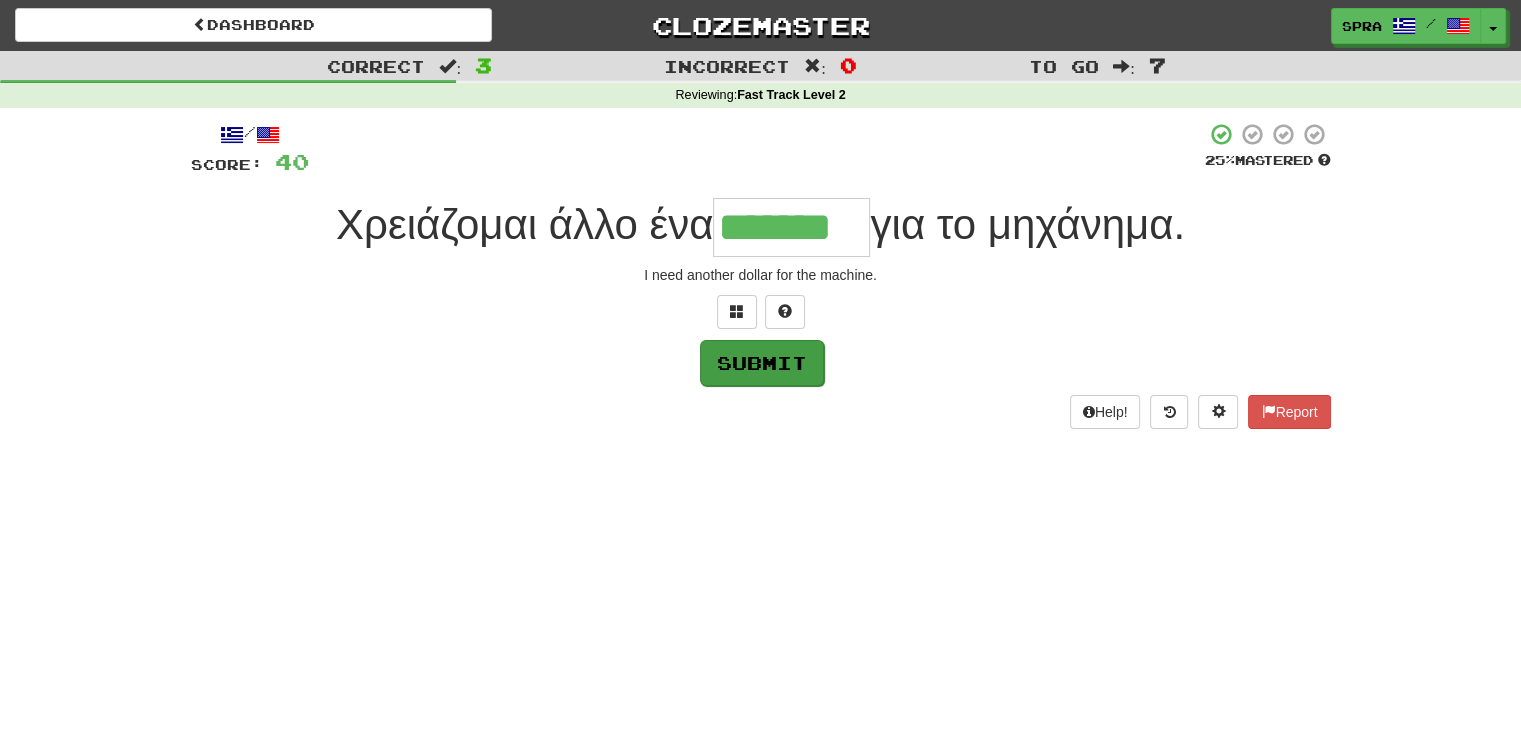 type on "*******" 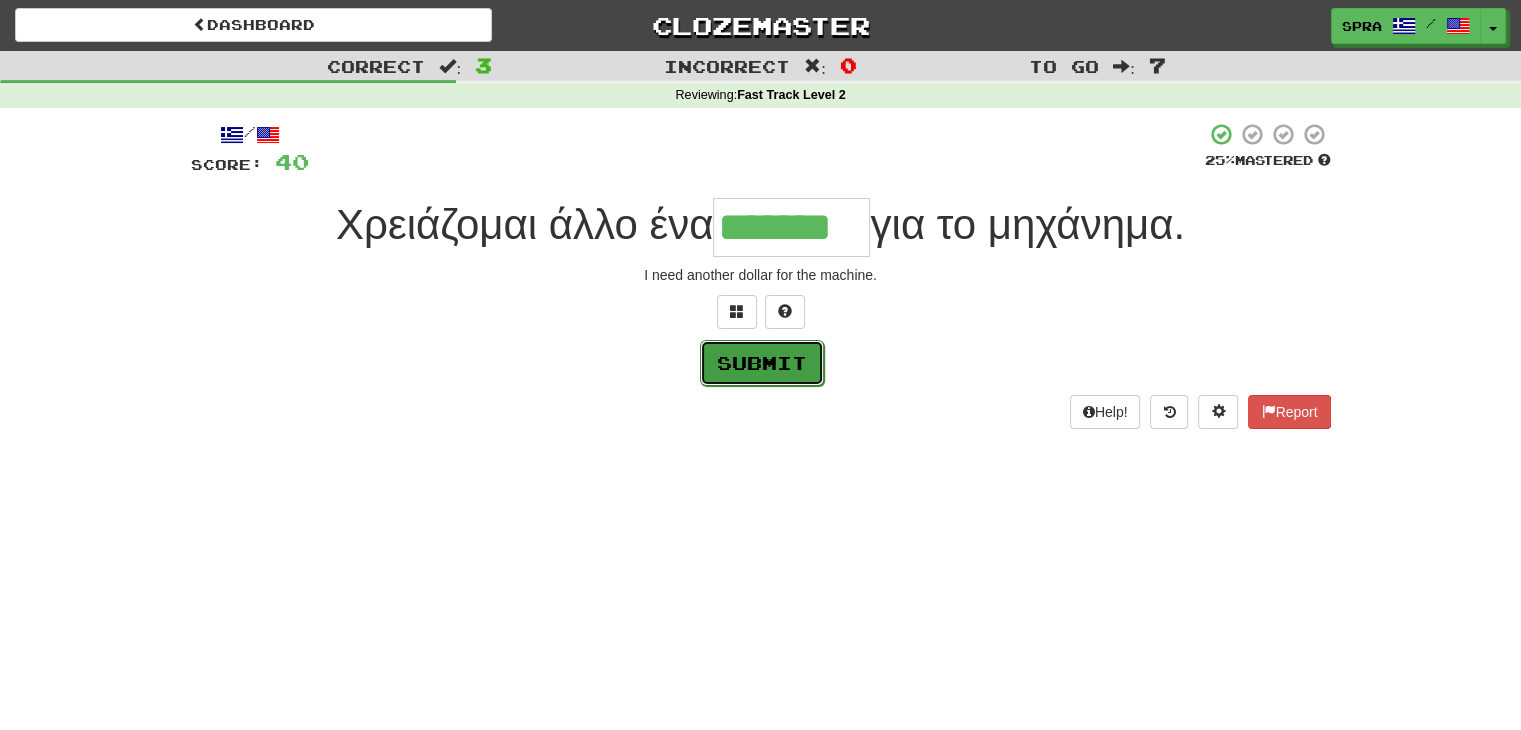 click on "Submit" at bounding box center (762, 363) 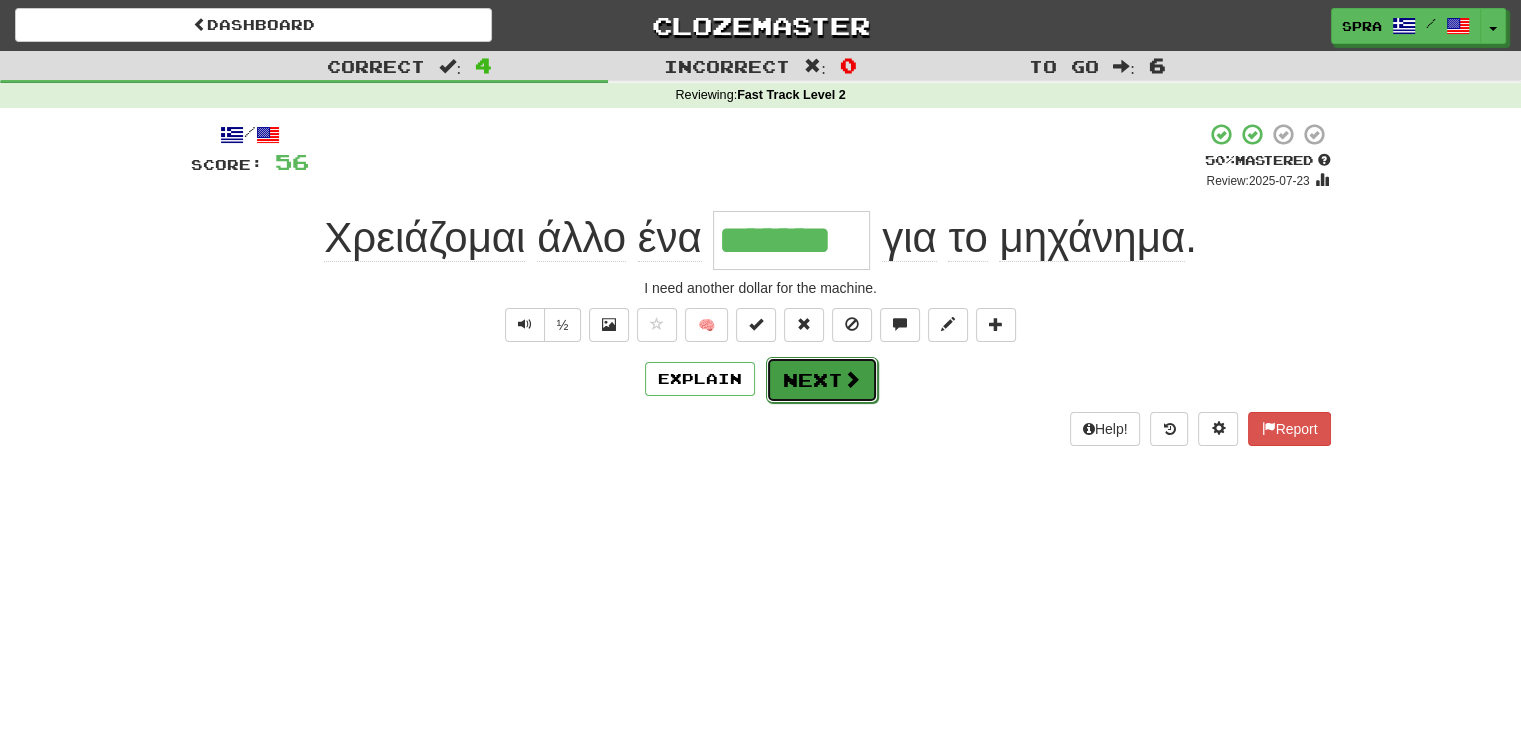 click on "Next" at bounding box center [822, 380] 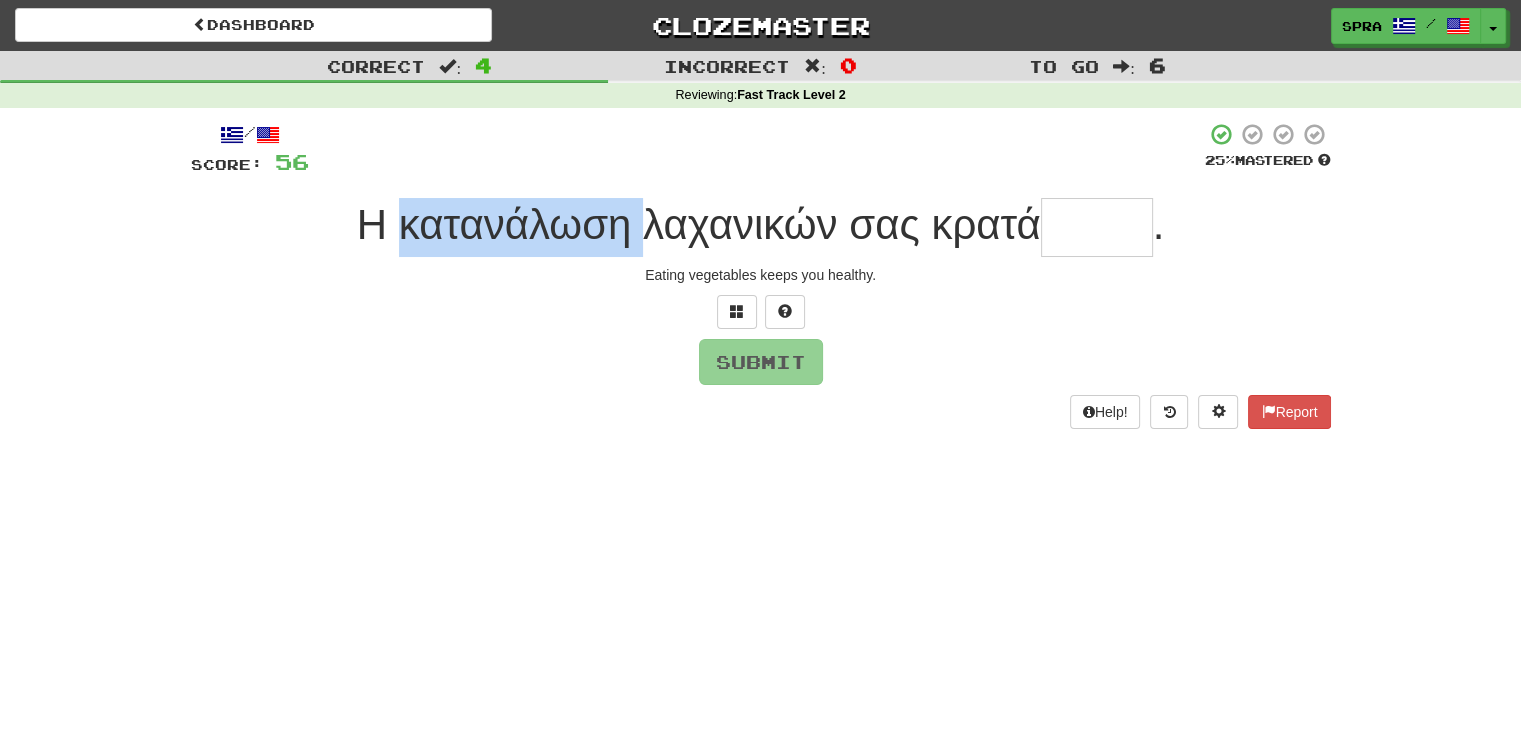 drag, startPoint x: 391, startPoint y: 228, endPoint x: 632, endPoint y: 229, distance: 241.00208 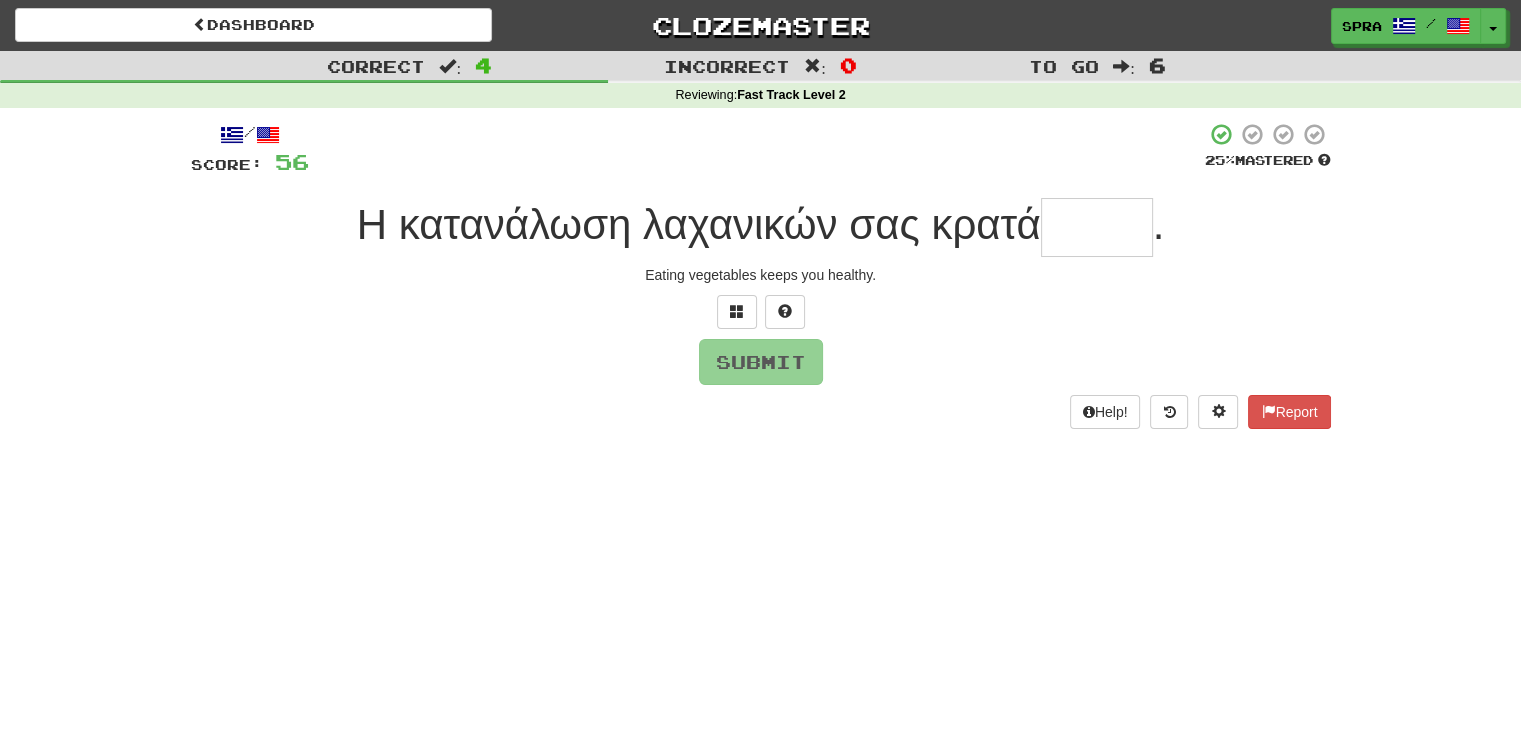 click on "Submit" at bounding box center (761, 362) 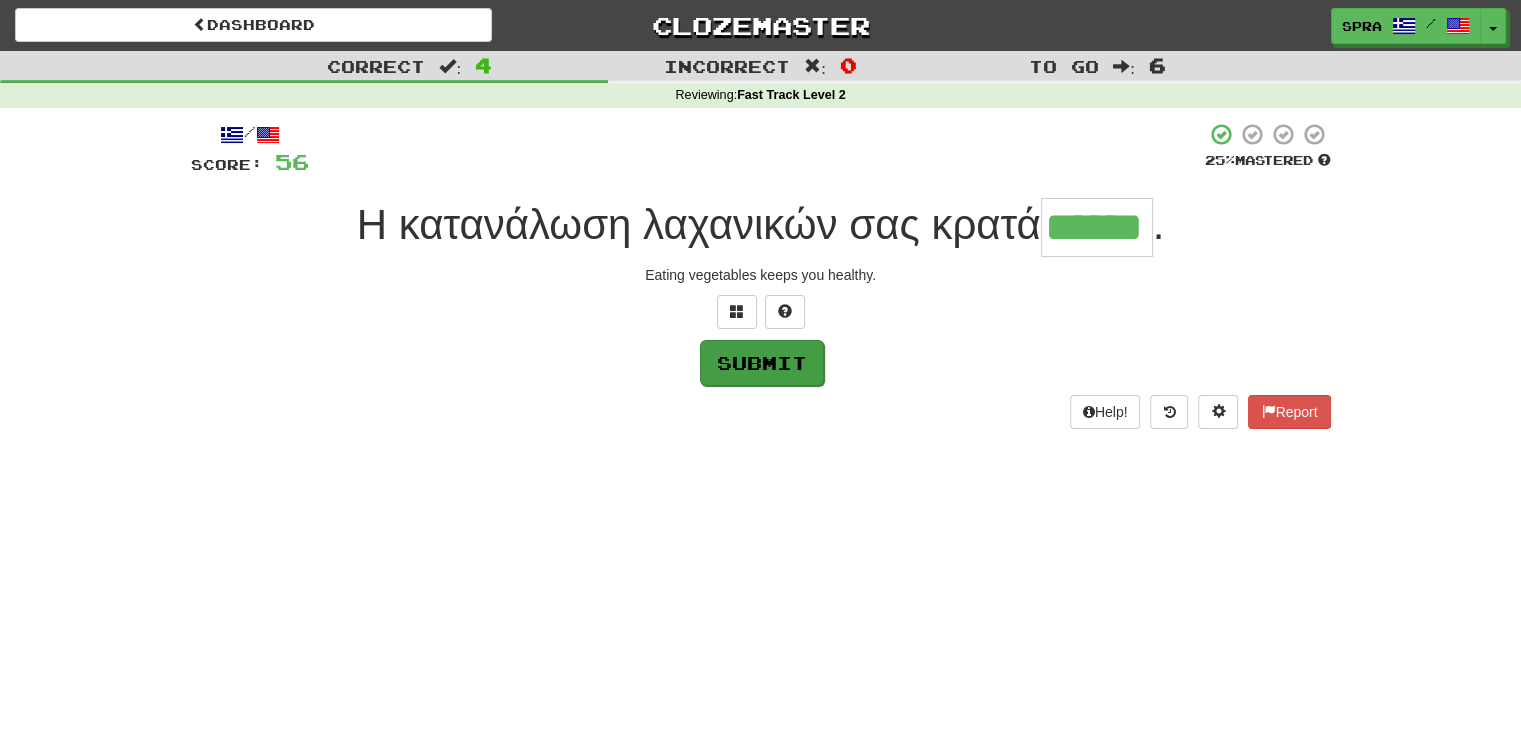 type on "******" 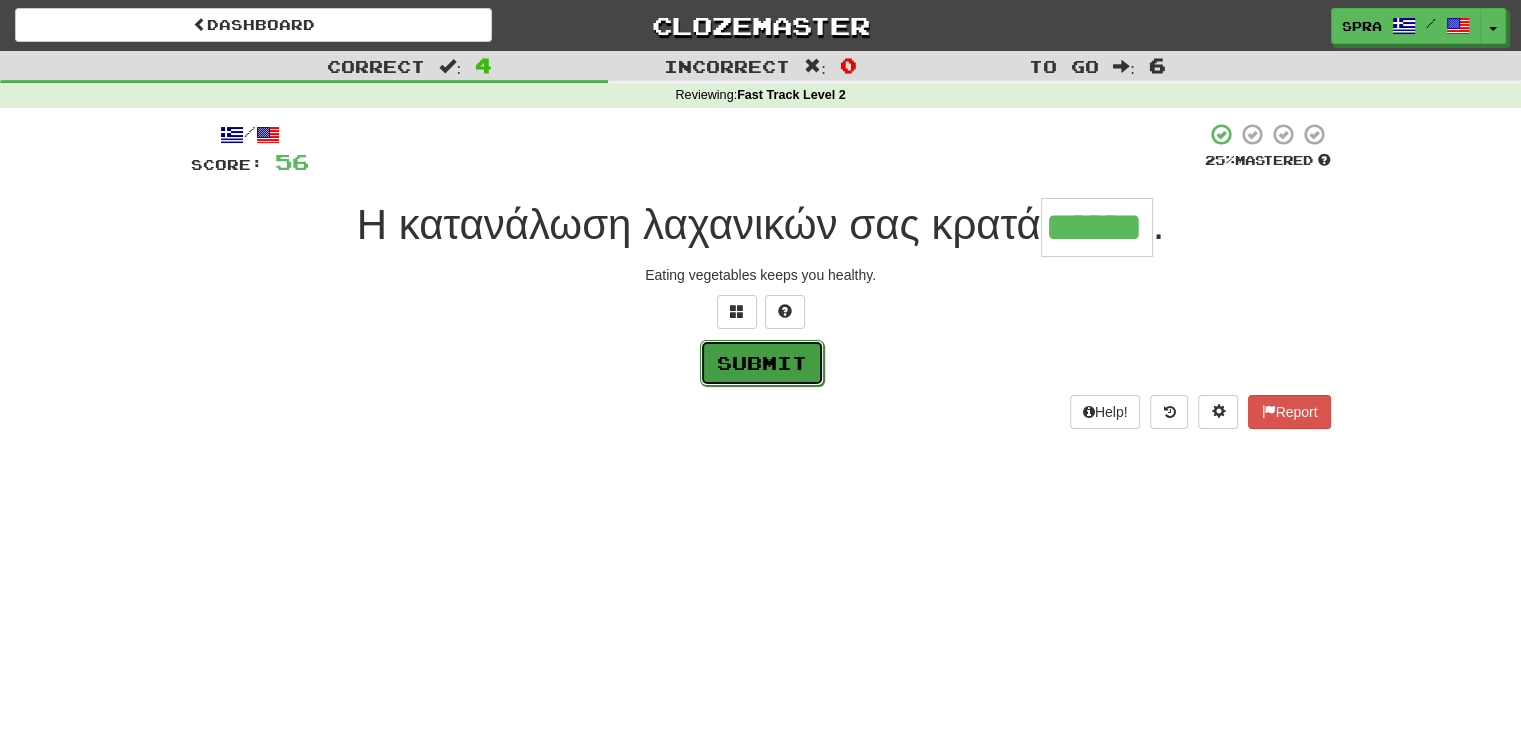 click on "Submit" at bounding box center [762, 363] 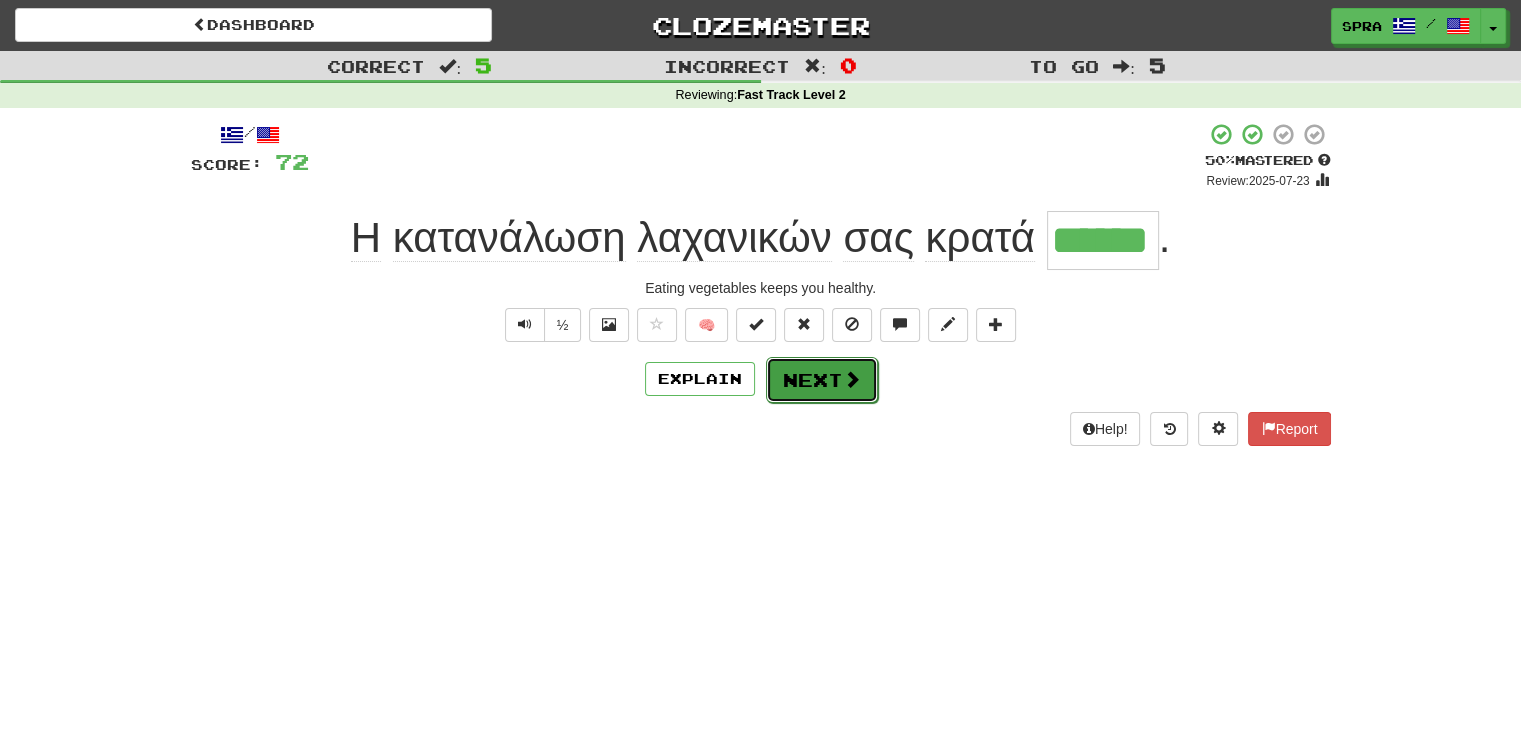 click on "Next" at bounding box center [822, 380] 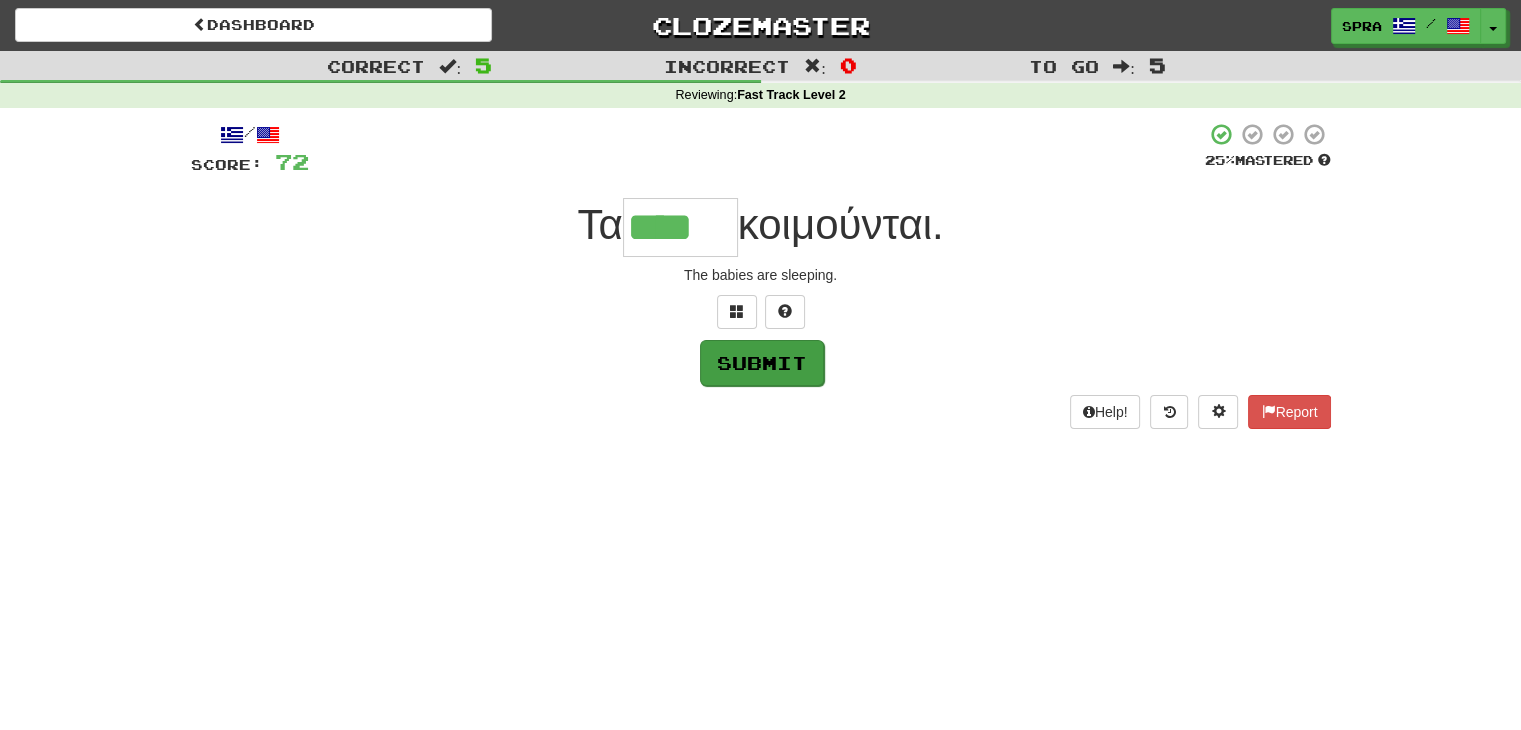 type on "****" 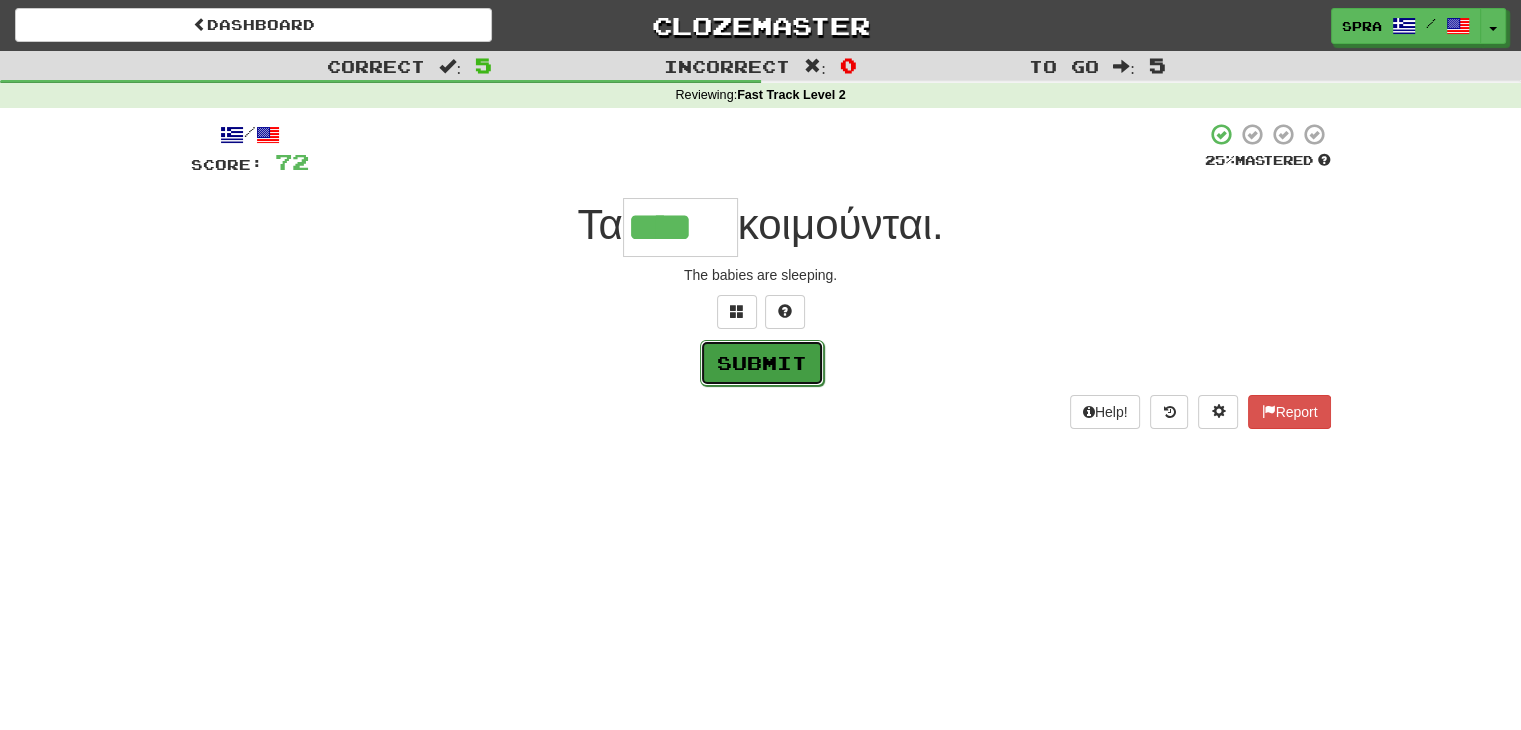 click on "Submit" at bounding box center [762, 363] 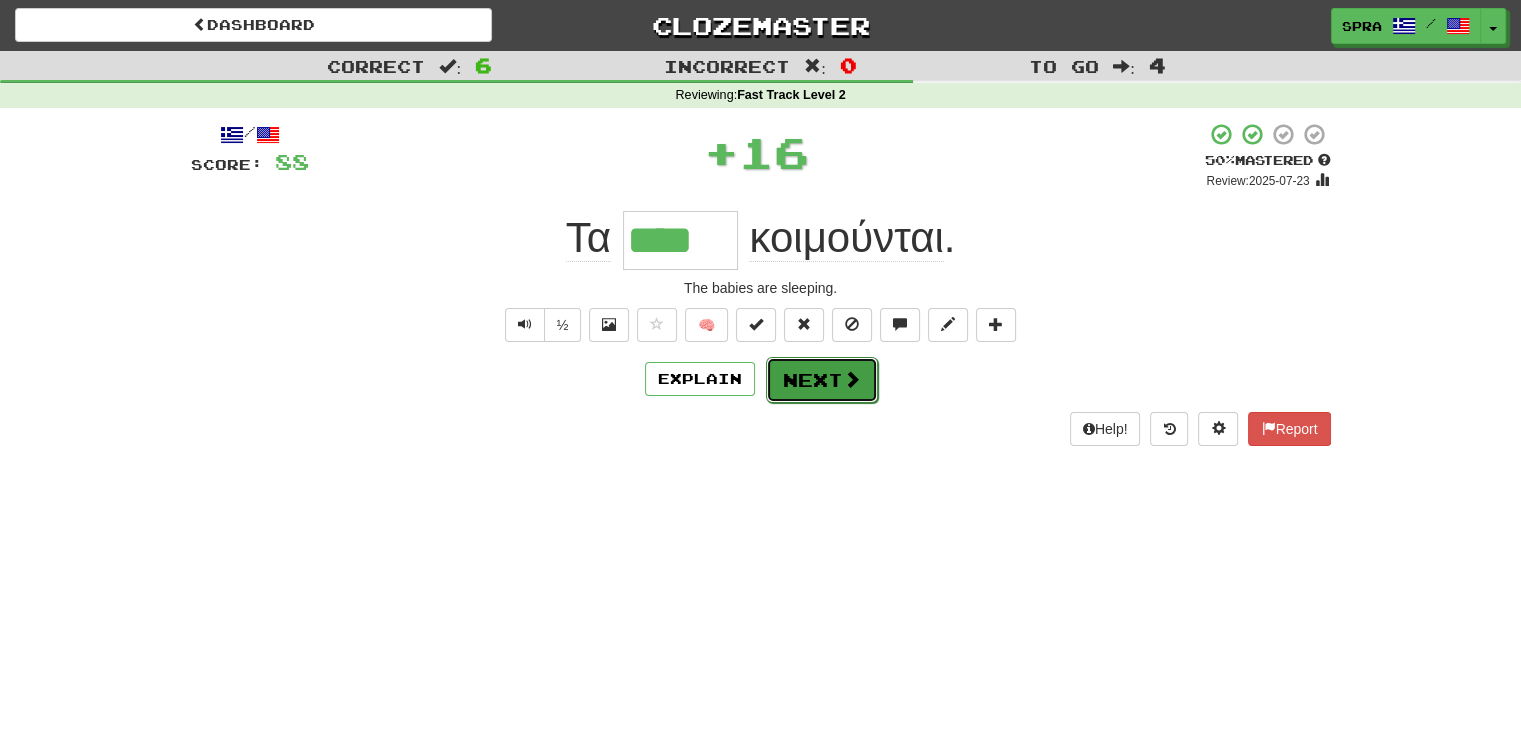 click on "Next" at bounding box center (822, 380) 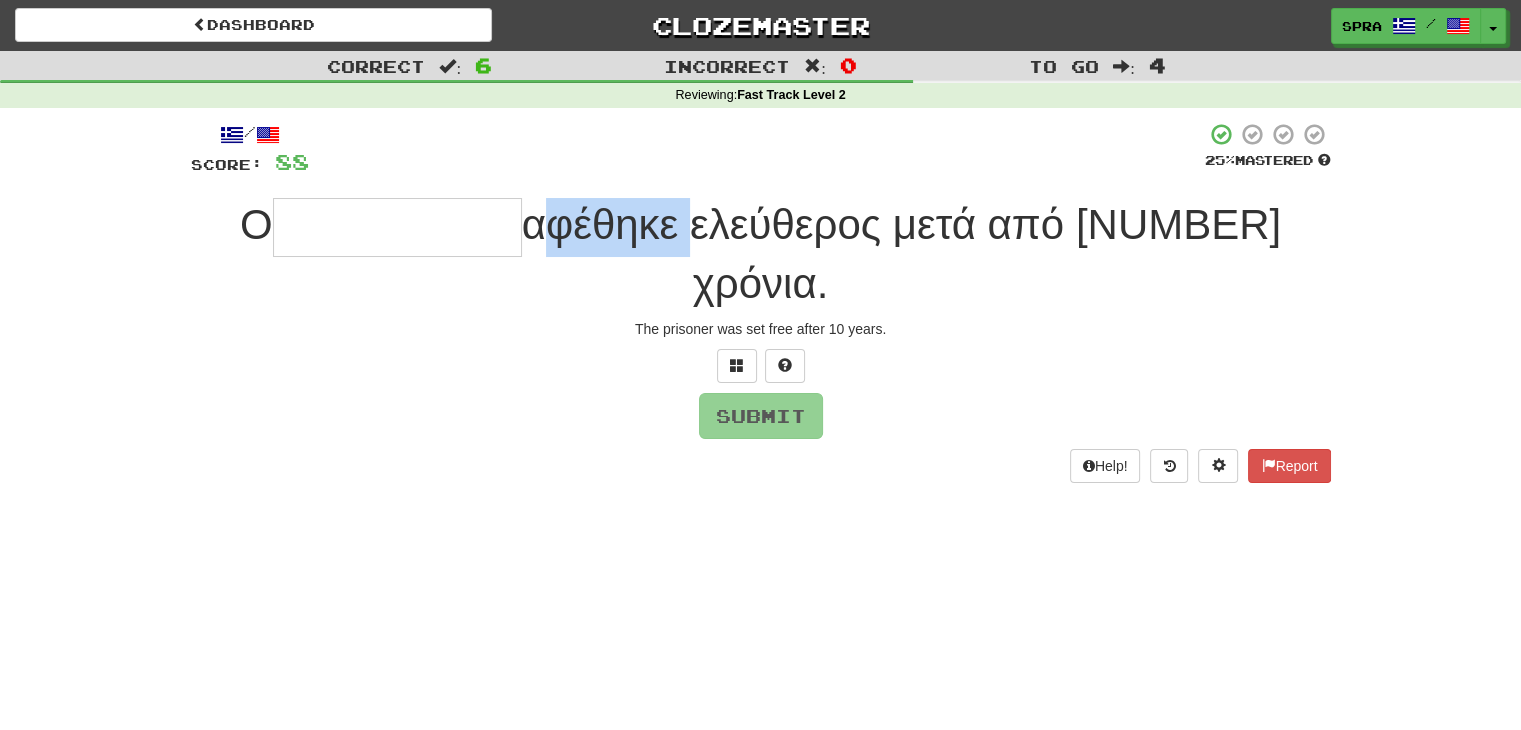 drag, startPoint x: 540, startPoint y: 233, endPoint x: 686, endPoint y: 220, distance: 146.57762 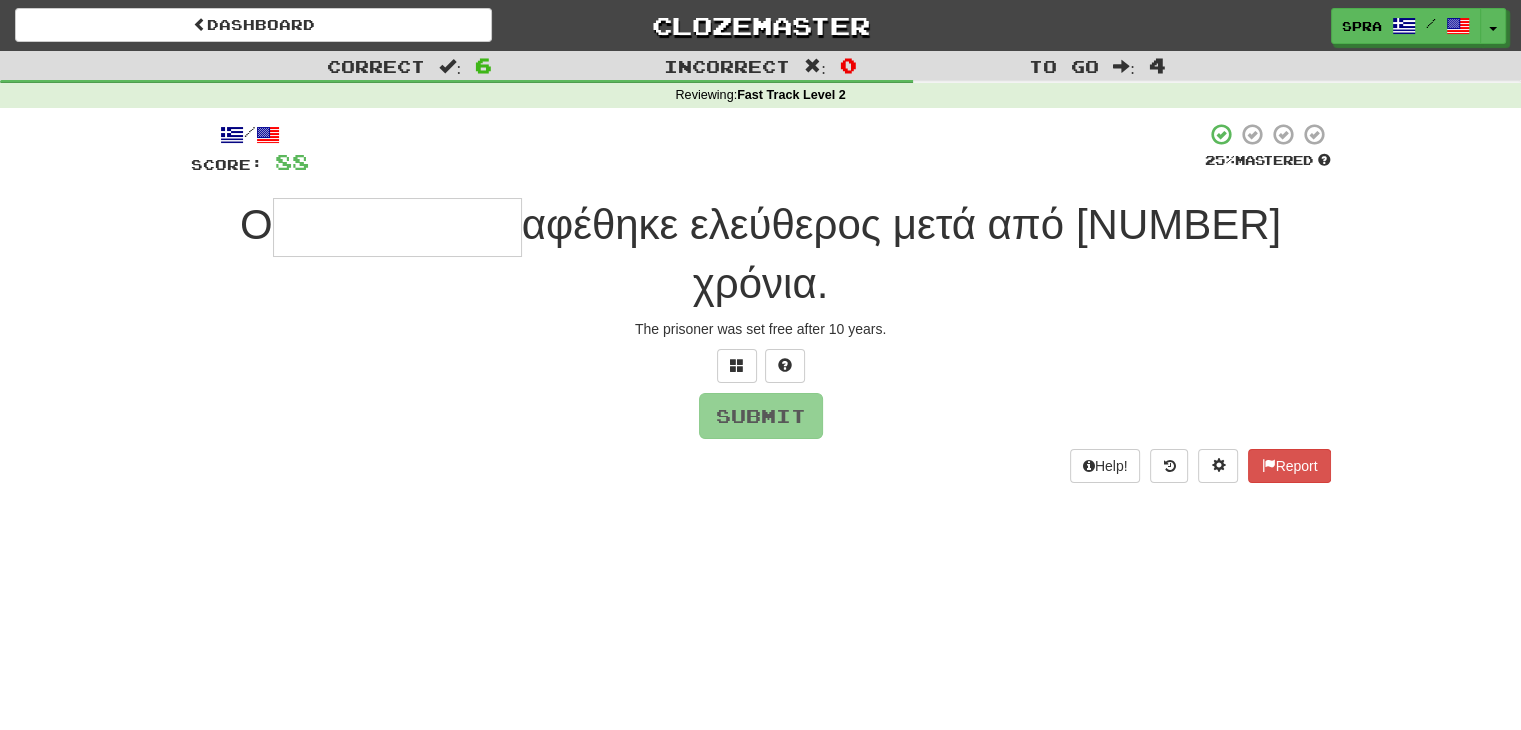 click on "Help!  Report" at bounding box center (761, 466) 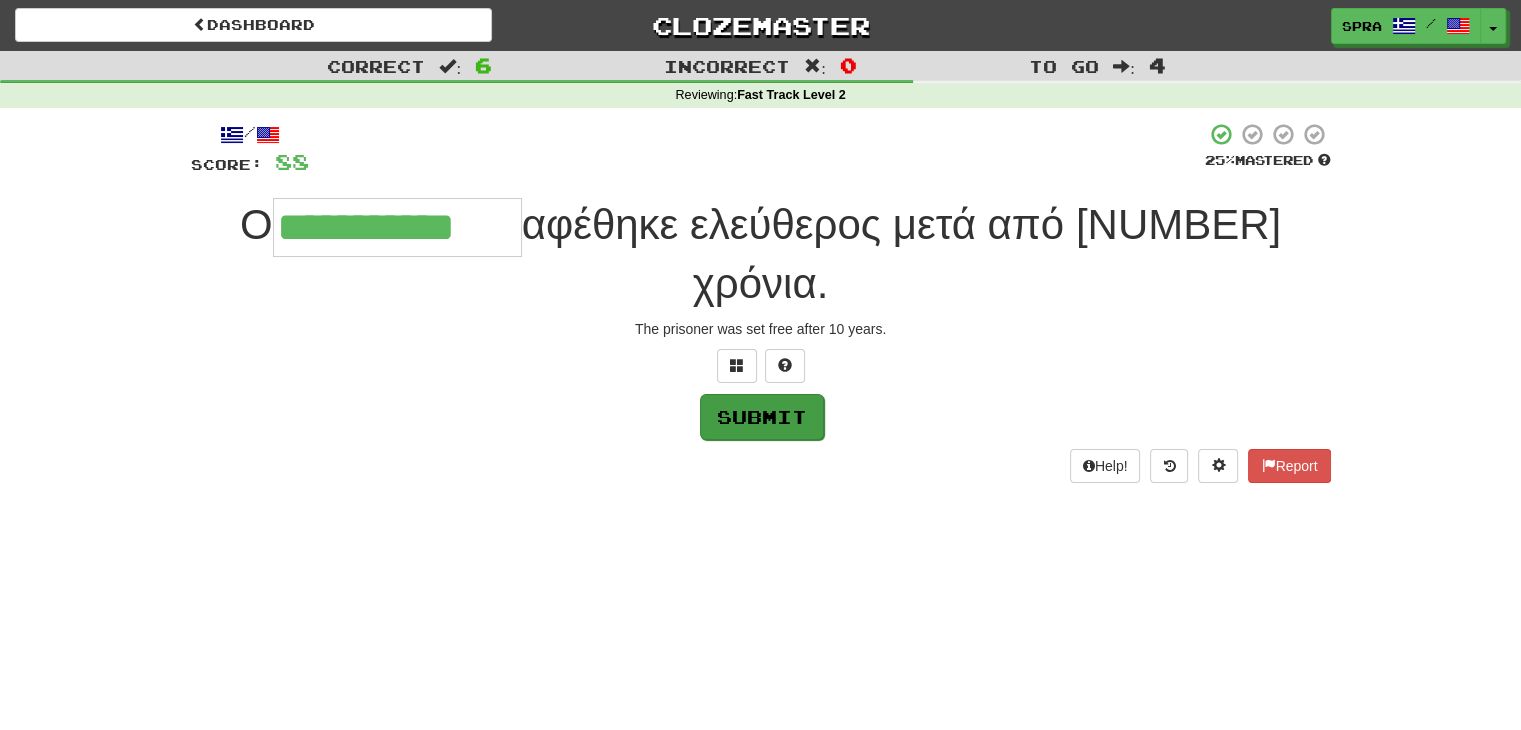type on "**********" 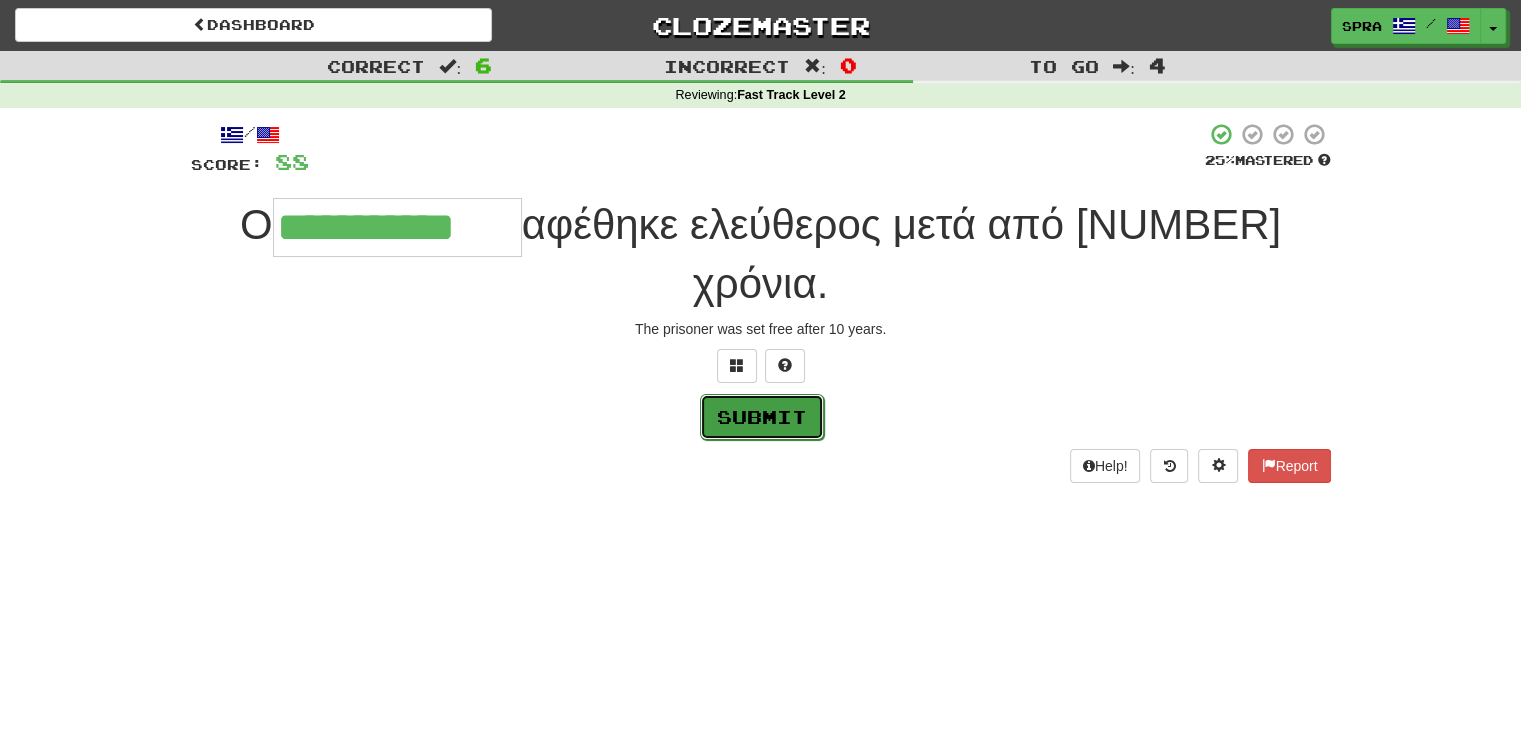 click on "Submit" at bounding box center (762, 417) 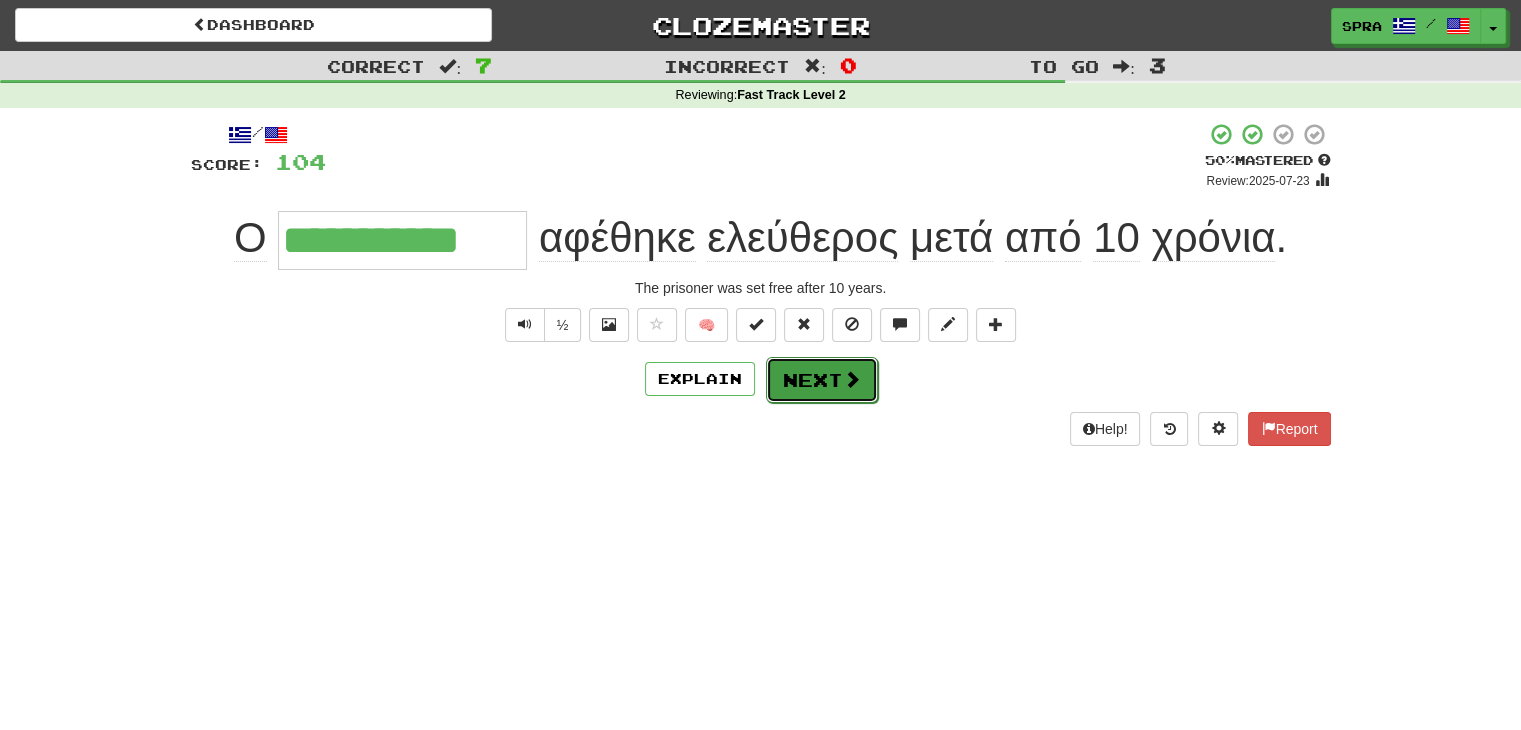 click on "Next" at bounding box center [822, 380] 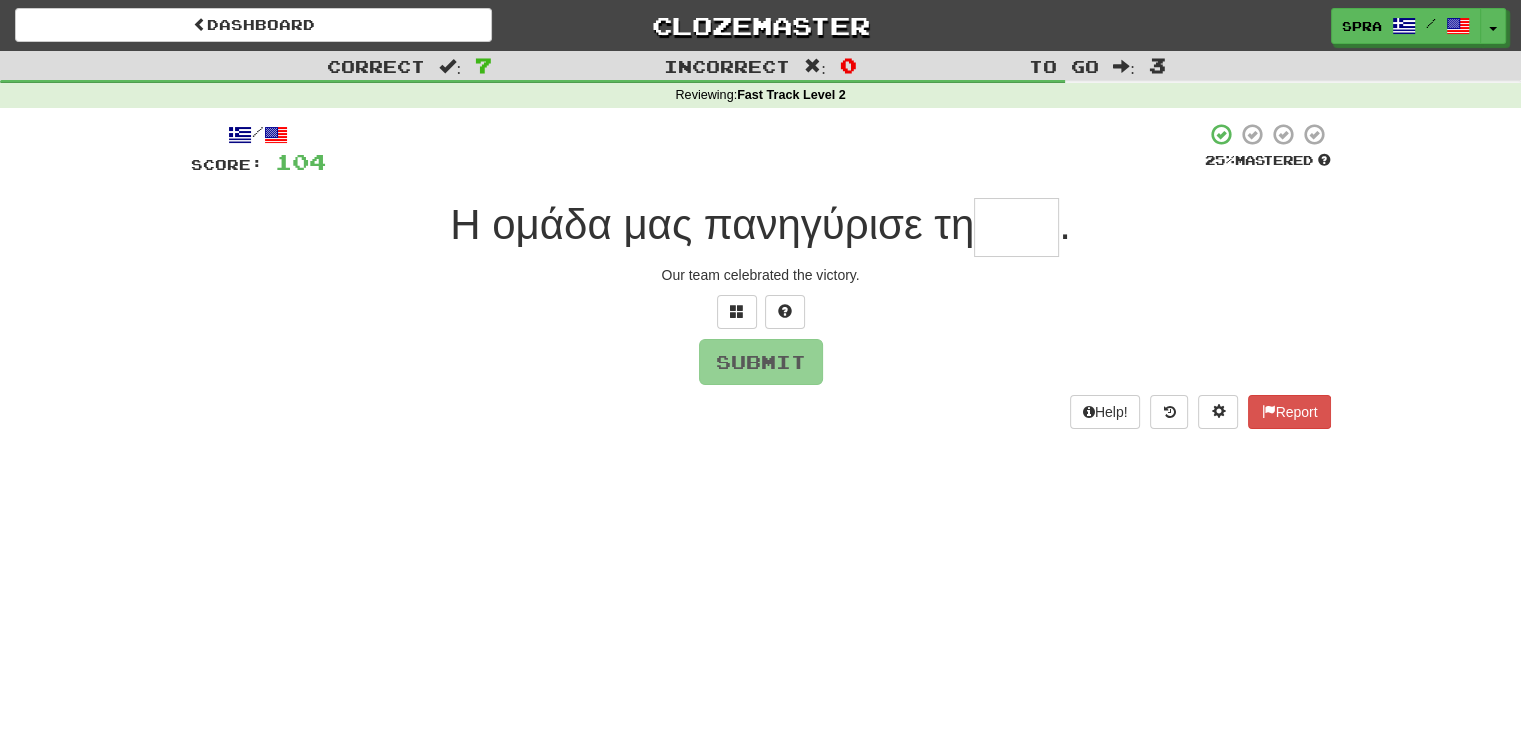 type on "*" 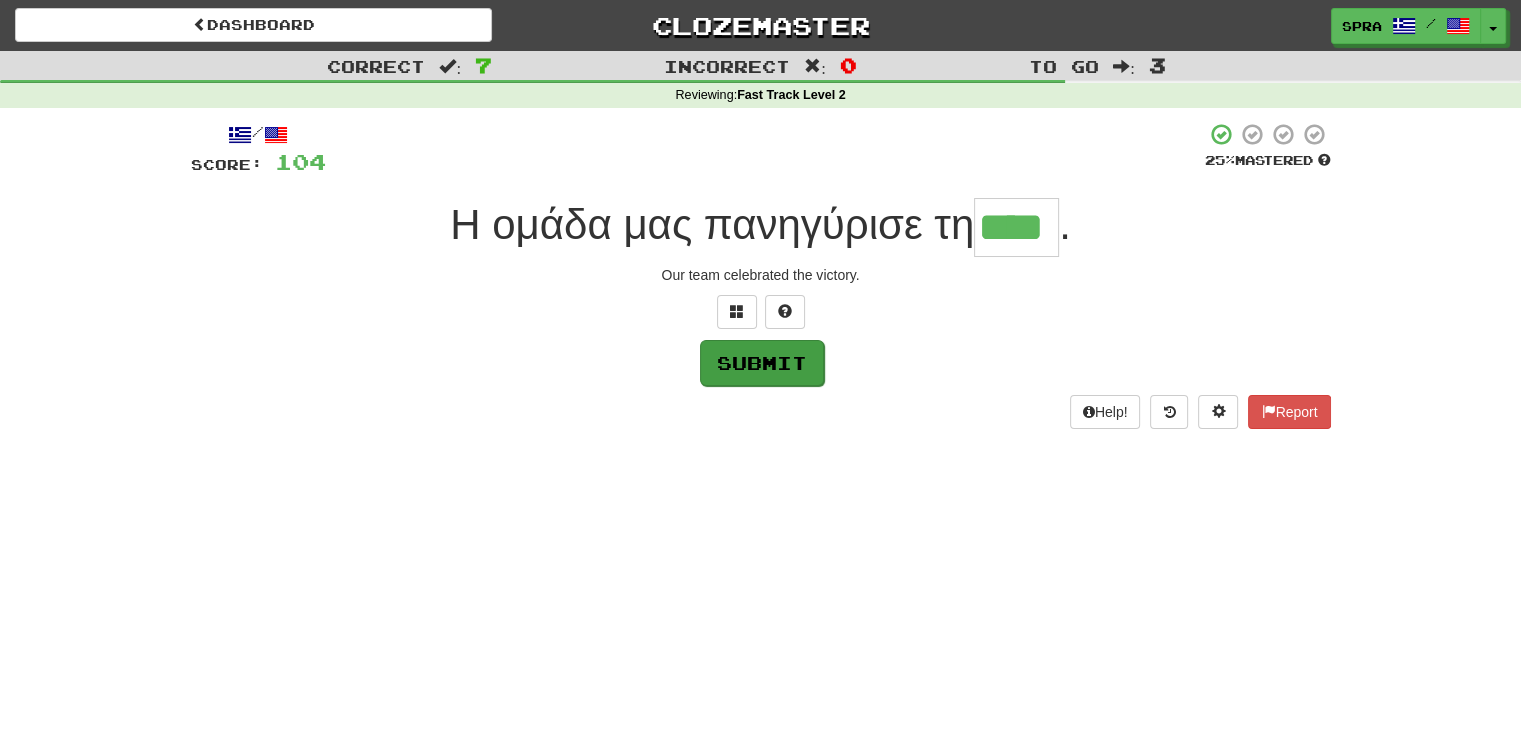 type on "****" 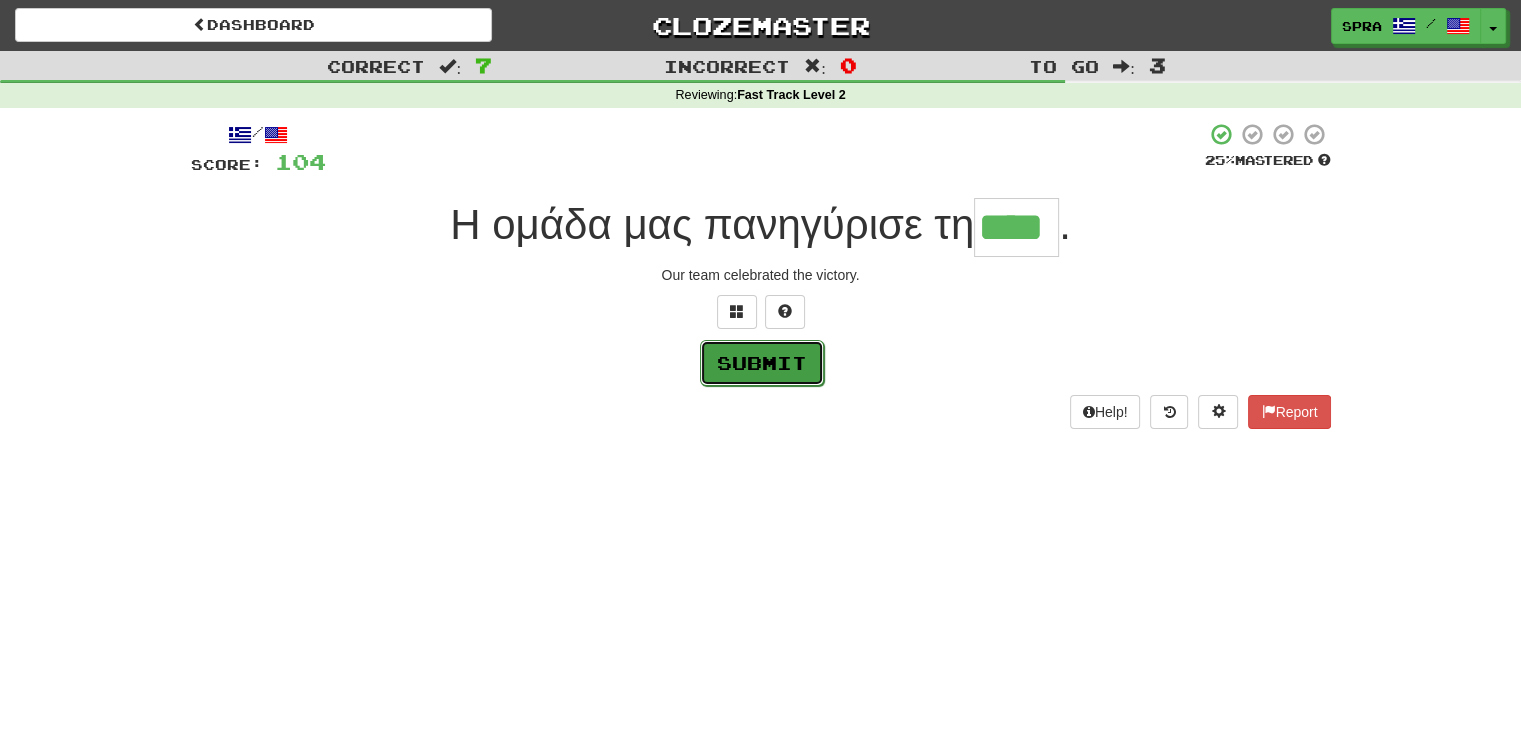 click on "Submit" at bounding box center (762, 363) 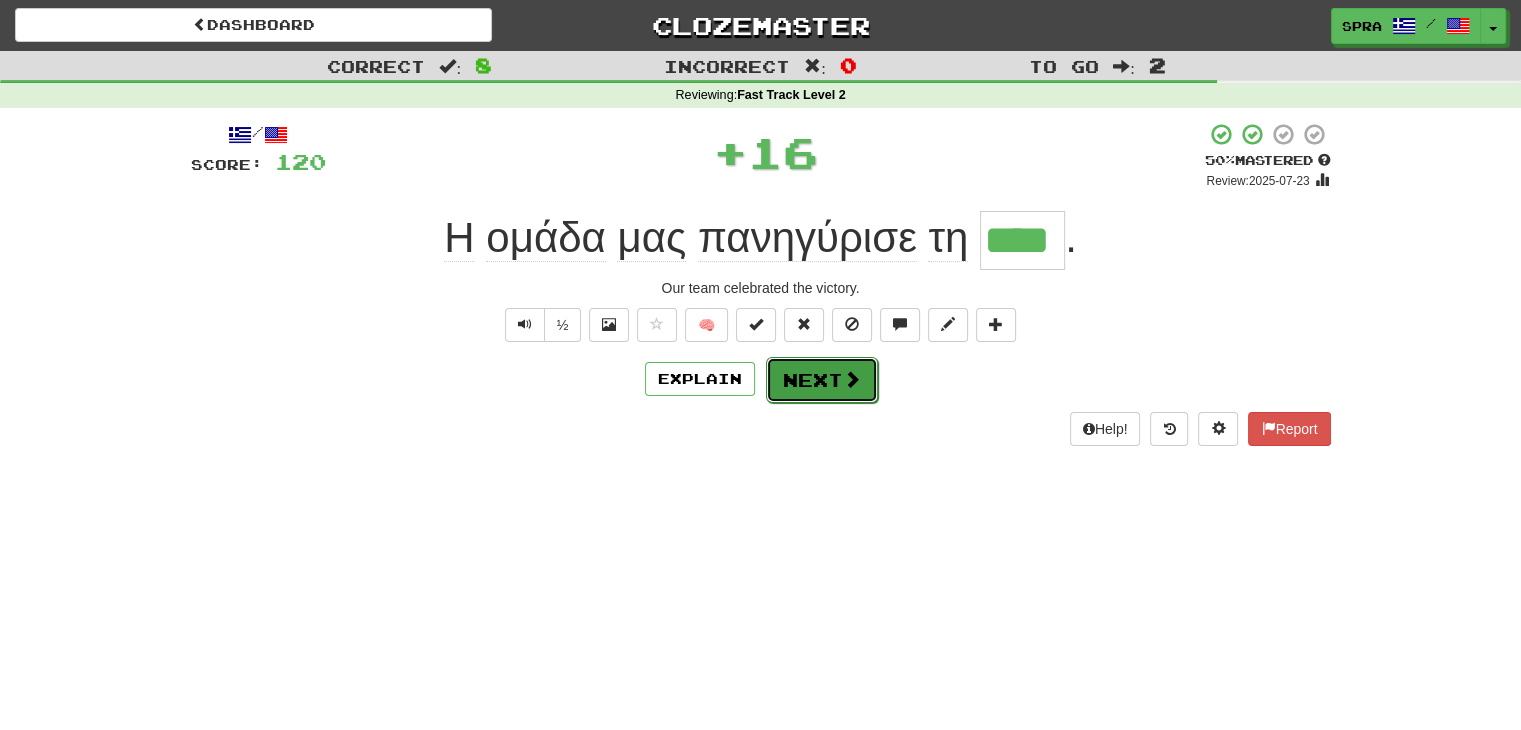 click on "Next" at bounding box center (822, 380) 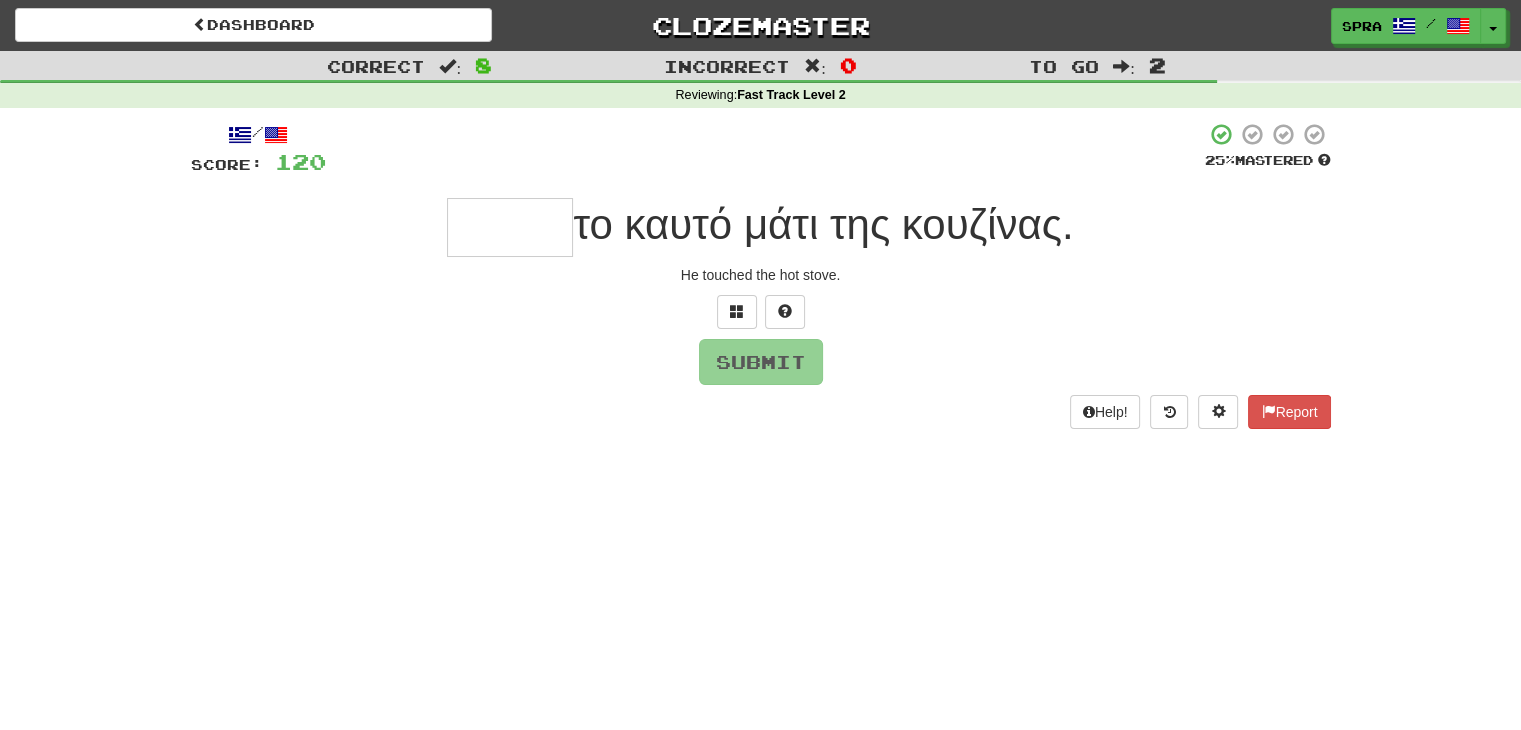 type on "*" 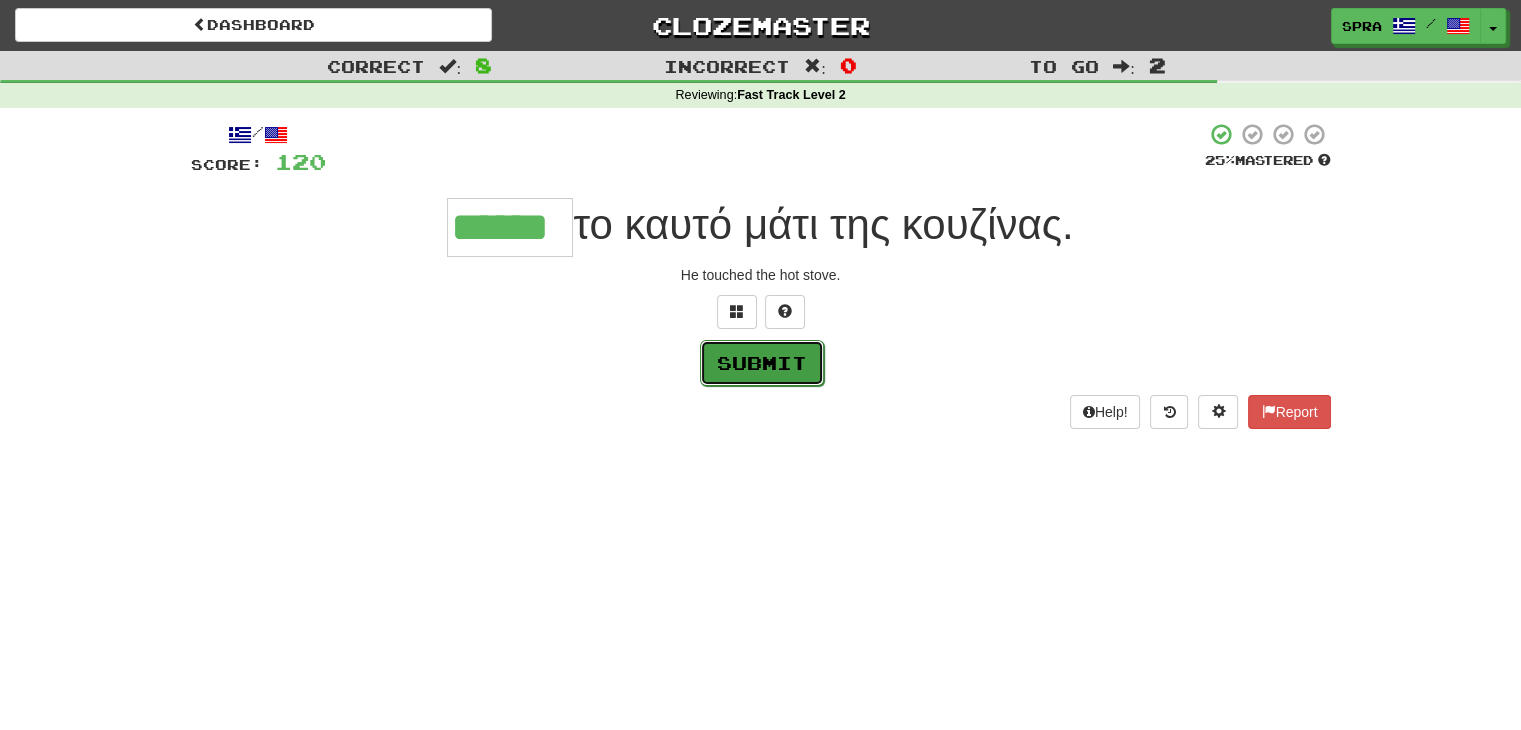 click on "Submit" at bounding box center (762, 363) 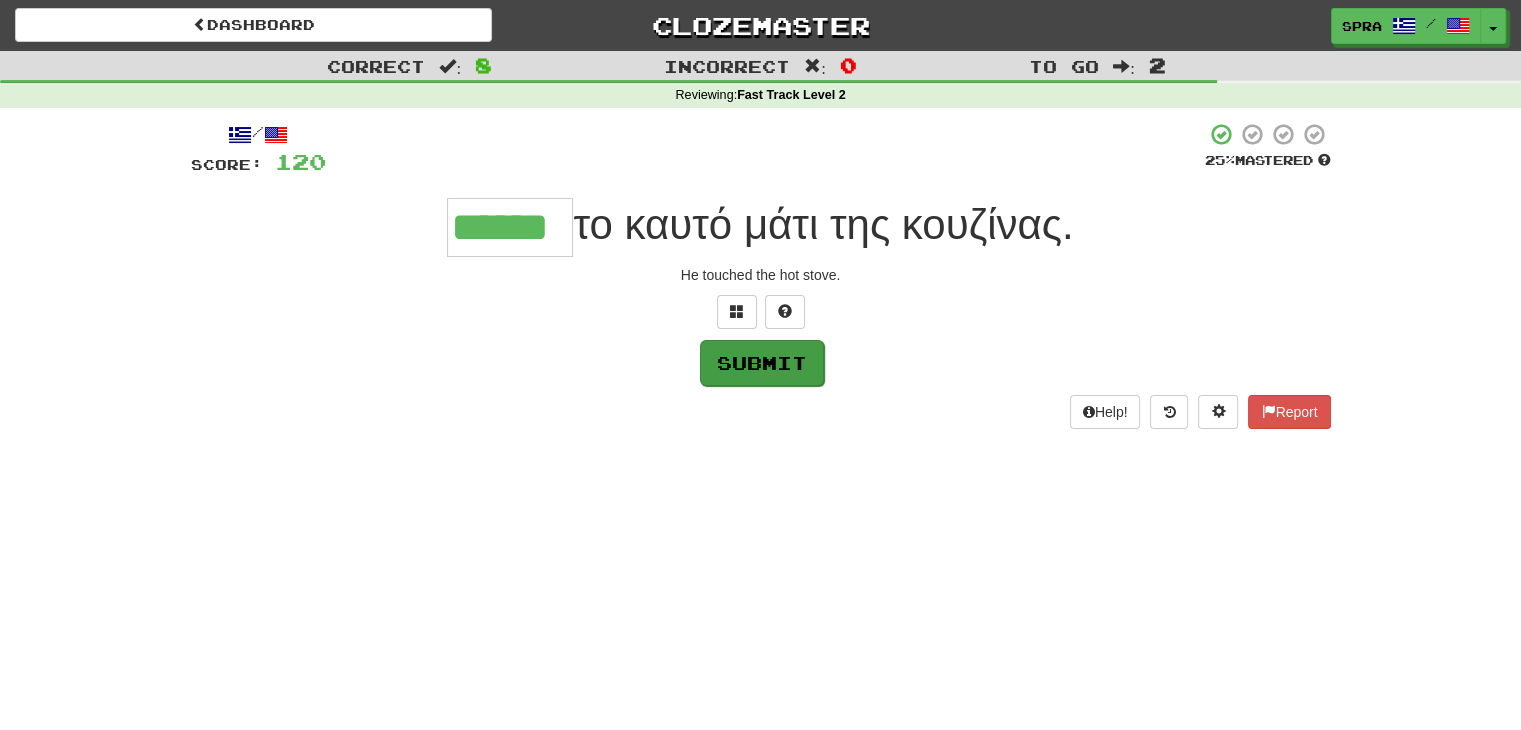 type on "******" 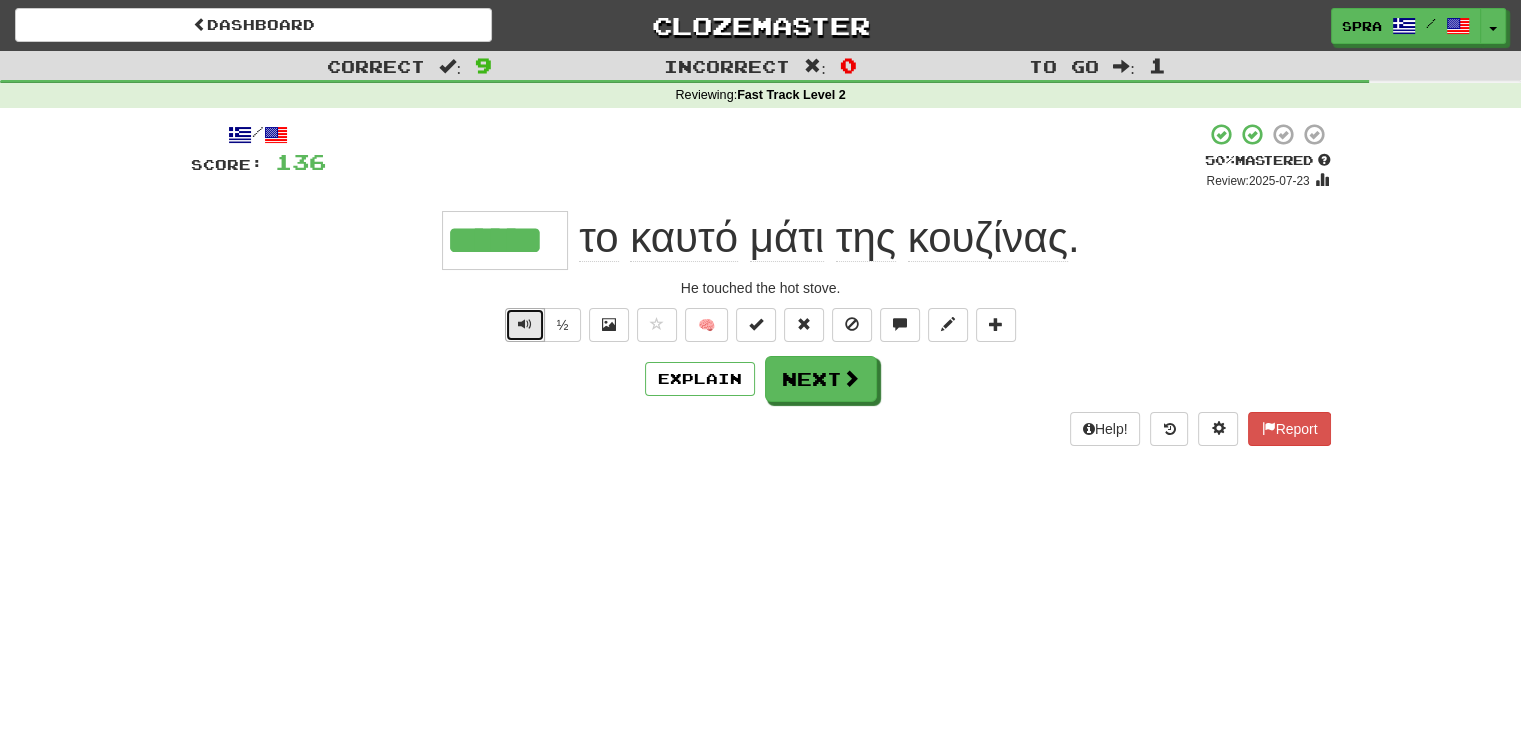 click at bounding box center (525, 324) 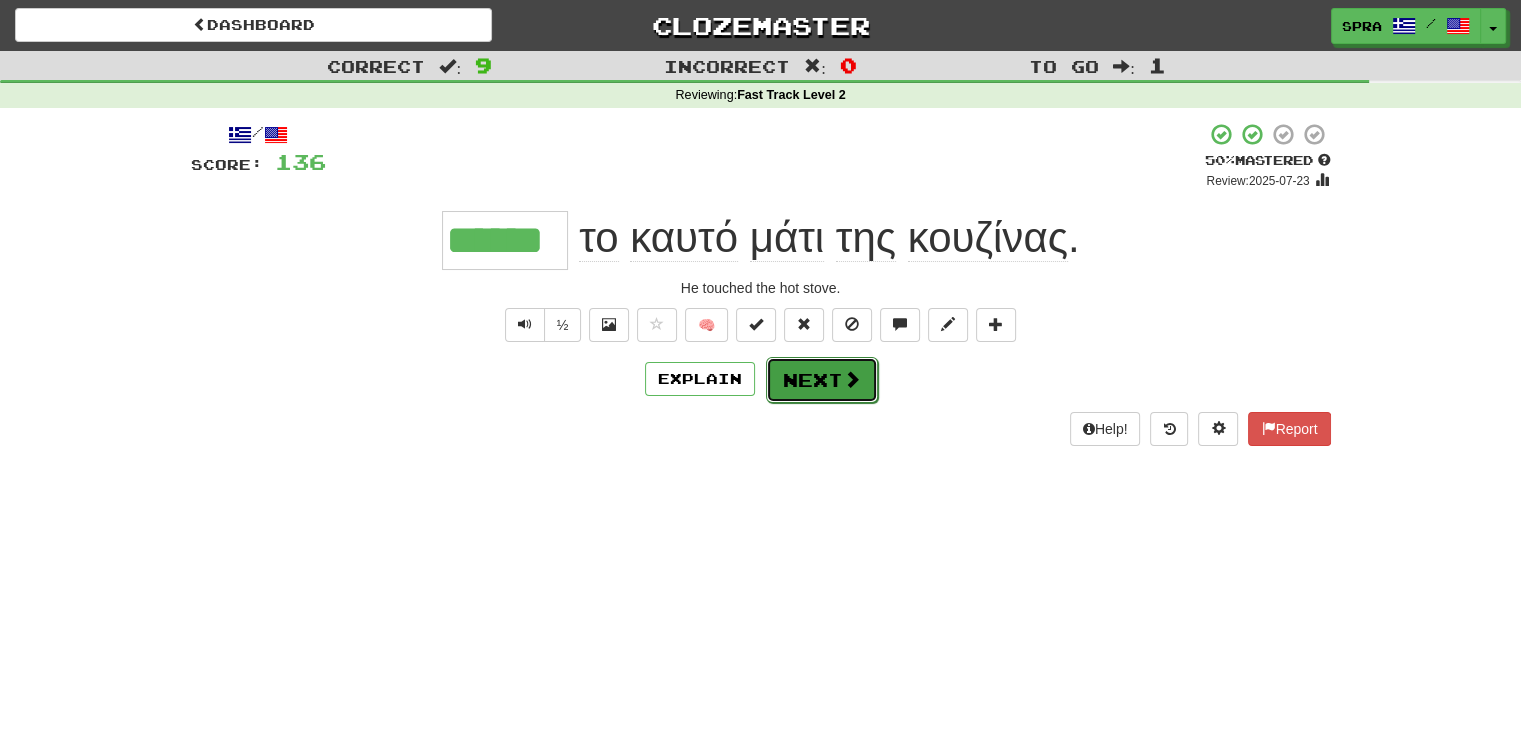 click on "Next" at bounding box center [822, 380] 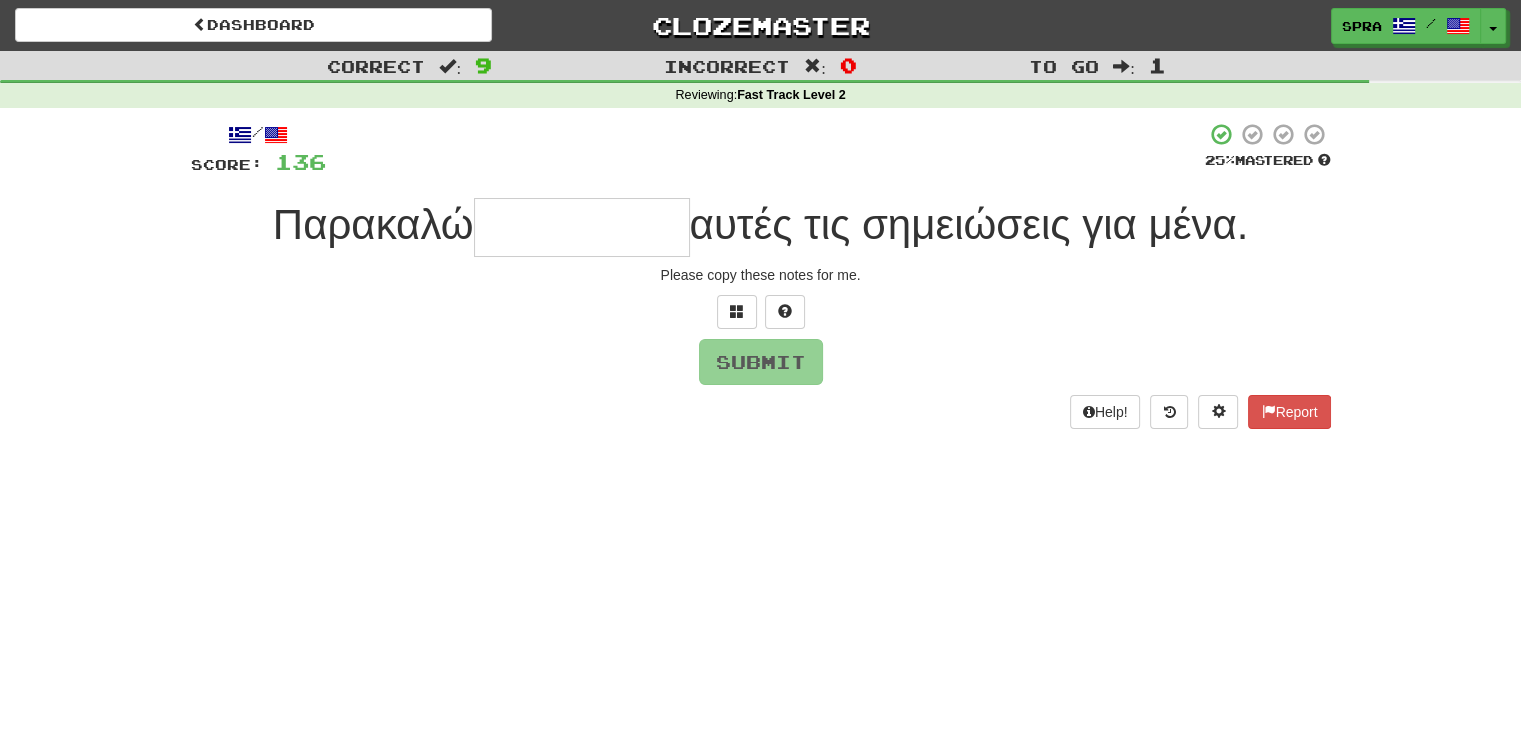type on "*" 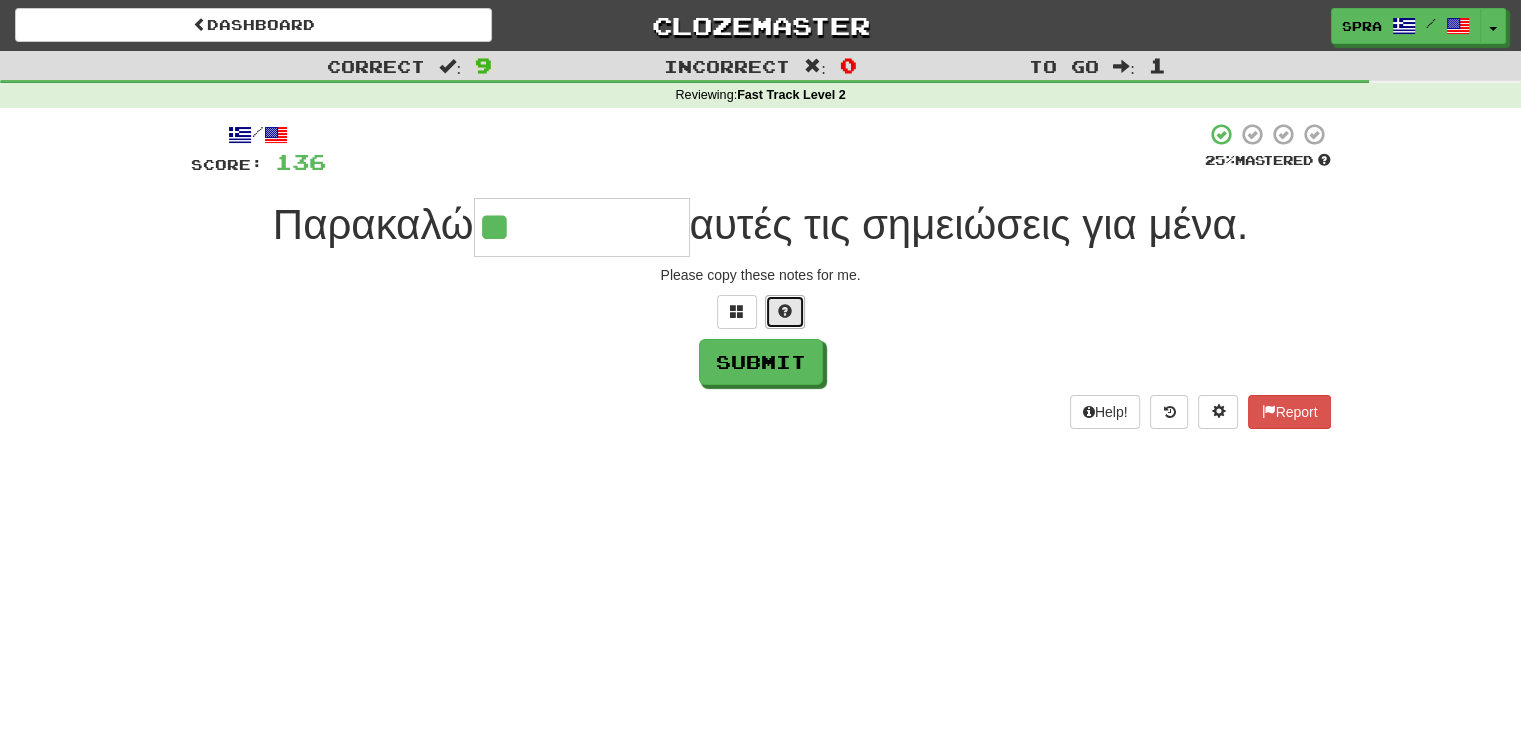 click at bounding box center (785, 312) 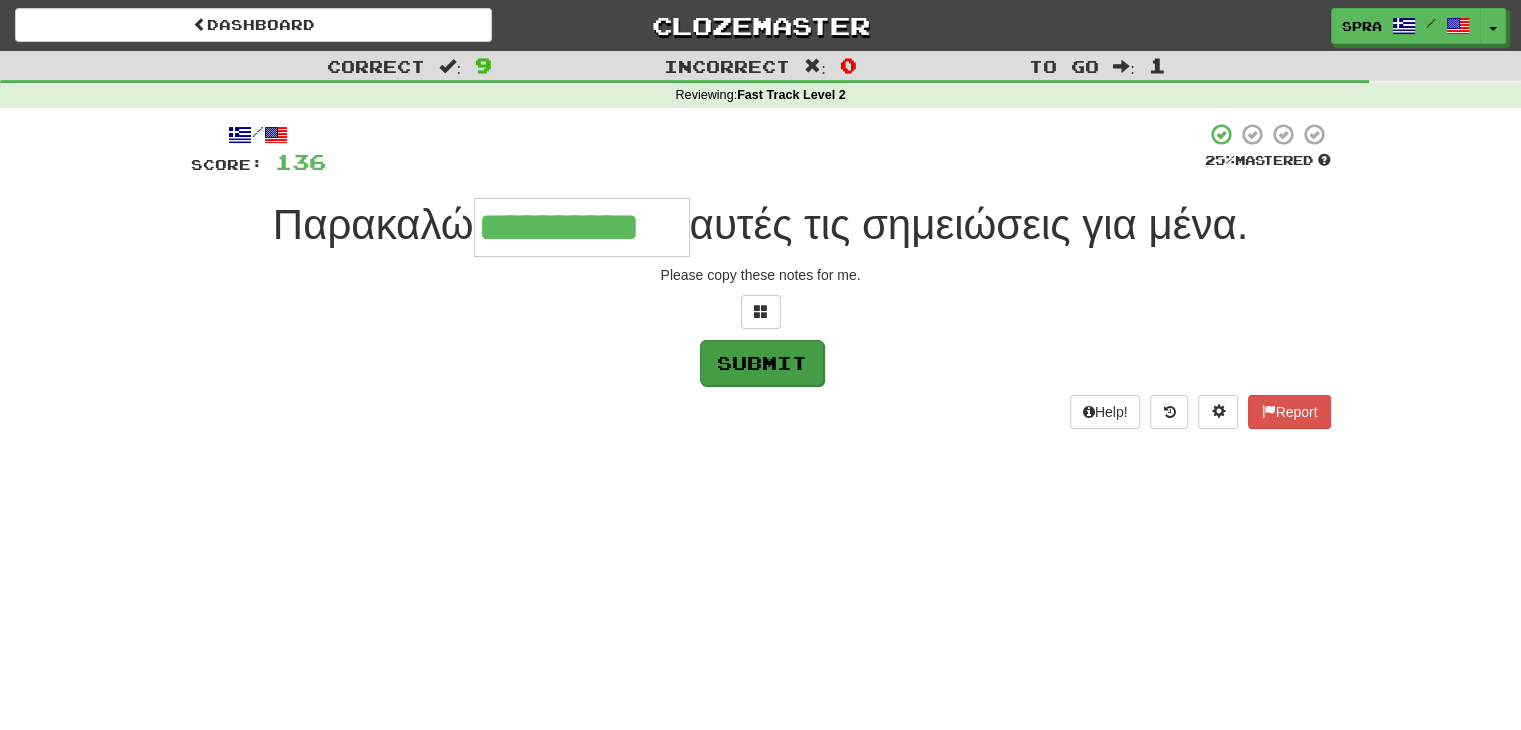 type on "**********" 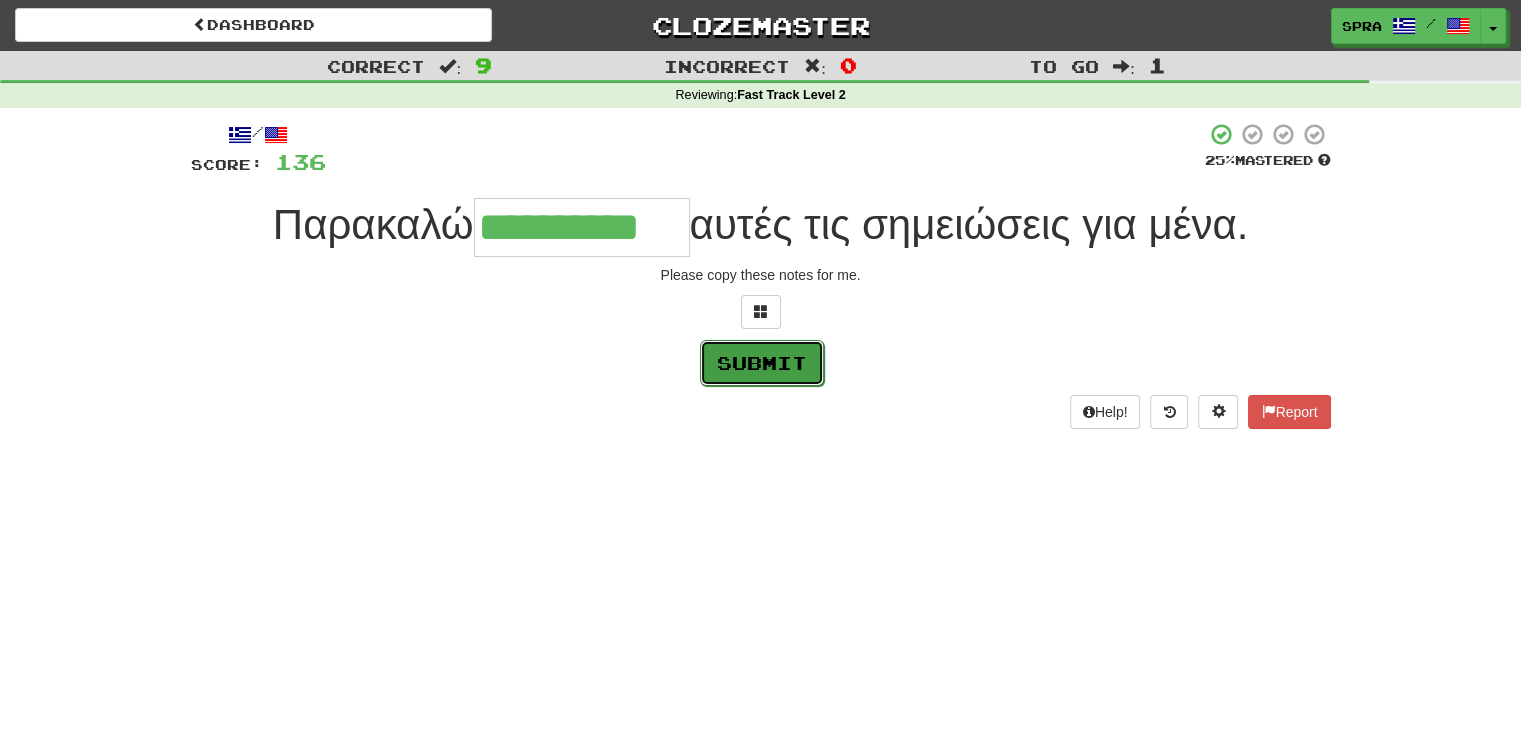 click on "Submit" at bounding box center (762, 363) 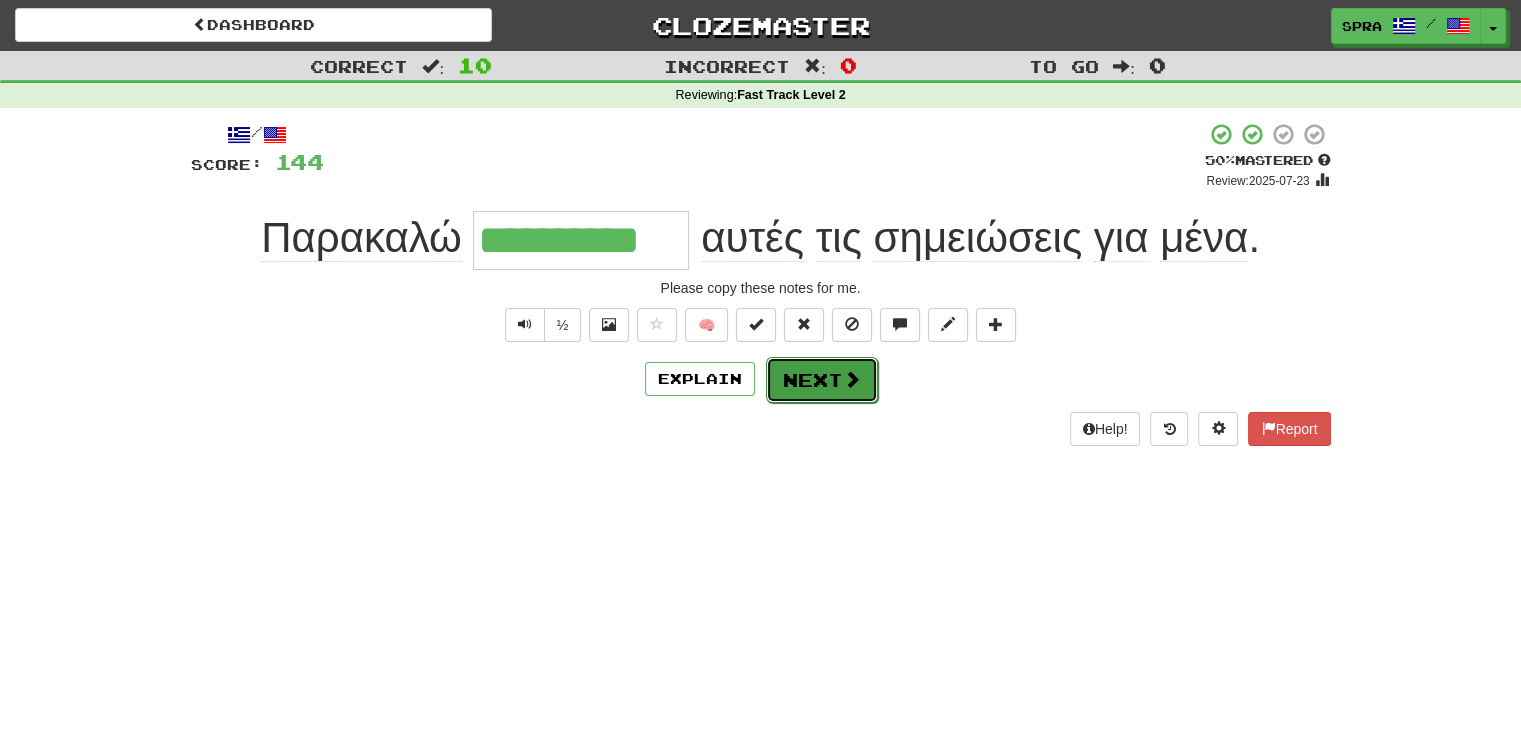 click on "Next" at bounding box center [822, 380] 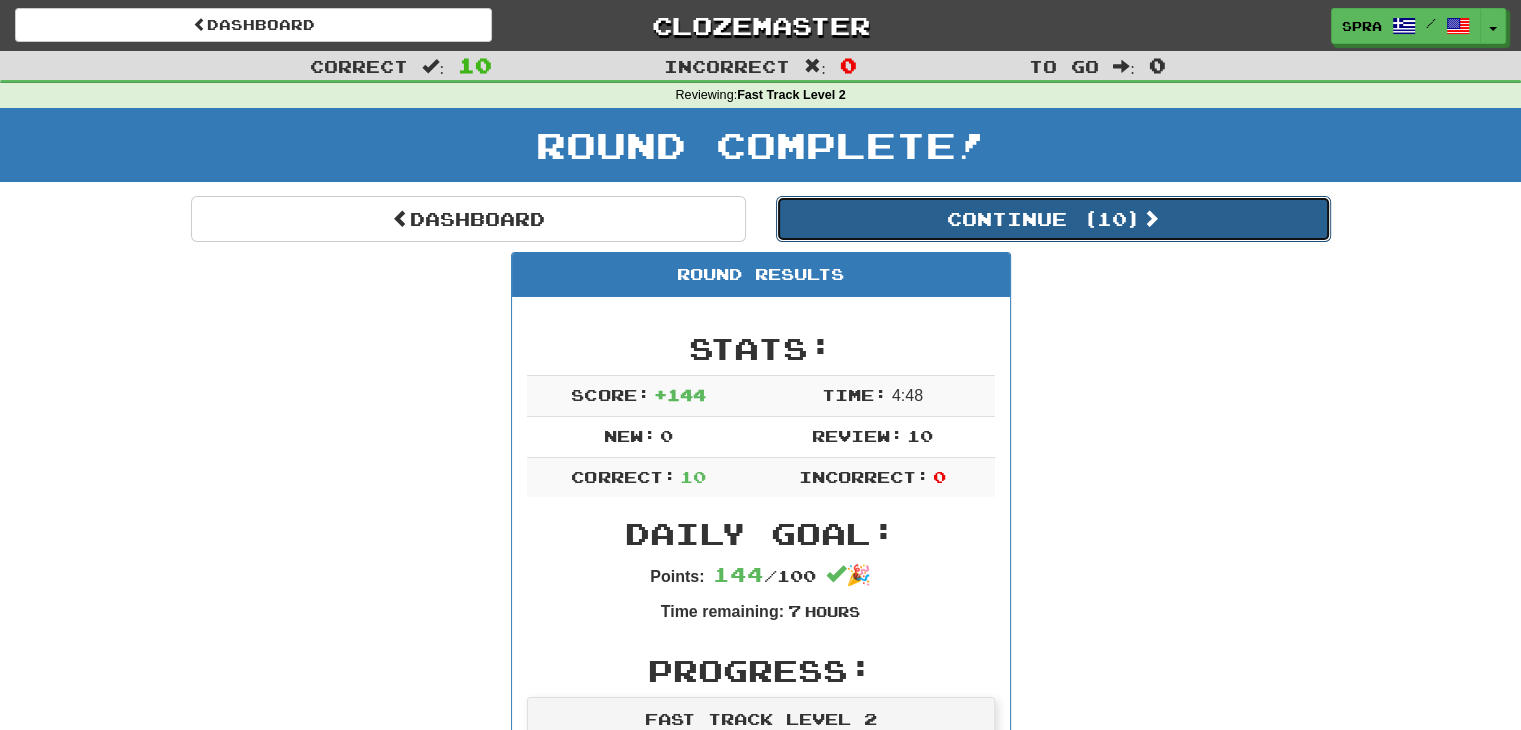click on "Continue ( 10 )" at bounding box center (1053, 219) 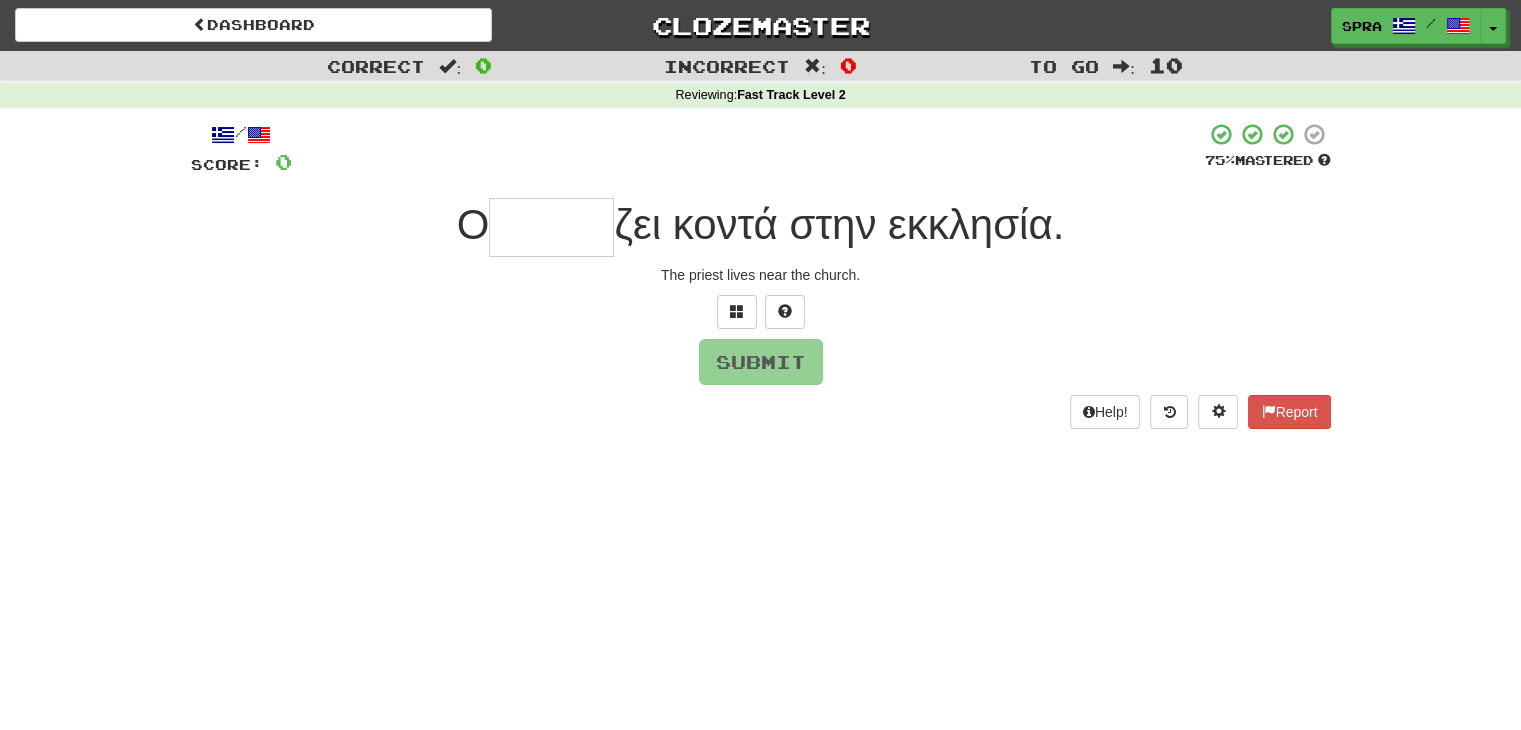 type on "*" 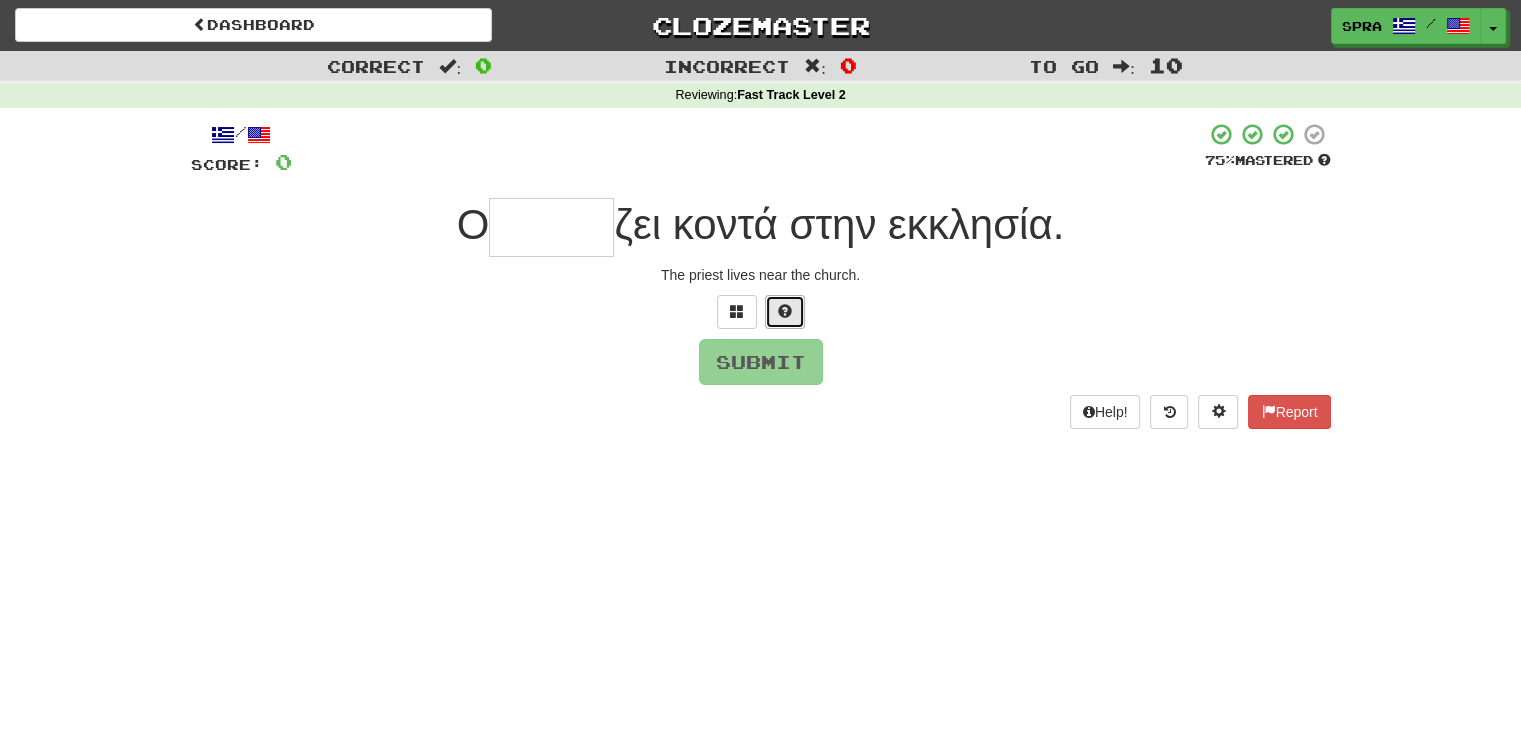 click at bounding box center [785, 312] 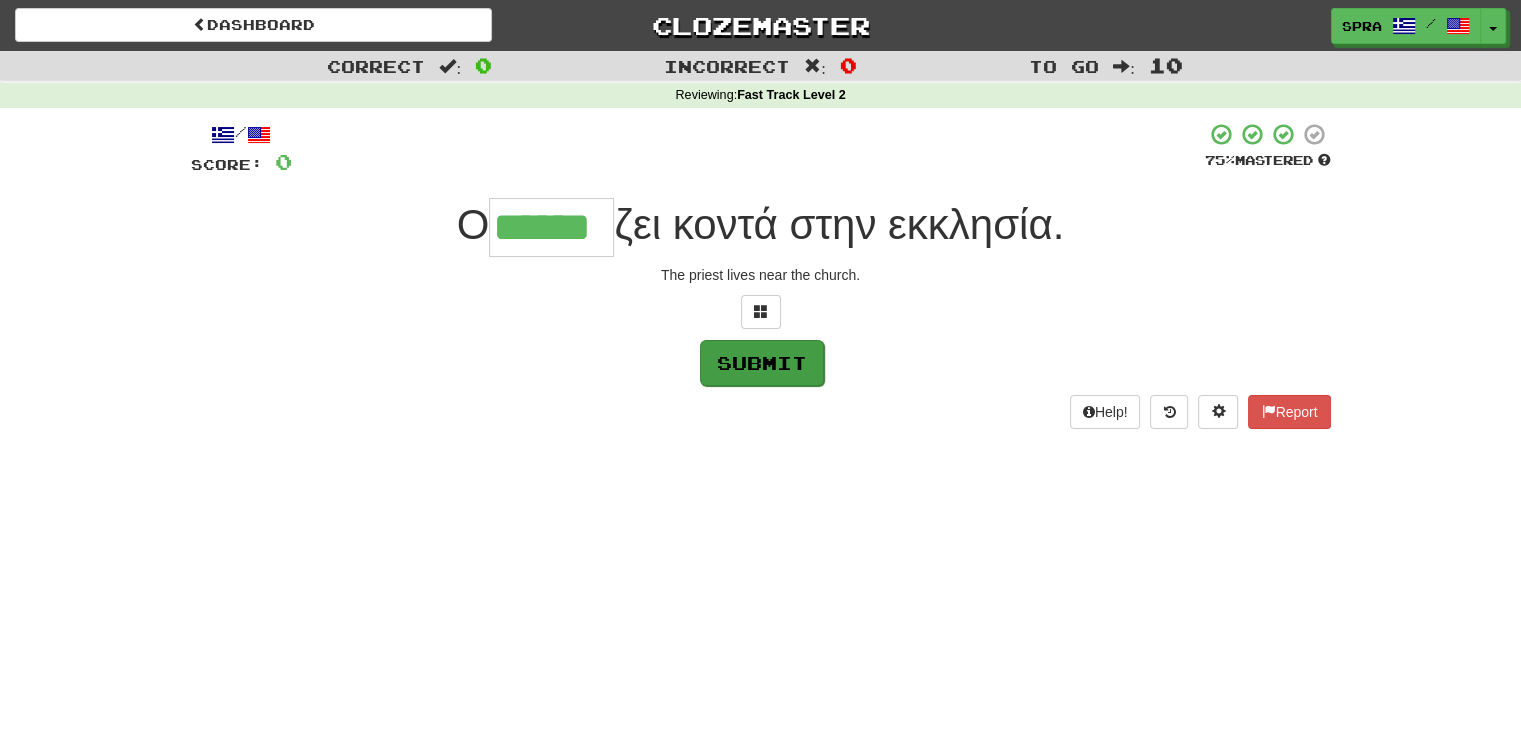 type on "******" 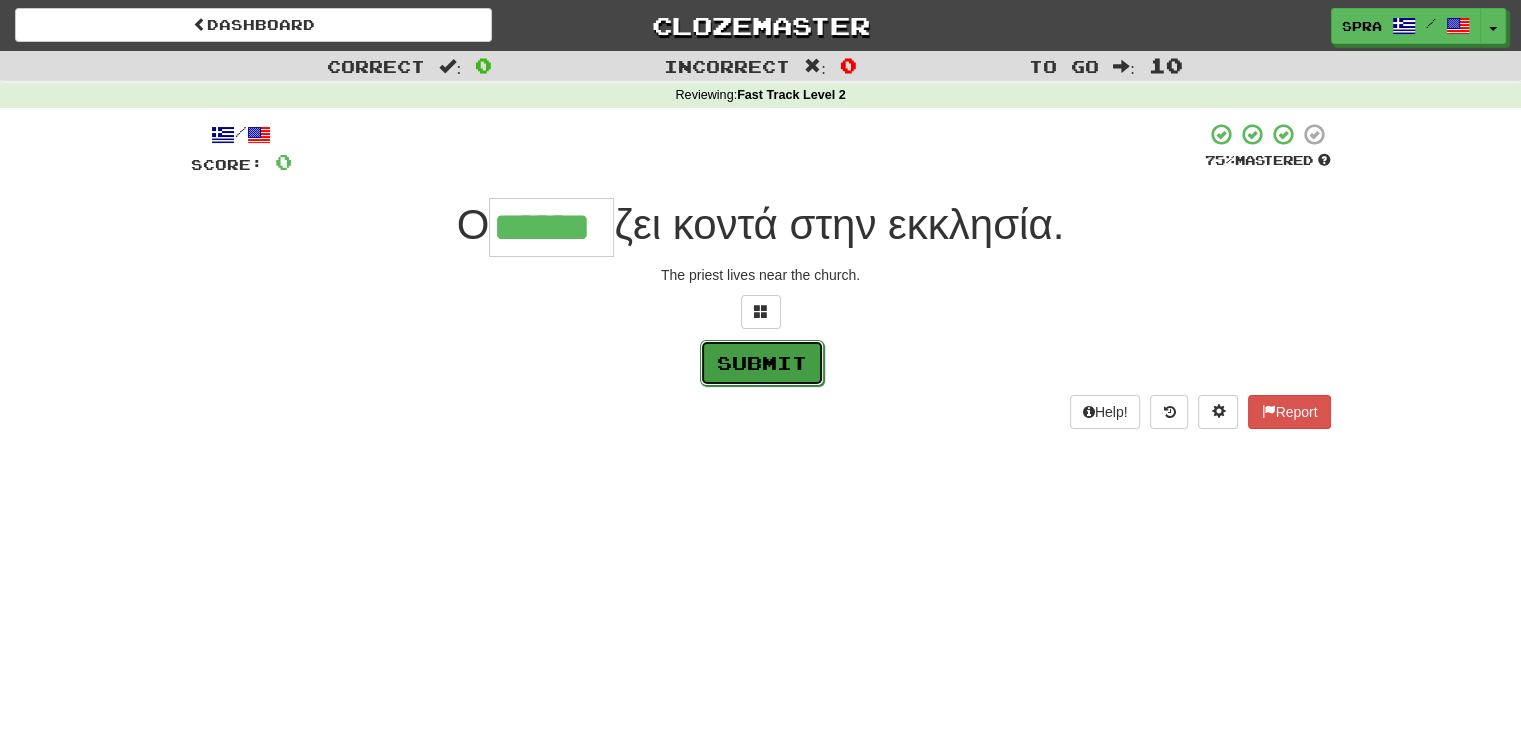 click on "Submit" at bounding box center (762, 363) 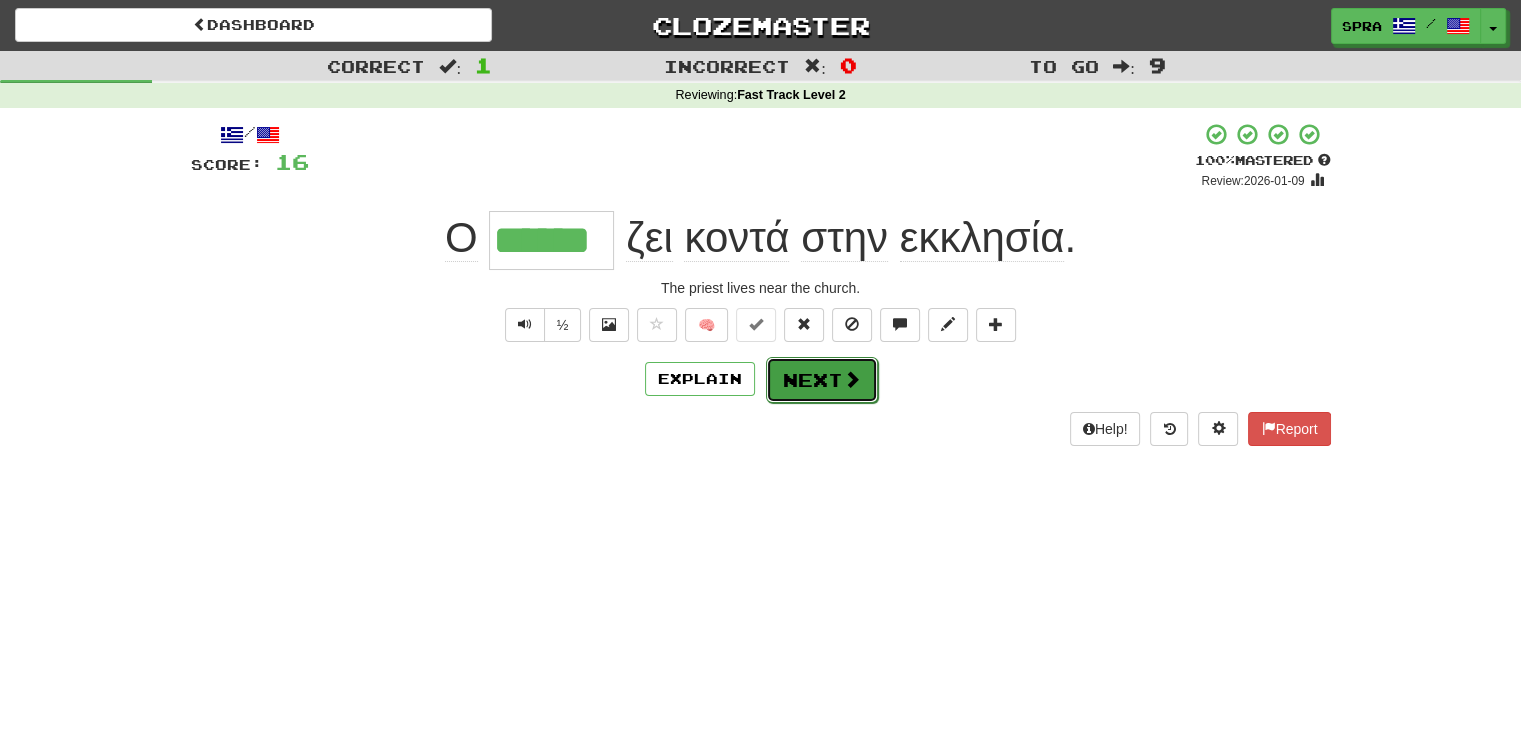 click on "Next" at bounding box center [822, 380] 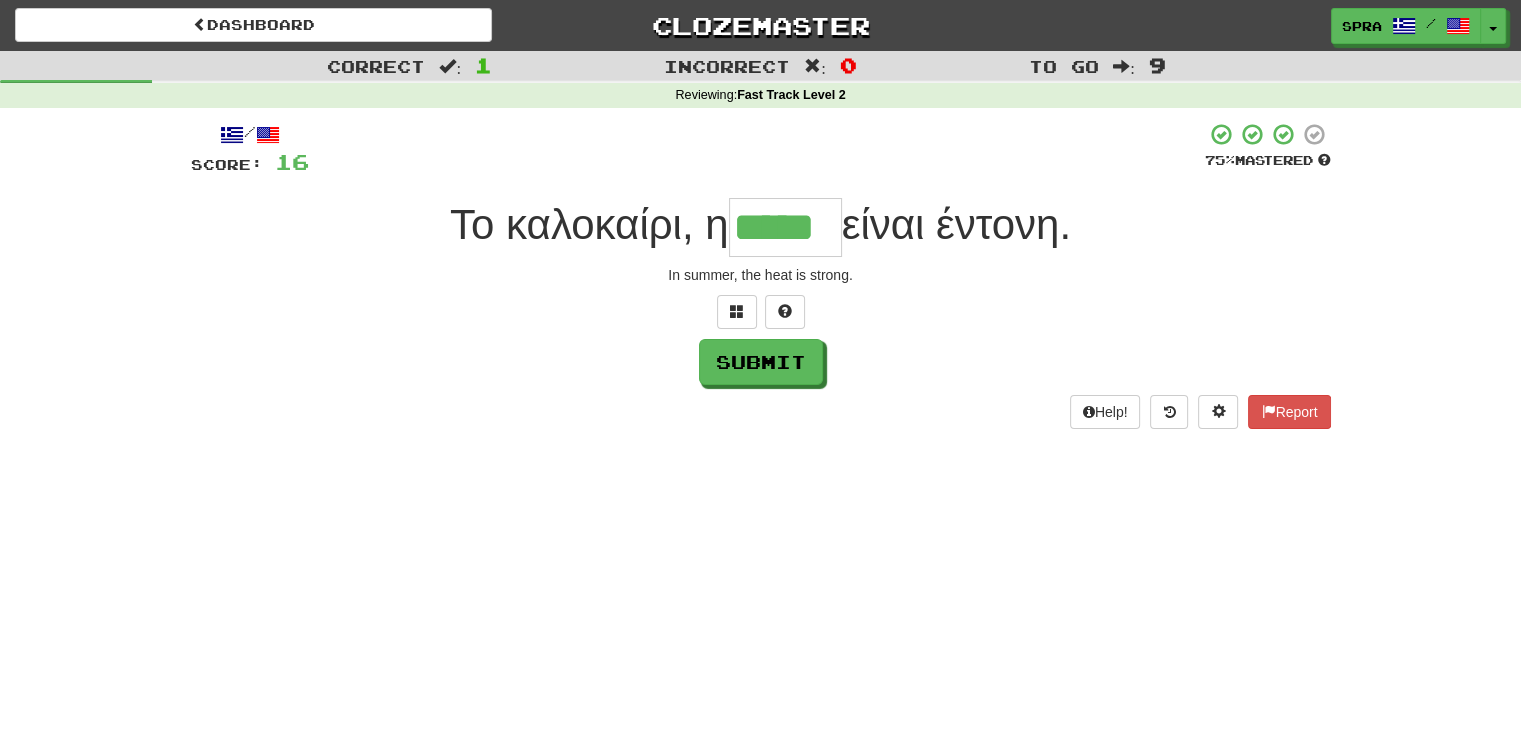 type on "*****" 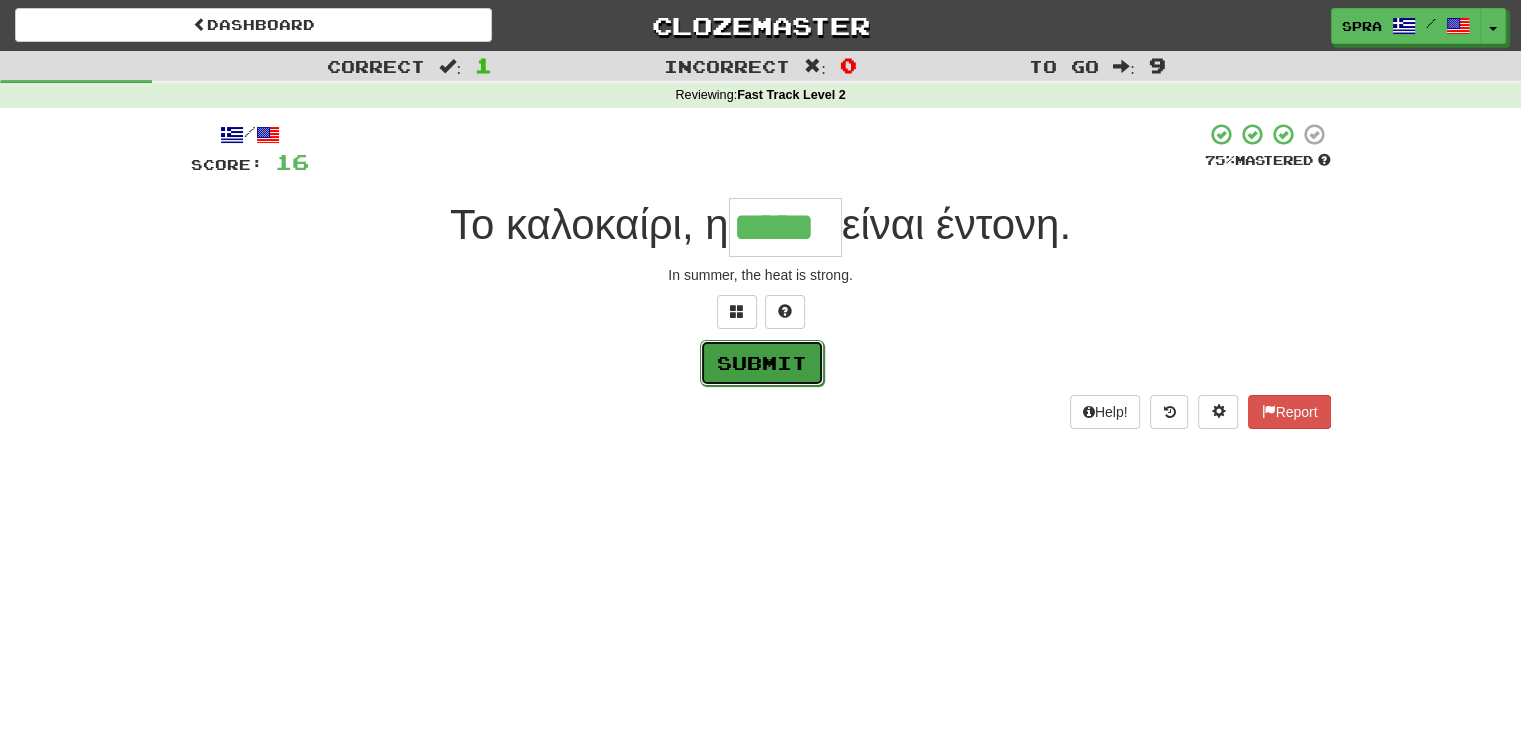 click on "Submit" at bounding box center (762, 363) 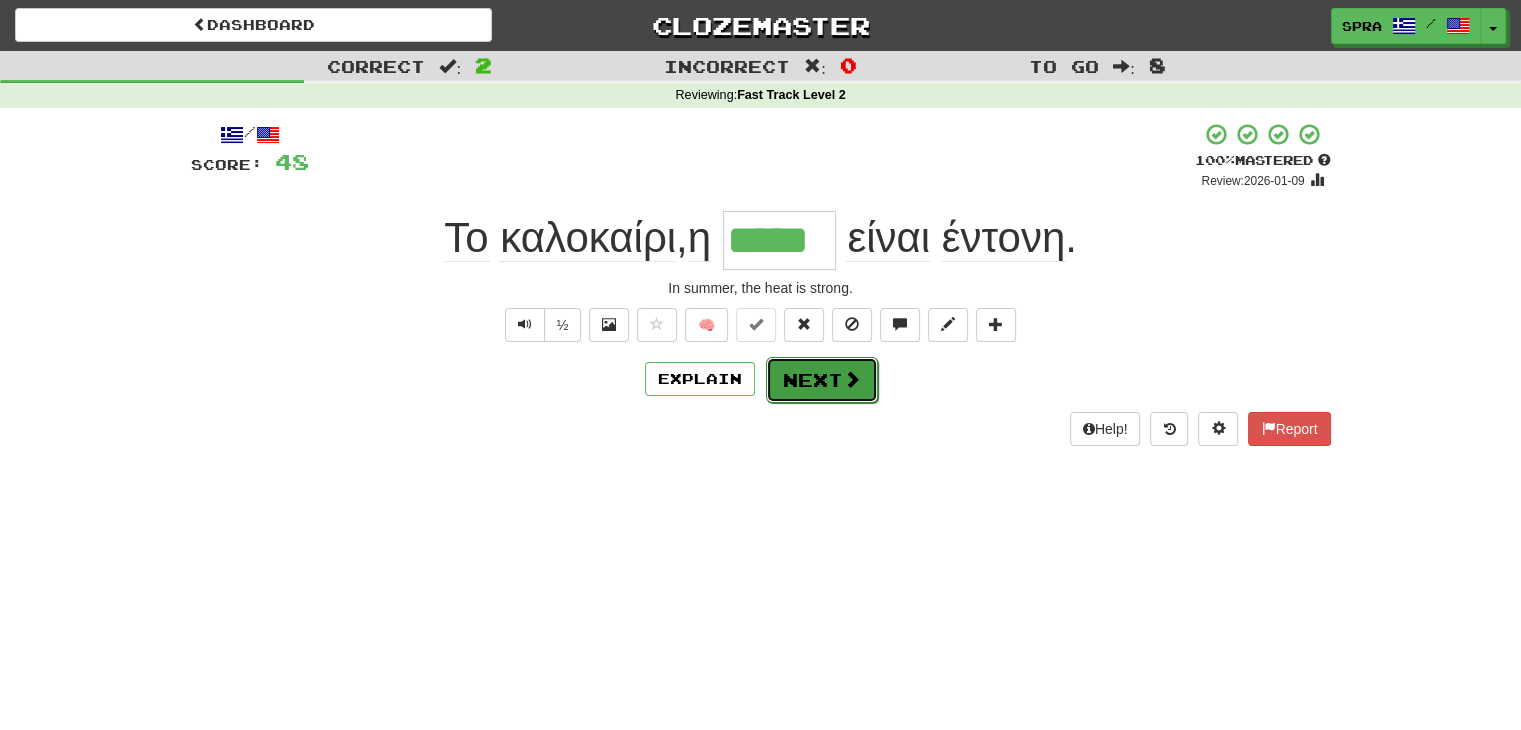 click on "Next" at bounding box center [822, 380] 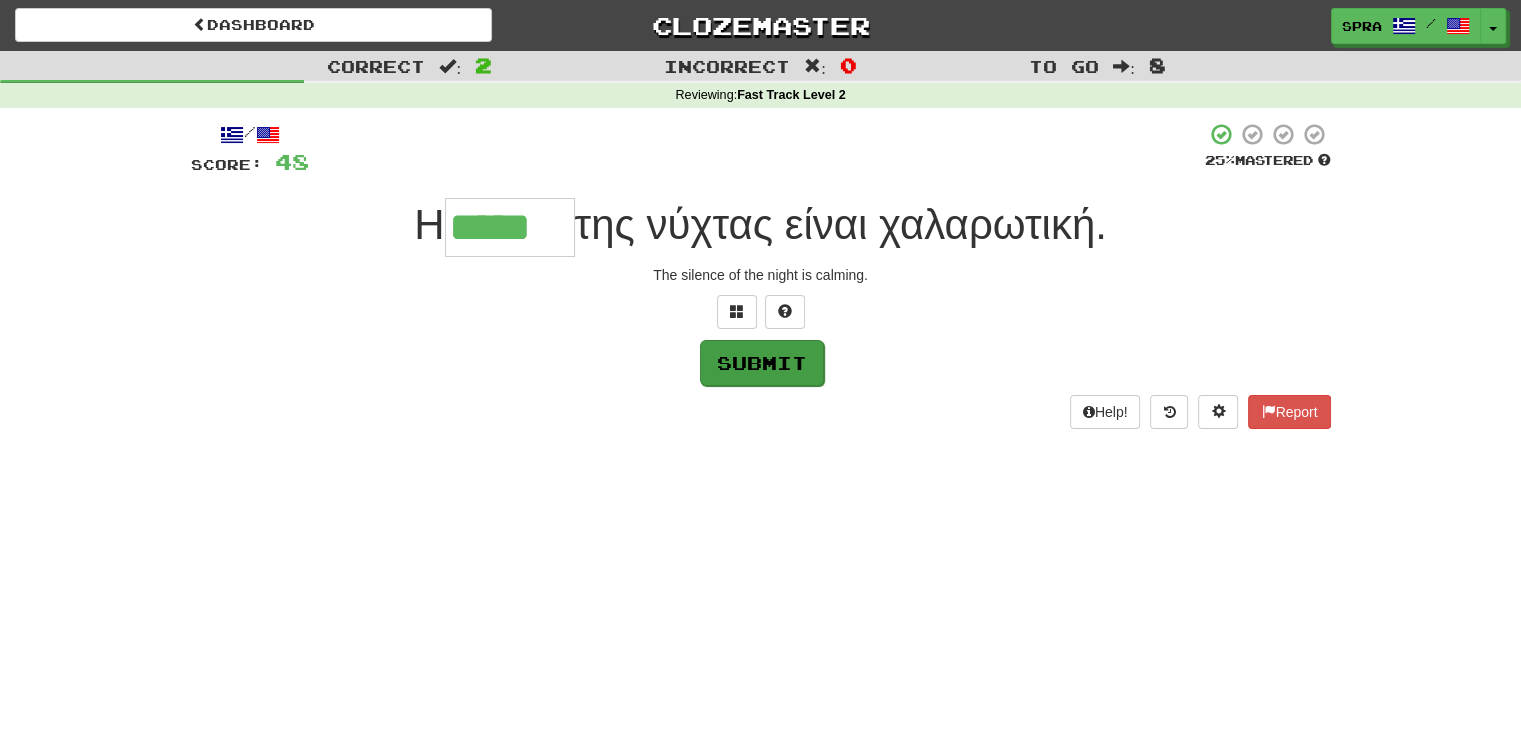 type on "*****" 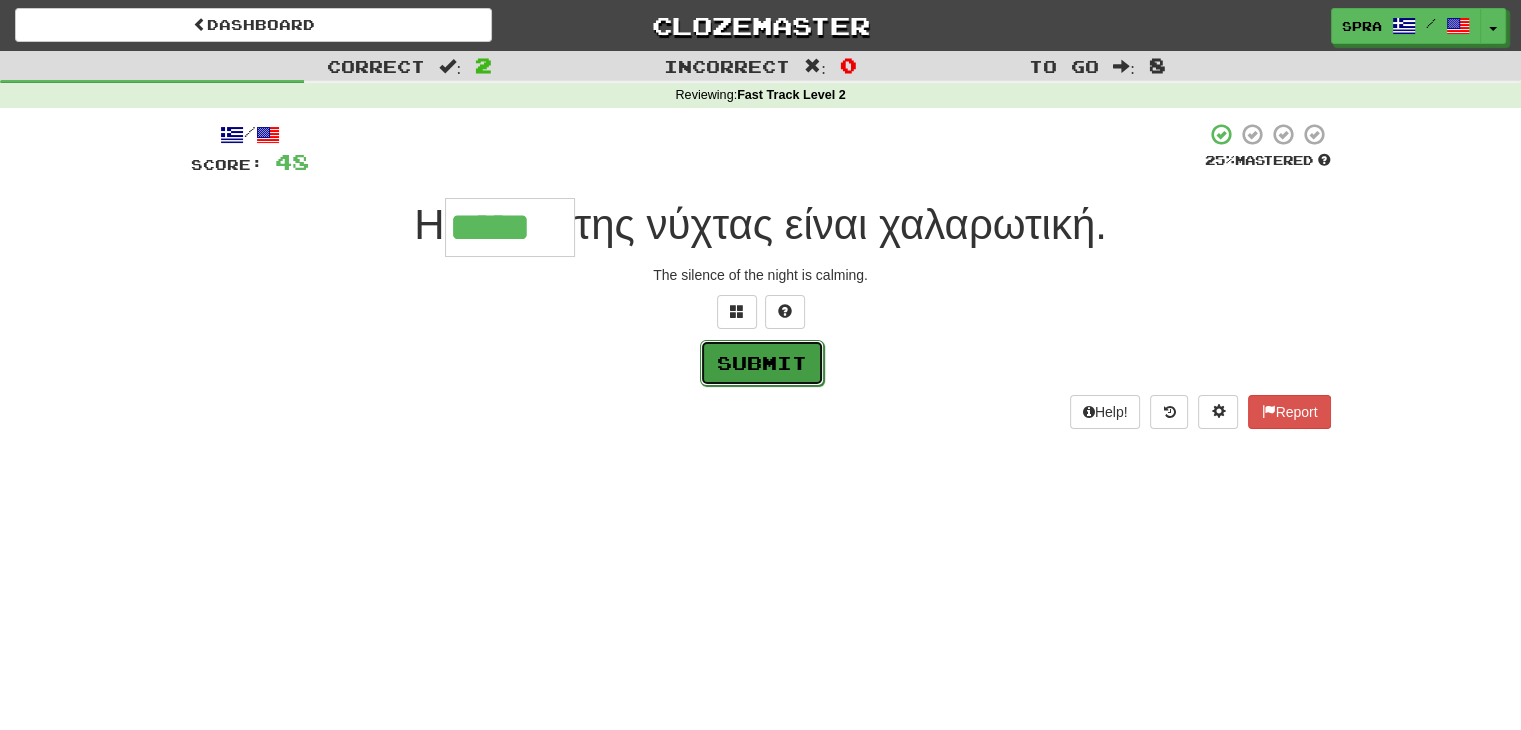 click on "Submit" at bounding box center [762, 363] 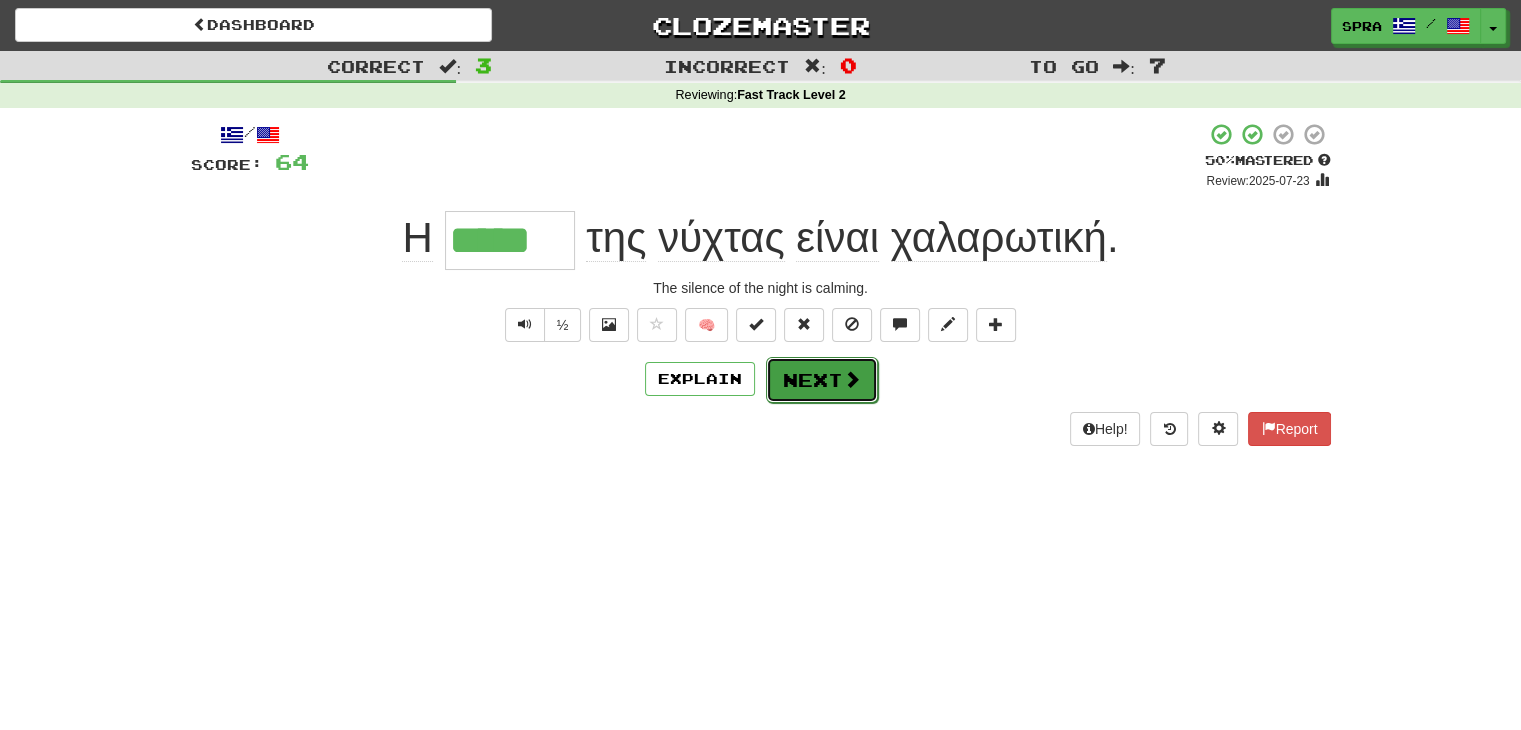 click at bounding box center (852, 379) 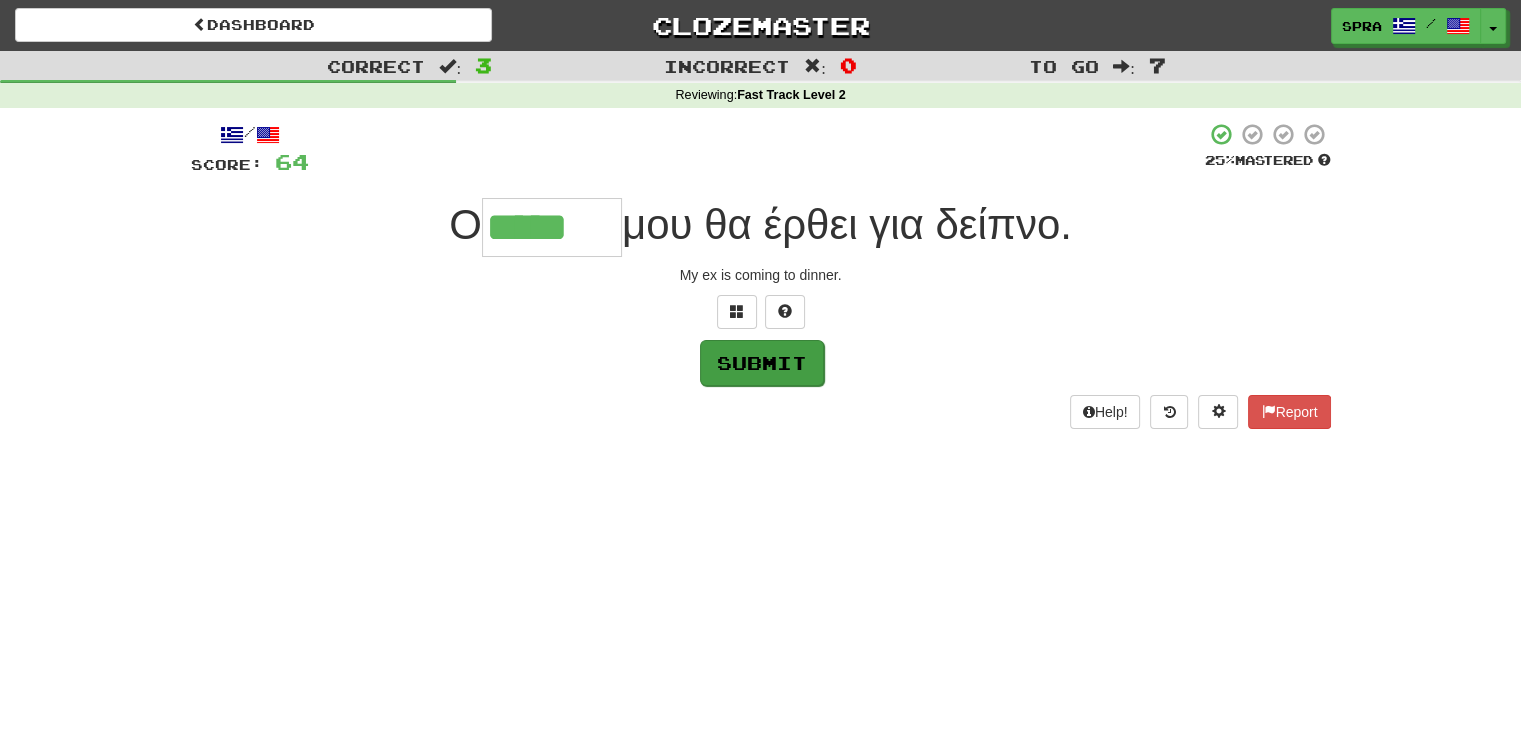 type on "*****" 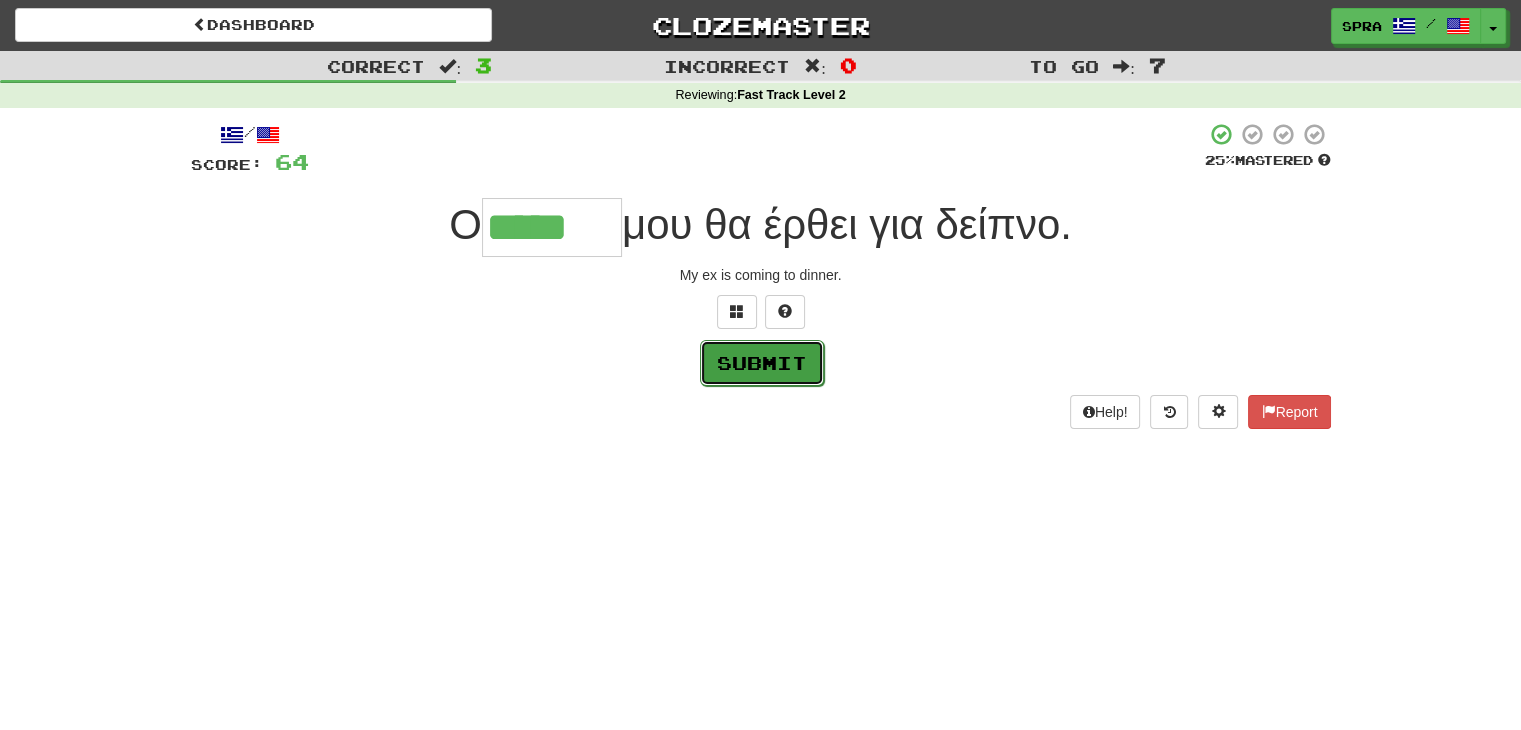 click on "Submit" at bounding box center [762, 363] 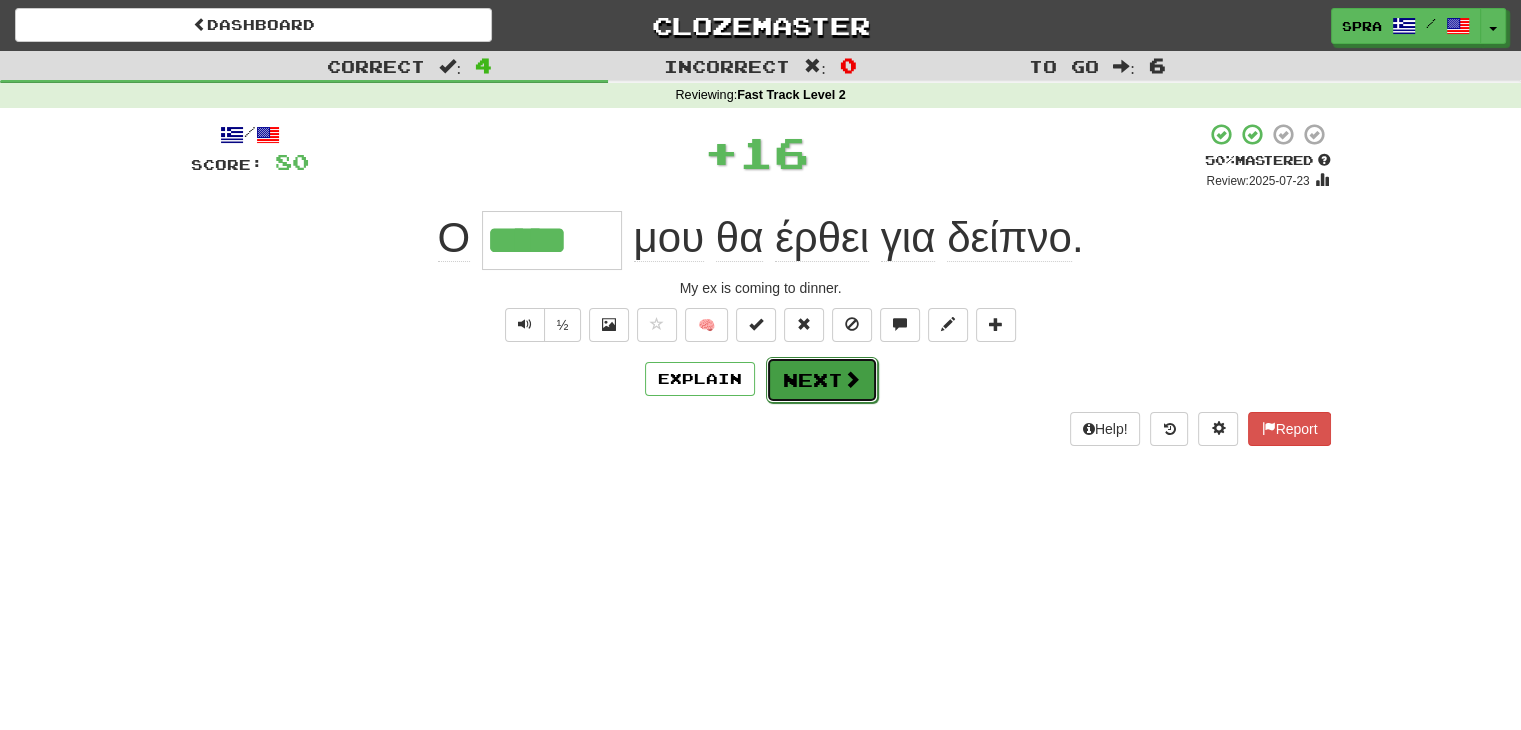 click on "Next" at bounding box center [822, 380] 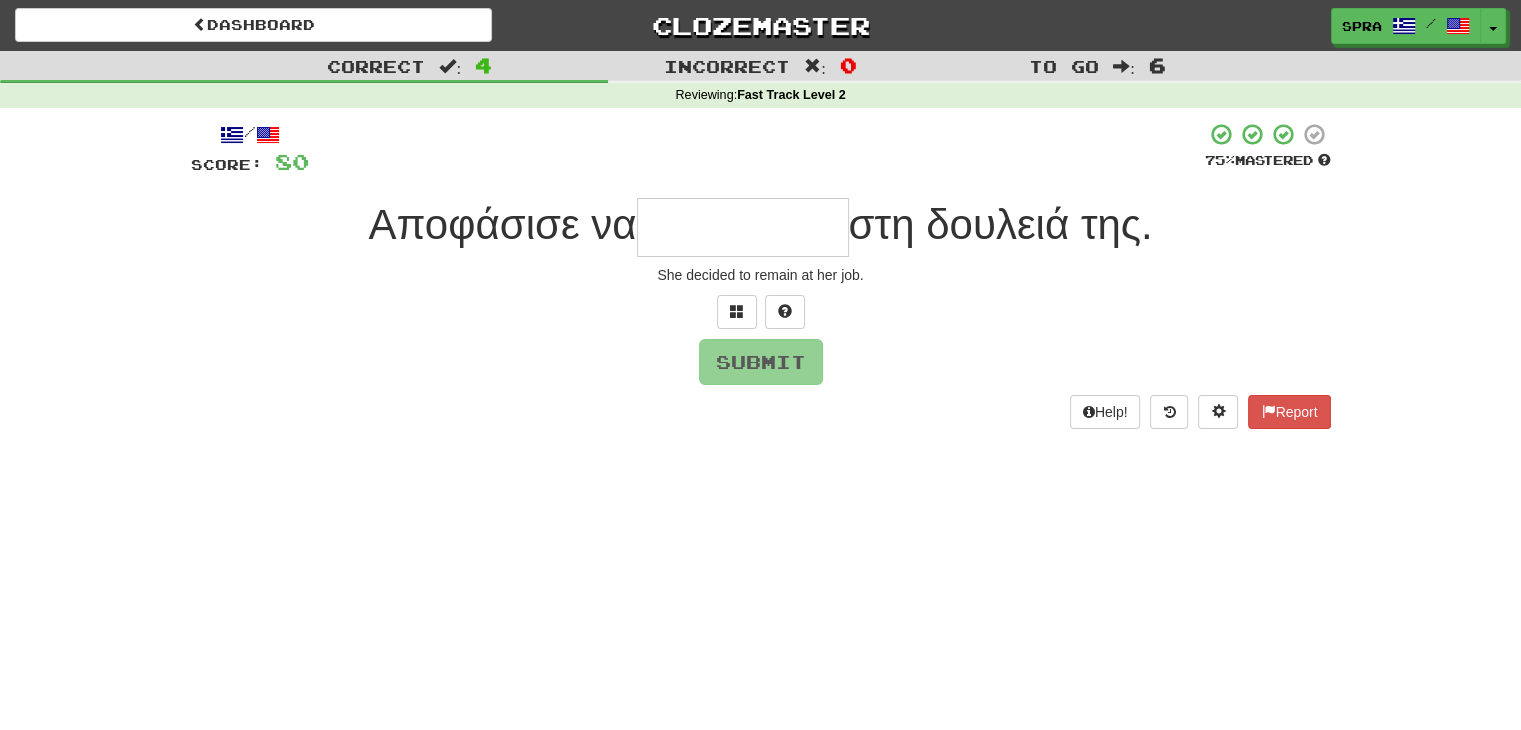 type on "*" 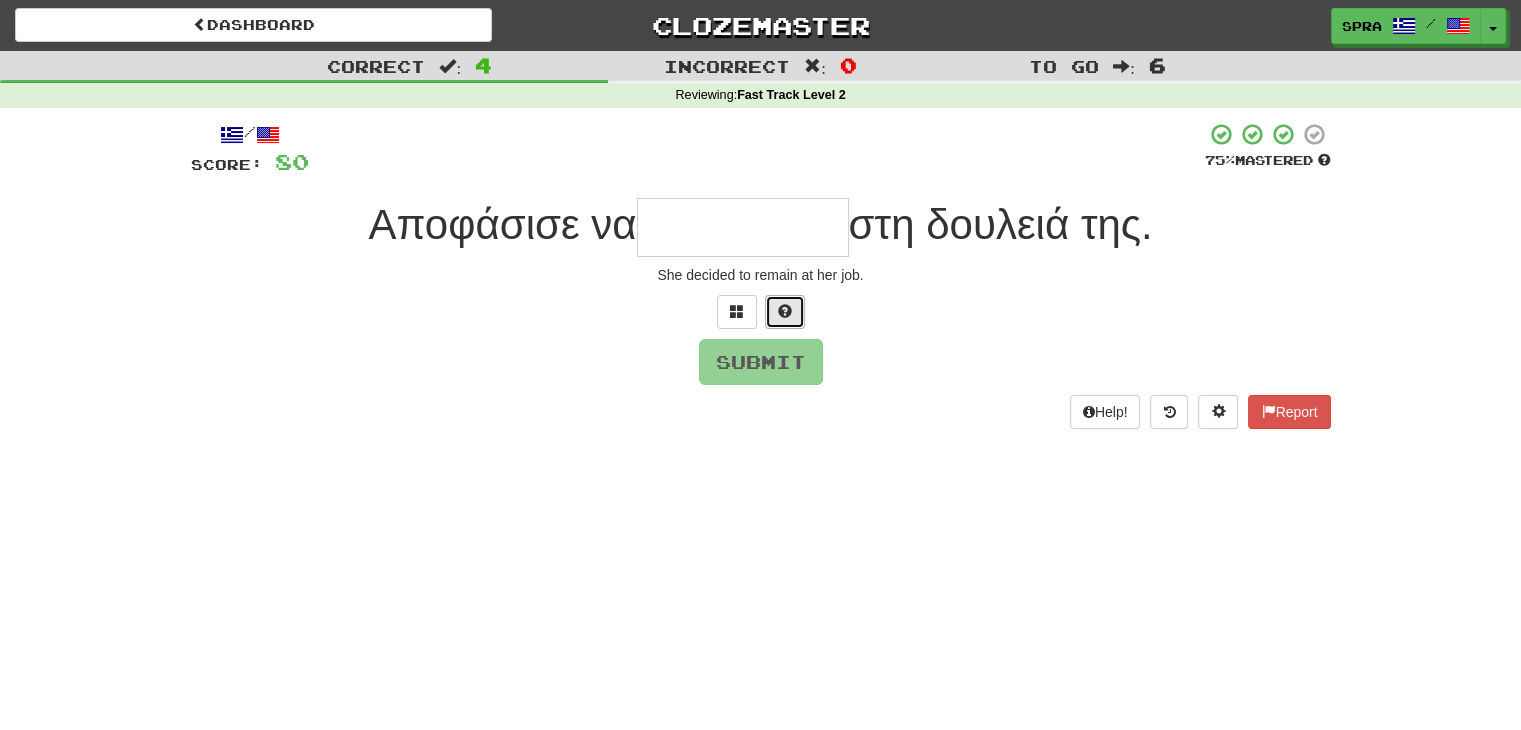 click at bounding box center (785, 312) 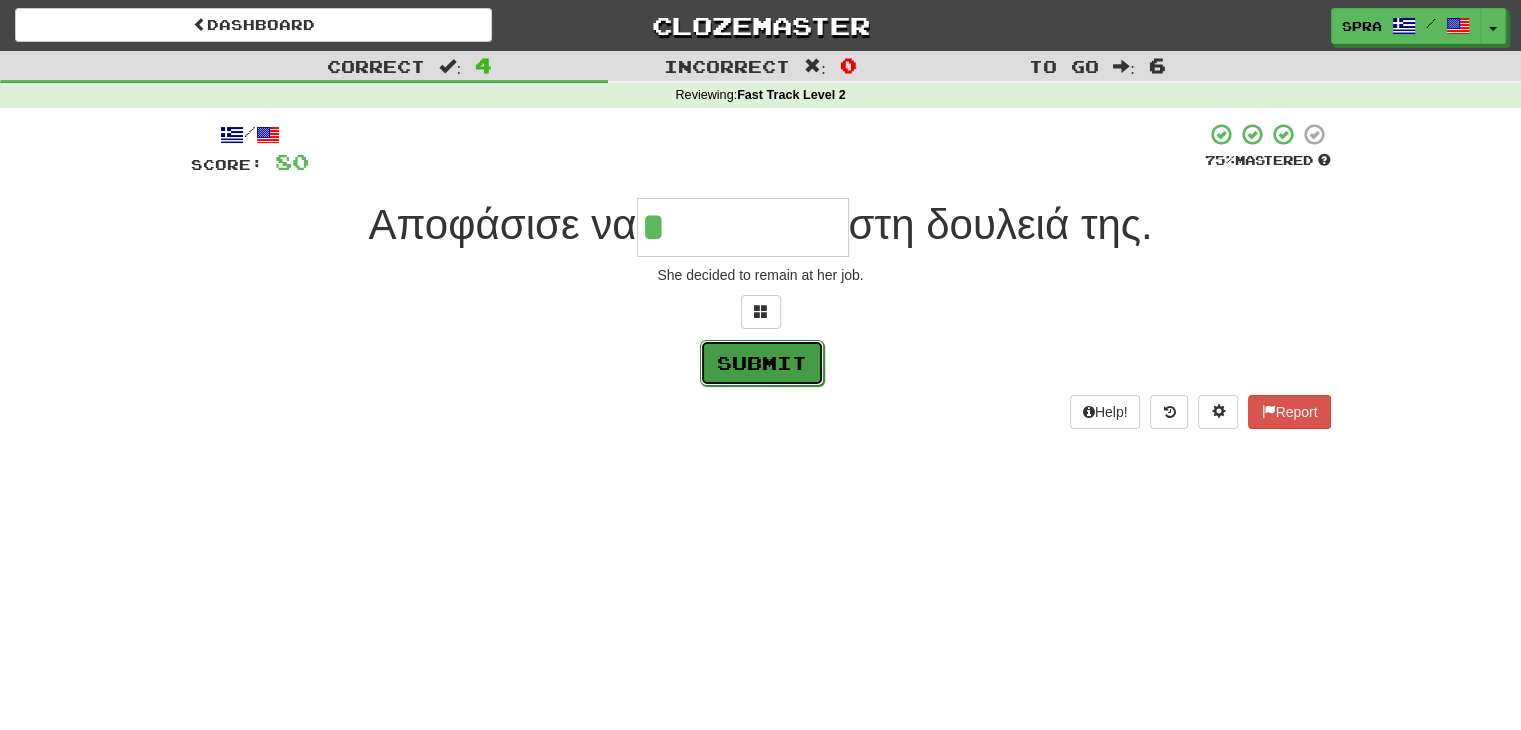 click on "Submit" at bounding box center [762, 363] 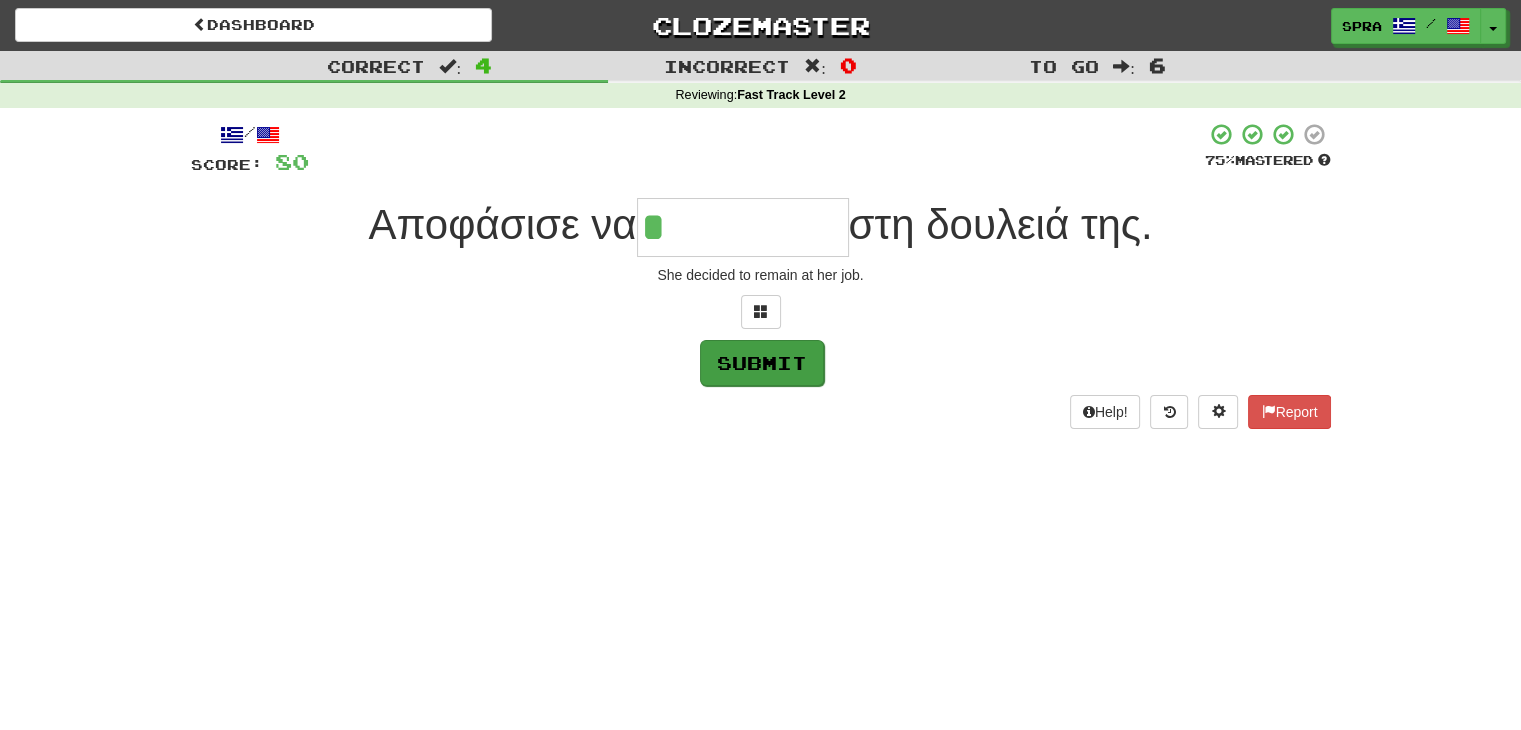 type on "**********" 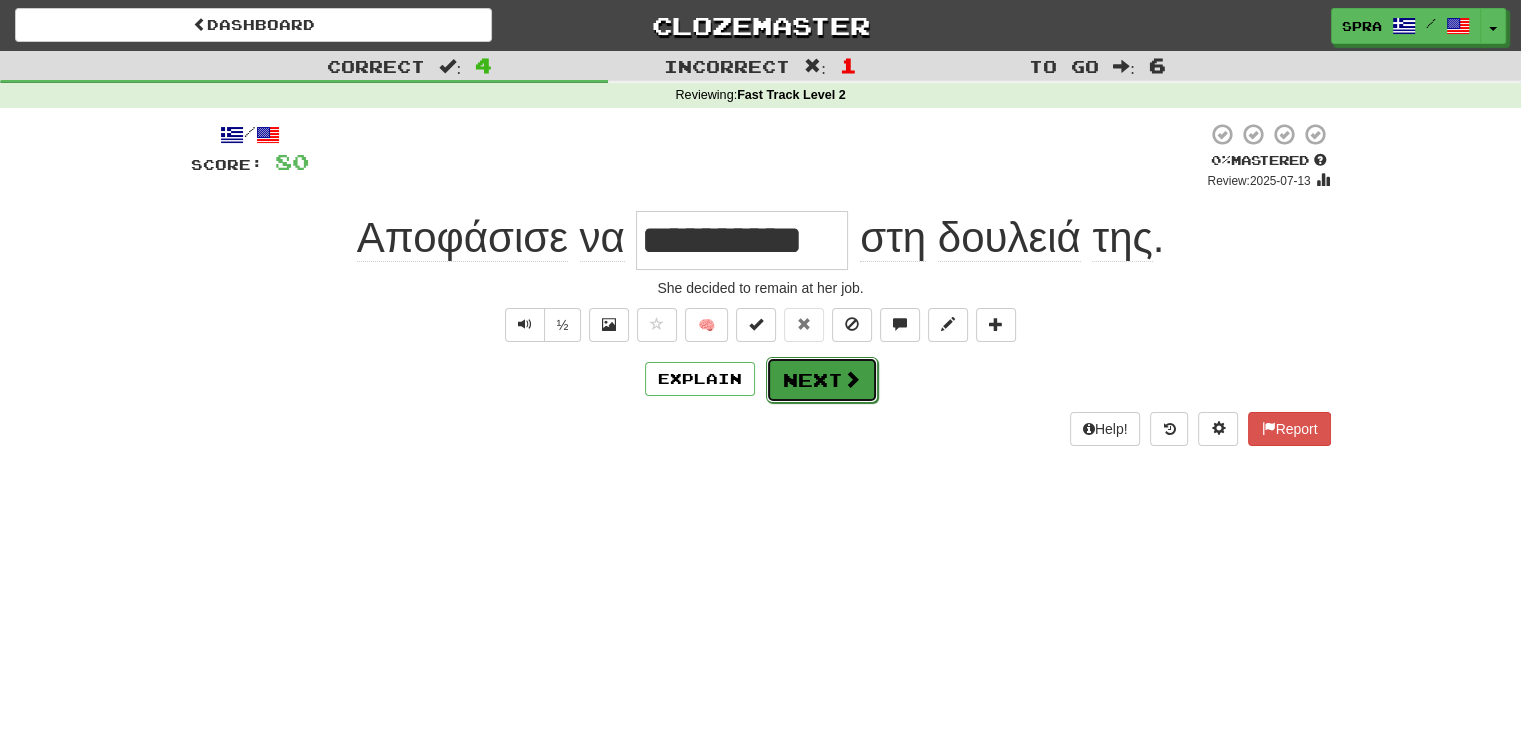 click on "Next" at bounding box center [822, 380] 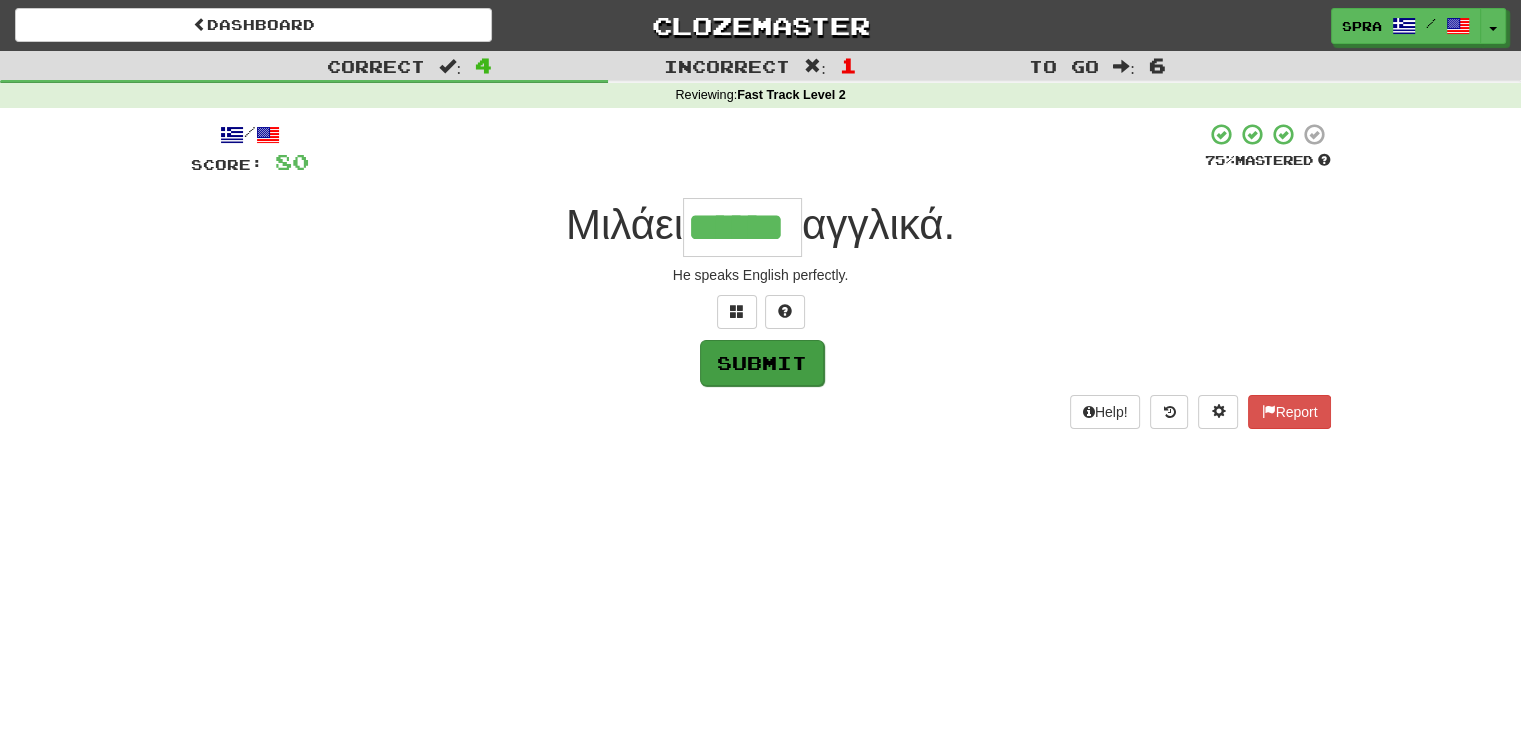 type on "******" 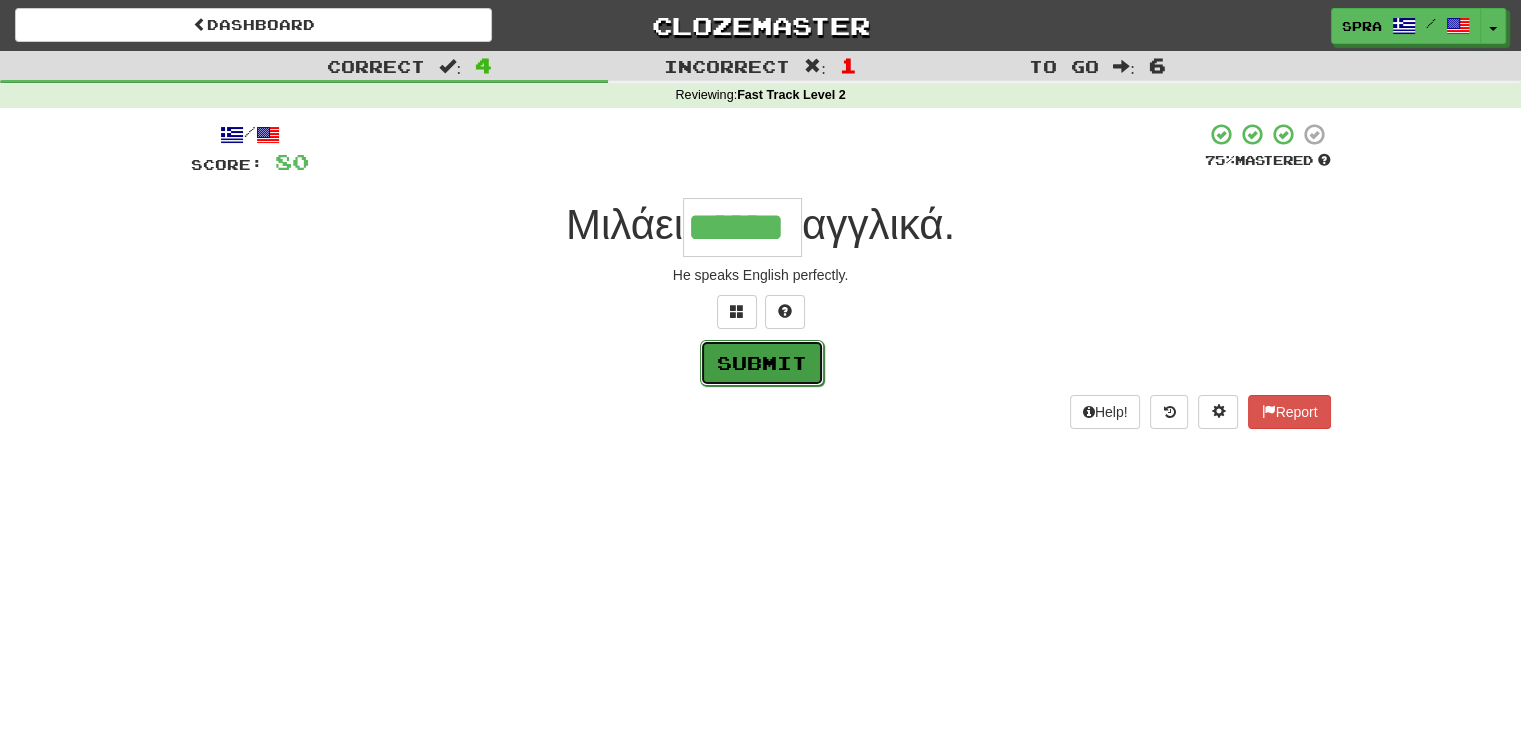 click on "Submit" at bounding box center (762, 363) 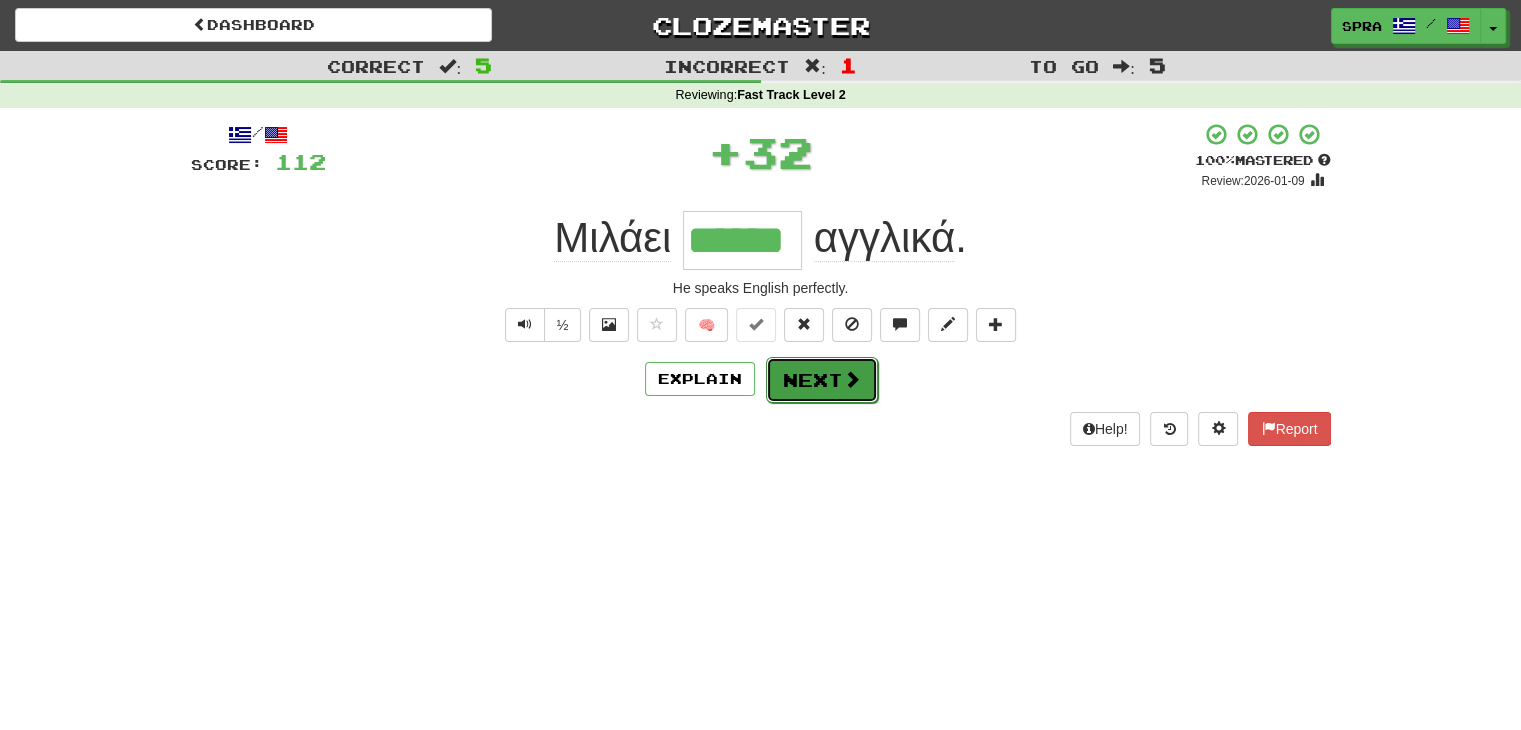 click on "Next" at bounding box center [822, 380] 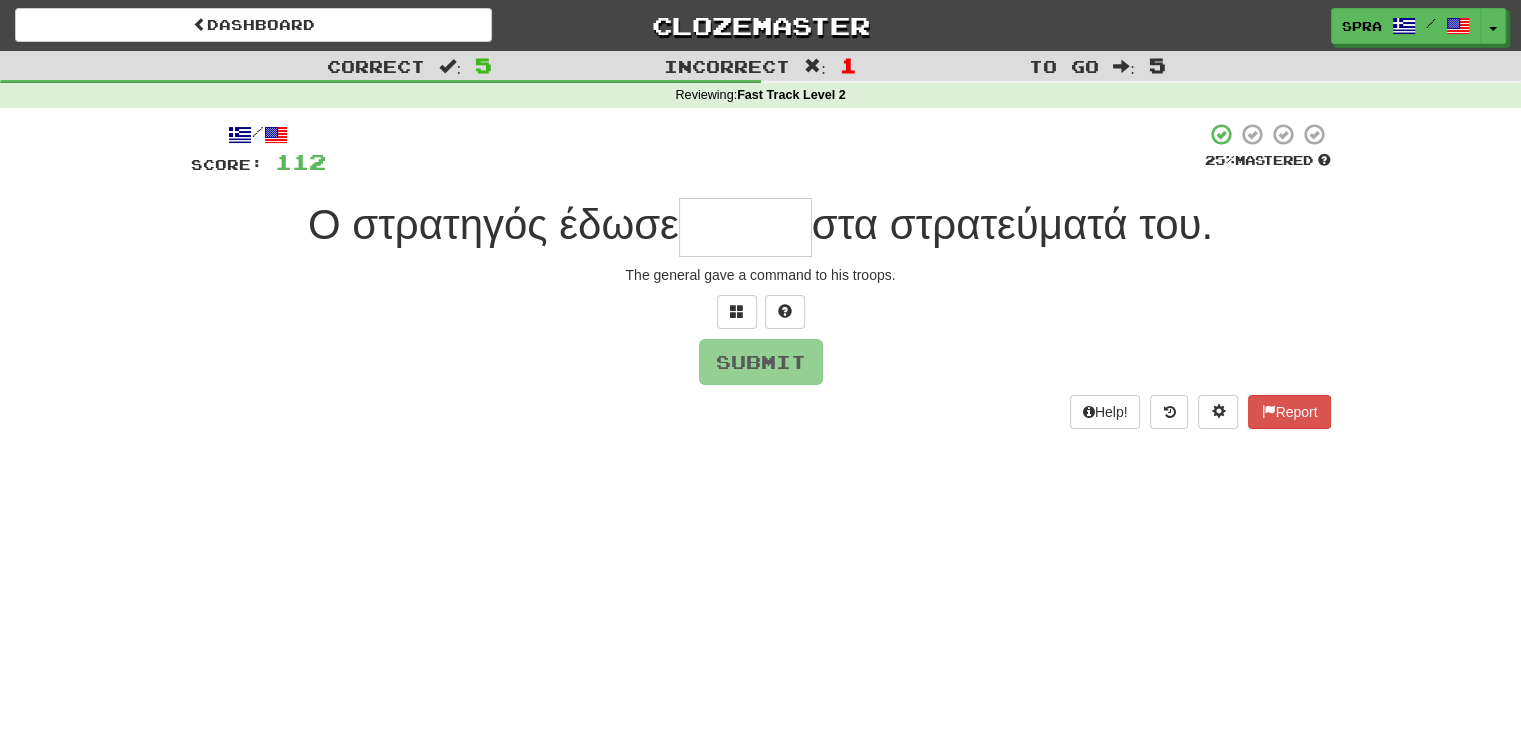 type on "*" 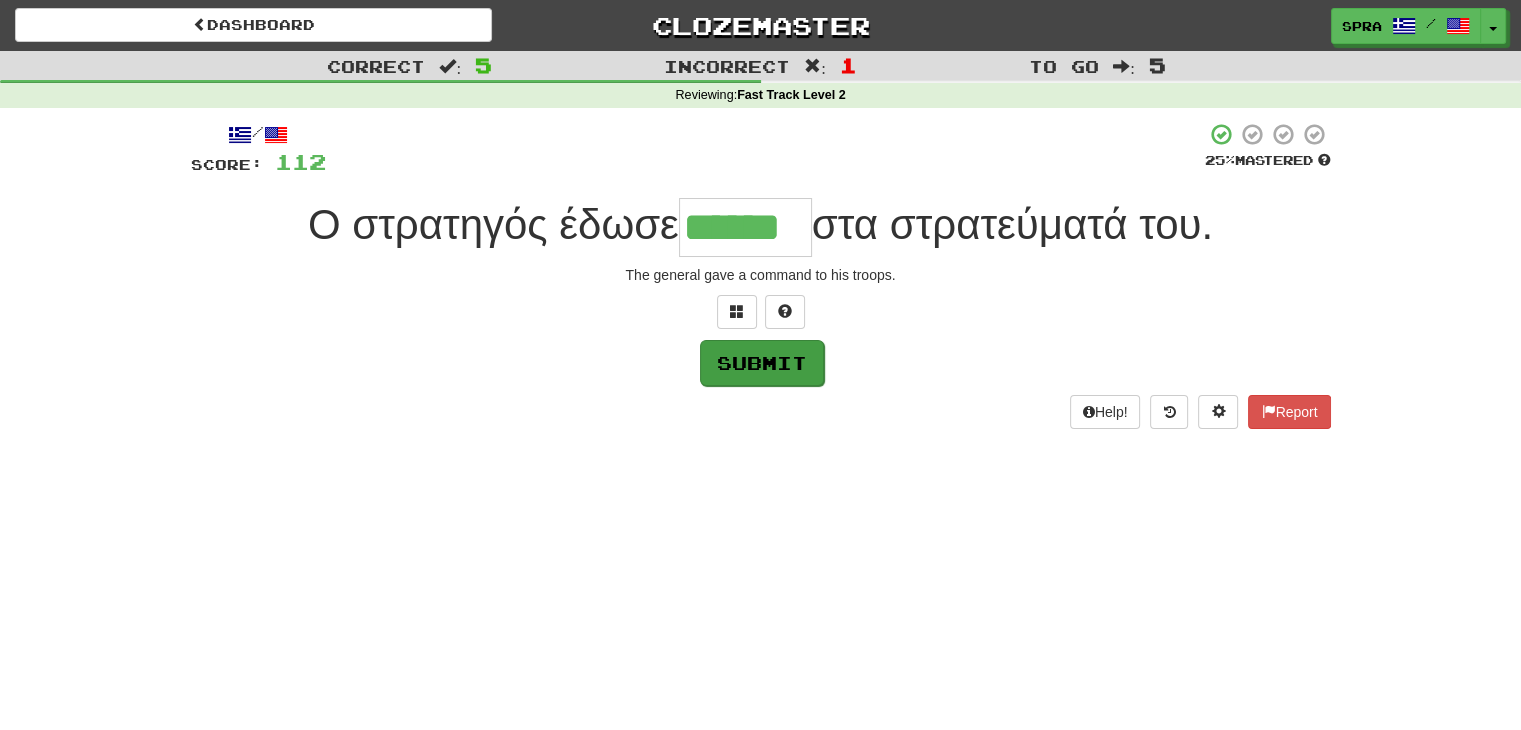 type on "******" 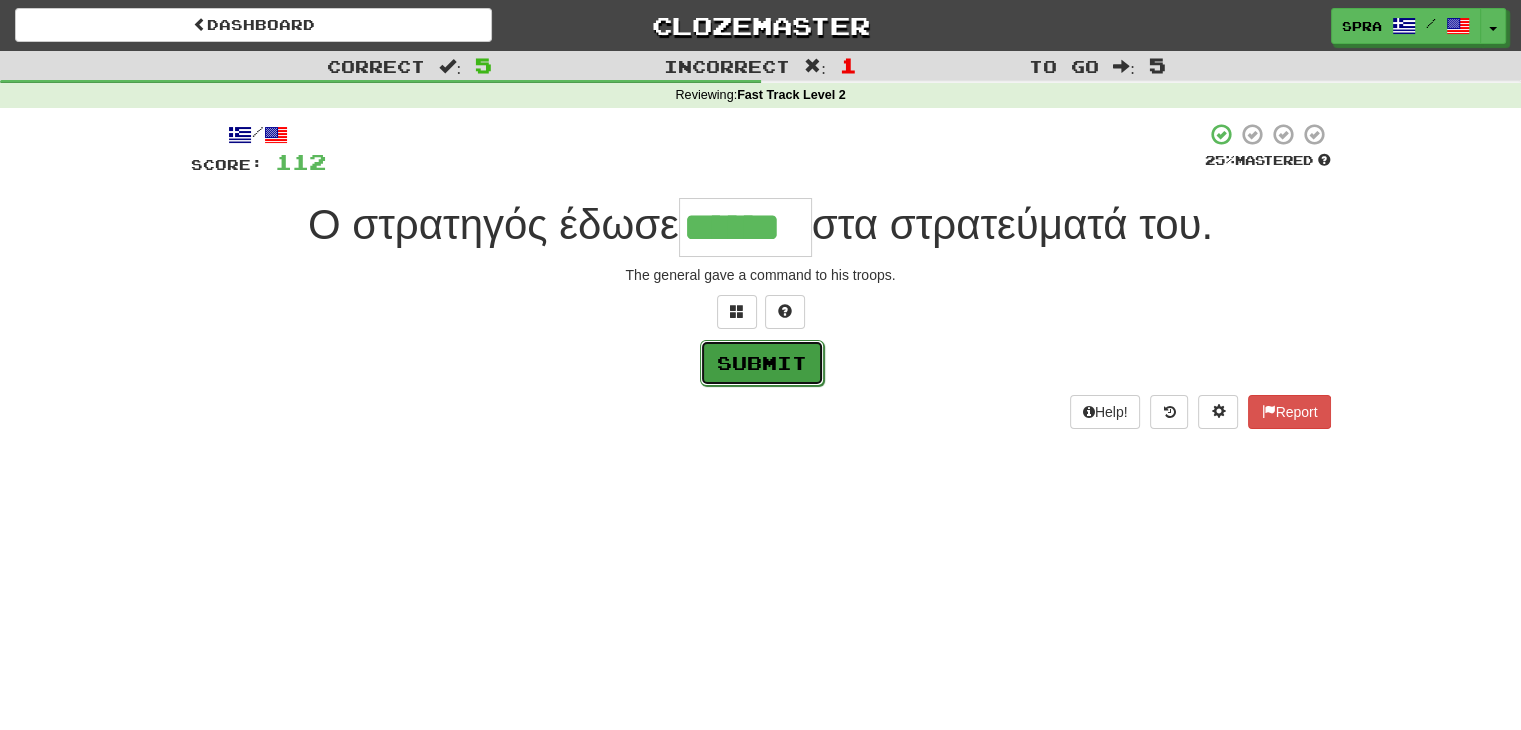 click on "Submit" at bounding box center [762, 363] 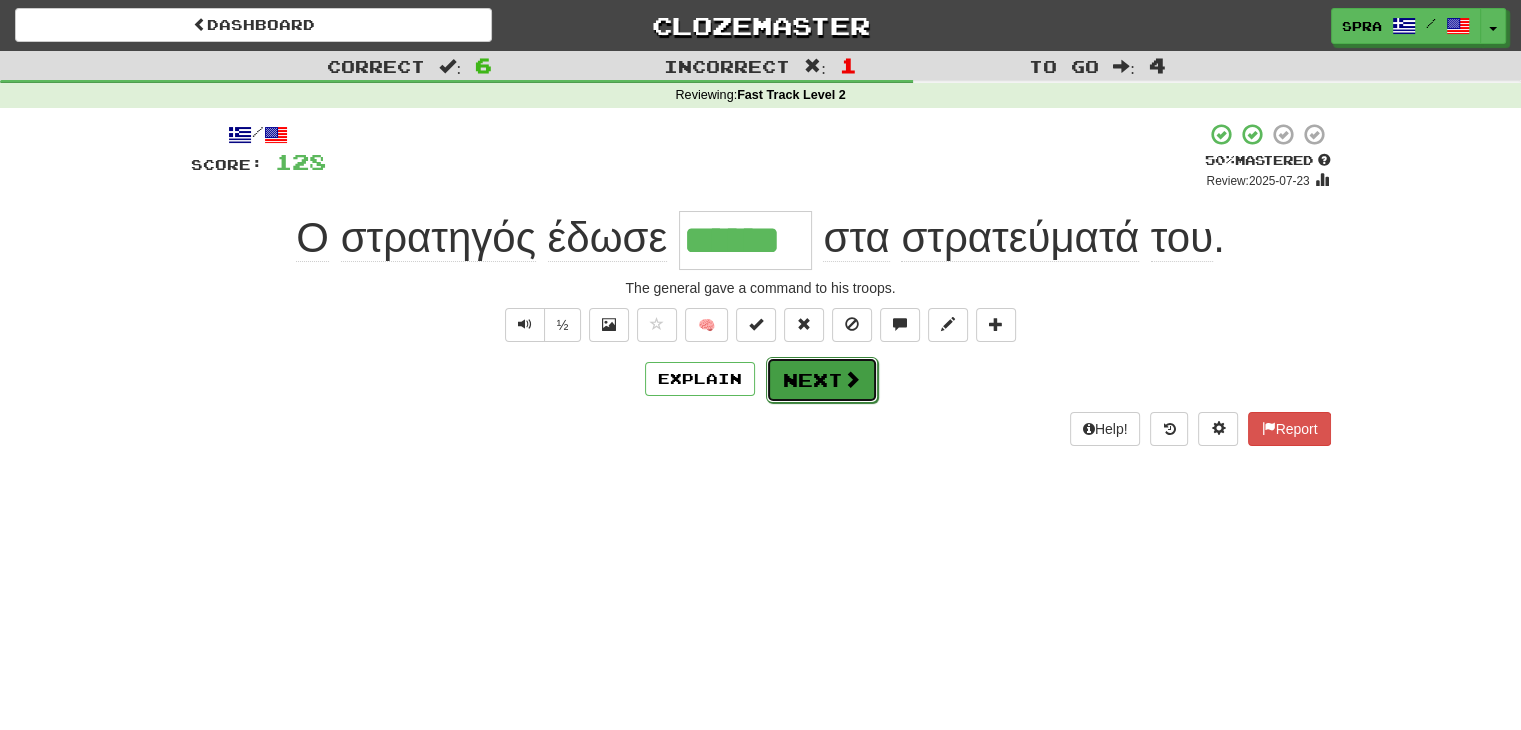 click at bounding box center [852, 379] 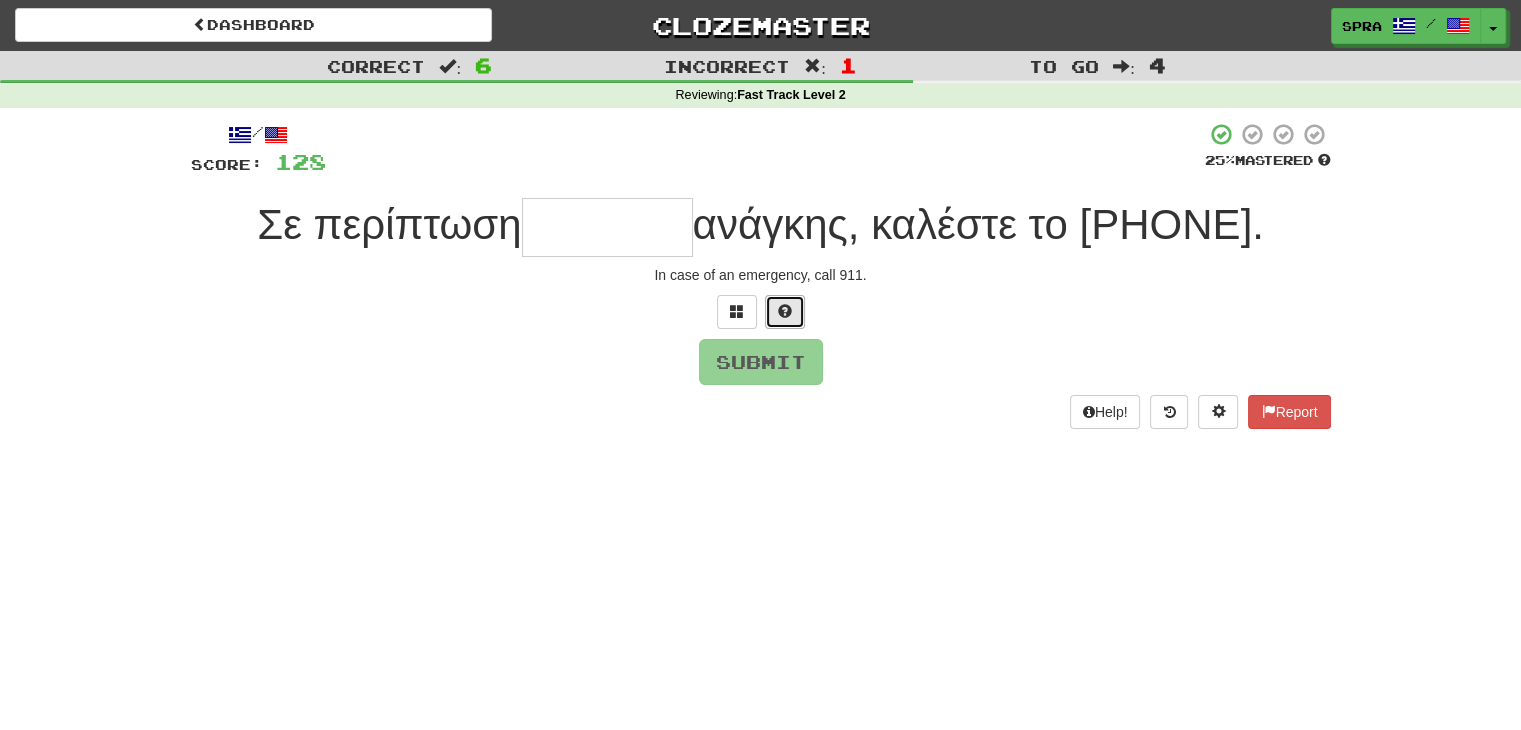 click at bounding box center [785, 311] 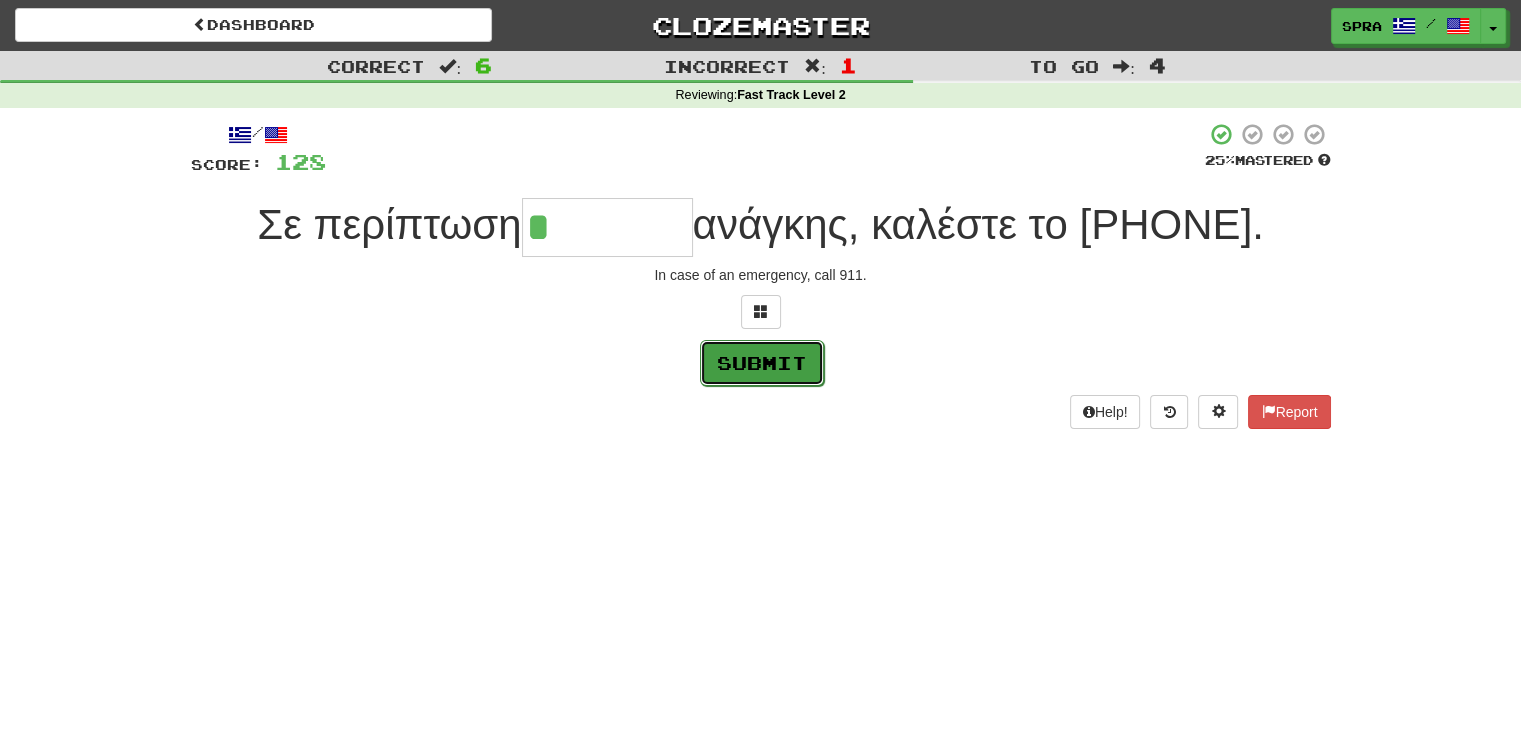click on "Submit" at bounding box center [762, 363] 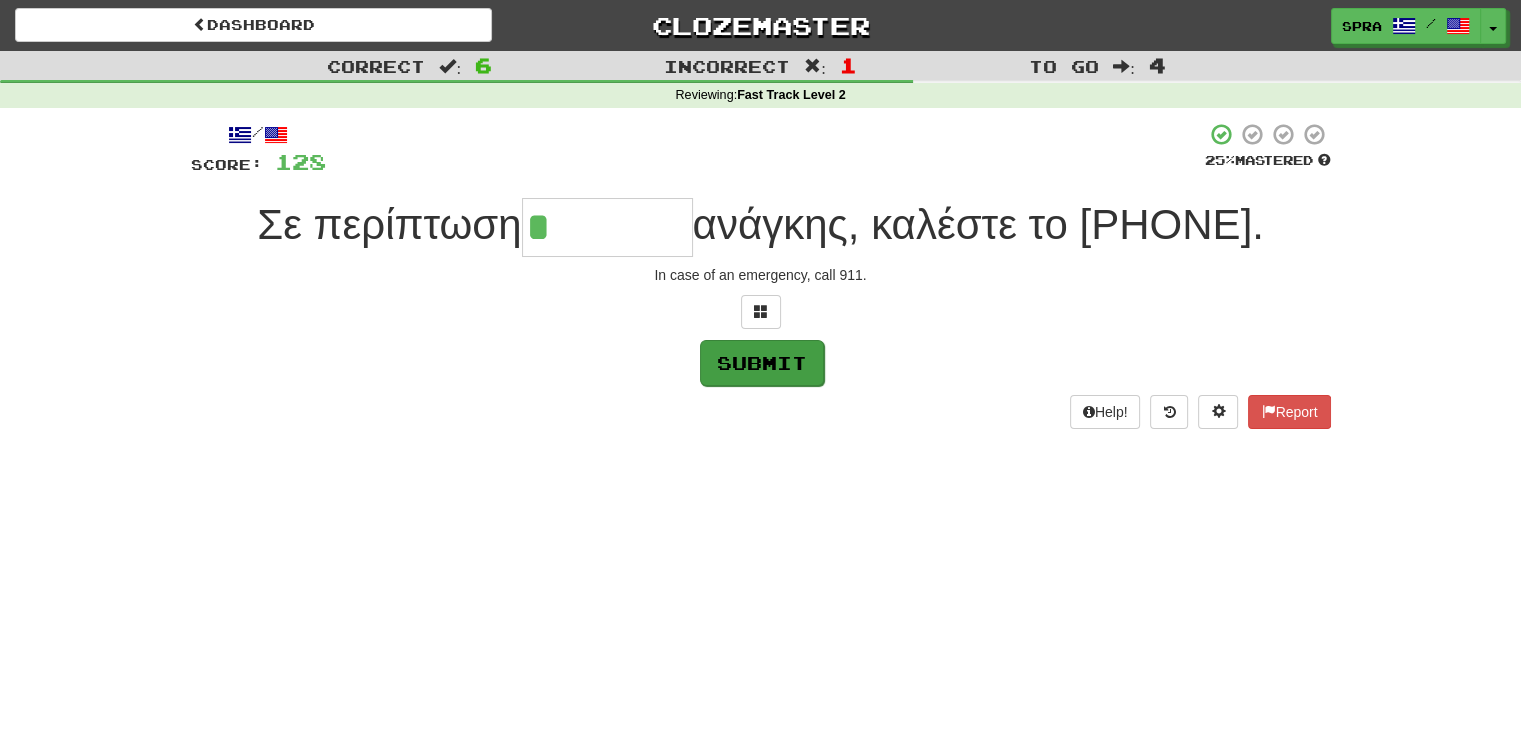 type on "********" 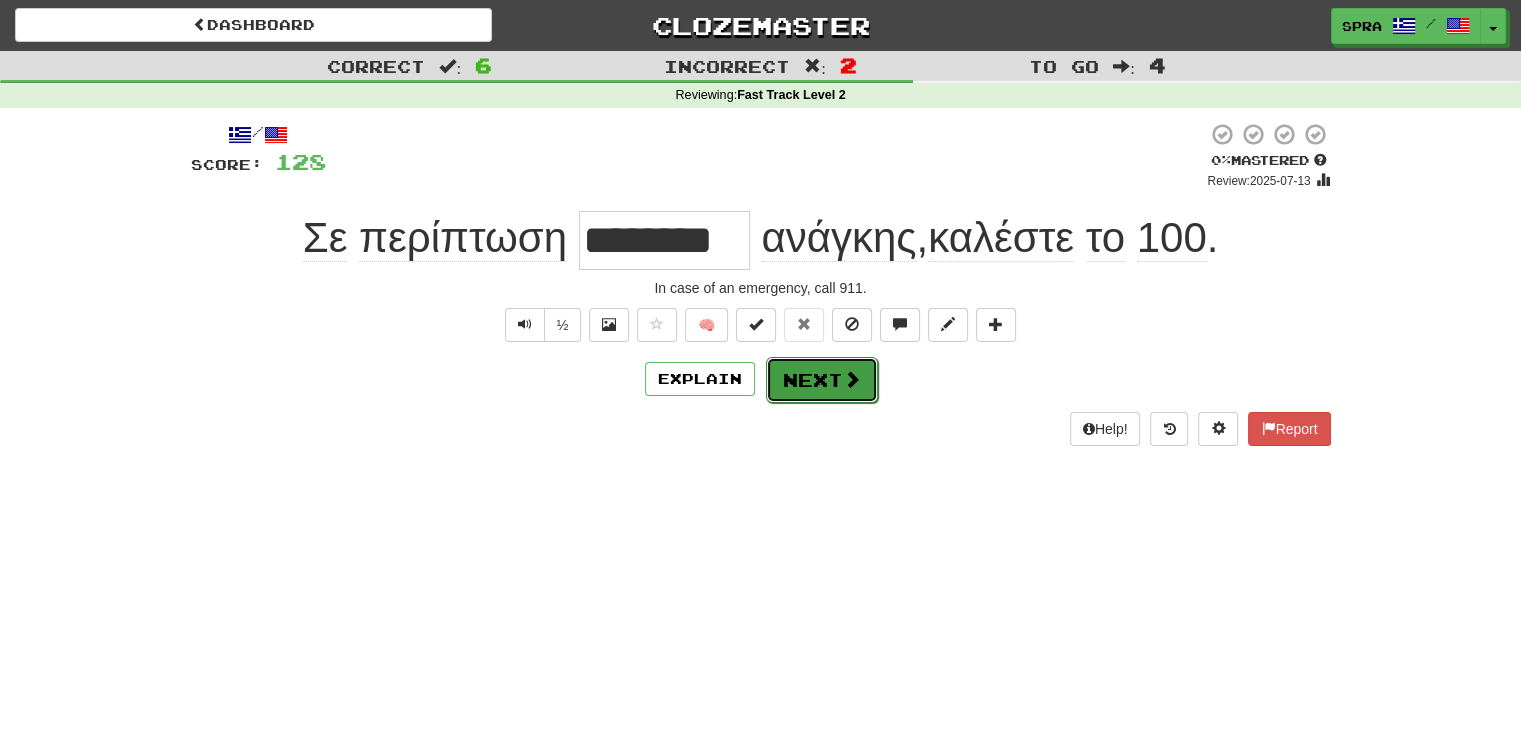 click at bounding box center (852, 379) 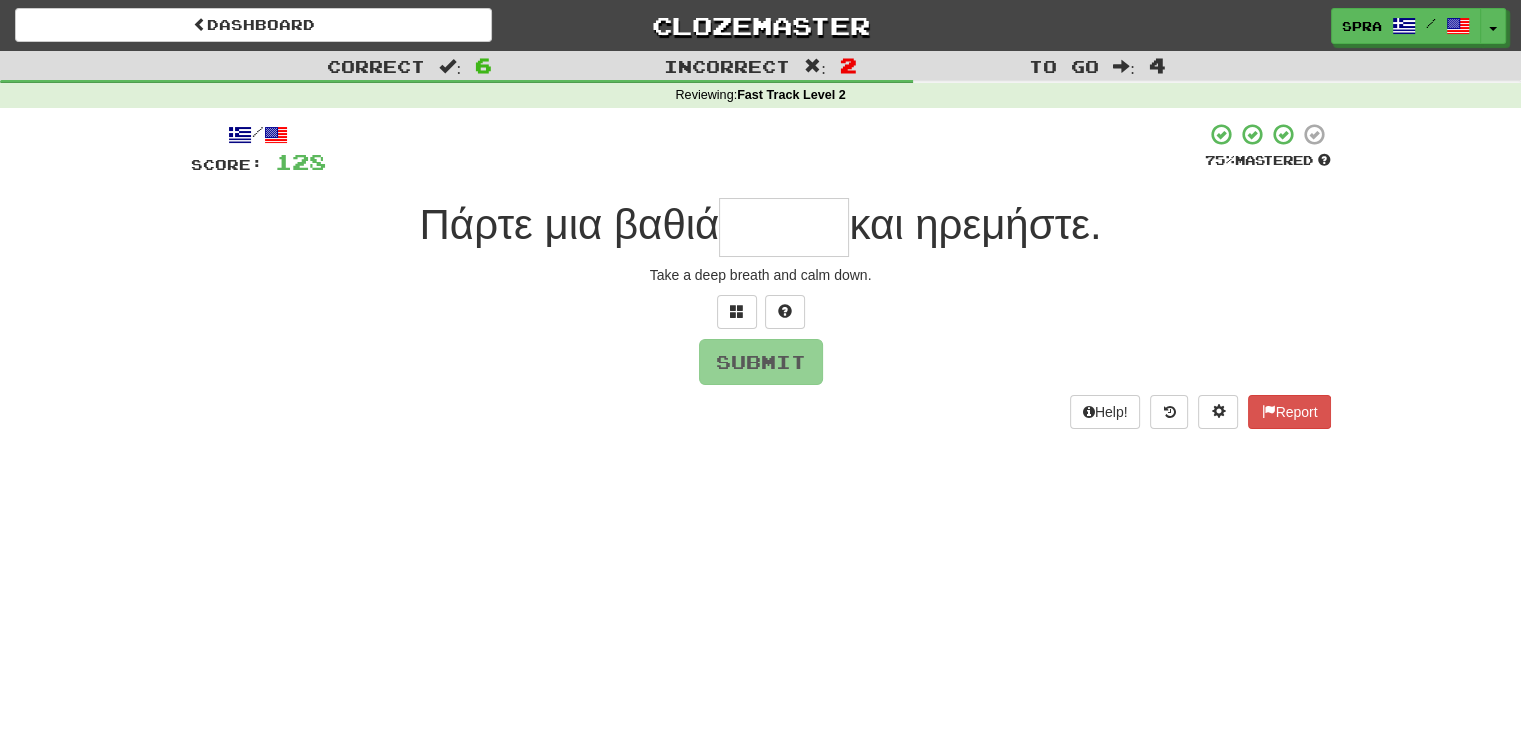 type on "*" 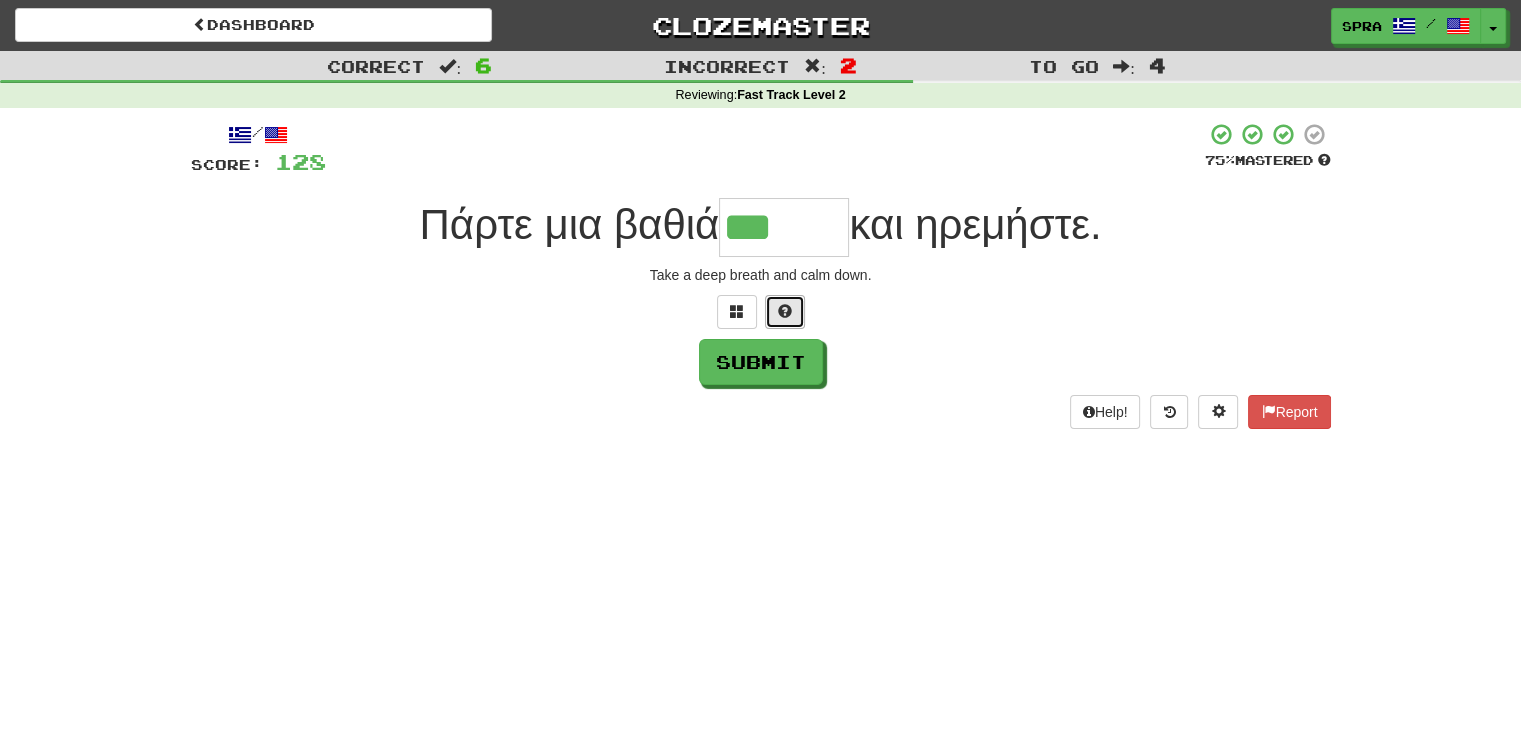 click at bounding box center [785, 311] 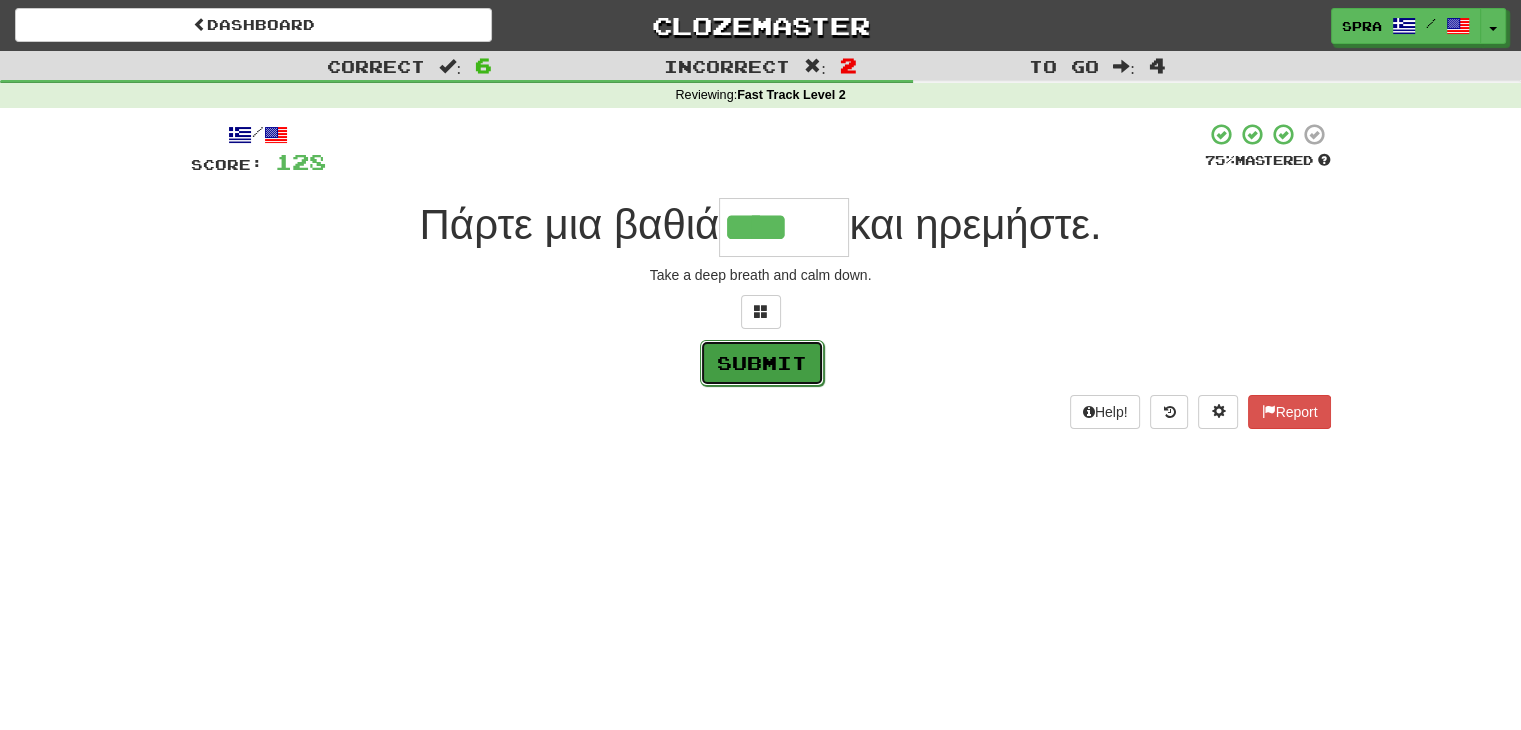 click on "Submit" at bounding box center (762, 363) 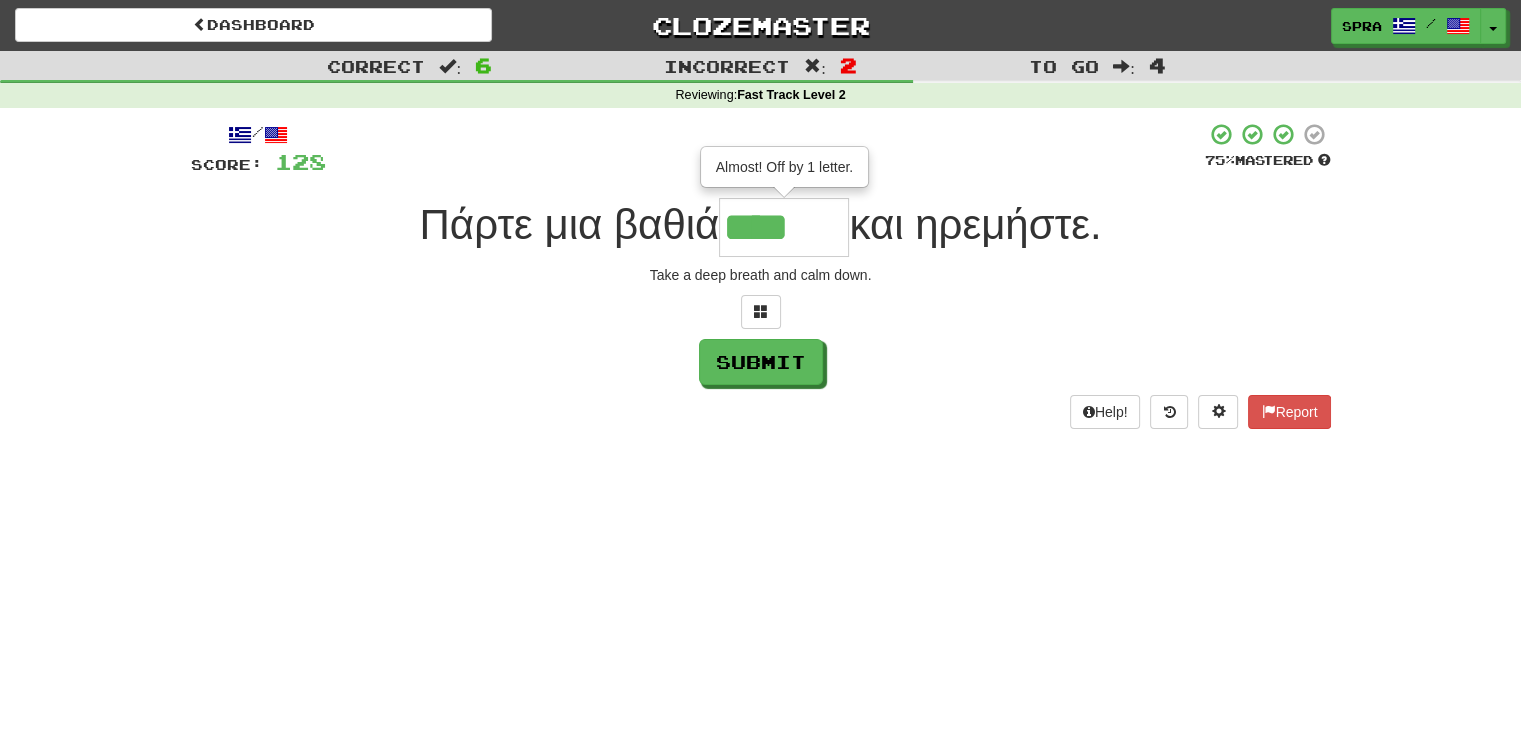 click on "****" at bounding box center (784, 227) 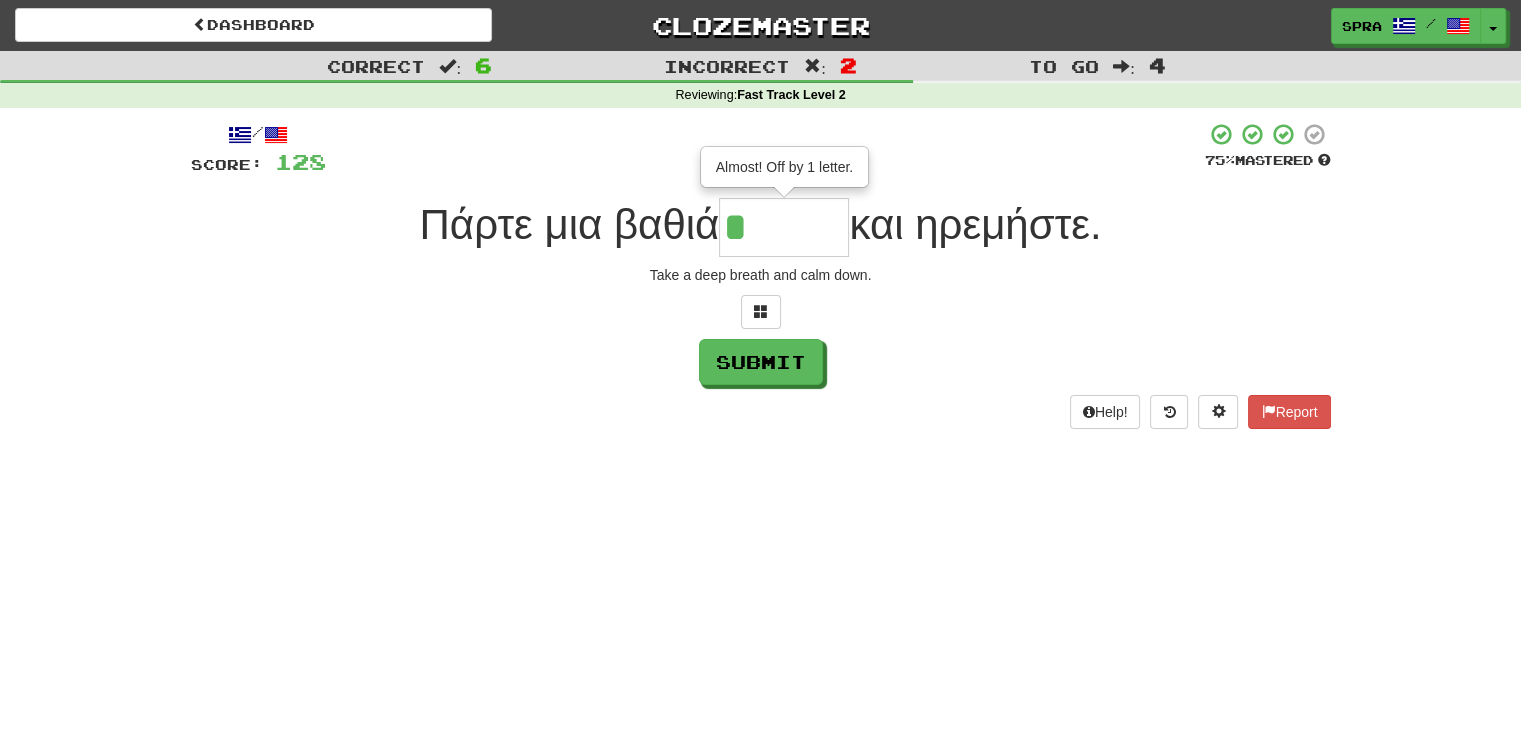 type on "*****" 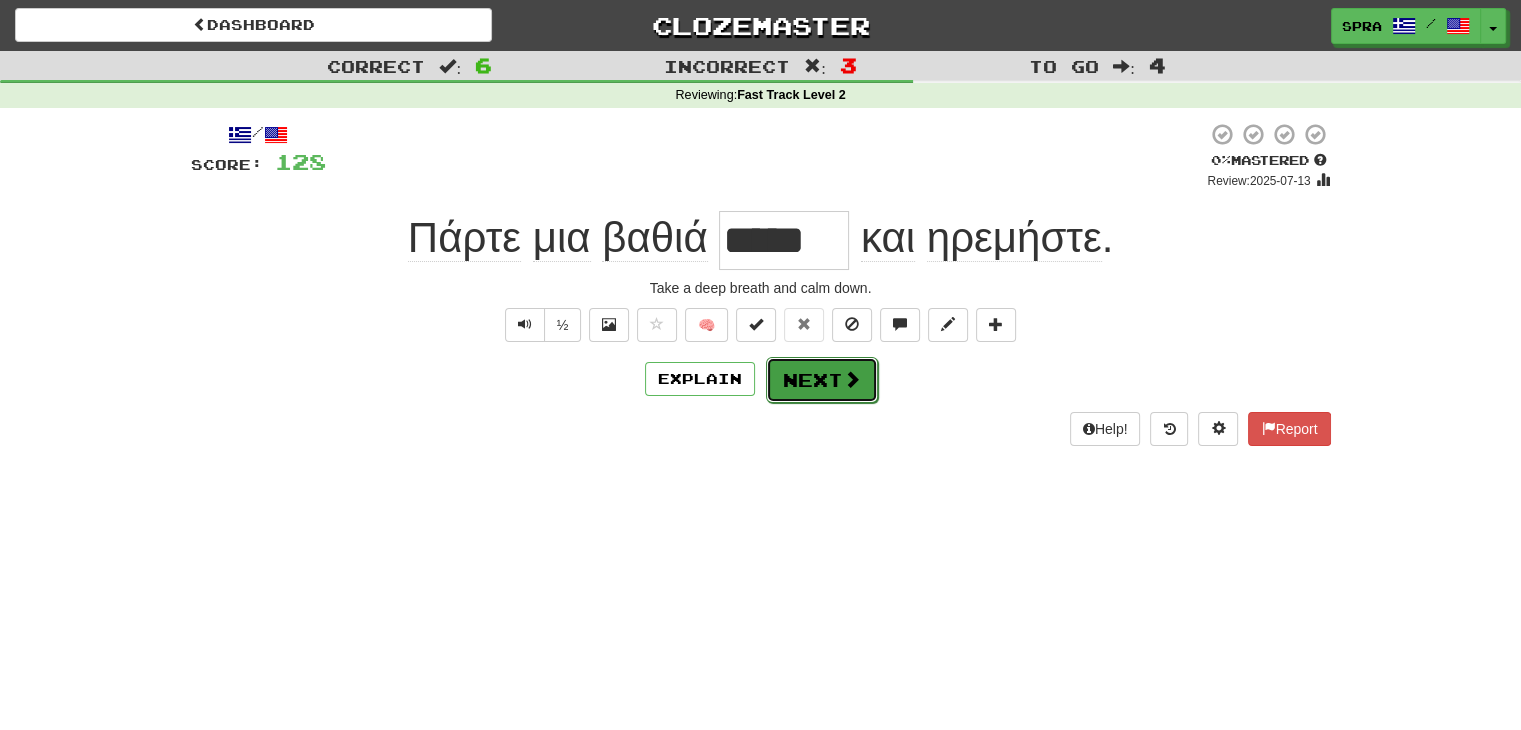 click at bounding box center (852, 379) 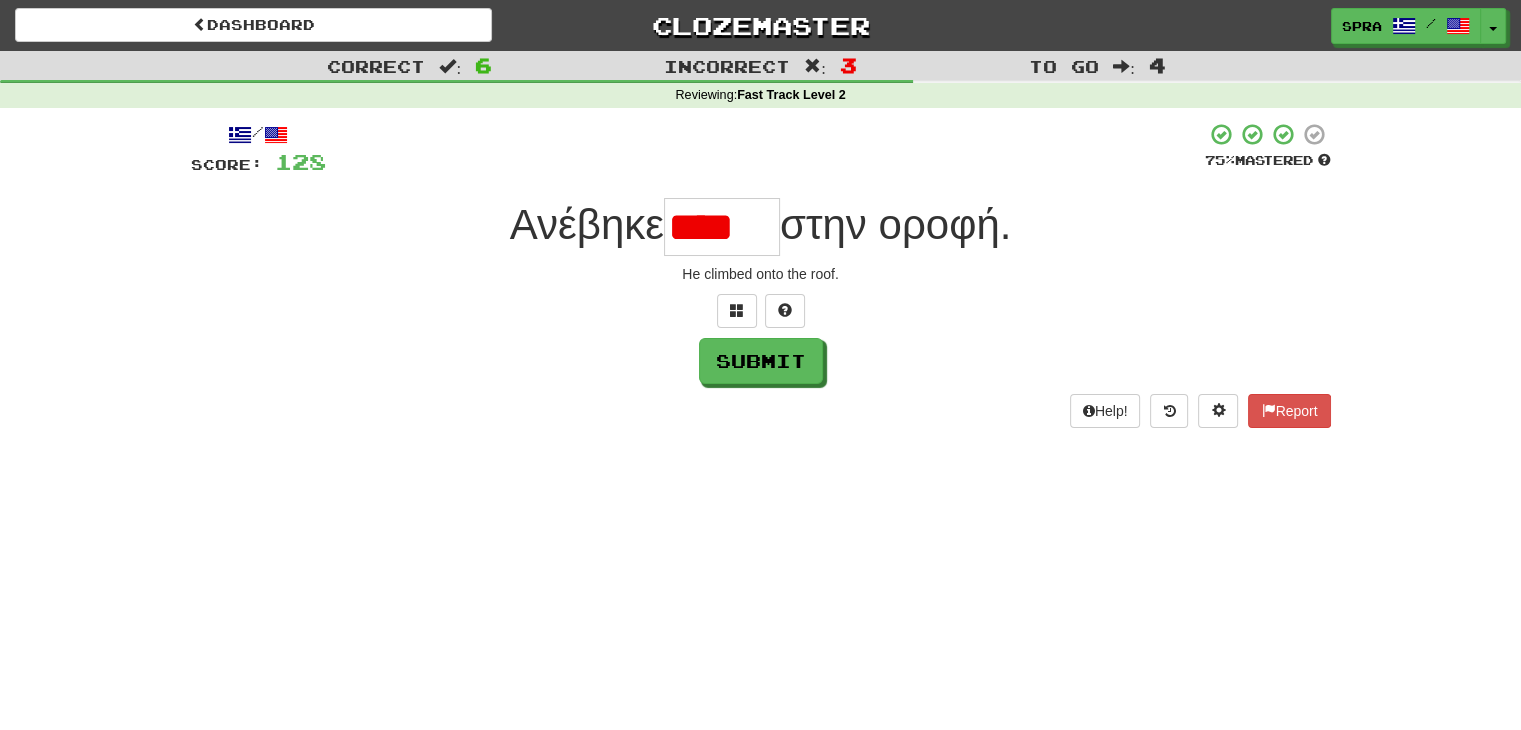 scroll, scrollTop: 0, scrollLeft: 0, axis: both 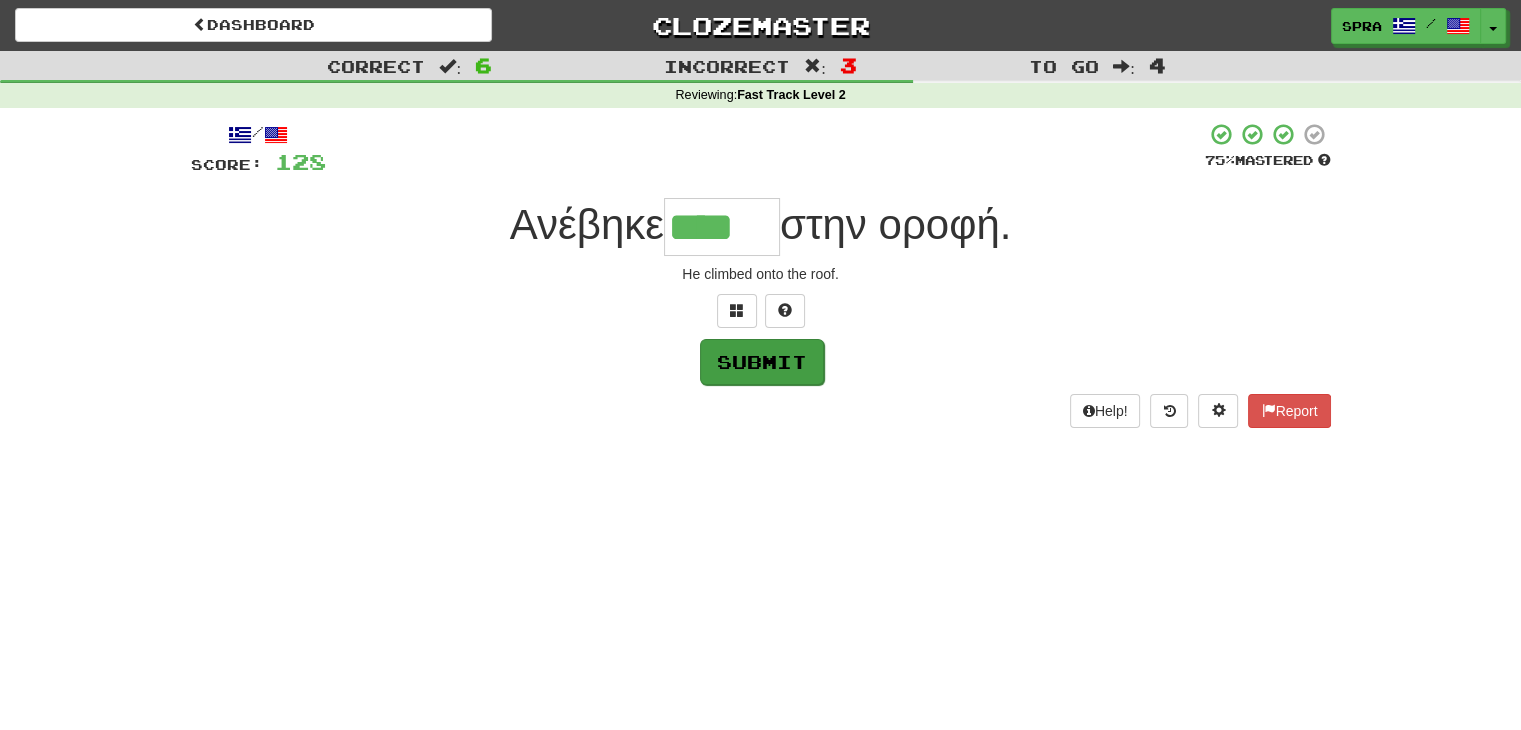 type on "****" 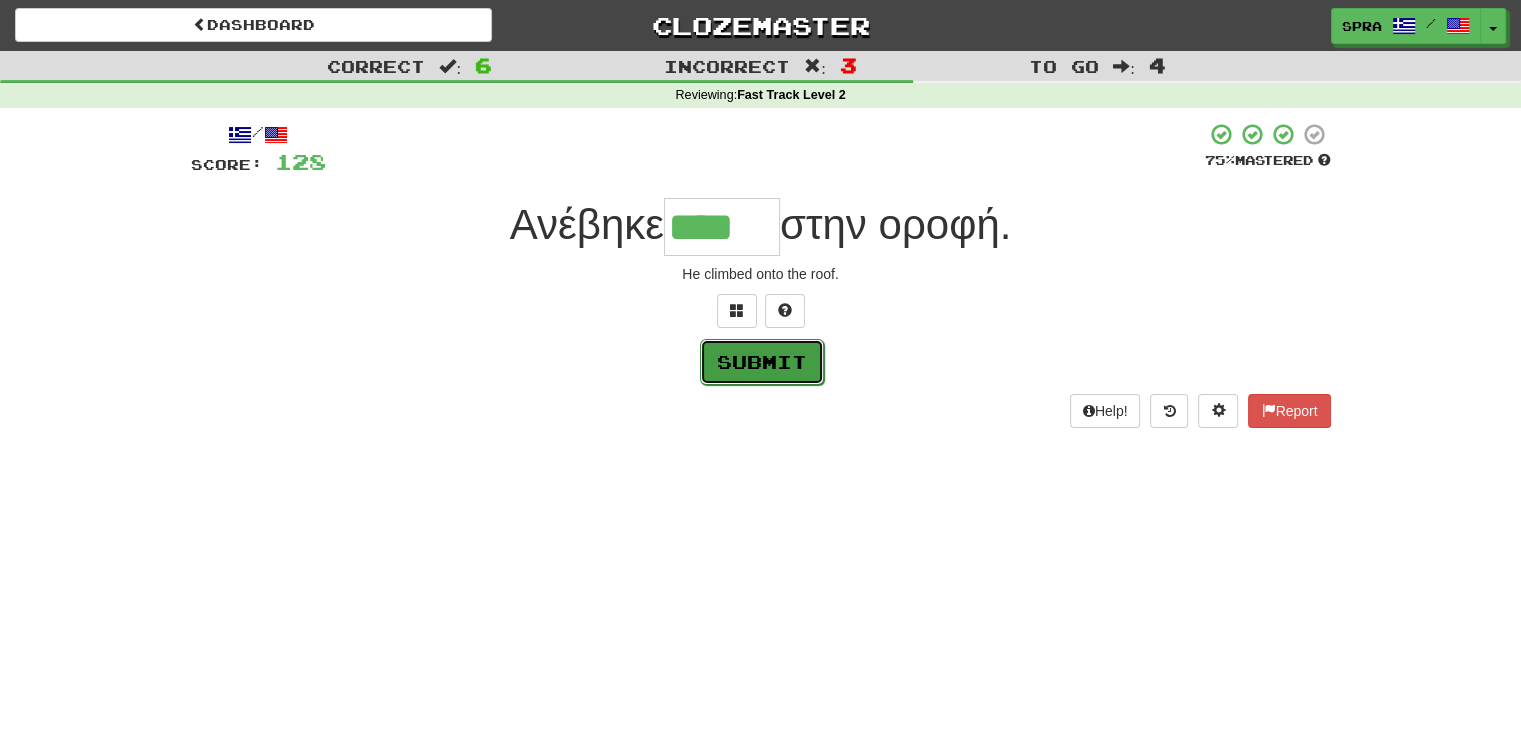 click on "Submit" at bounding box center (762, 362) 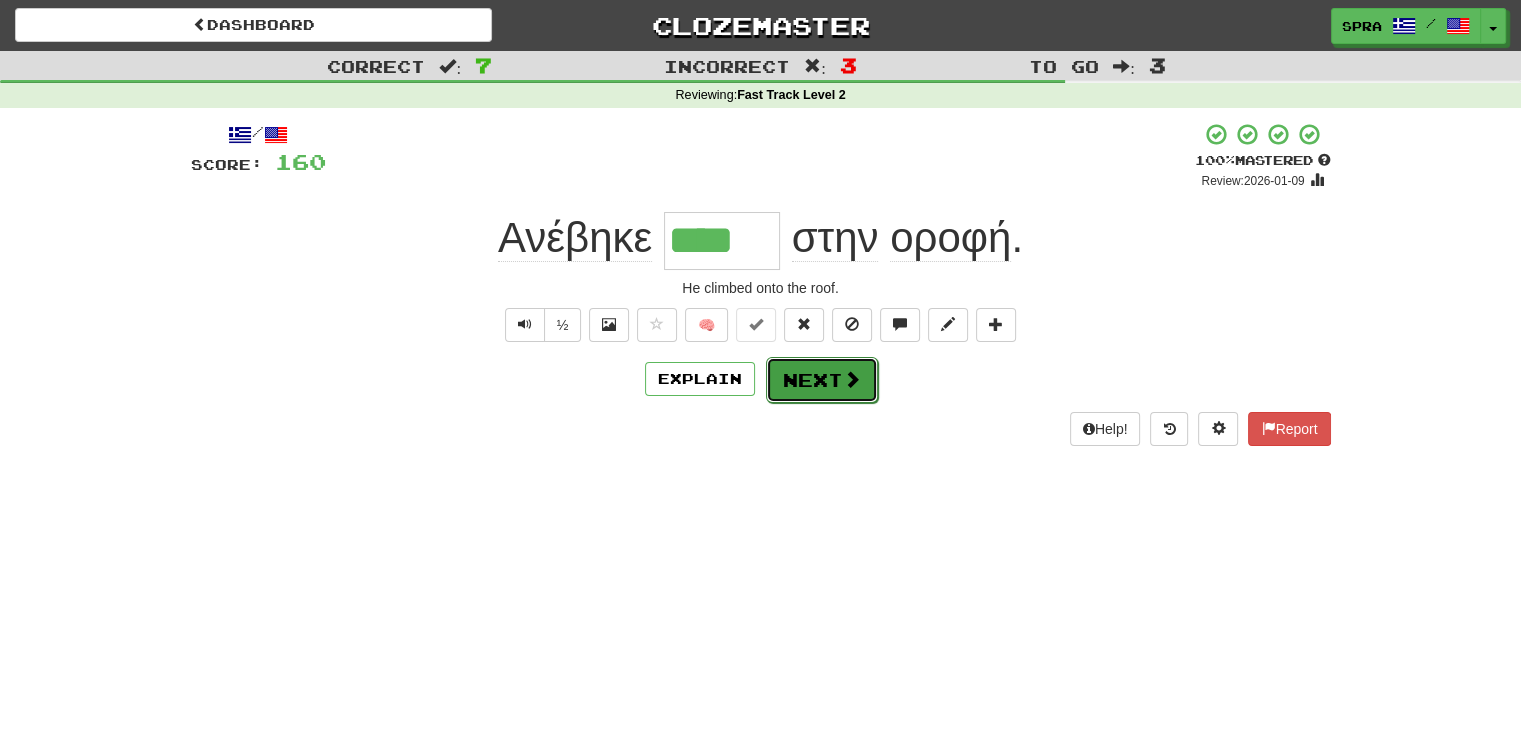 click on "Next" at bounding box center (822, 380) 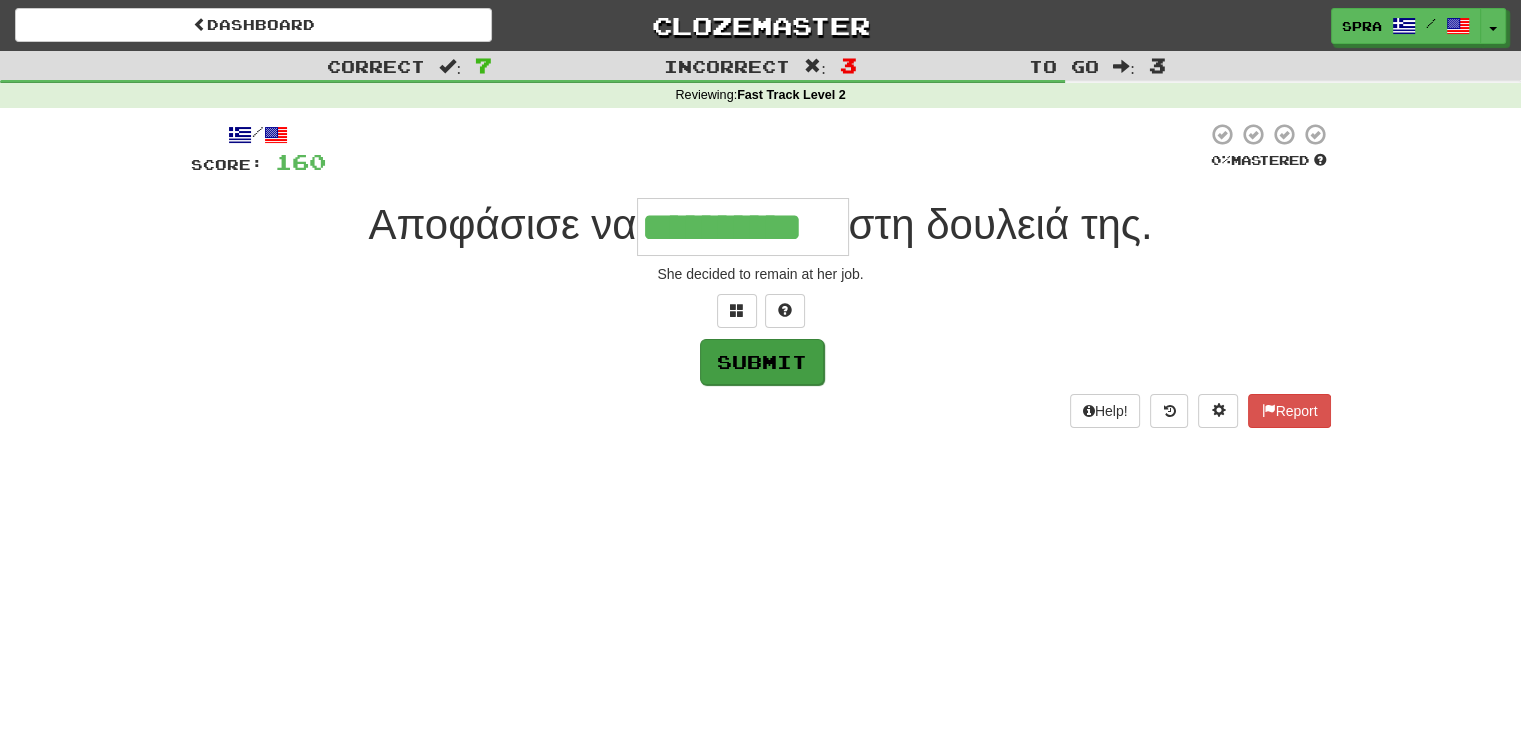 type on "**********" 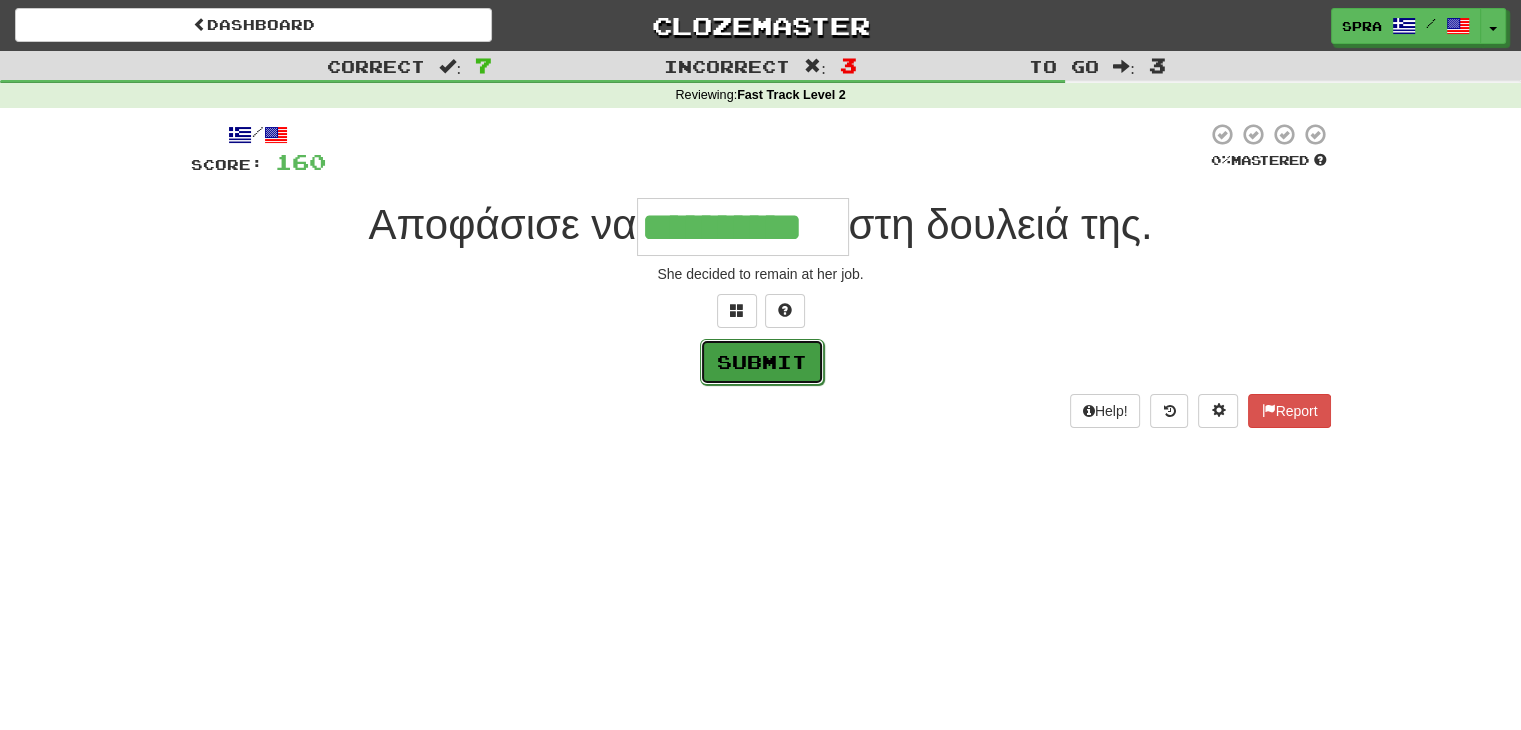 click on "Submit" at bounding box center (762, 362) 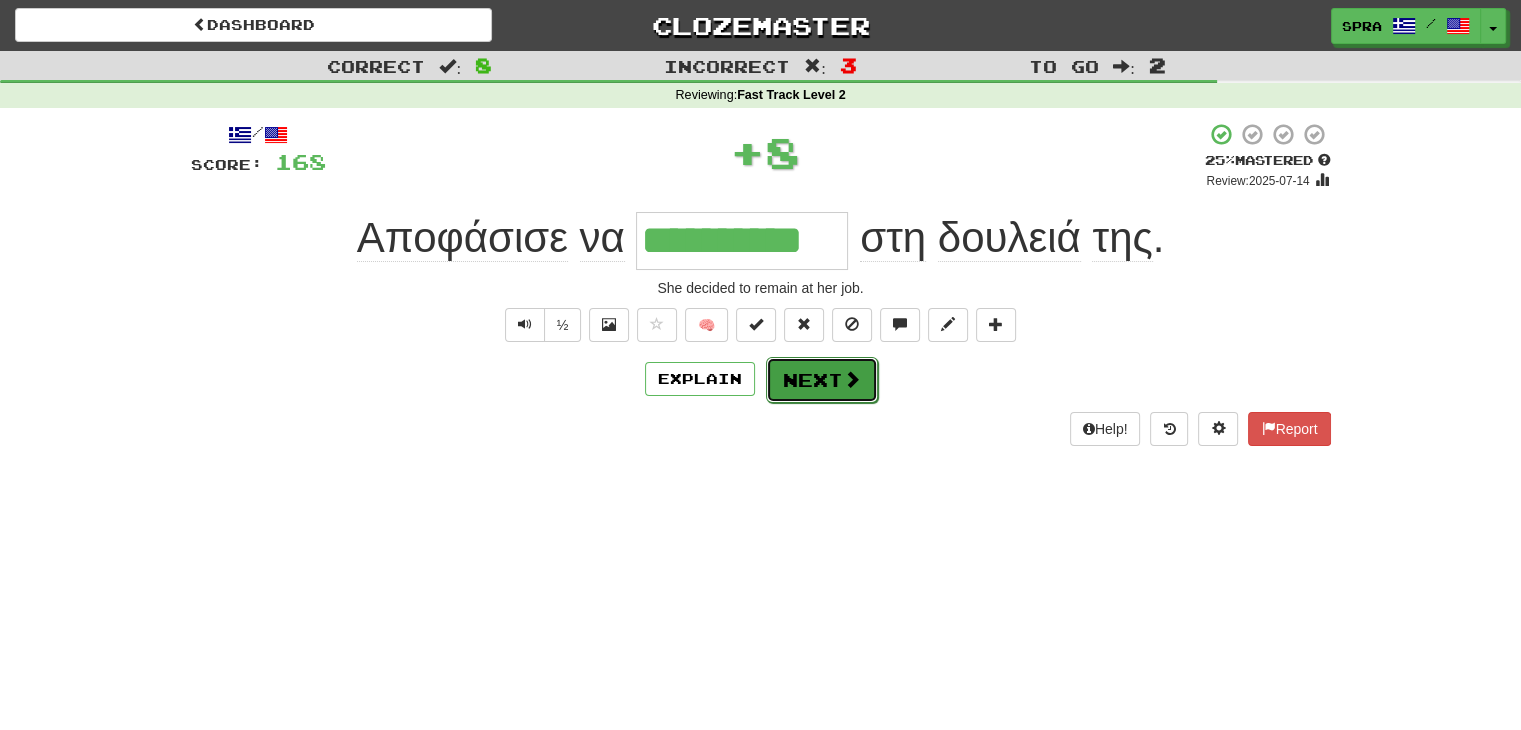click on "Next" at bounding box center [822, 380] 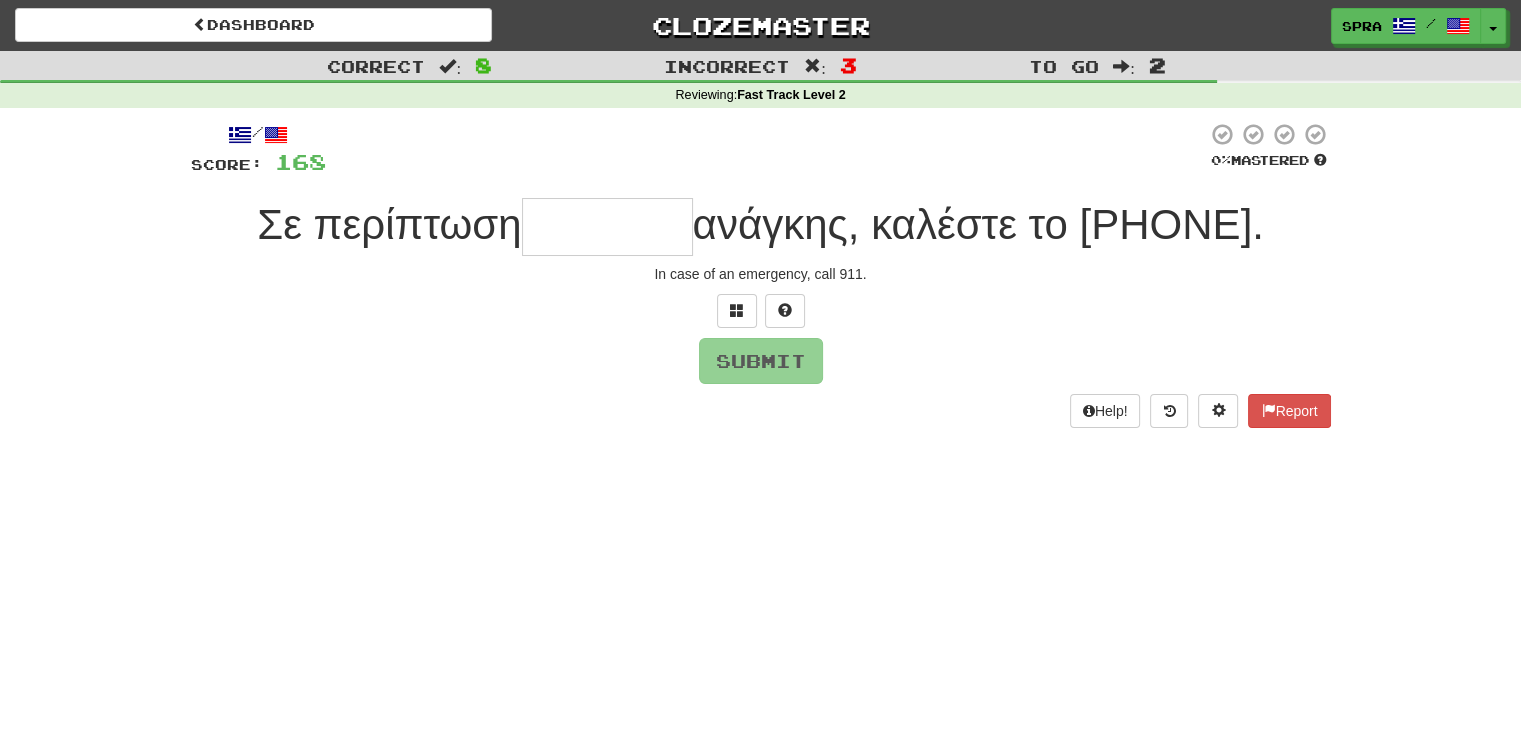 type on "*" 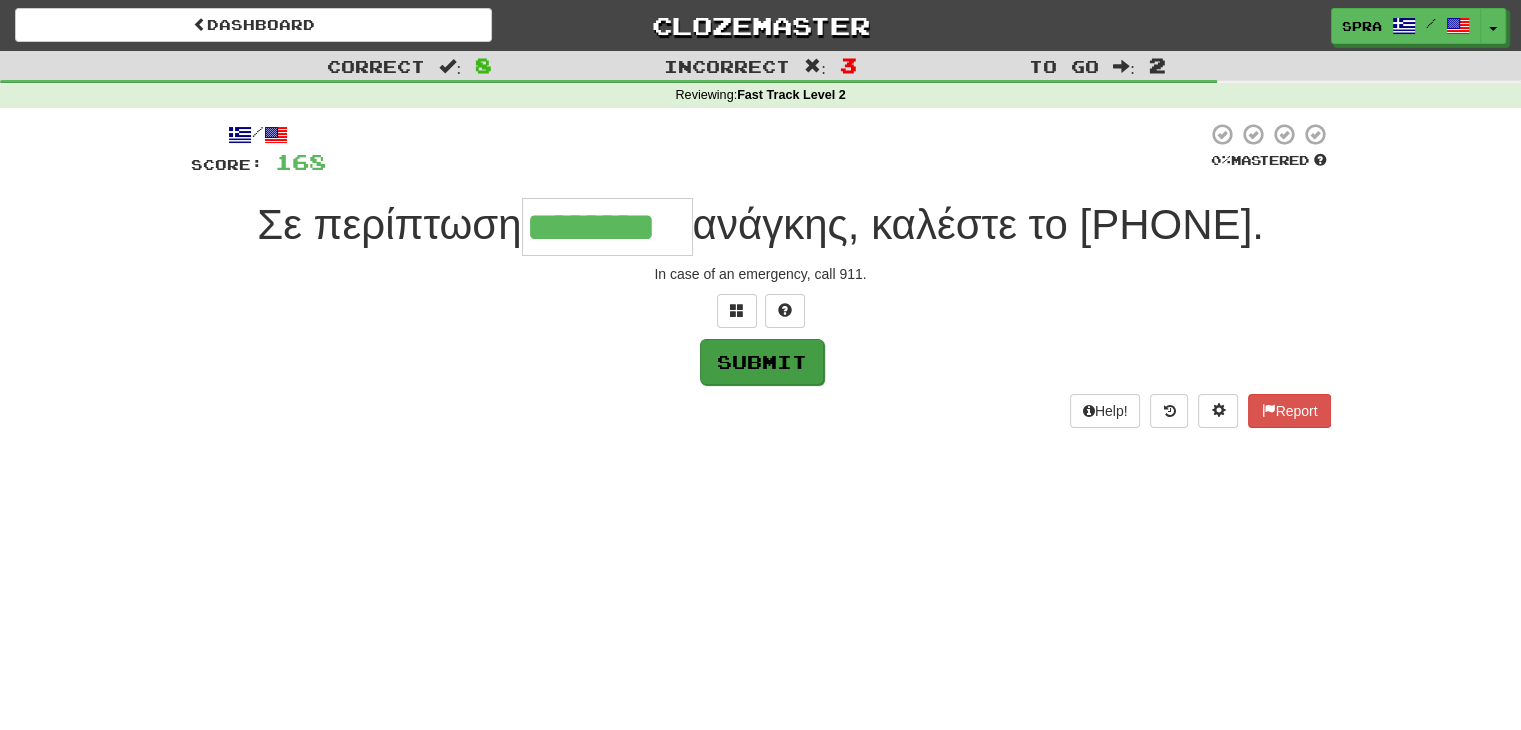 type on "********" 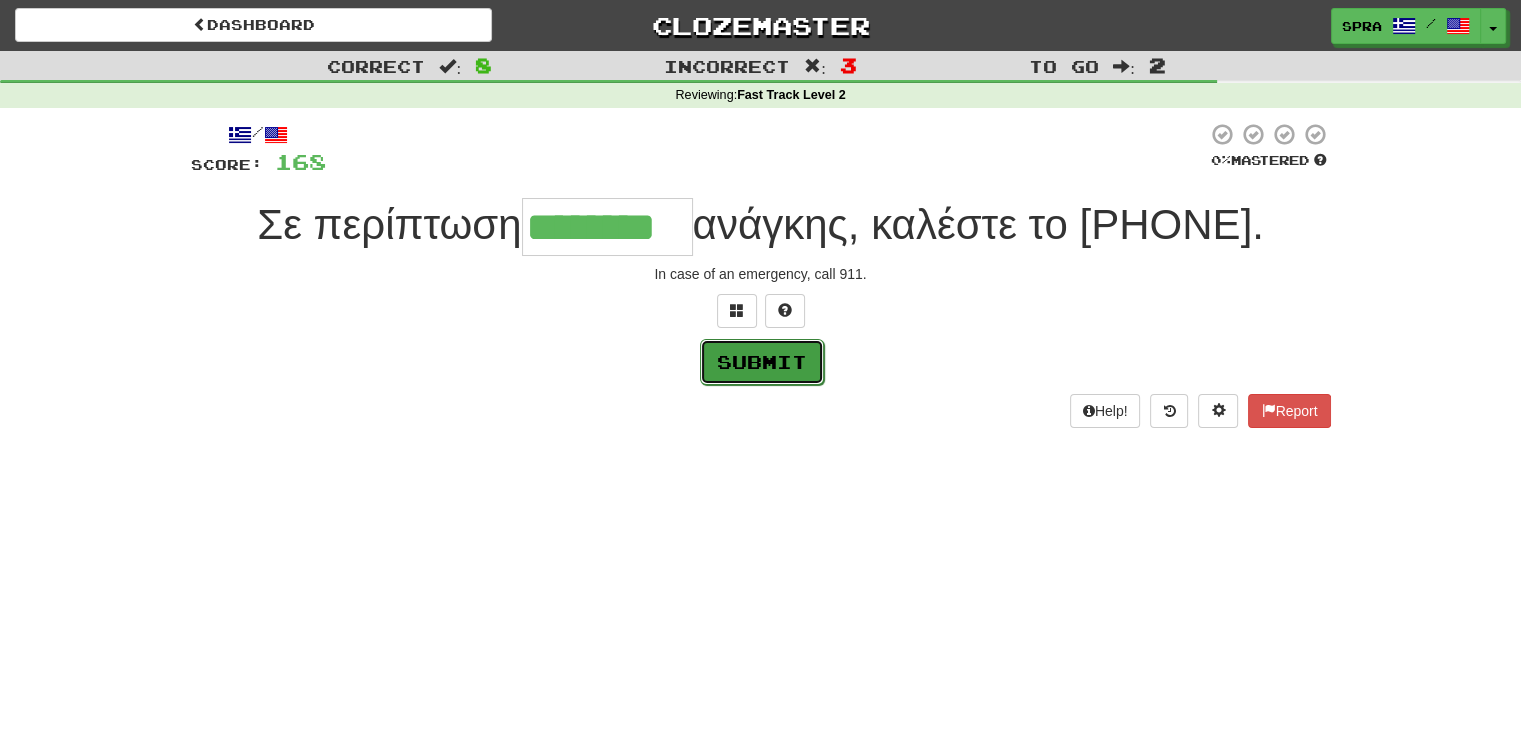 click on "Submit" at bounding box center [762, 362] 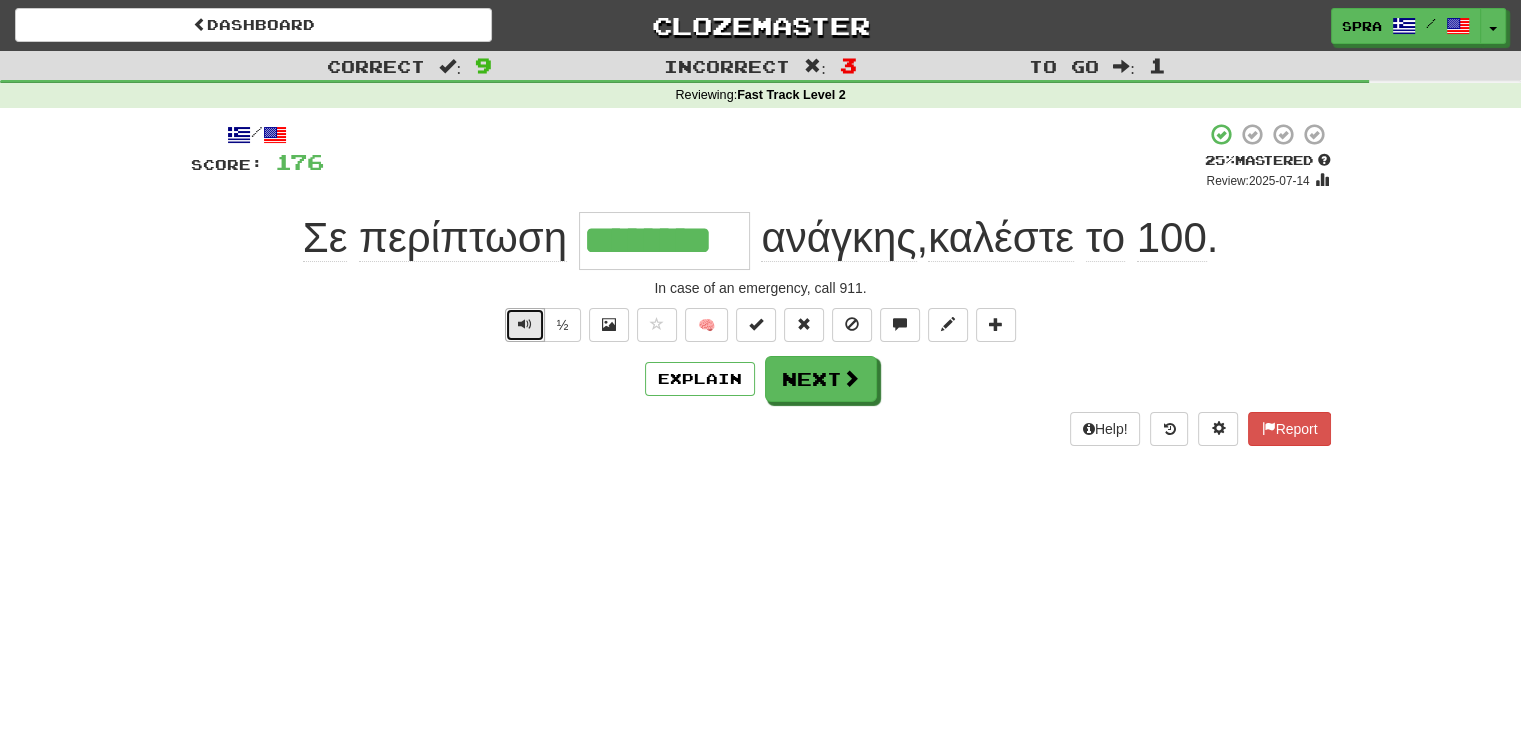click at bounding box center [525, 325] 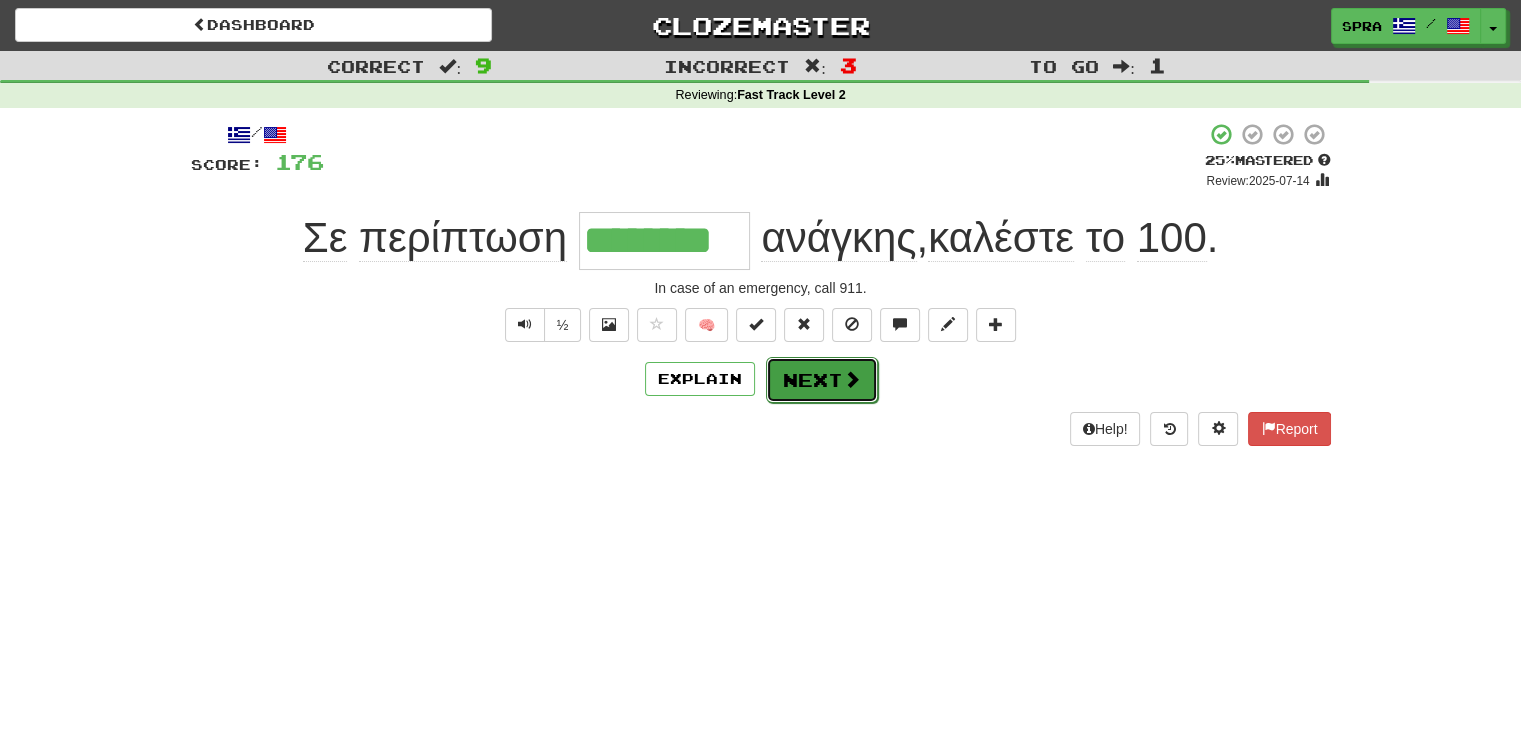 click on "Next" at bounding box center [822, 380] 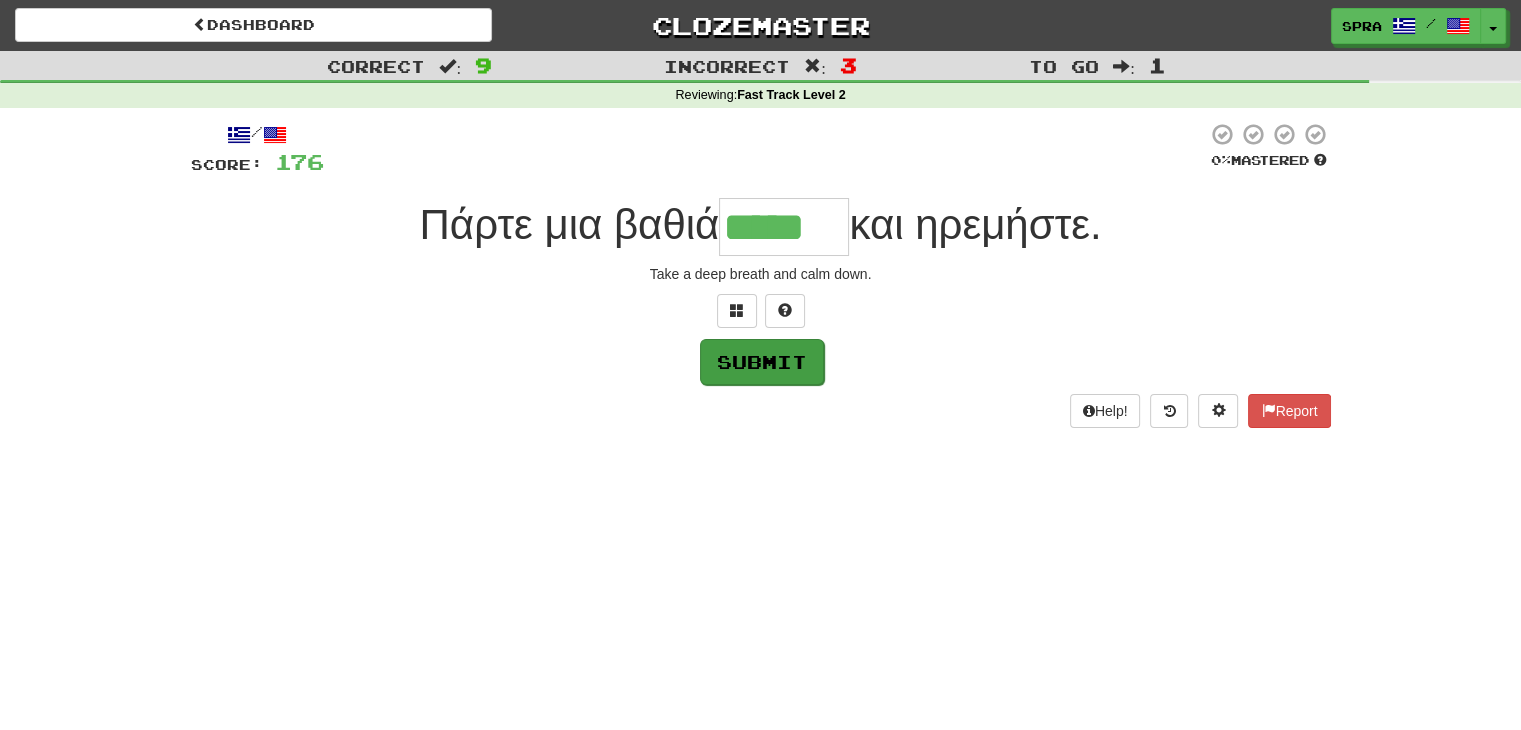 type on "*****" 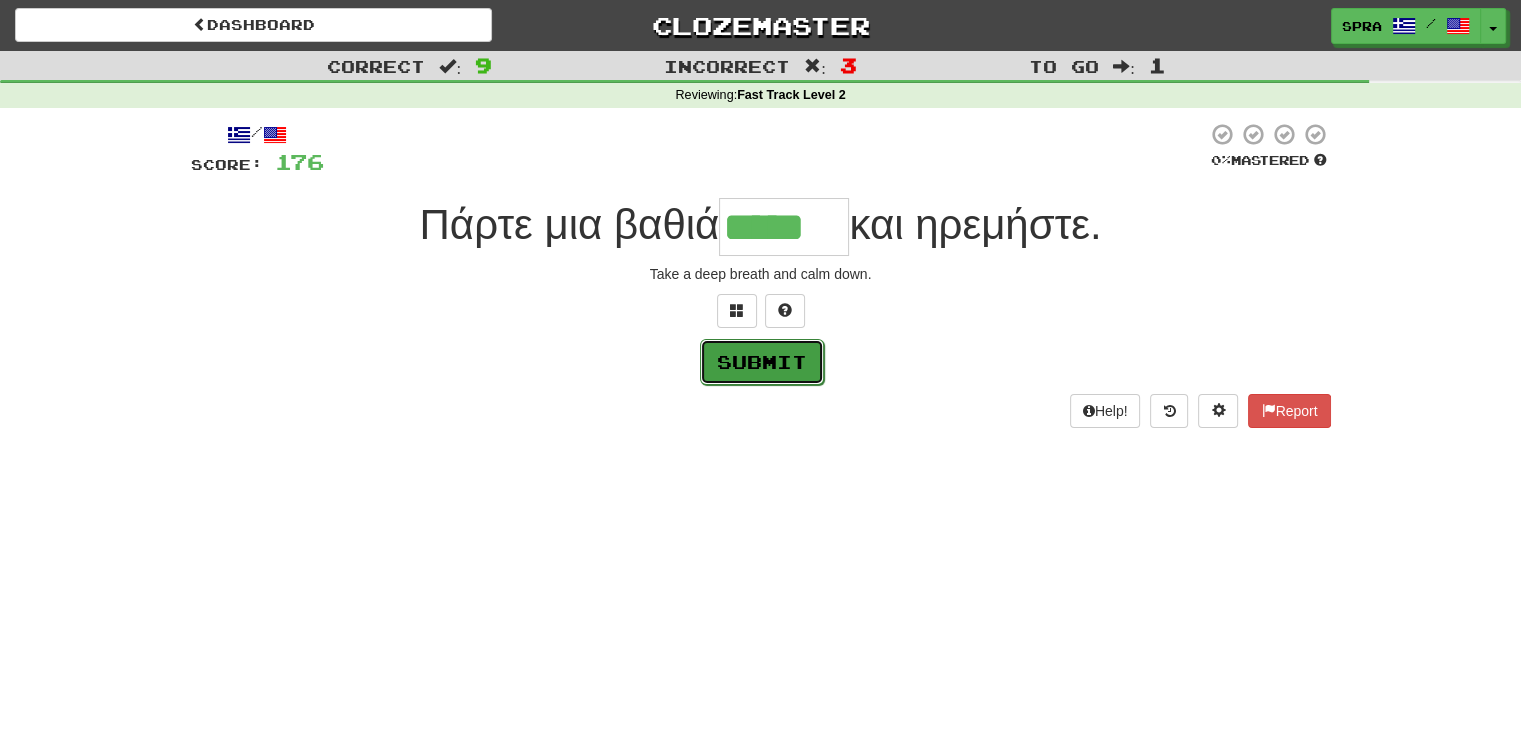 click on "Submit" at bounding box center (762, 362) 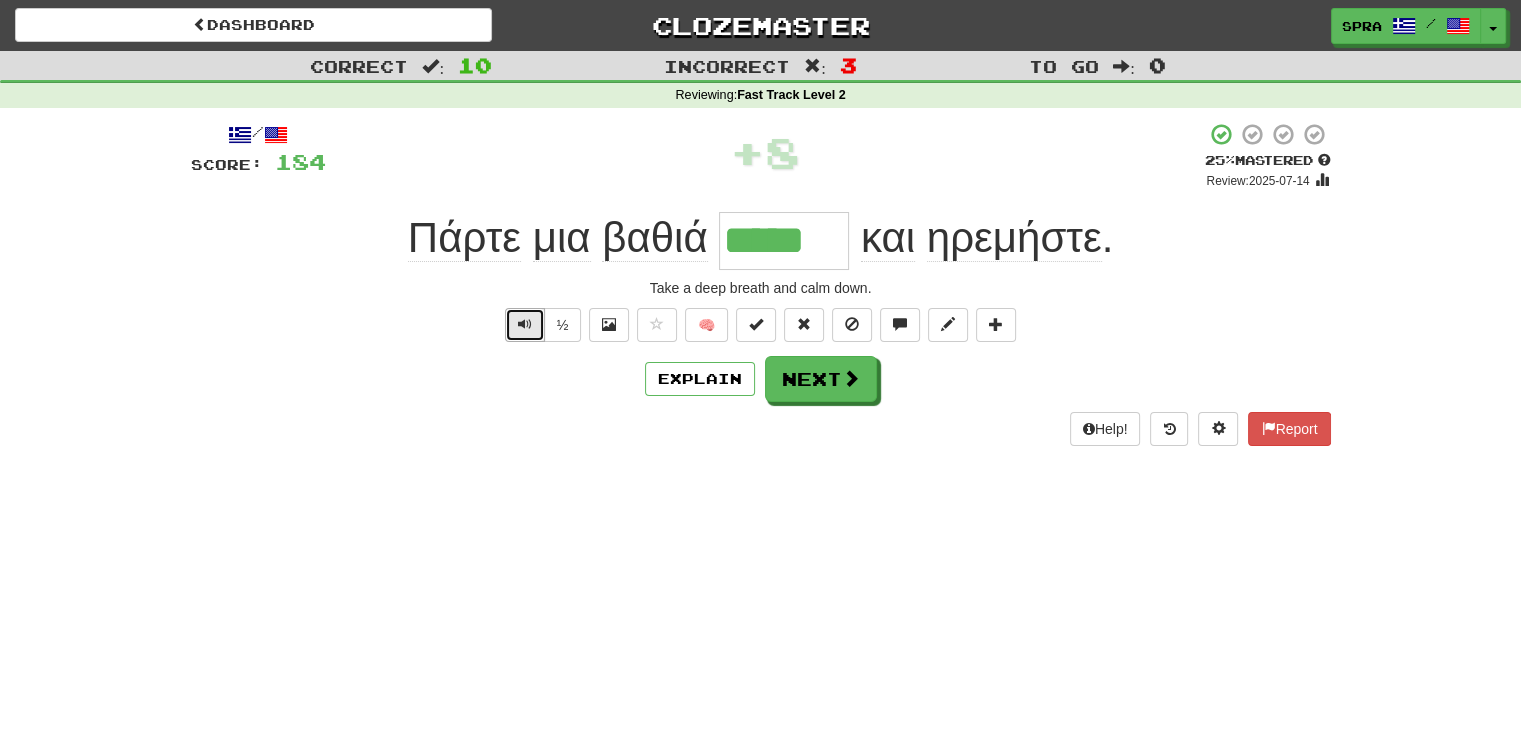 click at bounding box center [525, 324] 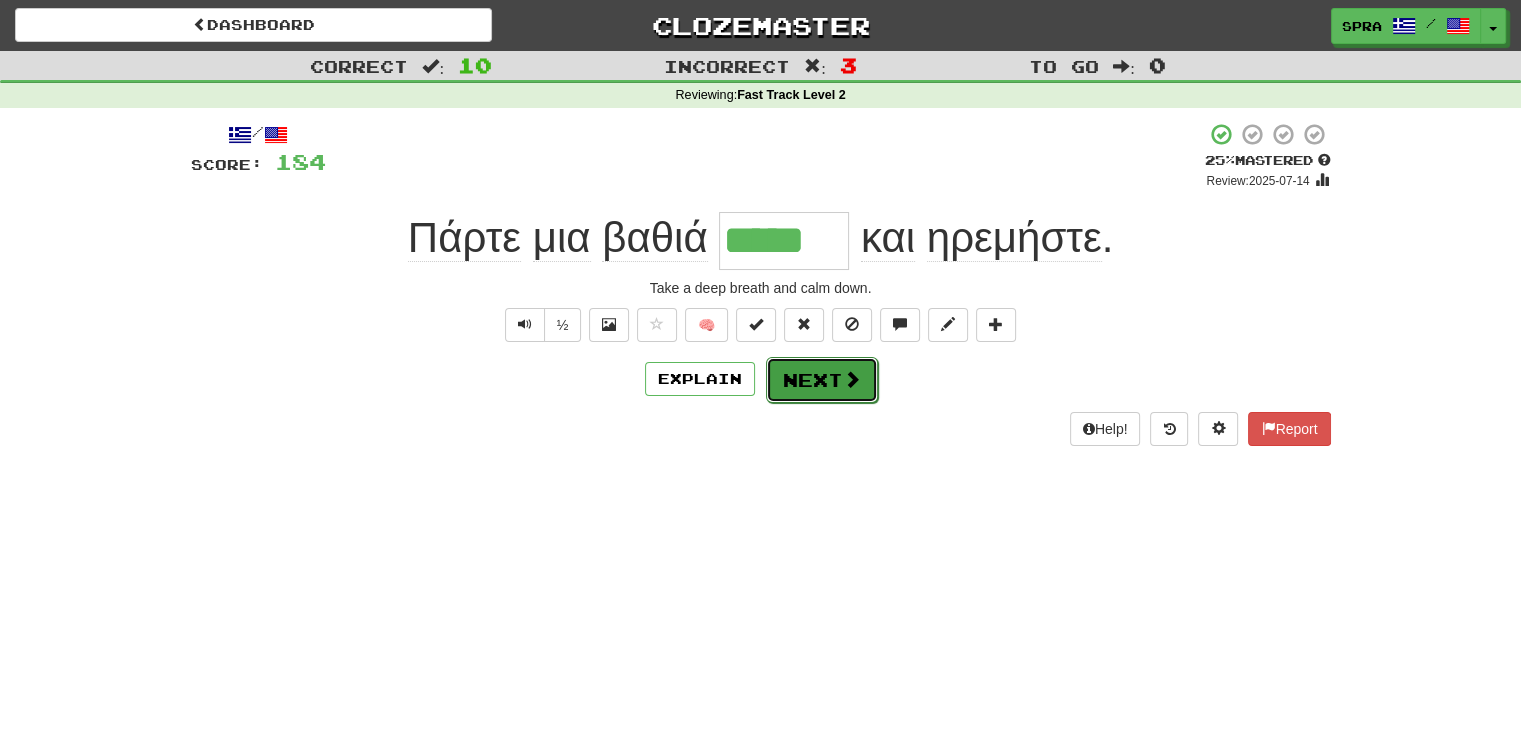click at bounding box center [852, 379] 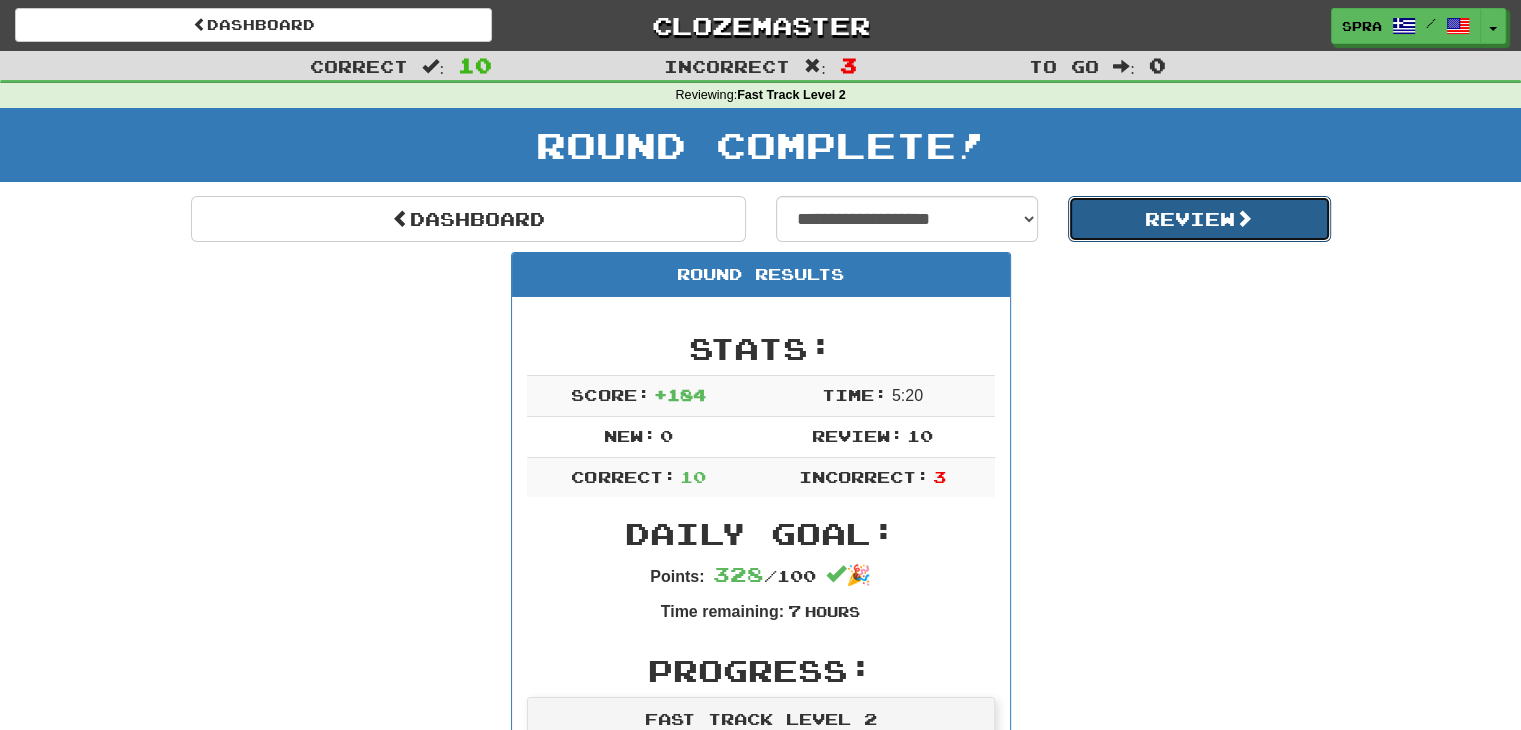 click on "Review" at bounding box center [1199, 219] 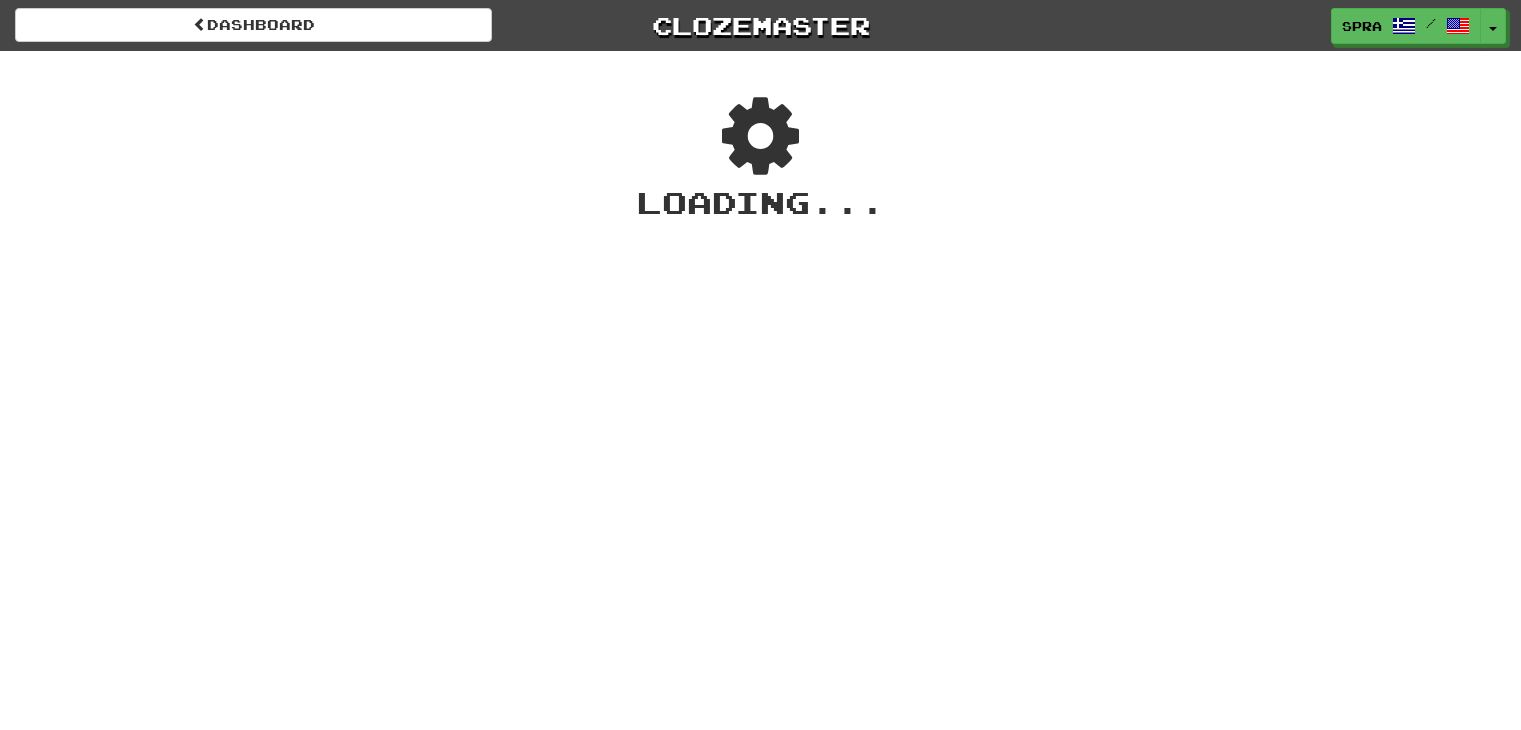 scroll, scrollTop: 0, scrollLeft: 0, axis: both 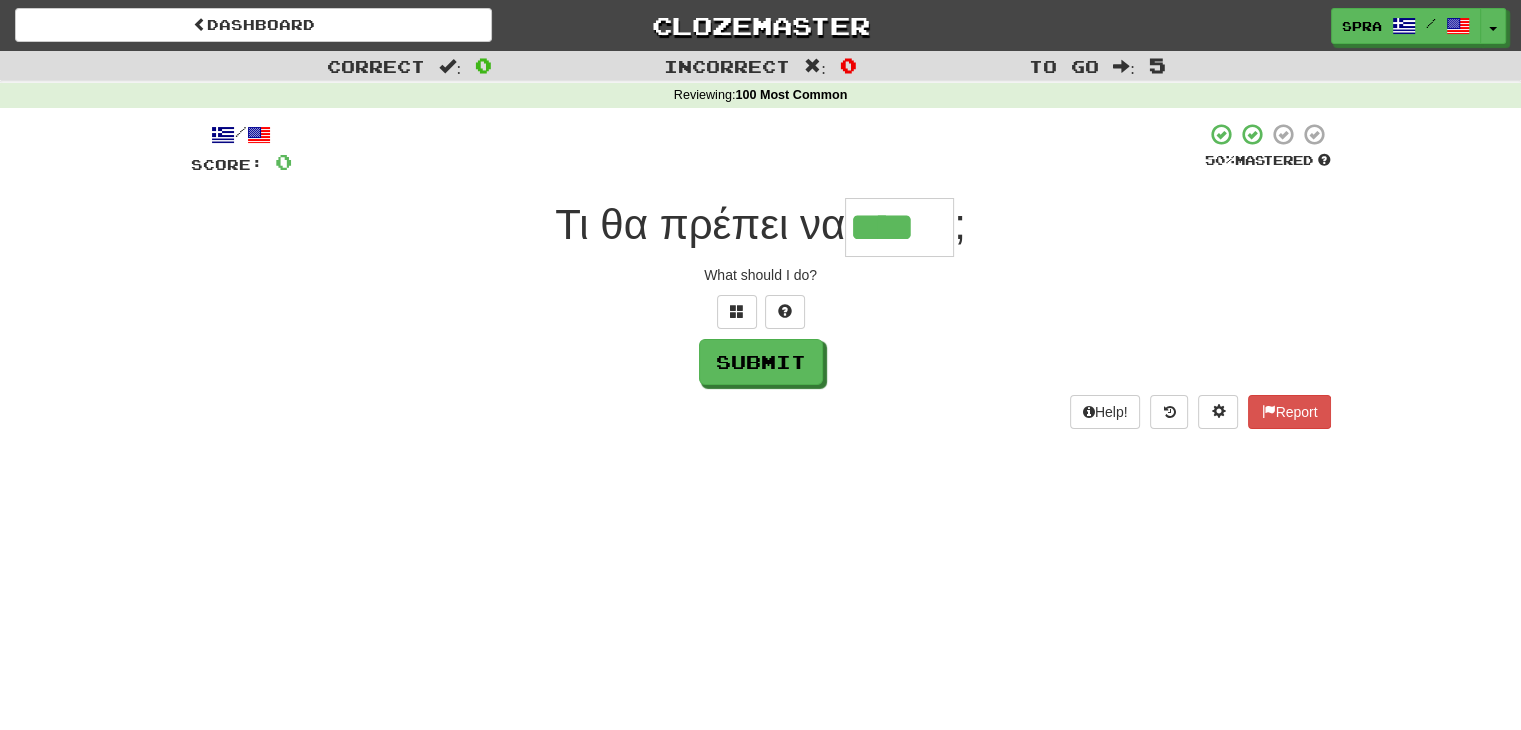 type on "****" 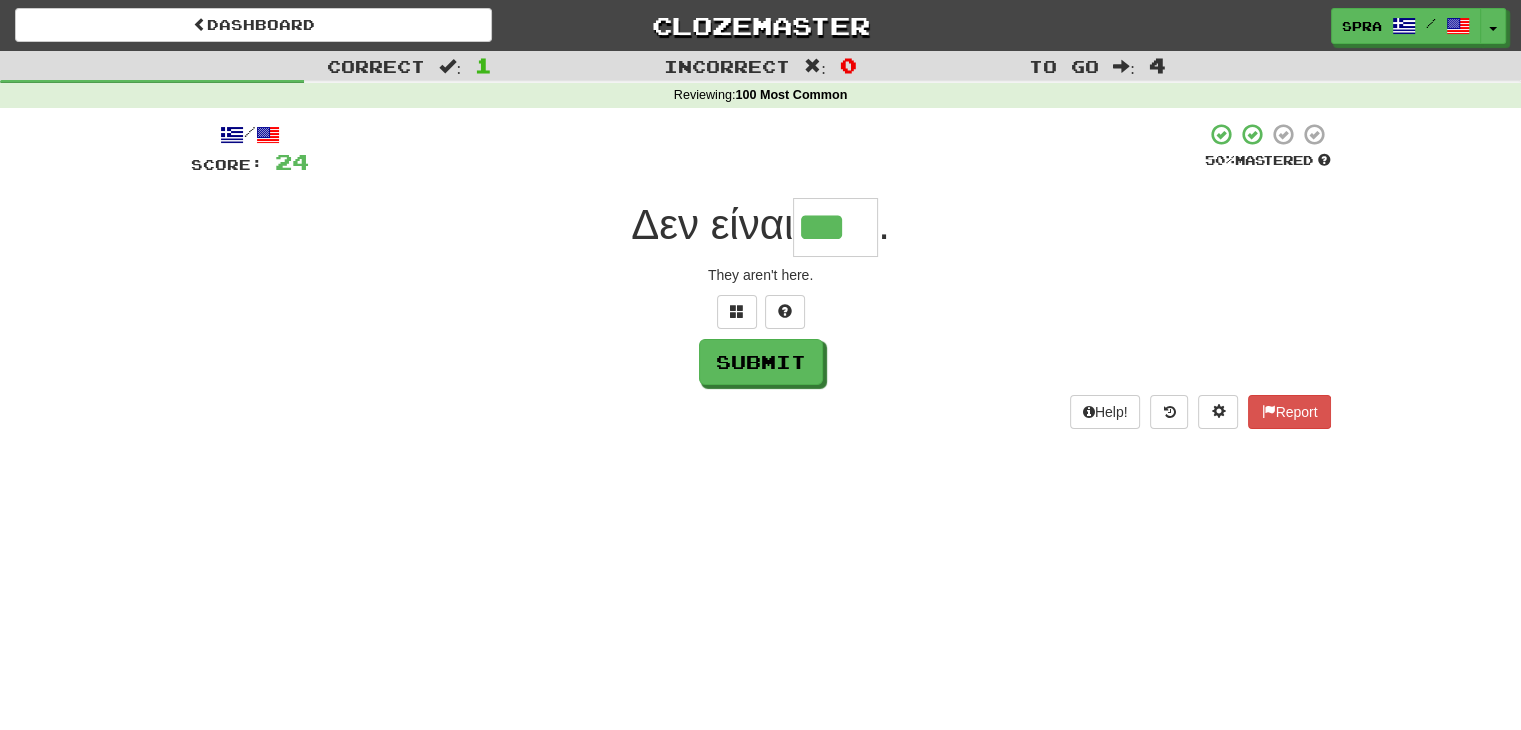 type on "***" 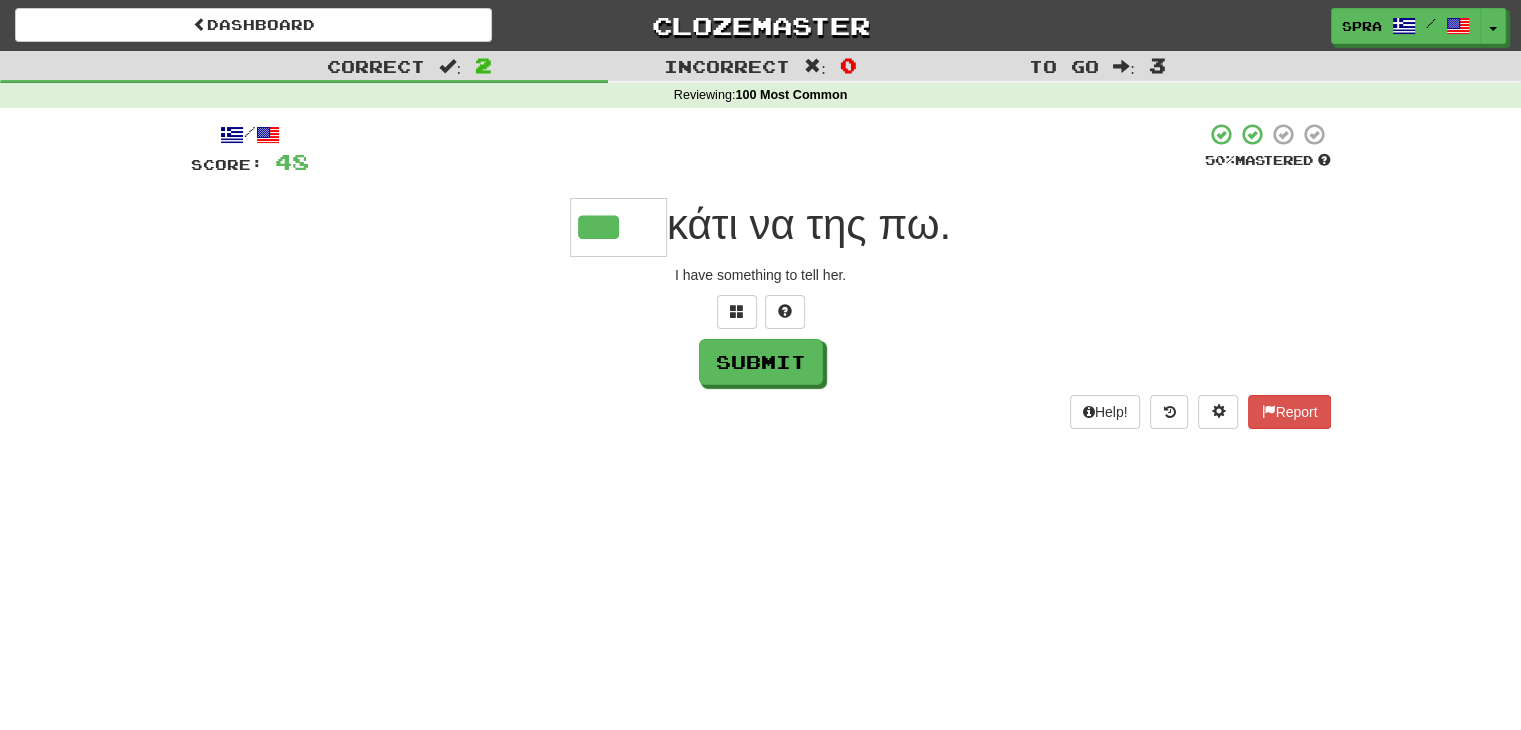 type on "***" 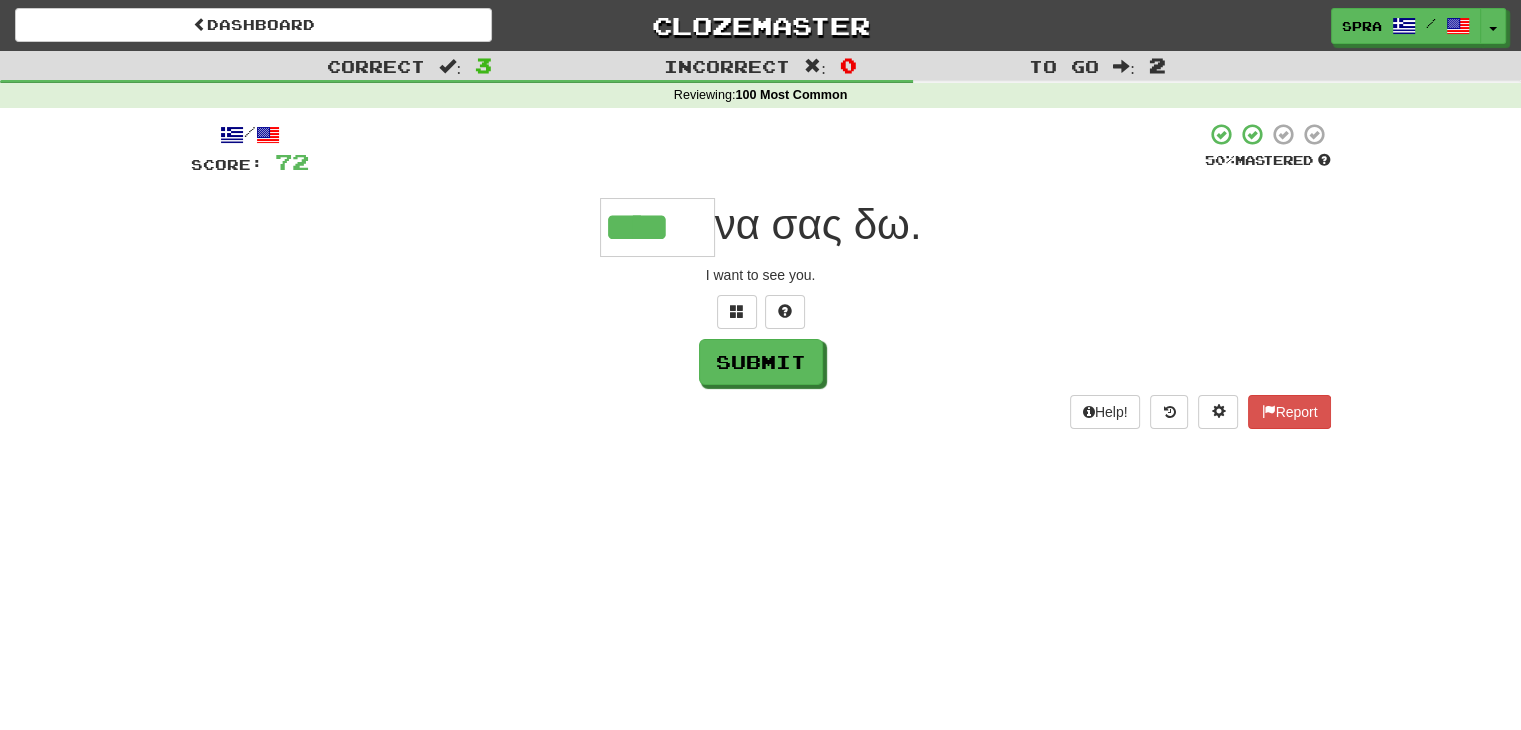 type on "****" 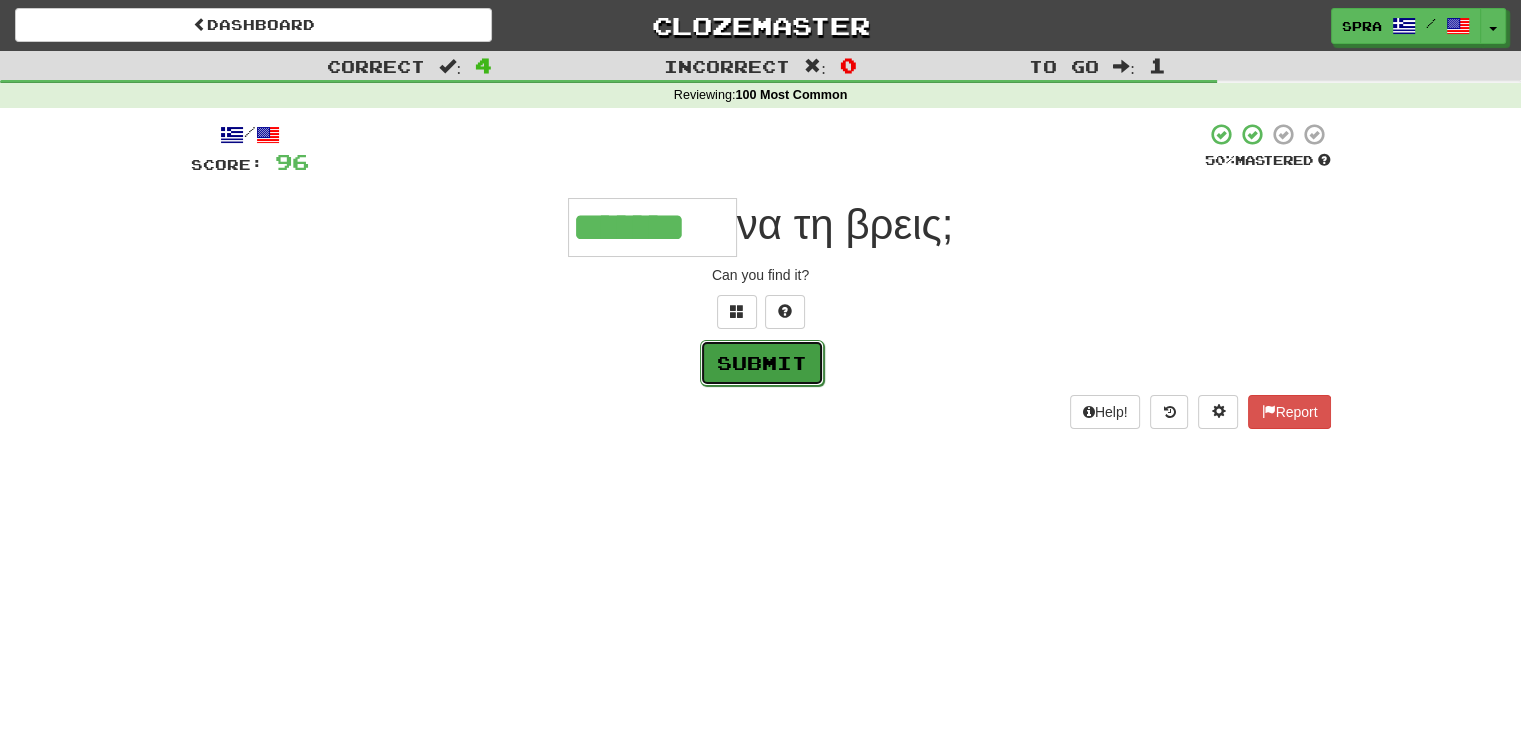 click on "Submit" at bounding box center [762, 363] 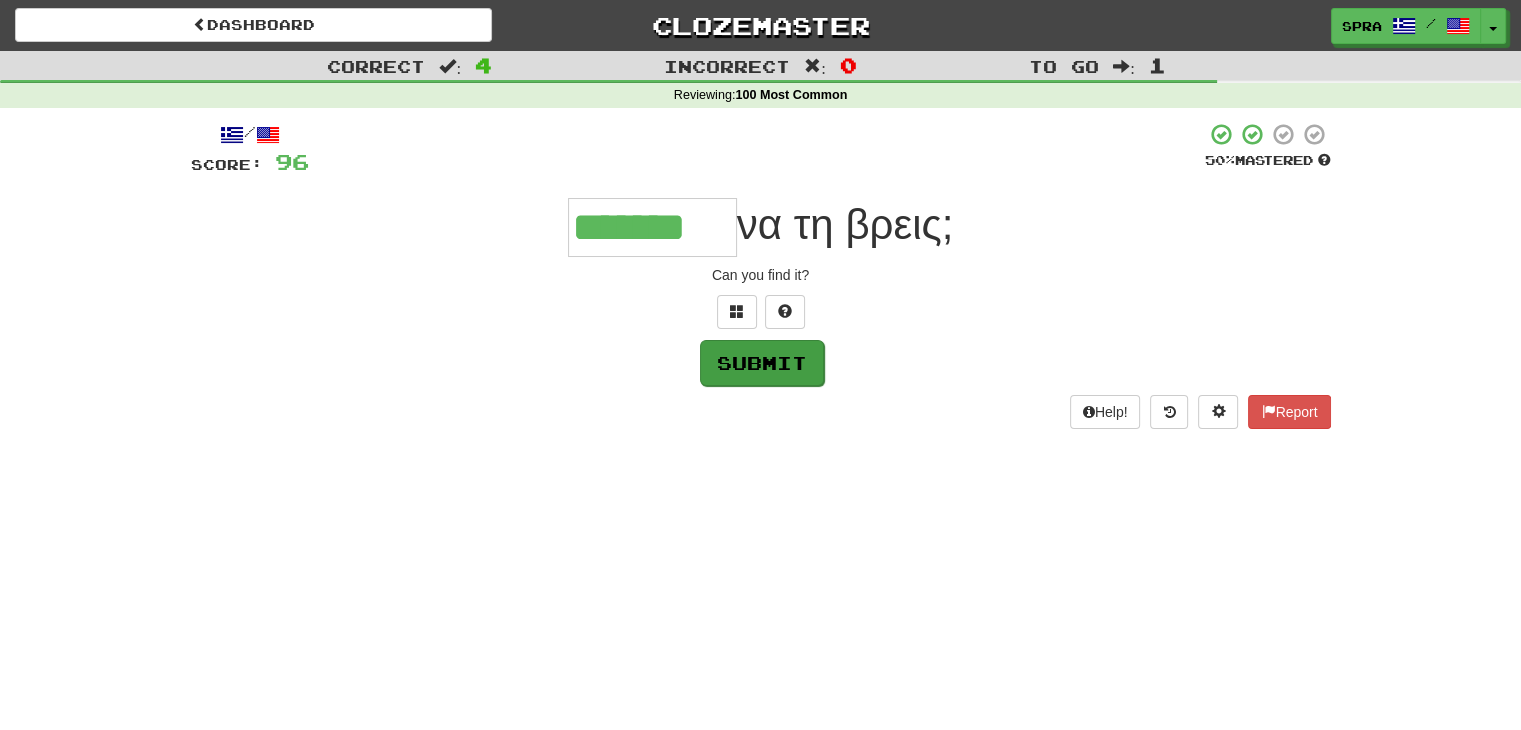 type on "*******" 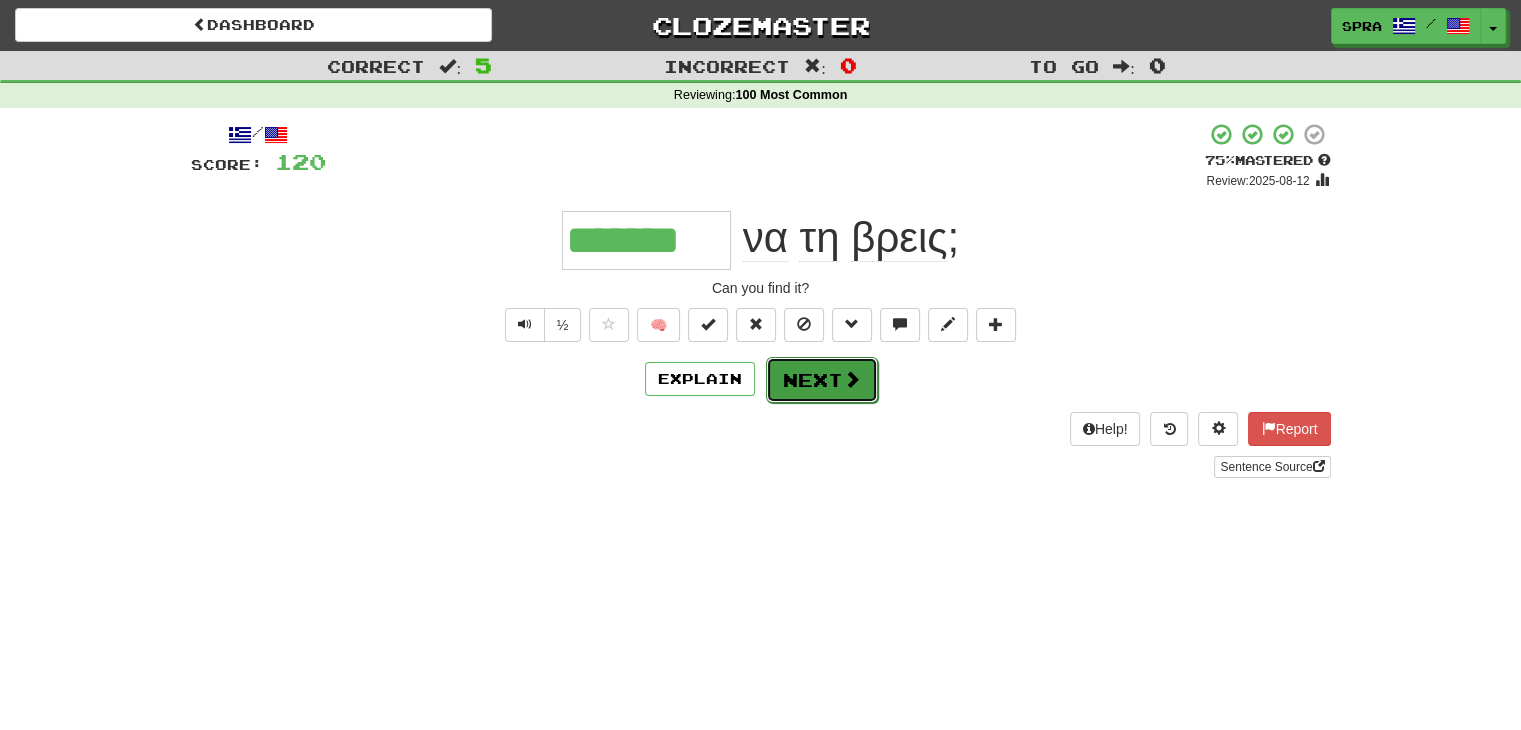 click on "Next" at bounding box center [822, 380] 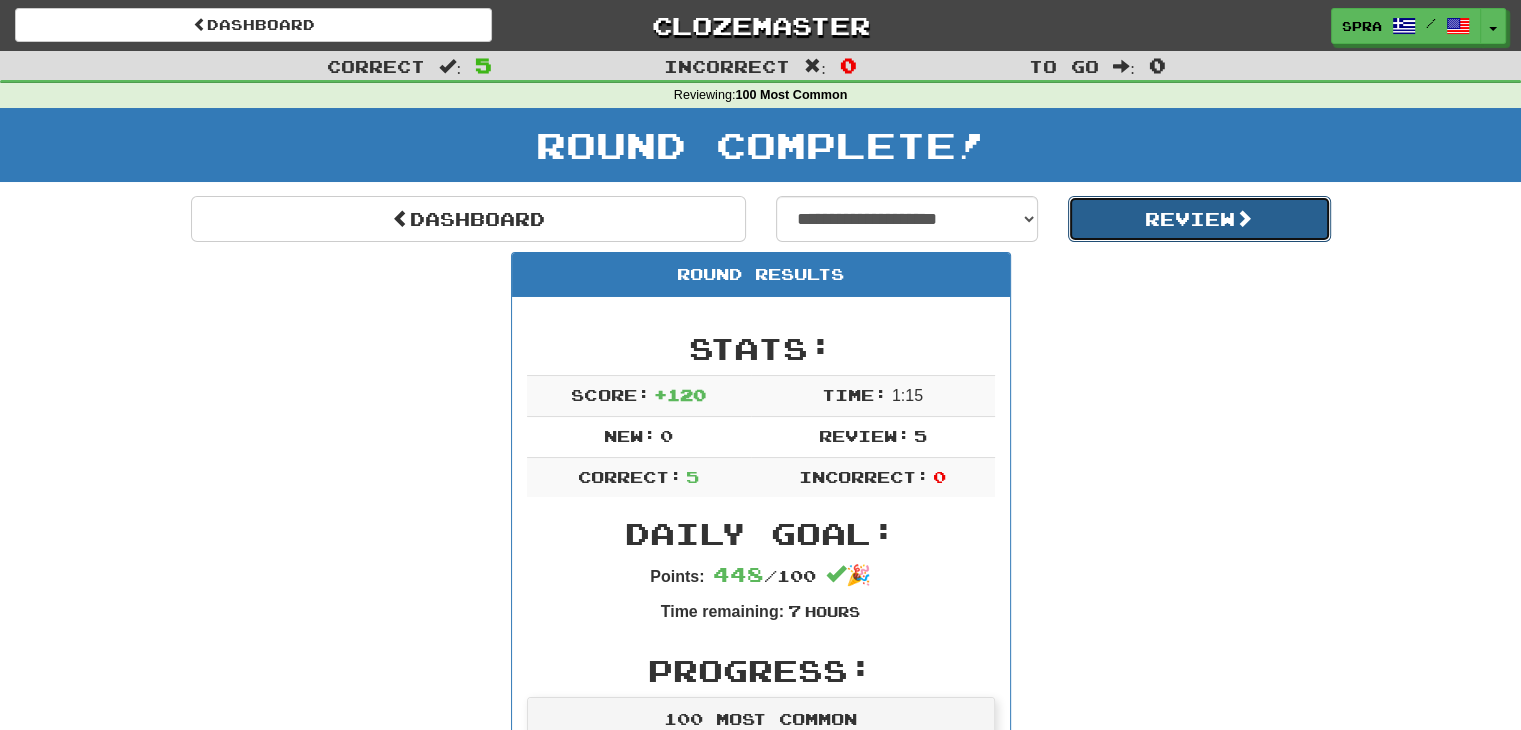 click on "Review" at bounding box center [1199, 219] 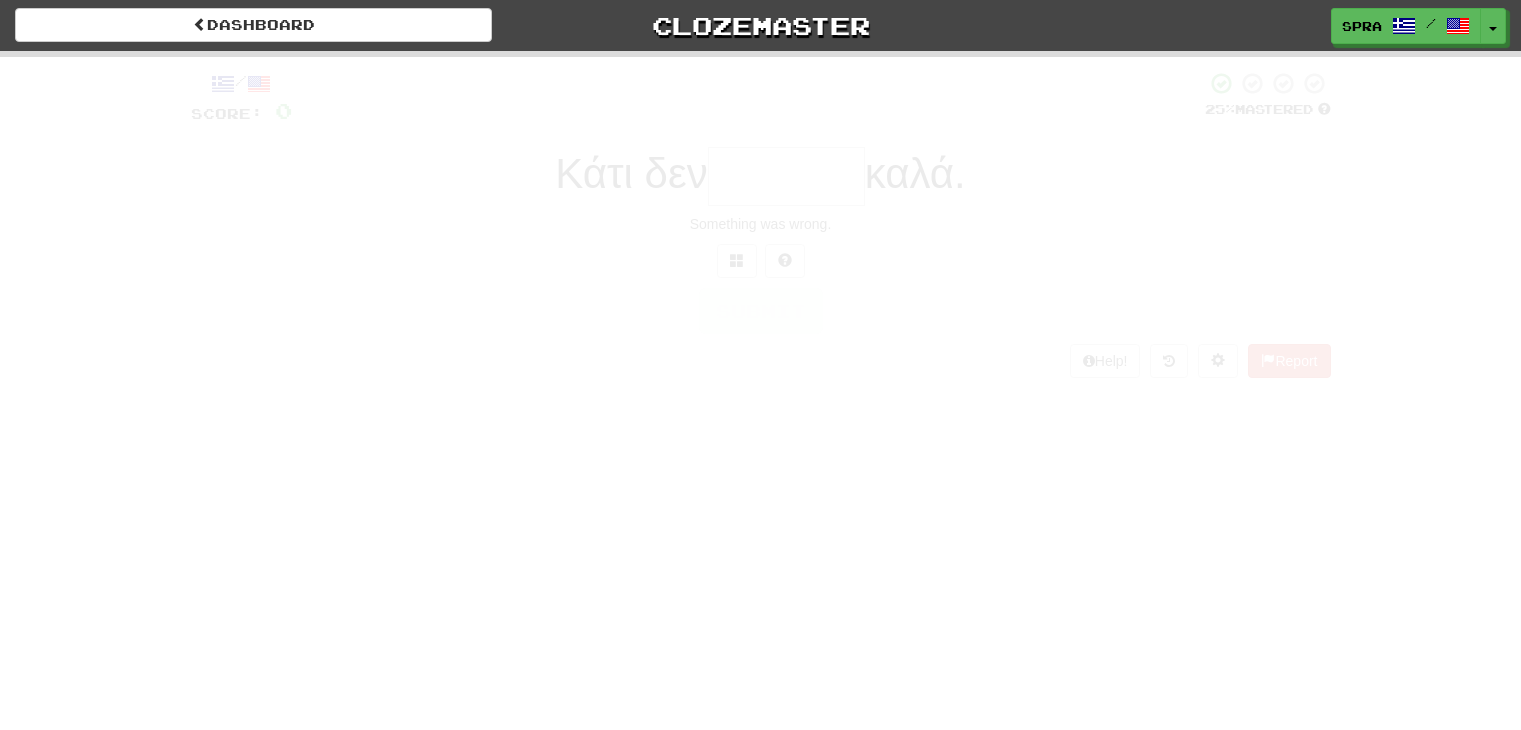 scroll, scrollTop: 0, scrollLeft: 0, axis: both 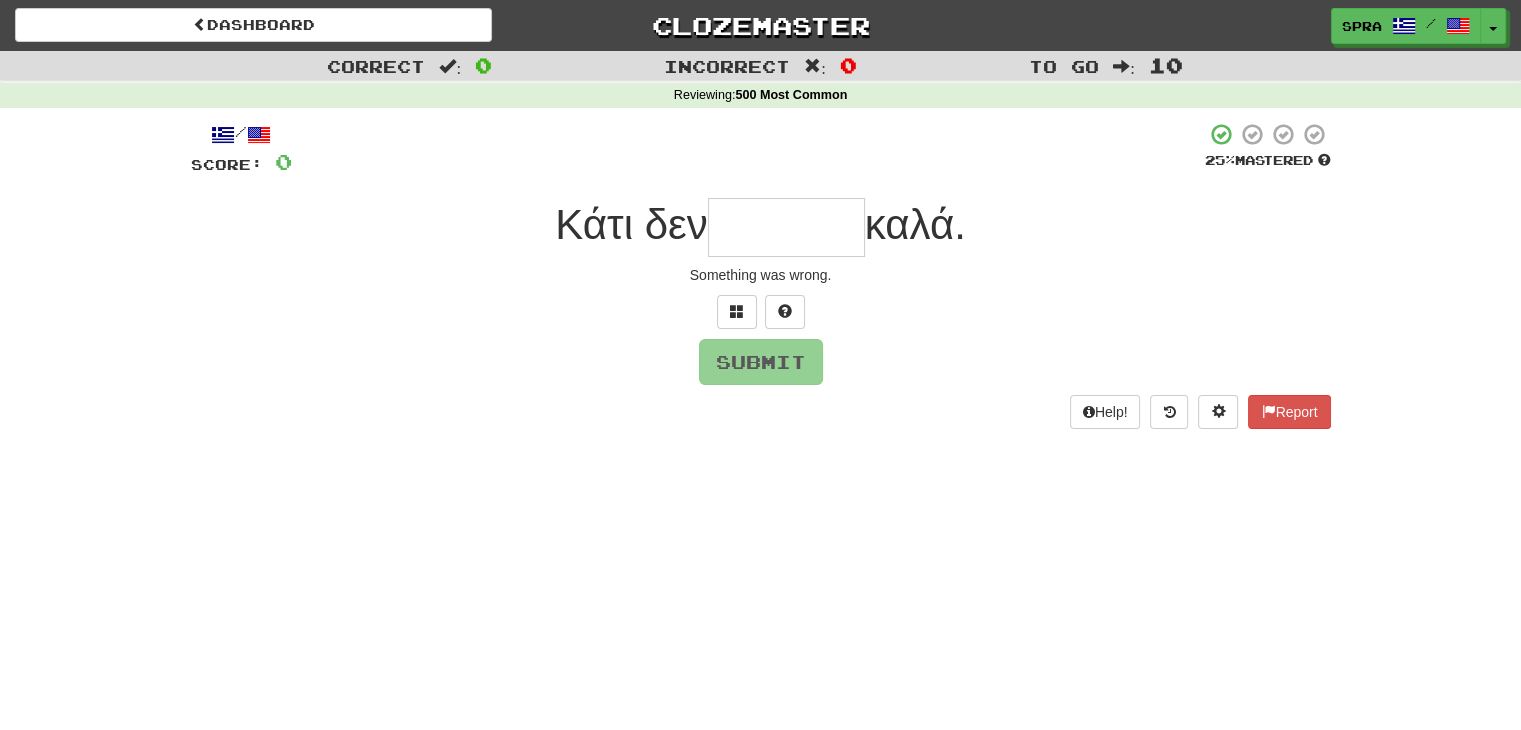 type on "*" 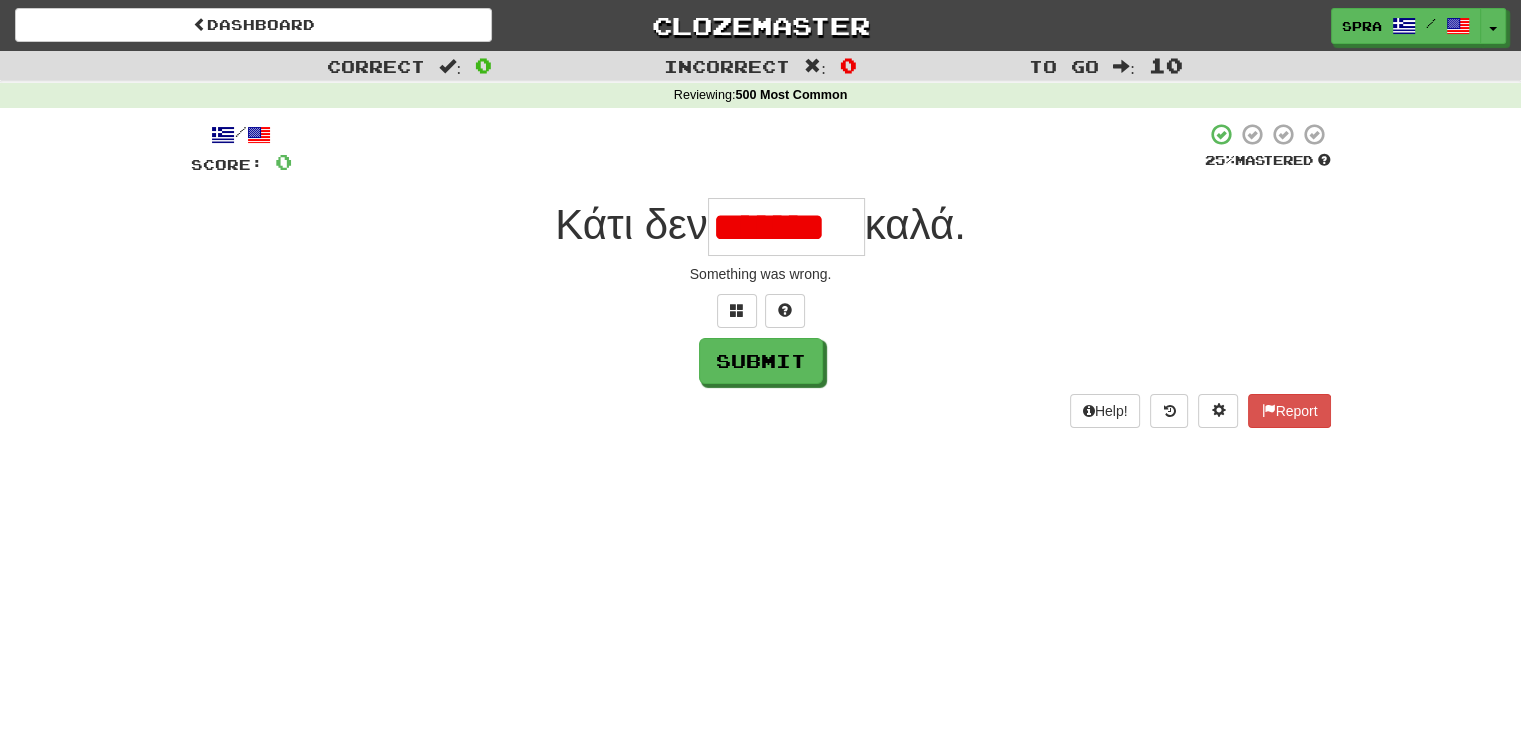 scroll, scrollTop: 0, scrollLeft: 0, axis: both 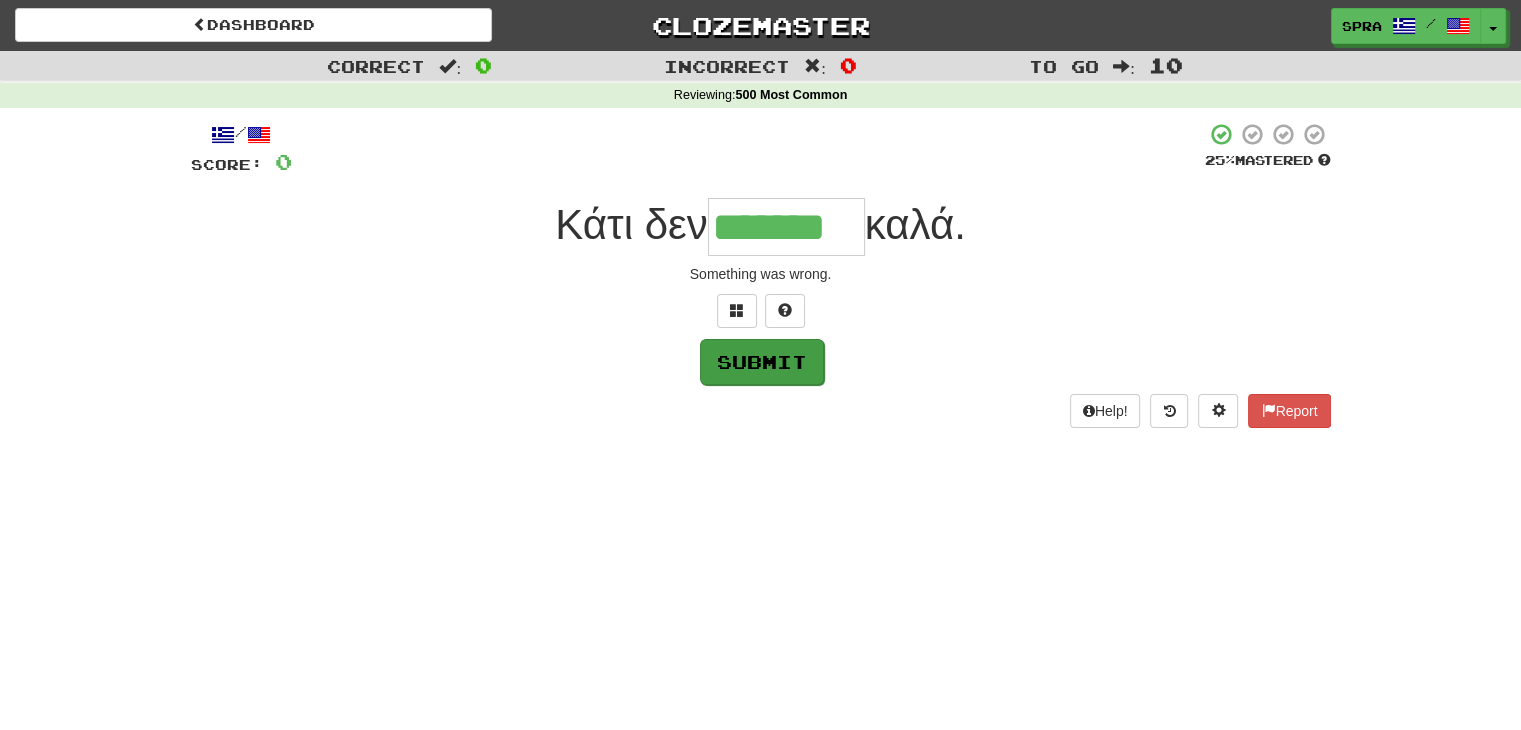 type on "*******" 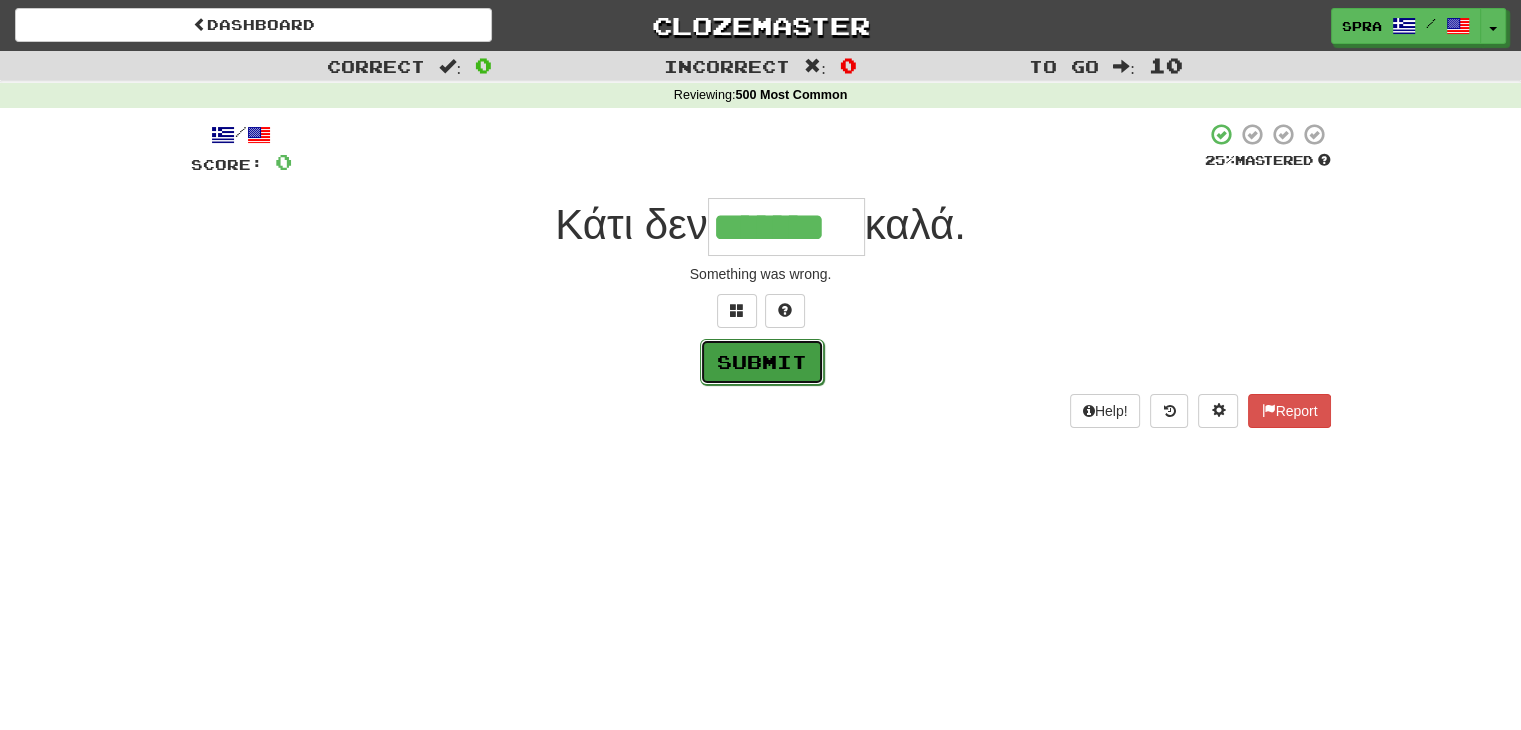 click on "Submit" at bounding box center (762, 362) 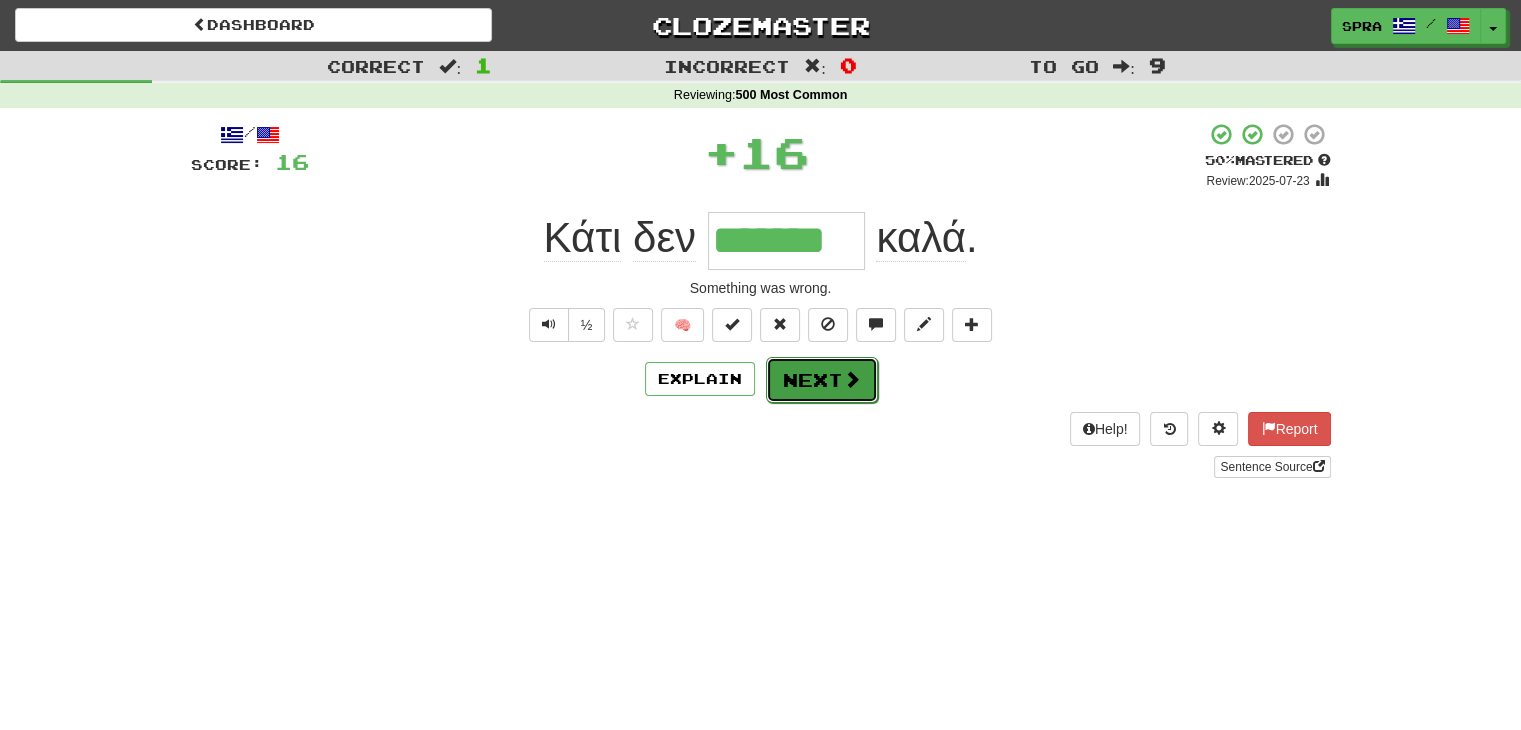 click on "Next" at bounding box center [822, 380] 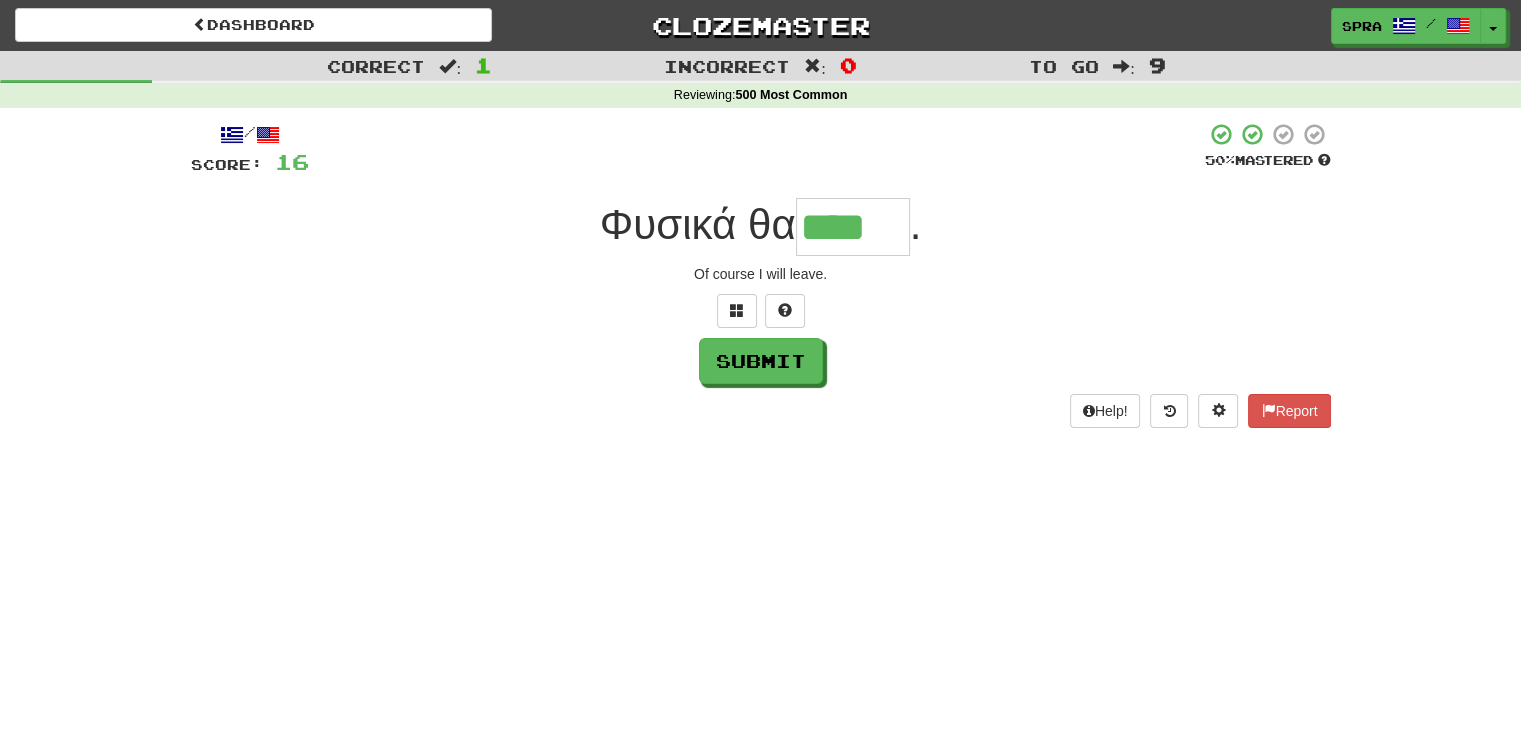 type on "****" 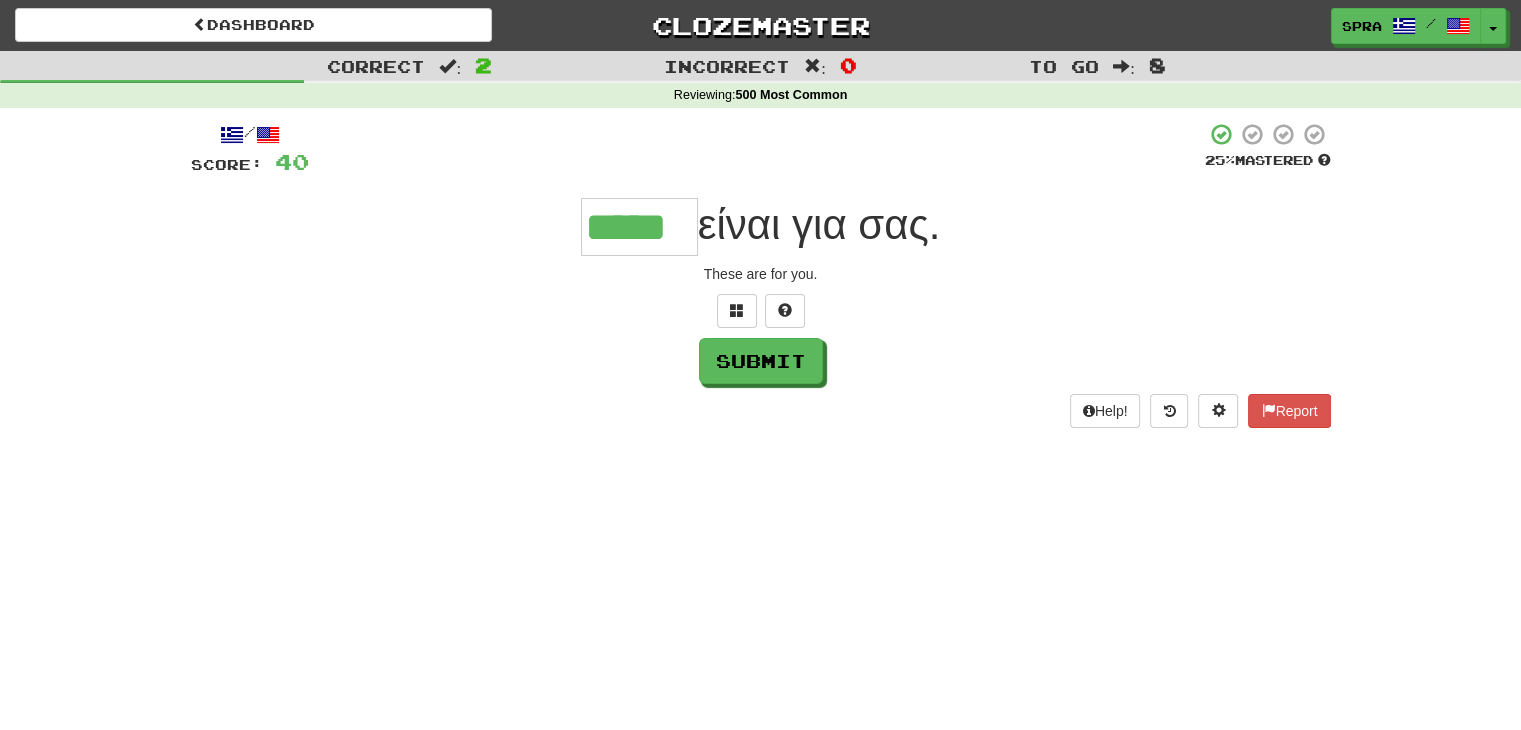 type on "*****" 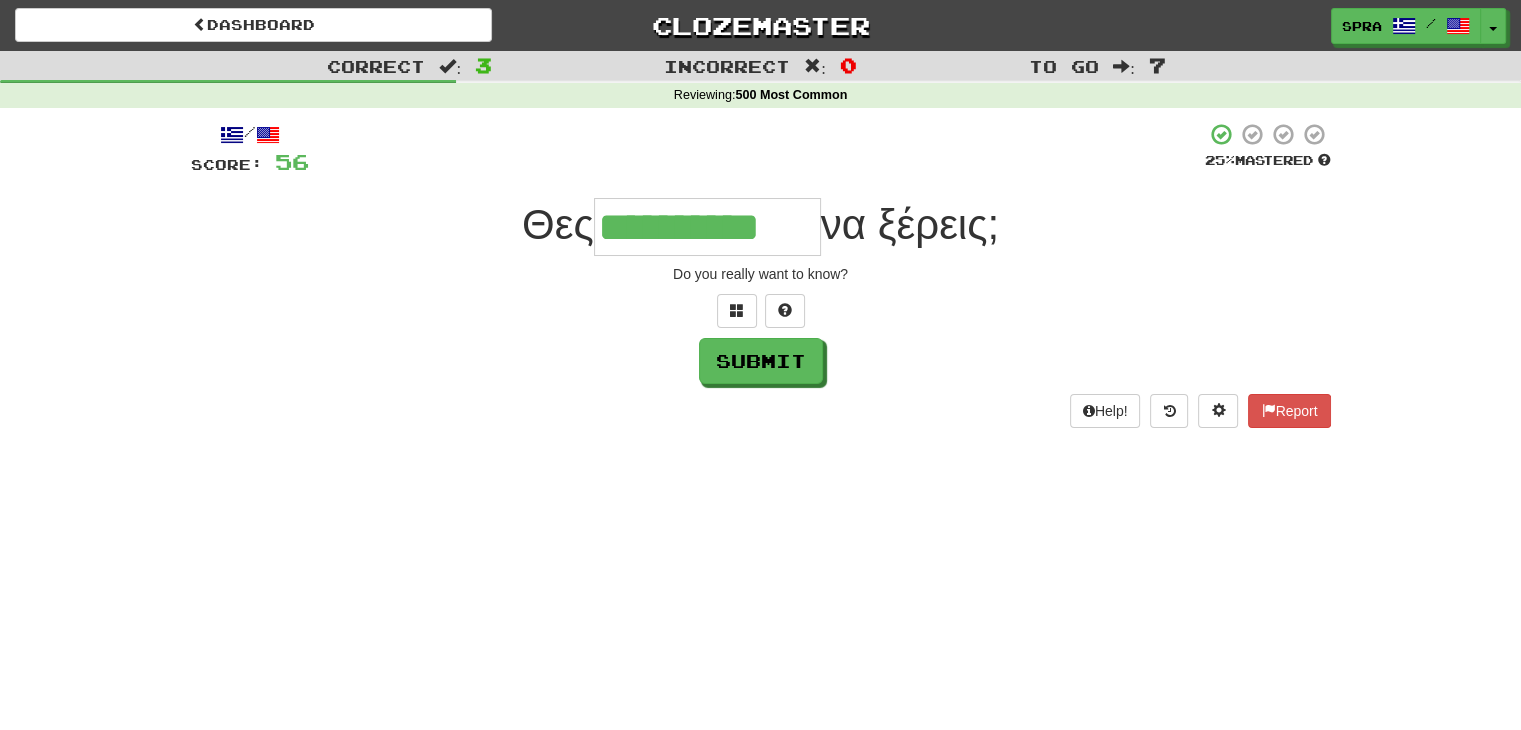 type on "**********" 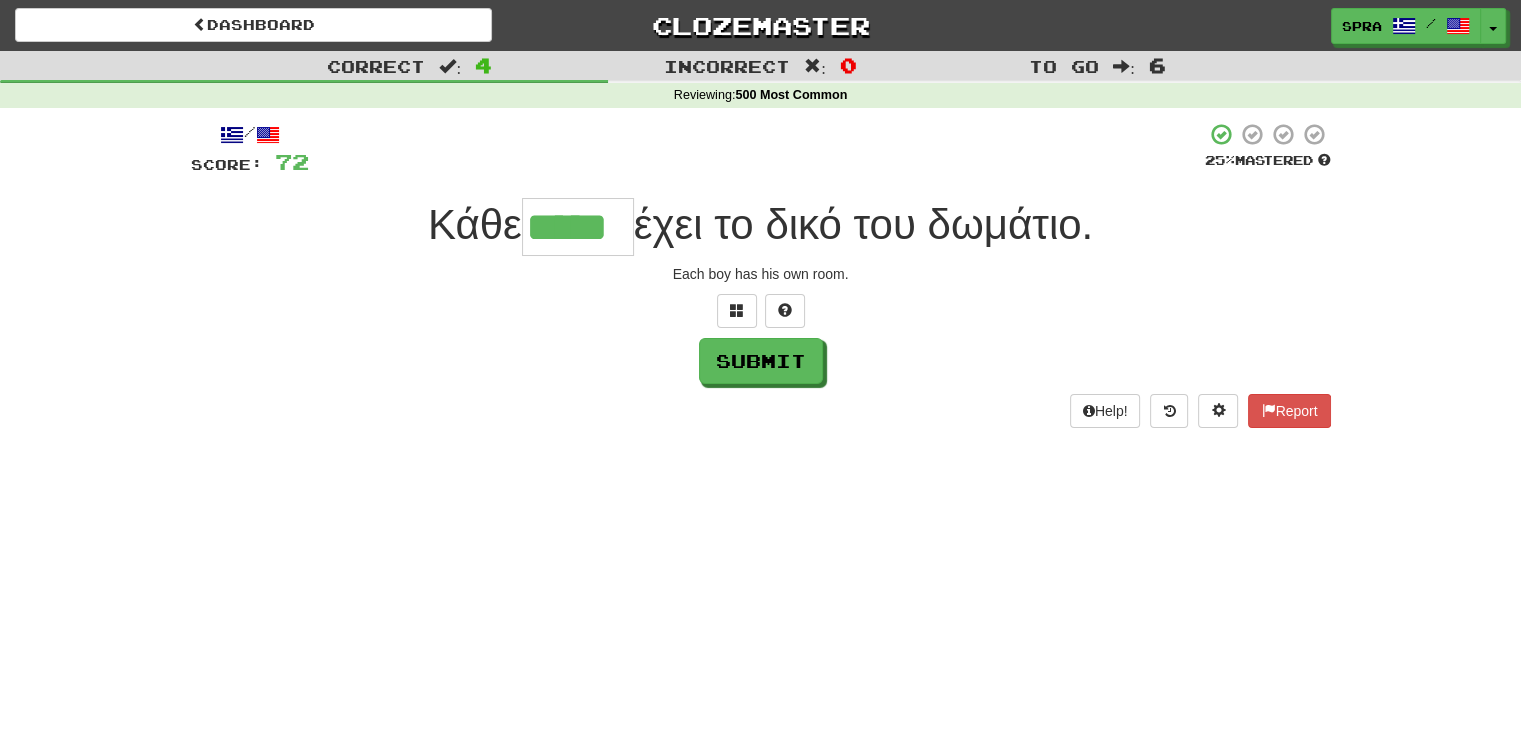 type on "*****" 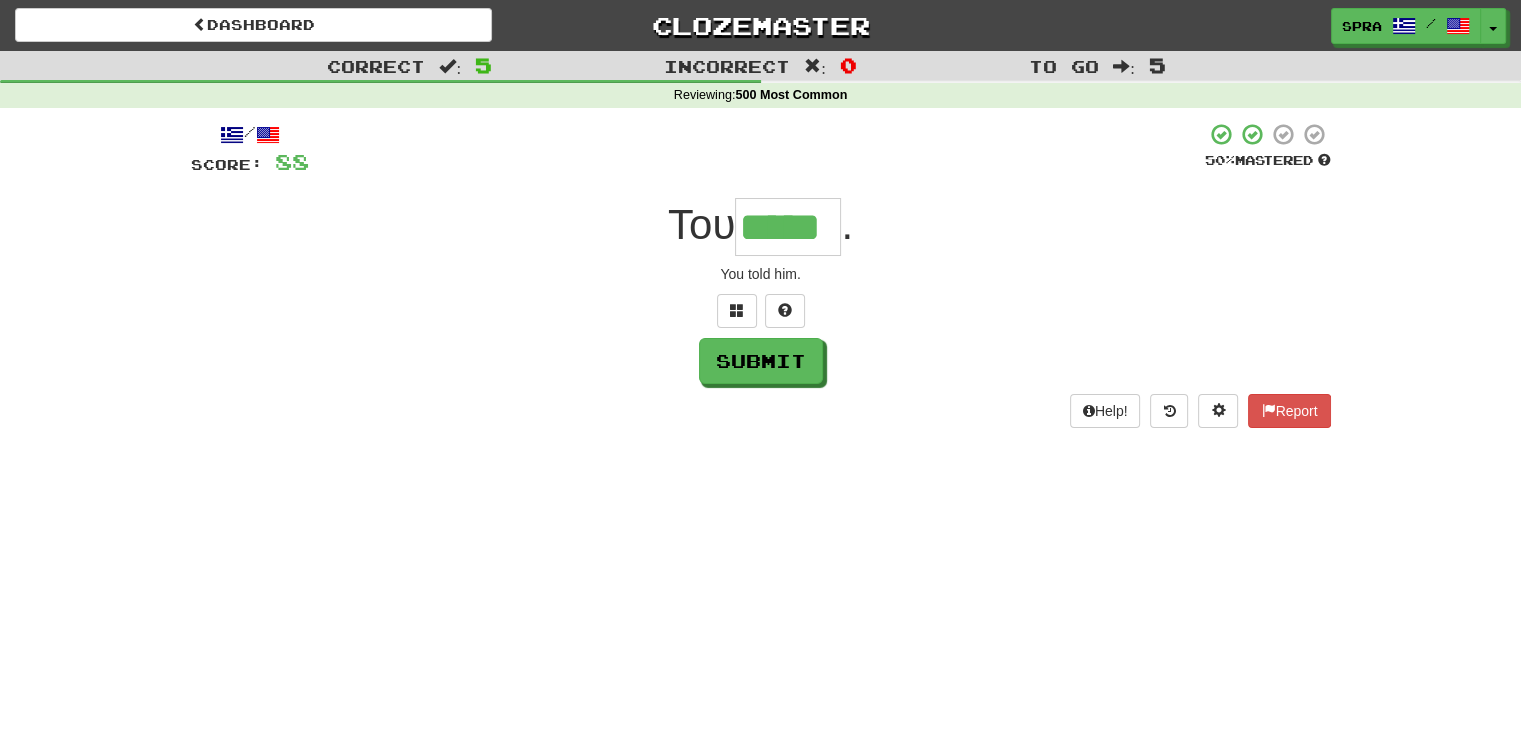 type on "*****" 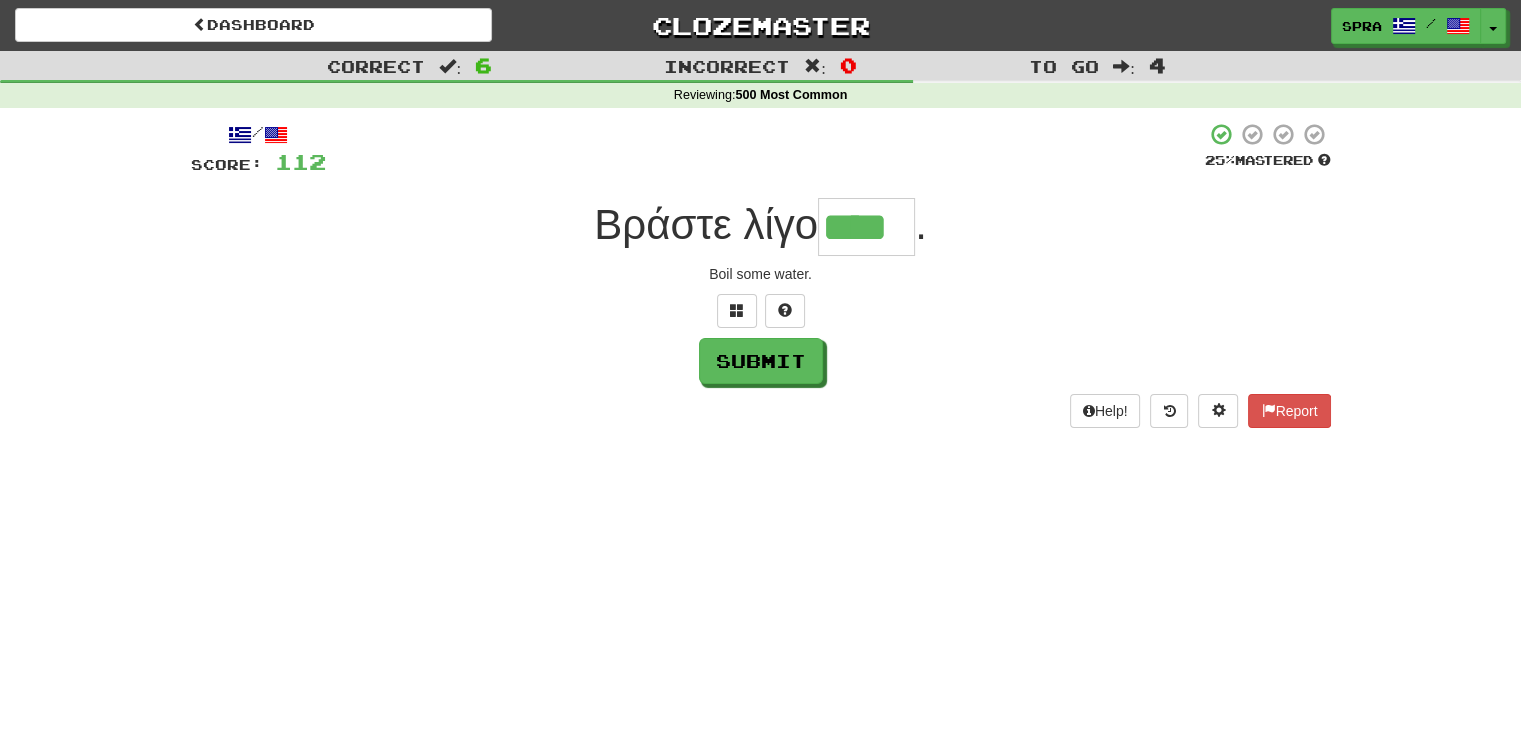 type on "****" 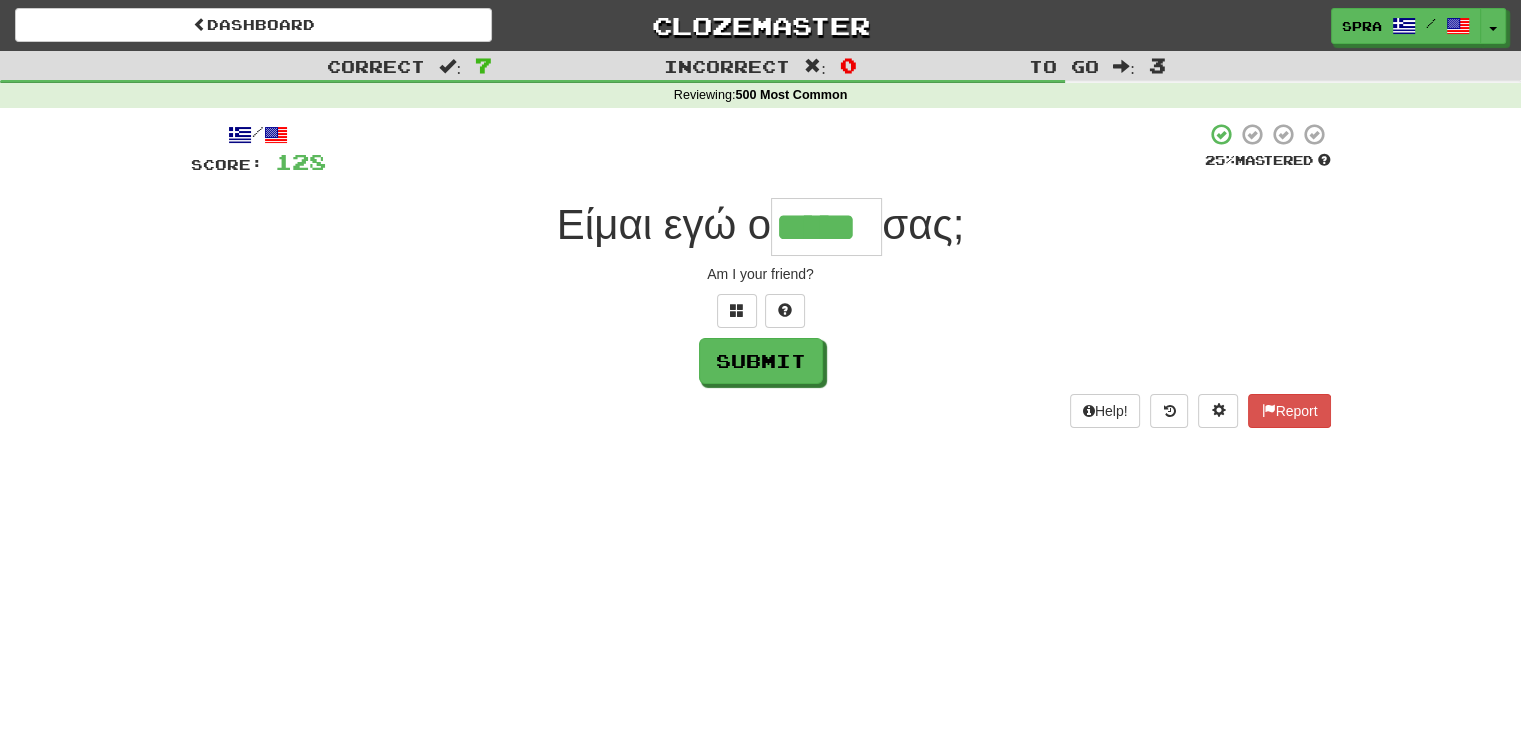 type on "*****" 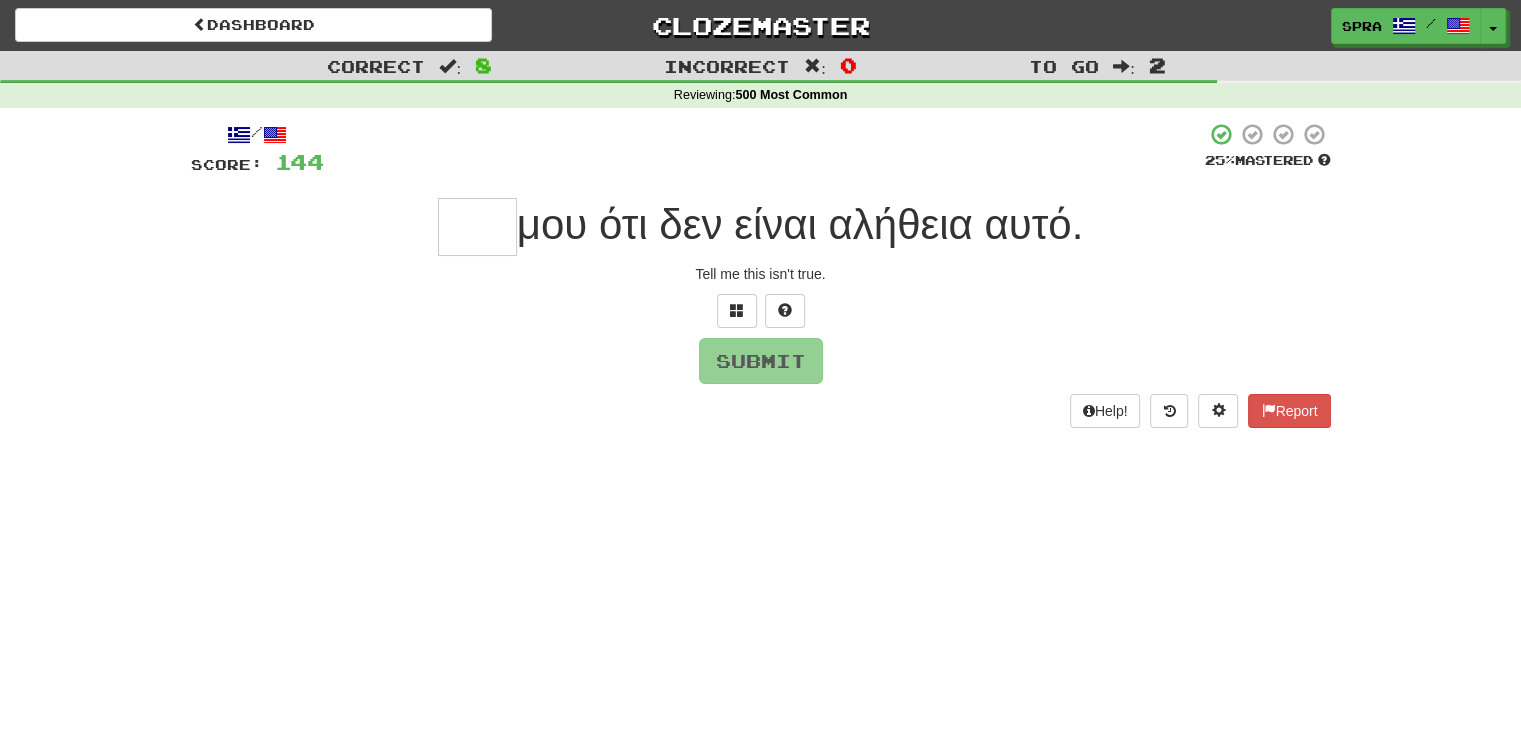 type on "*" 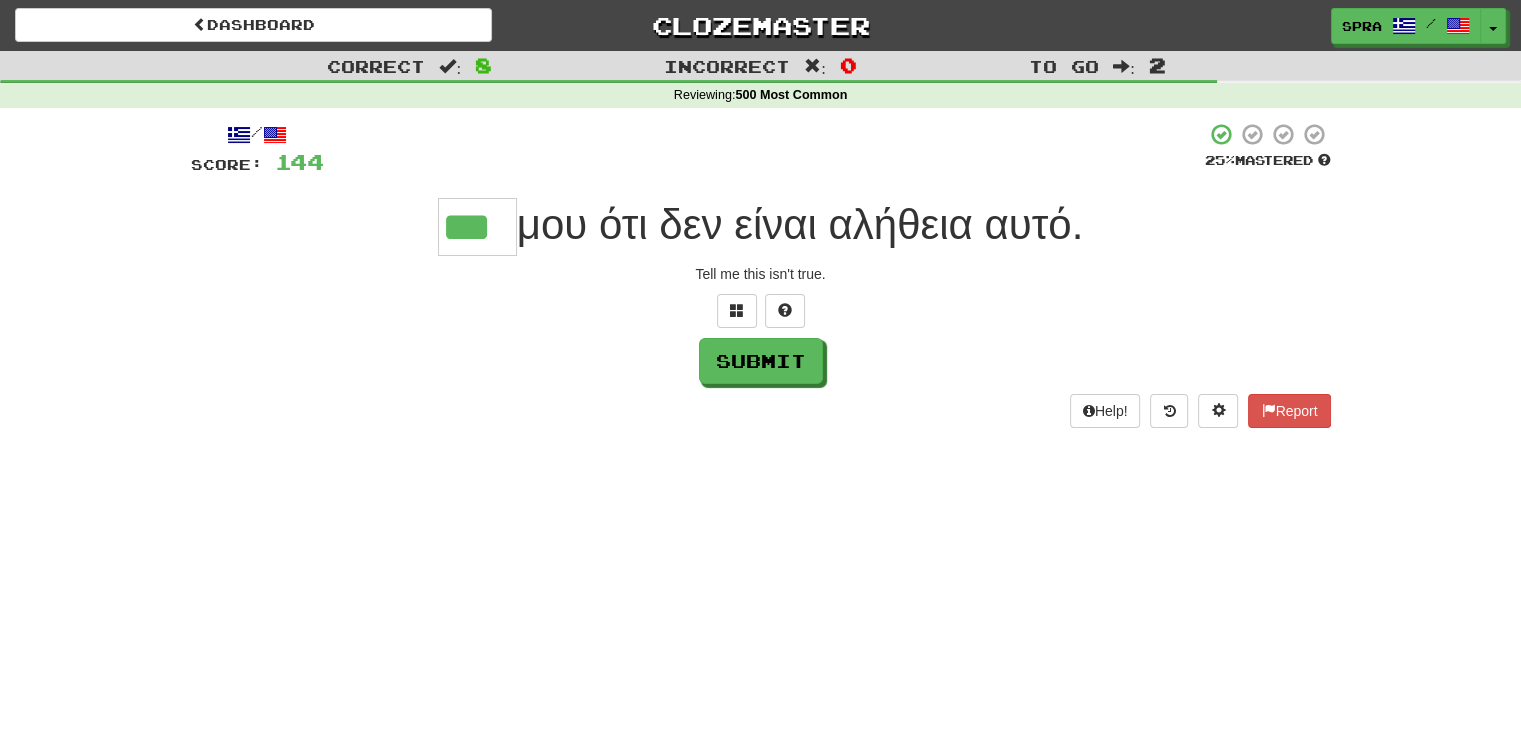 type on "***" 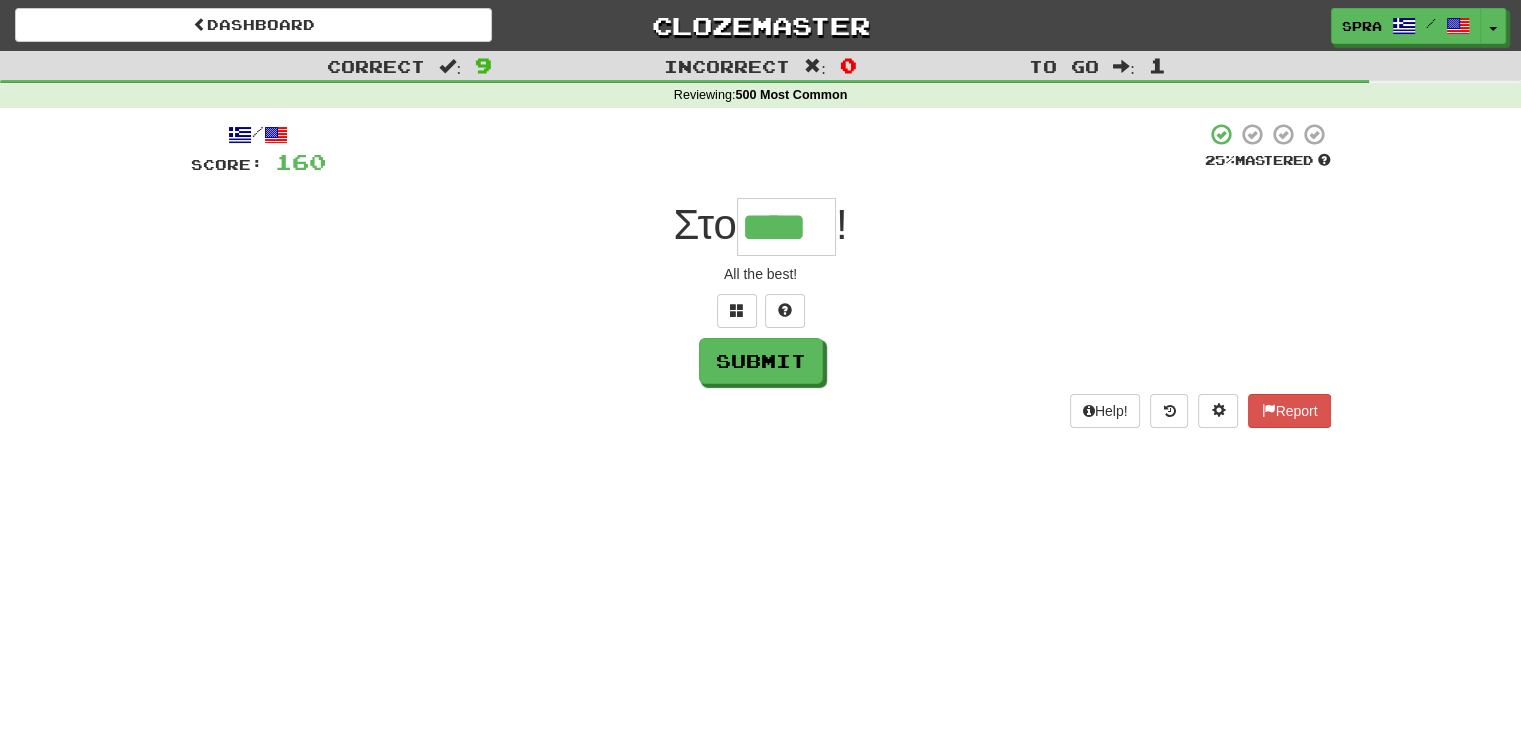 type on "****" 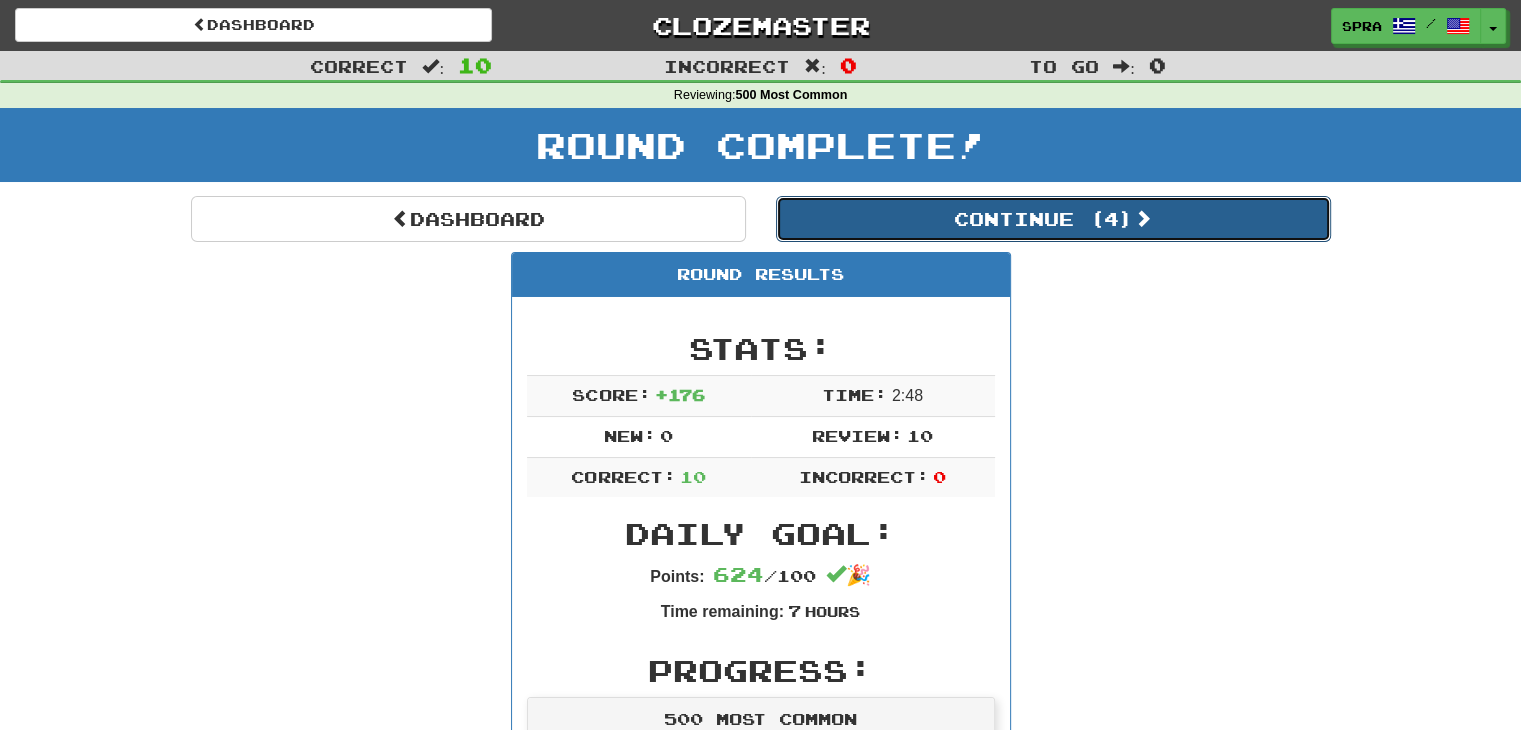 click on "Continue ( 4 )" at bounding box center (1053, 219) 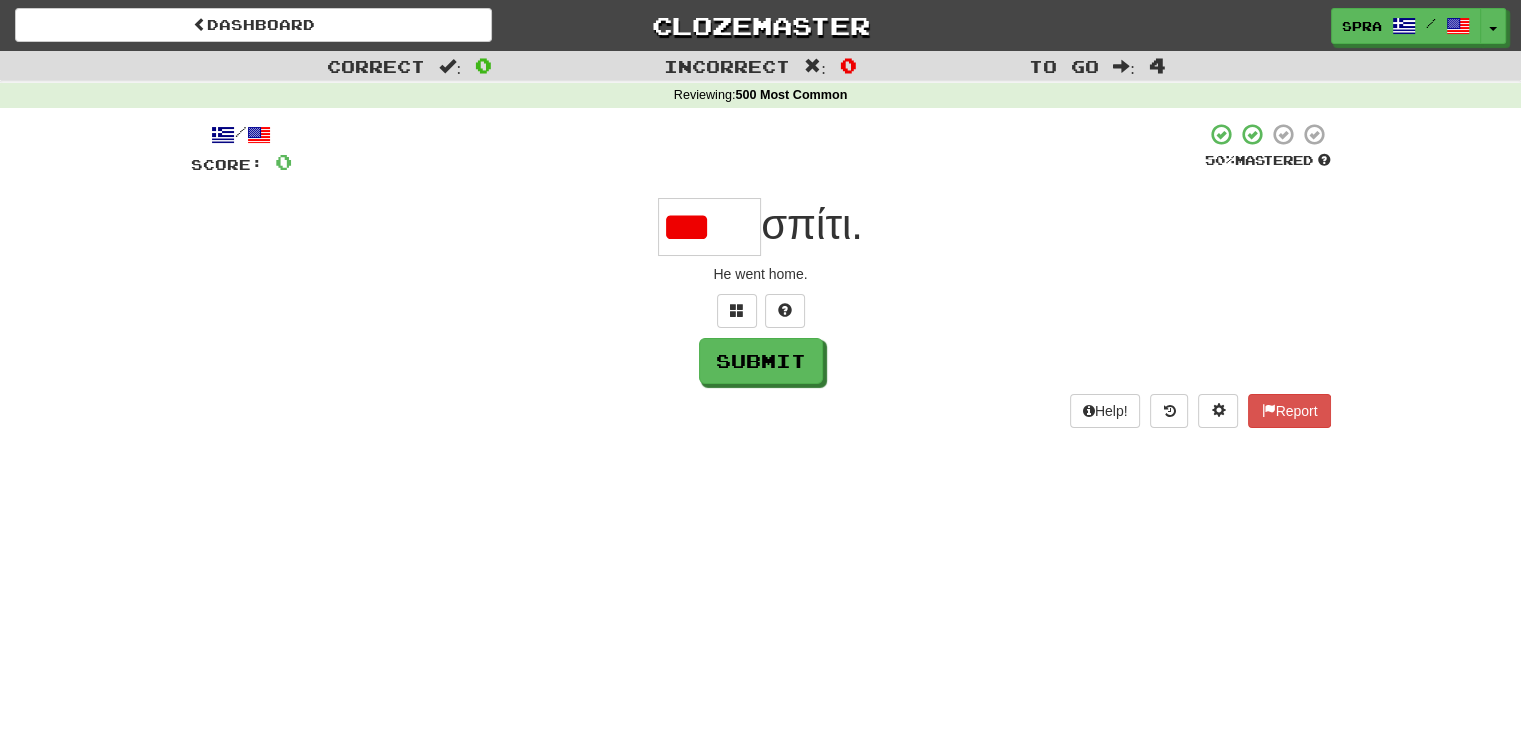 scroll, scrollTop: 0, scrollLeft: 0, axis: both 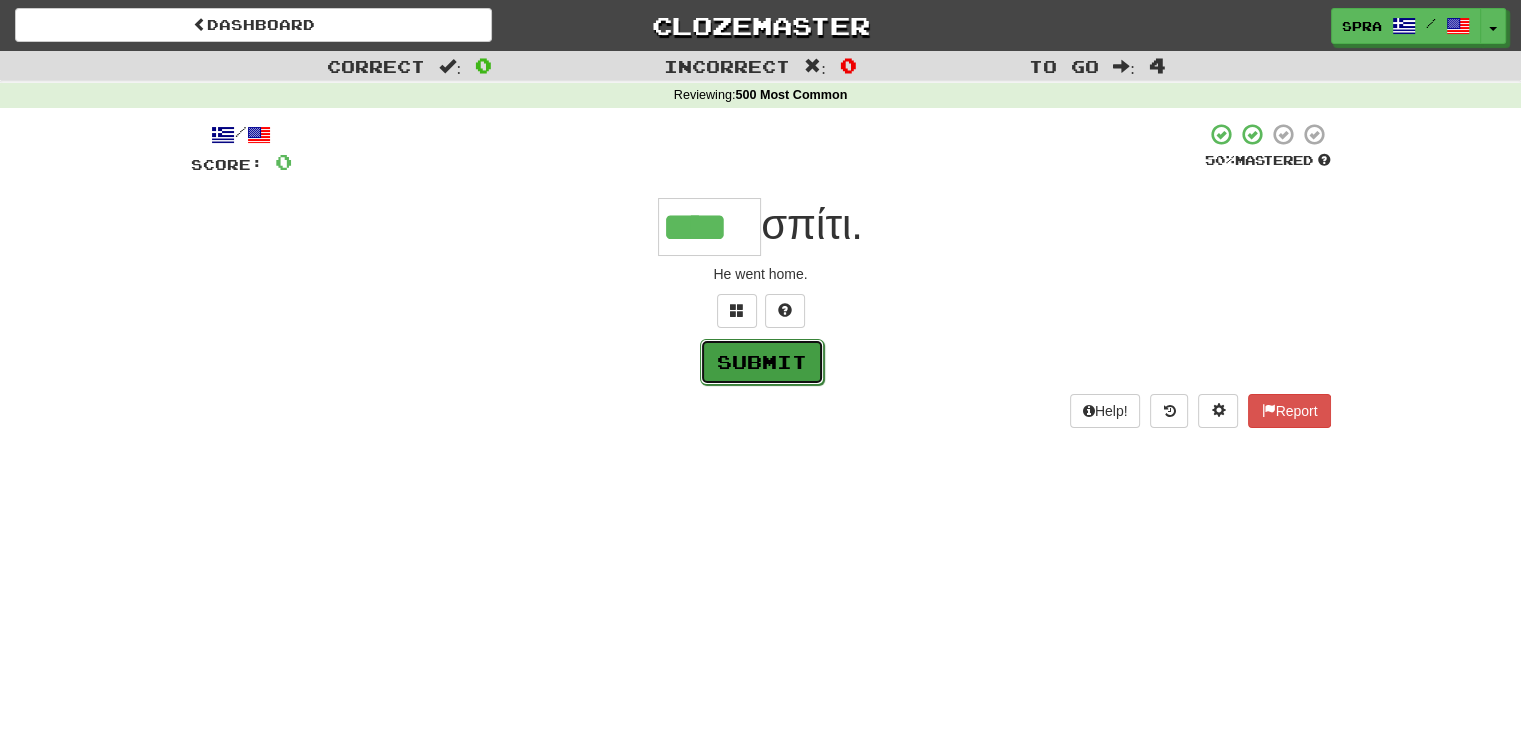 click on "Submit" at bounding box center (762, 362) 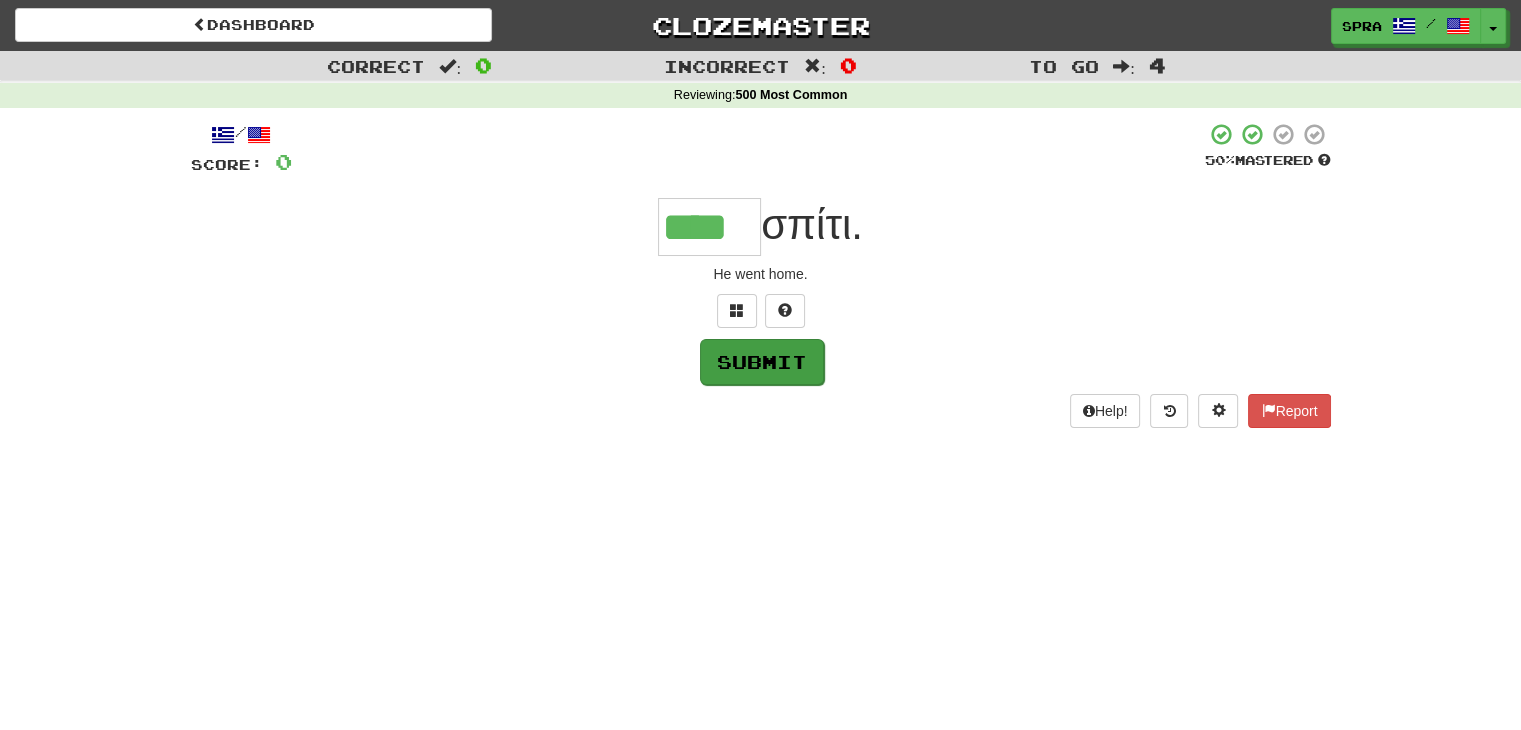 type on "****" 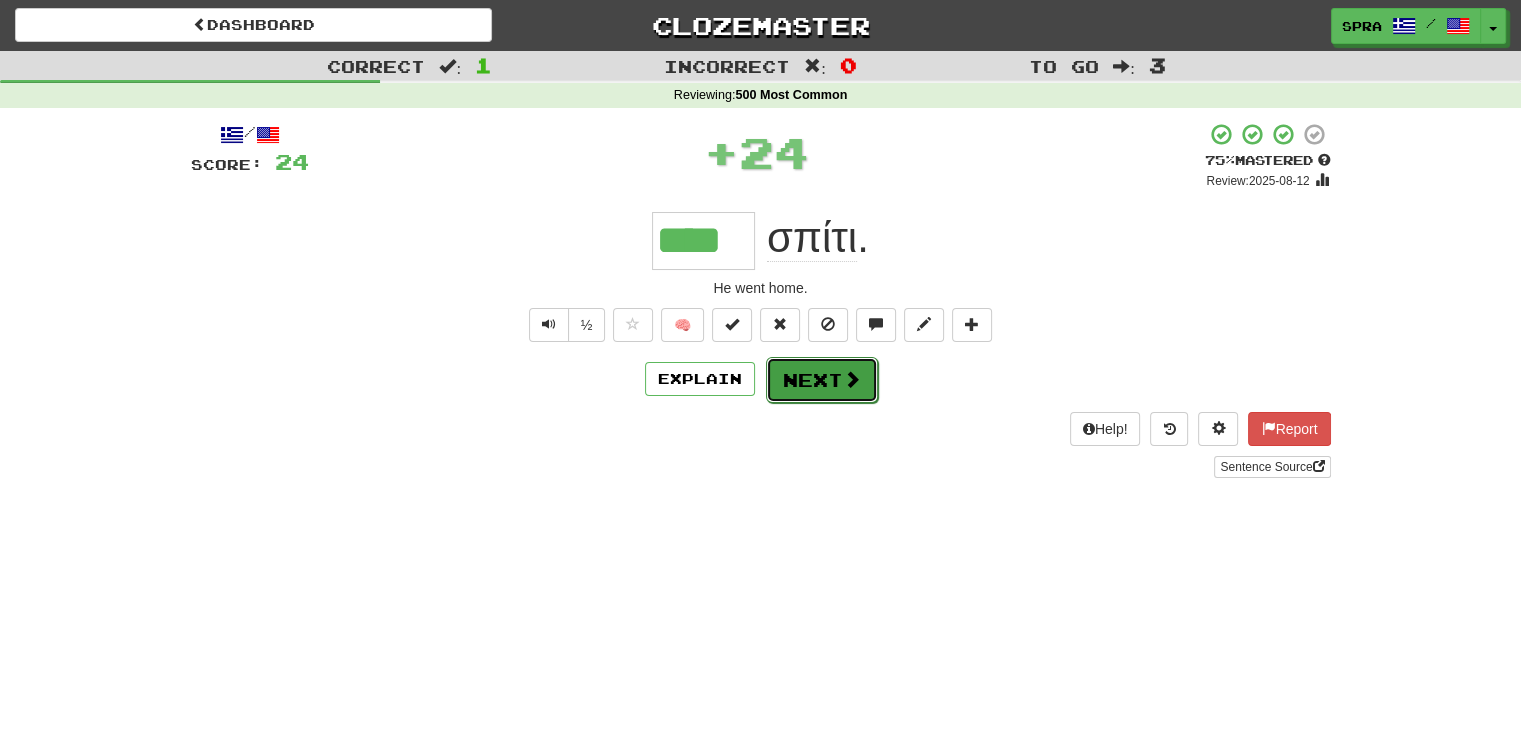 click on "Next" at bounding box center (822, 380) 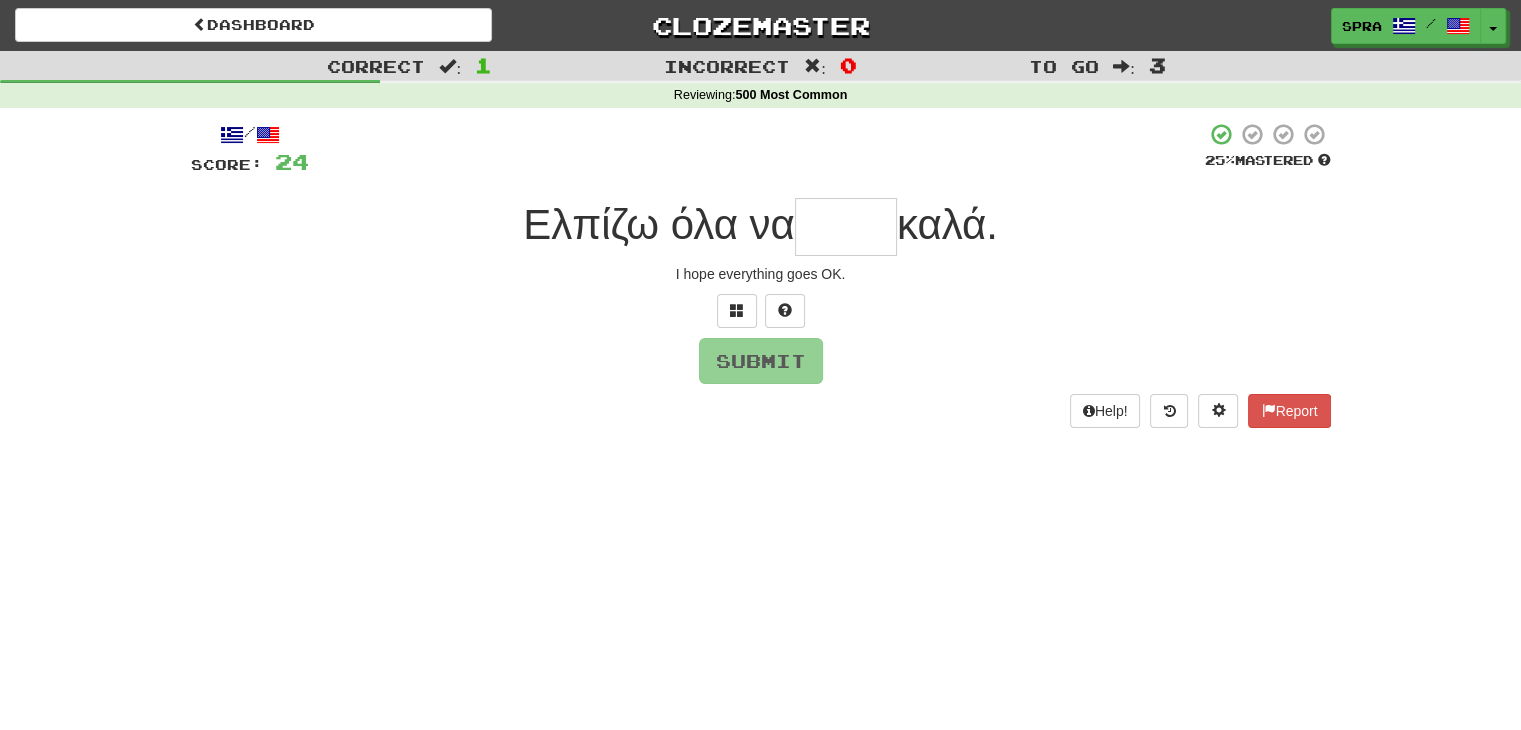 type on "*" 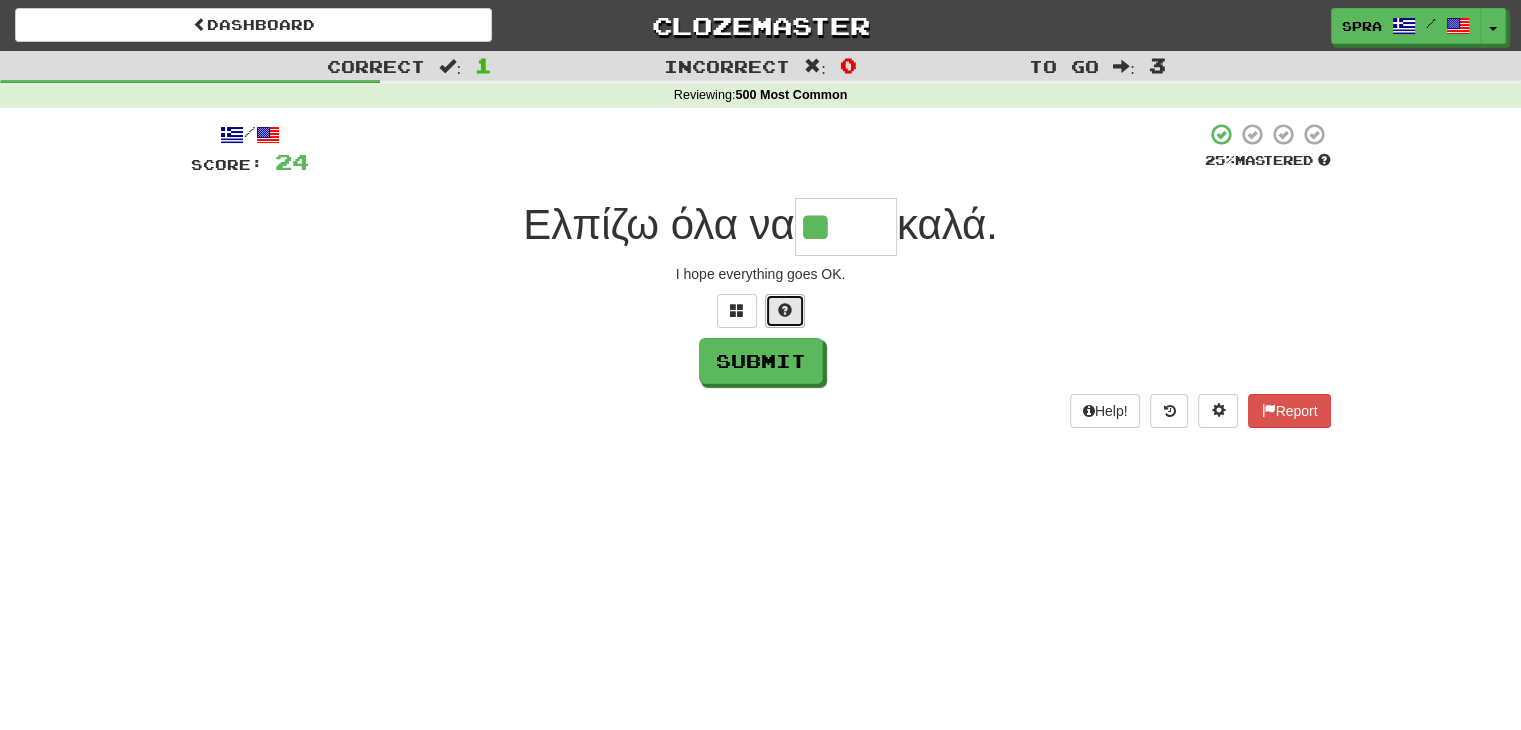 click at bounding box center [785, 311] 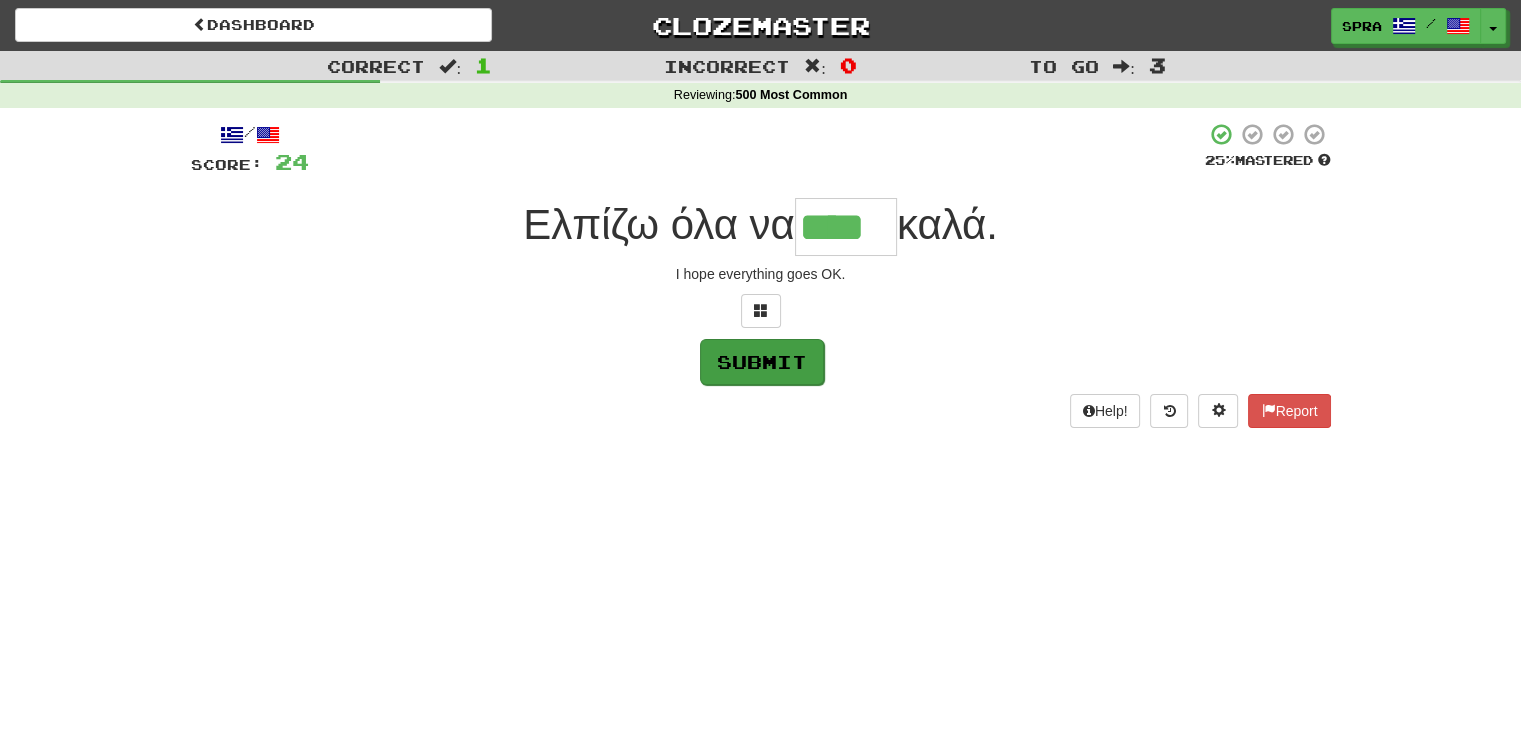 type on "****" 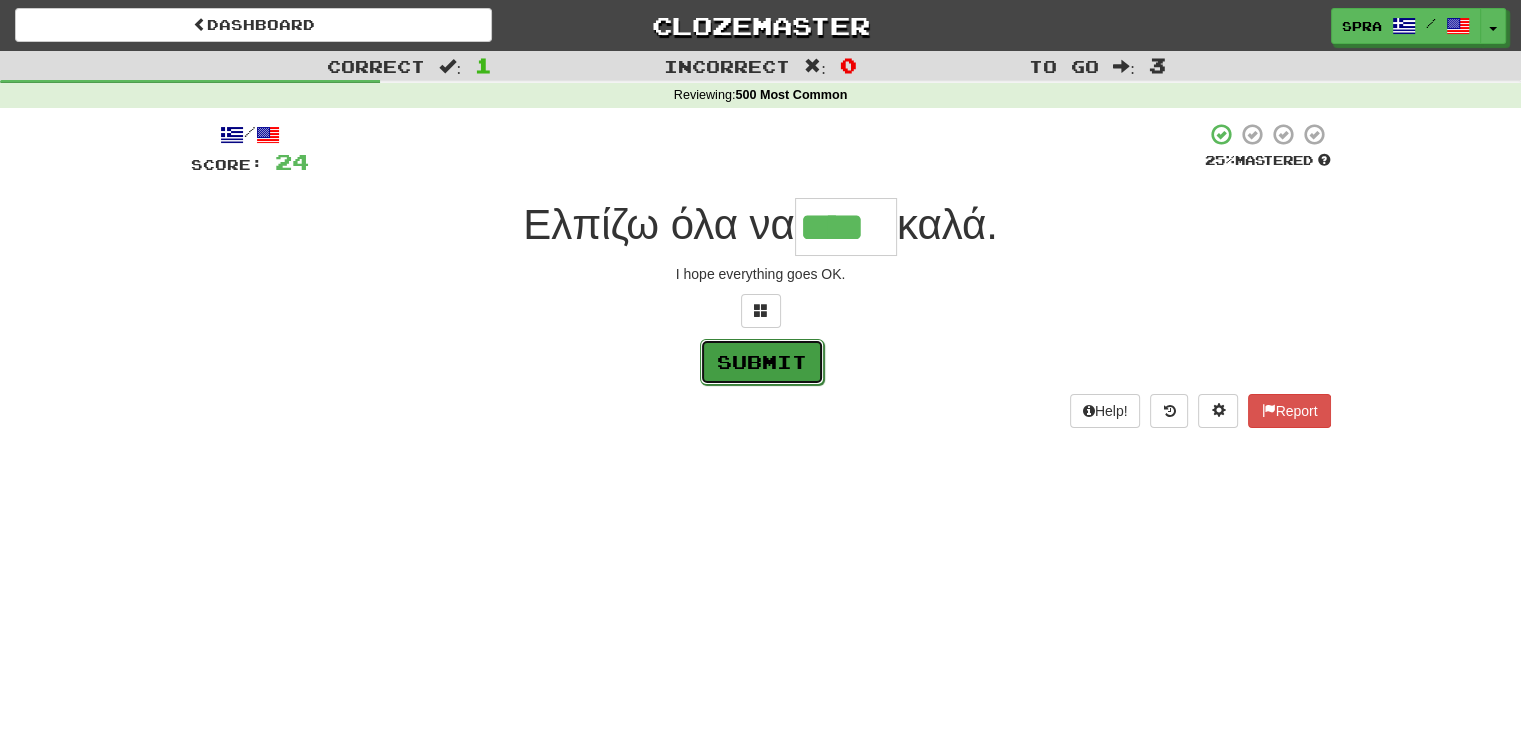 click on "Submit" at bounding box center [762, 362] 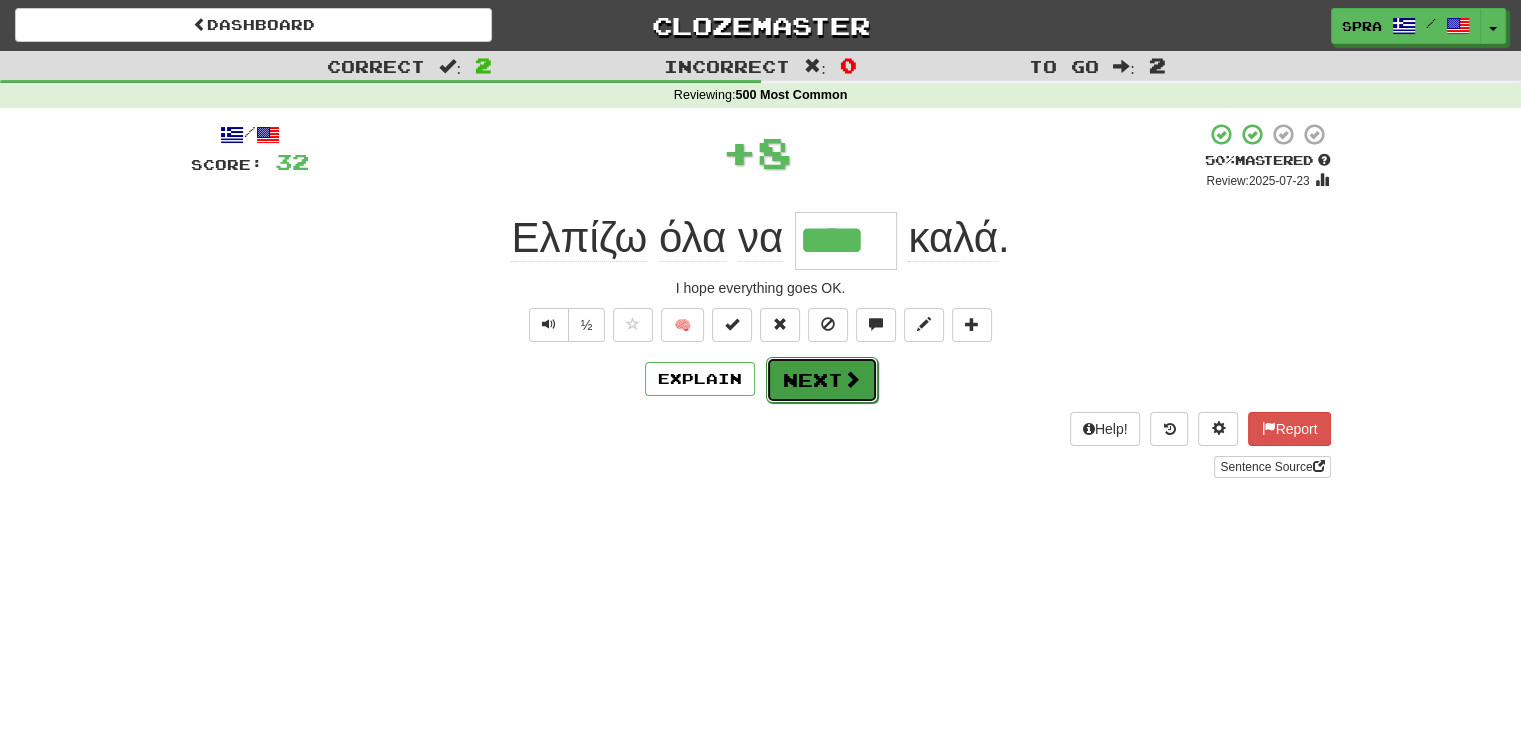click at bounding box center [852, 379] 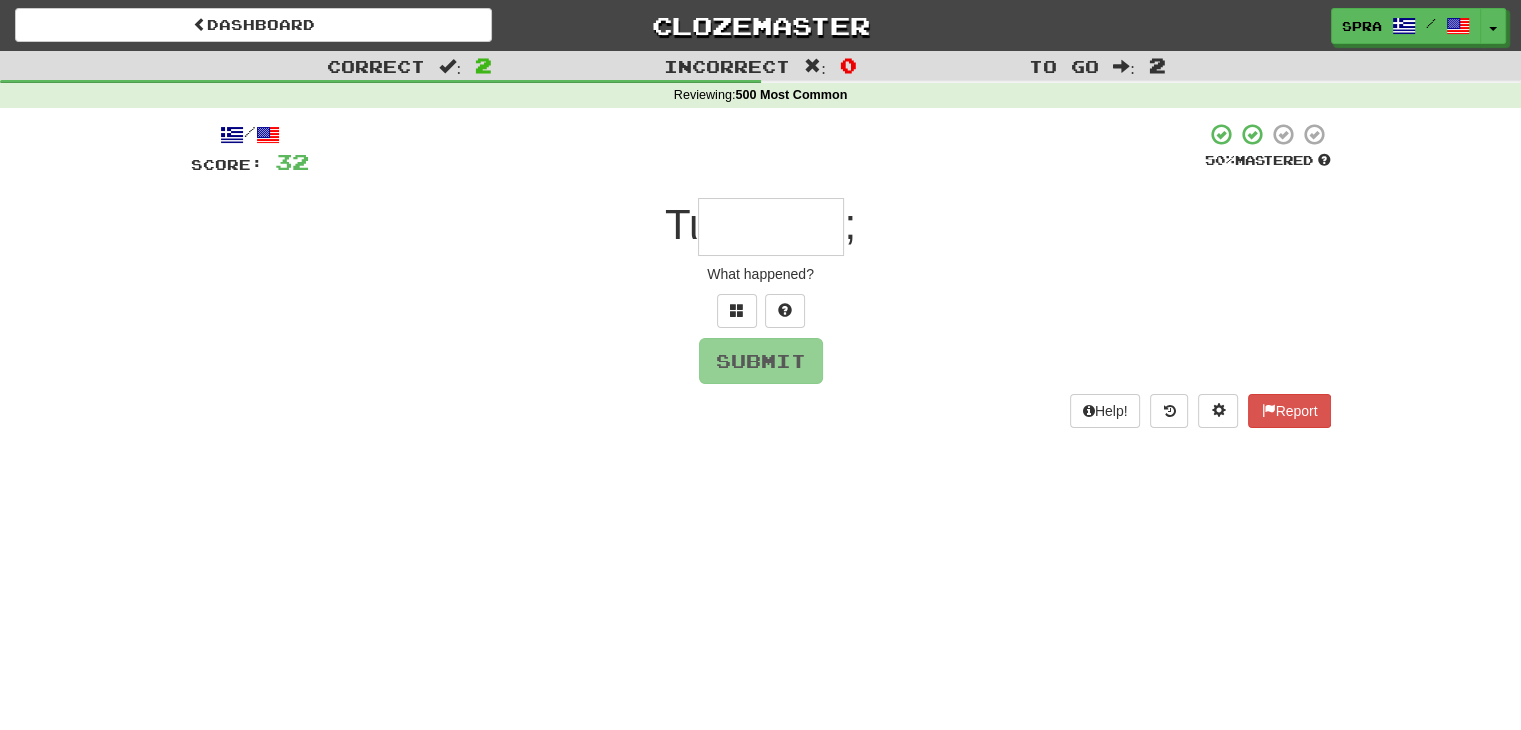 type on "*" 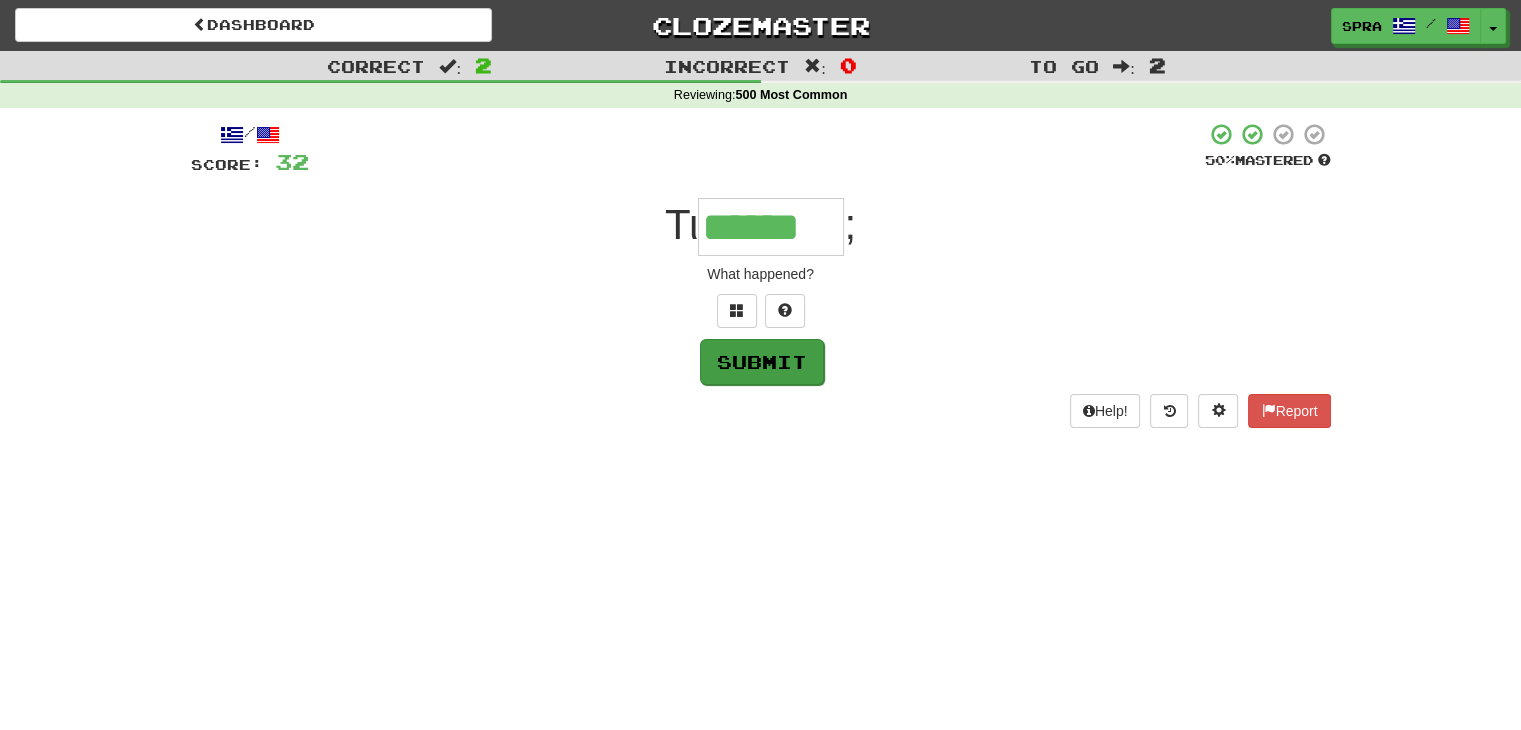 type on "******" 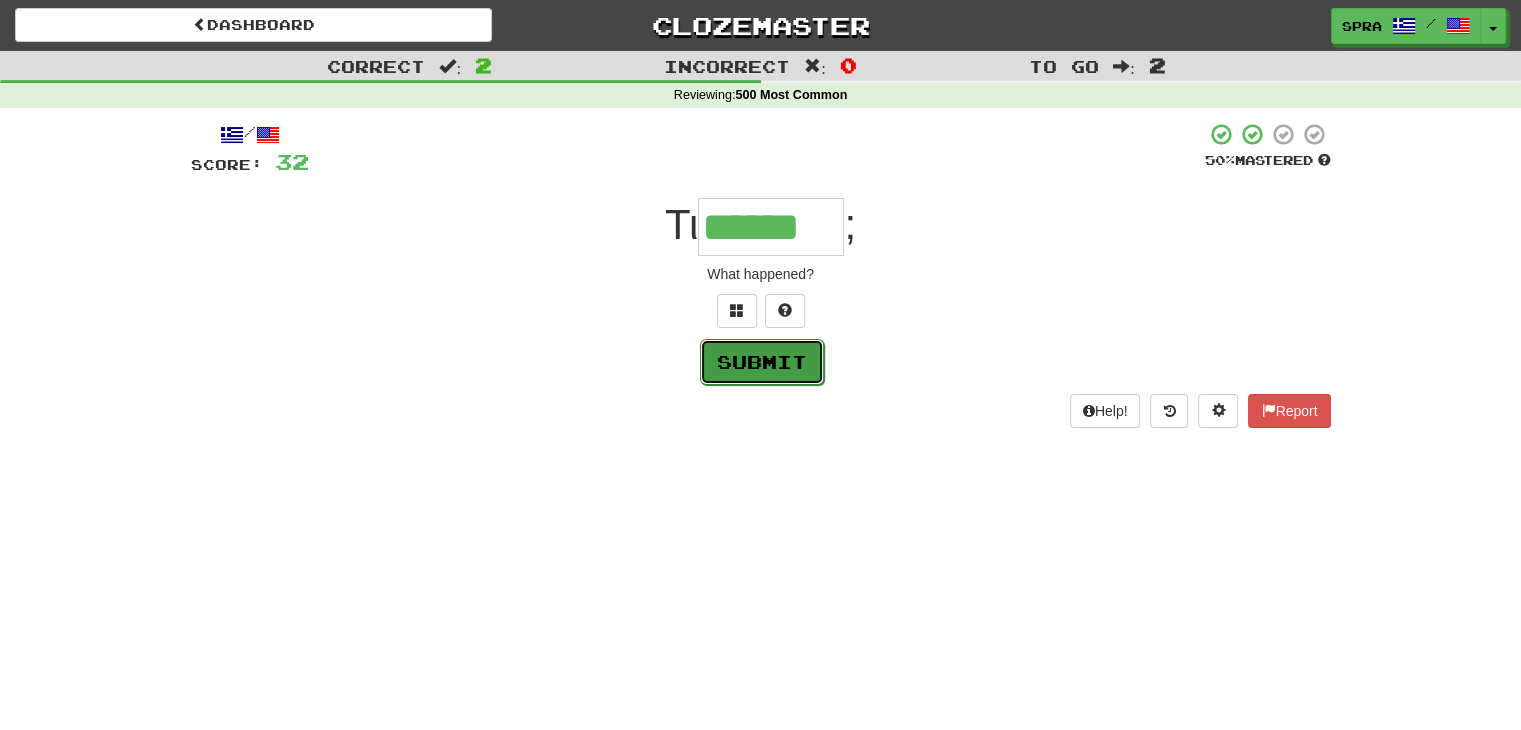 click on "Submit" at bounding box center (762, 362) 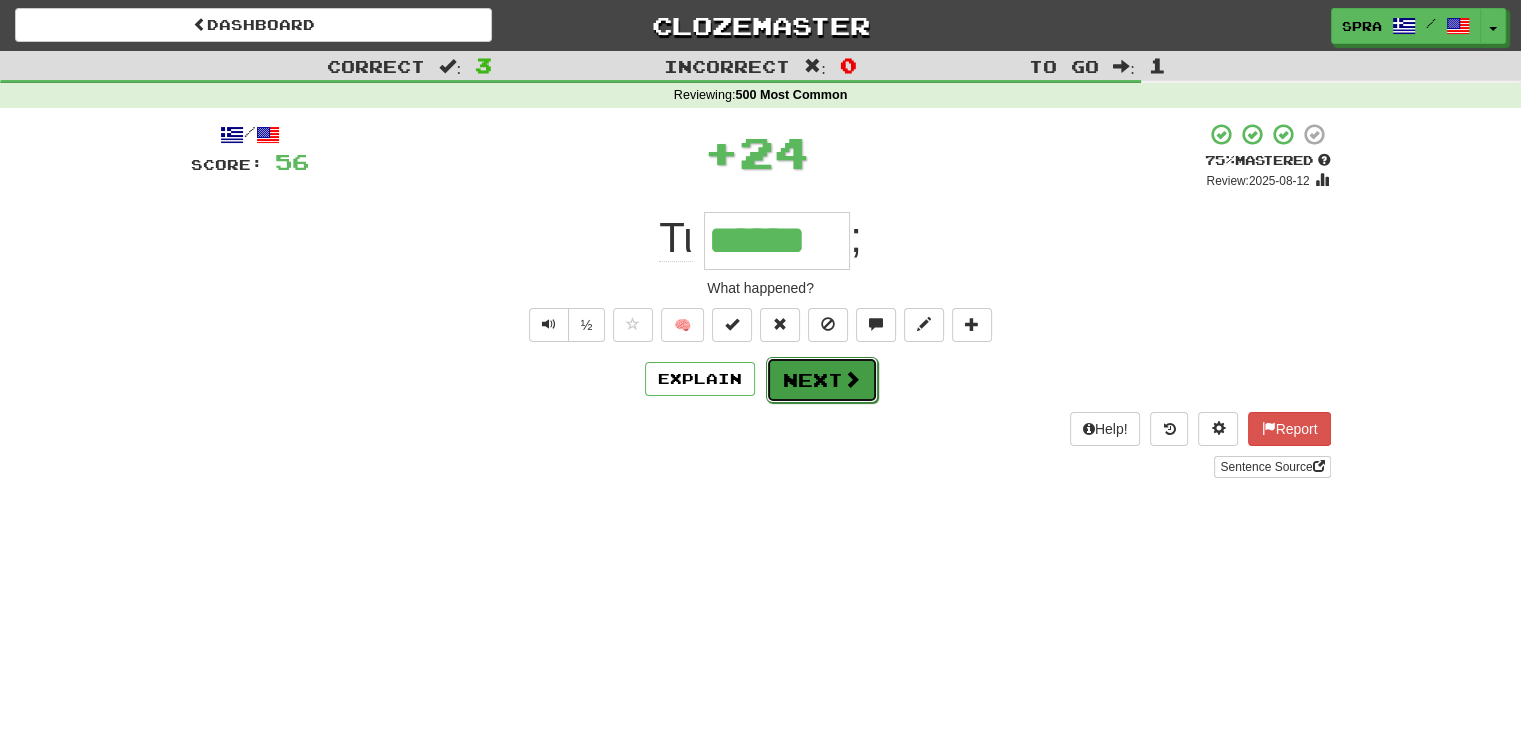 click on "Next" at bounding box center (822, 380) 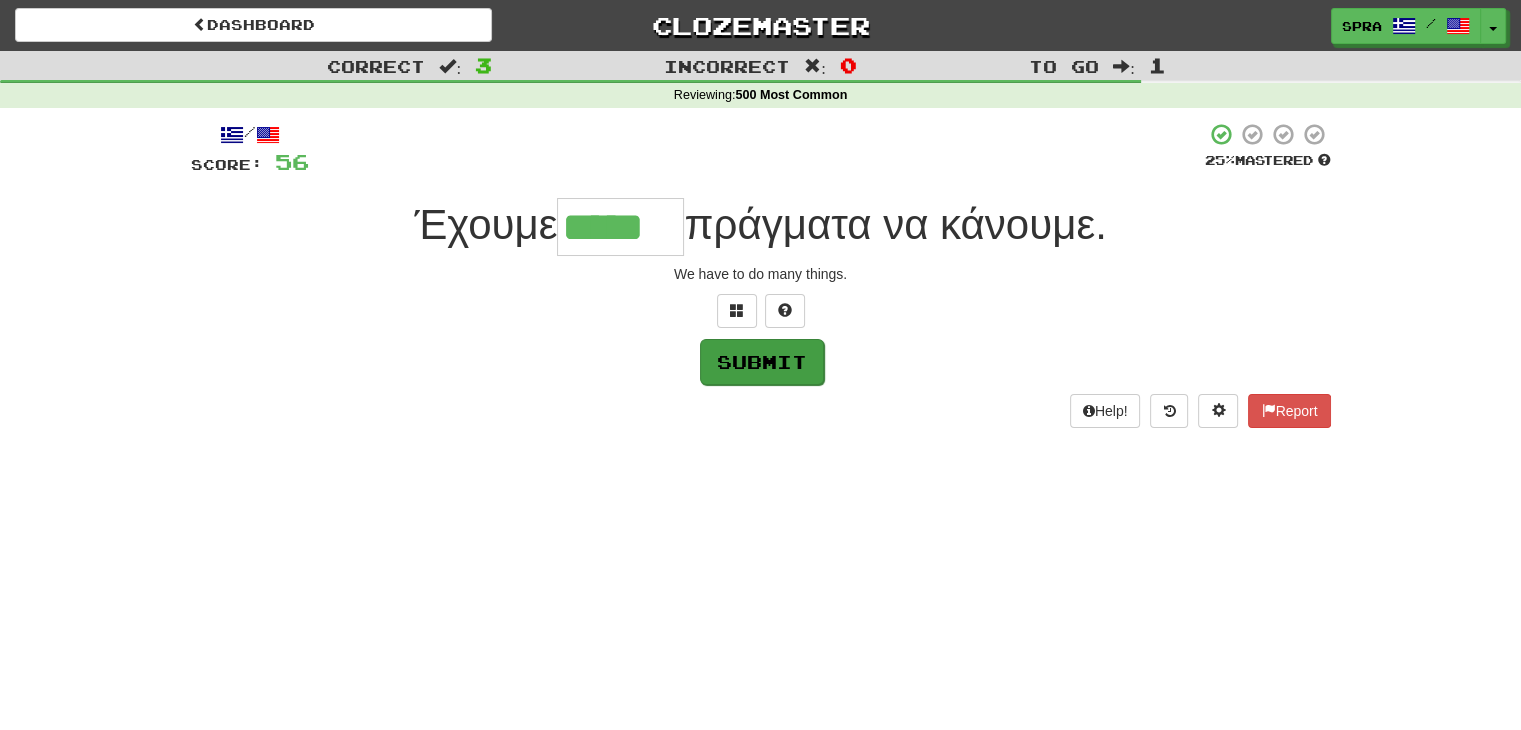 type on "*****" 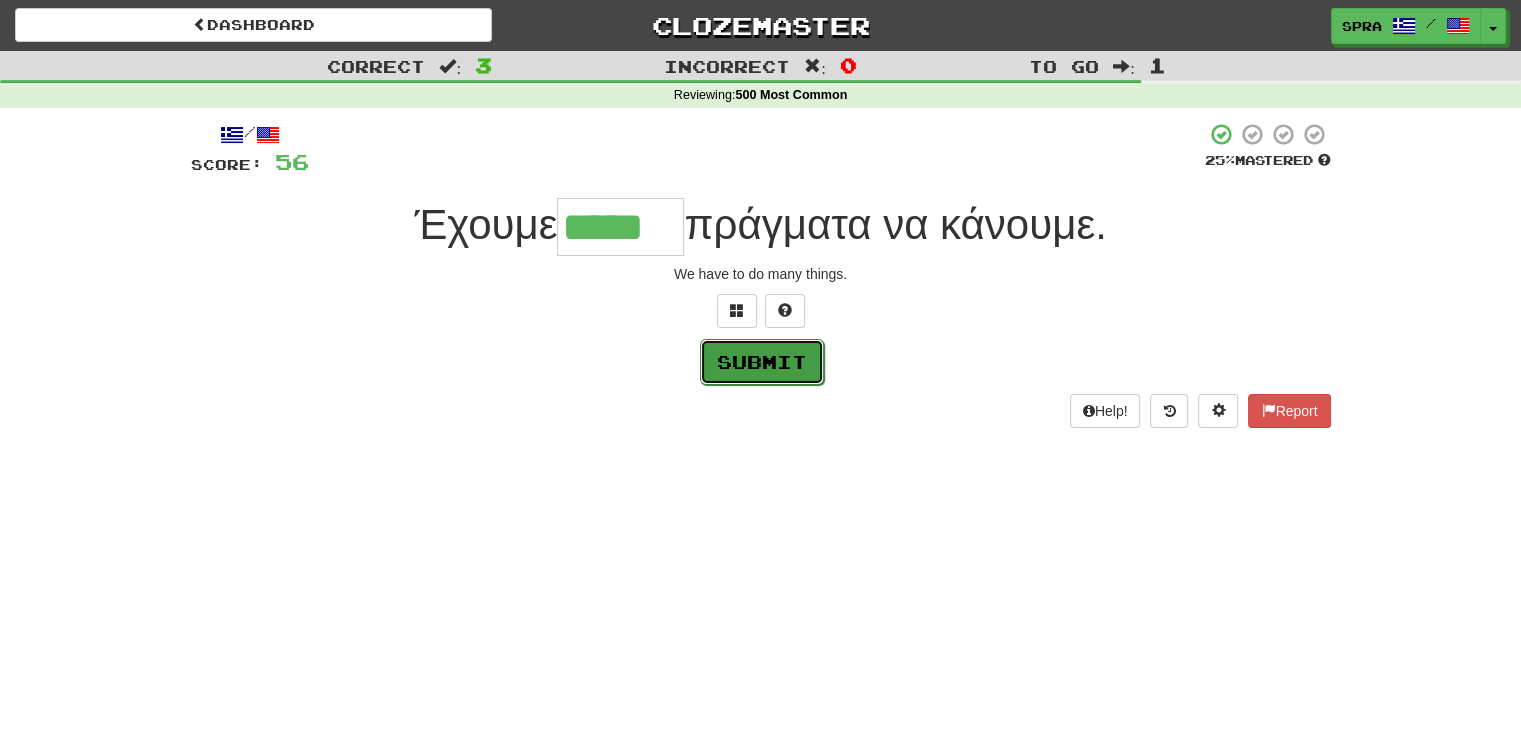 click on "Submit" at bounding box center (762, 362) 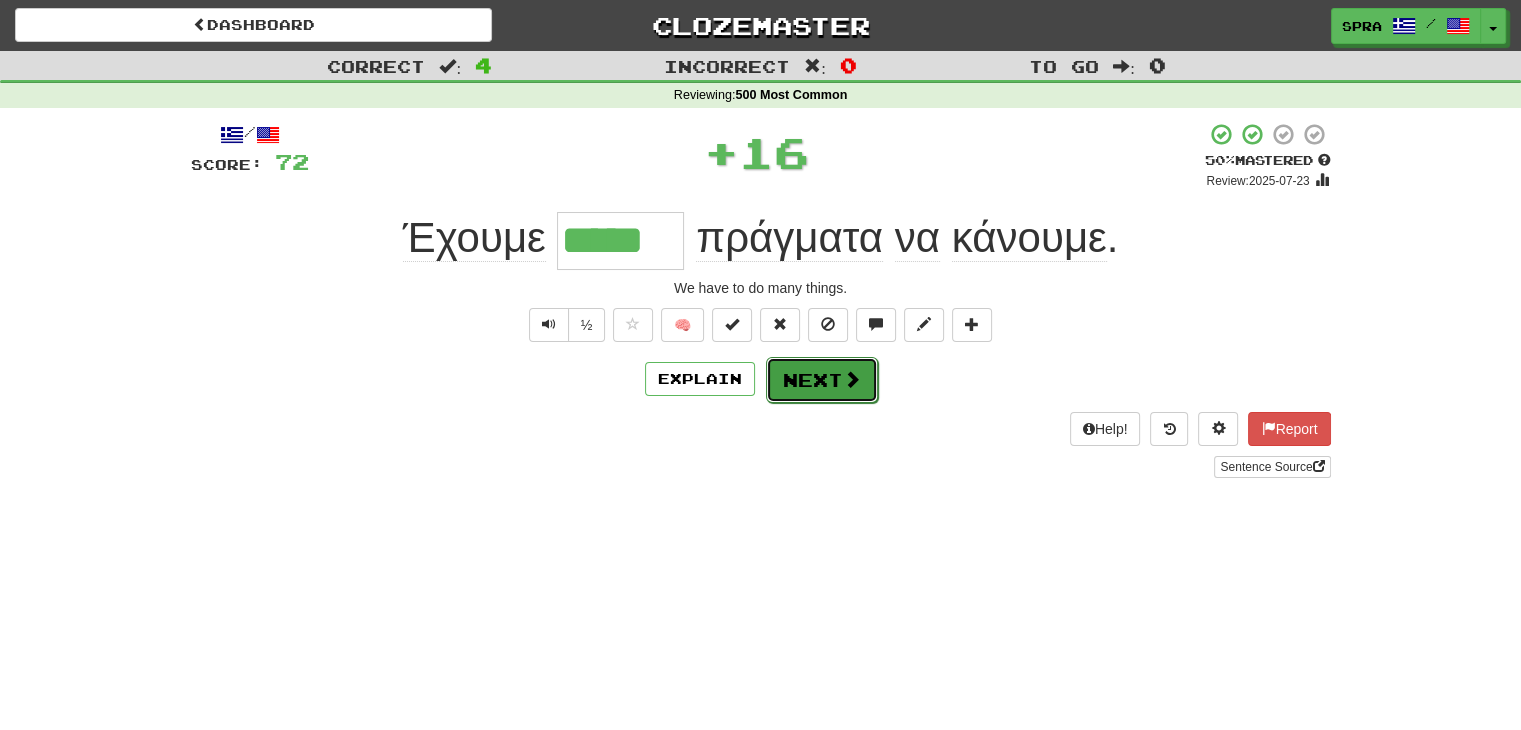 click on "Next" at bounding box center (822, 380) 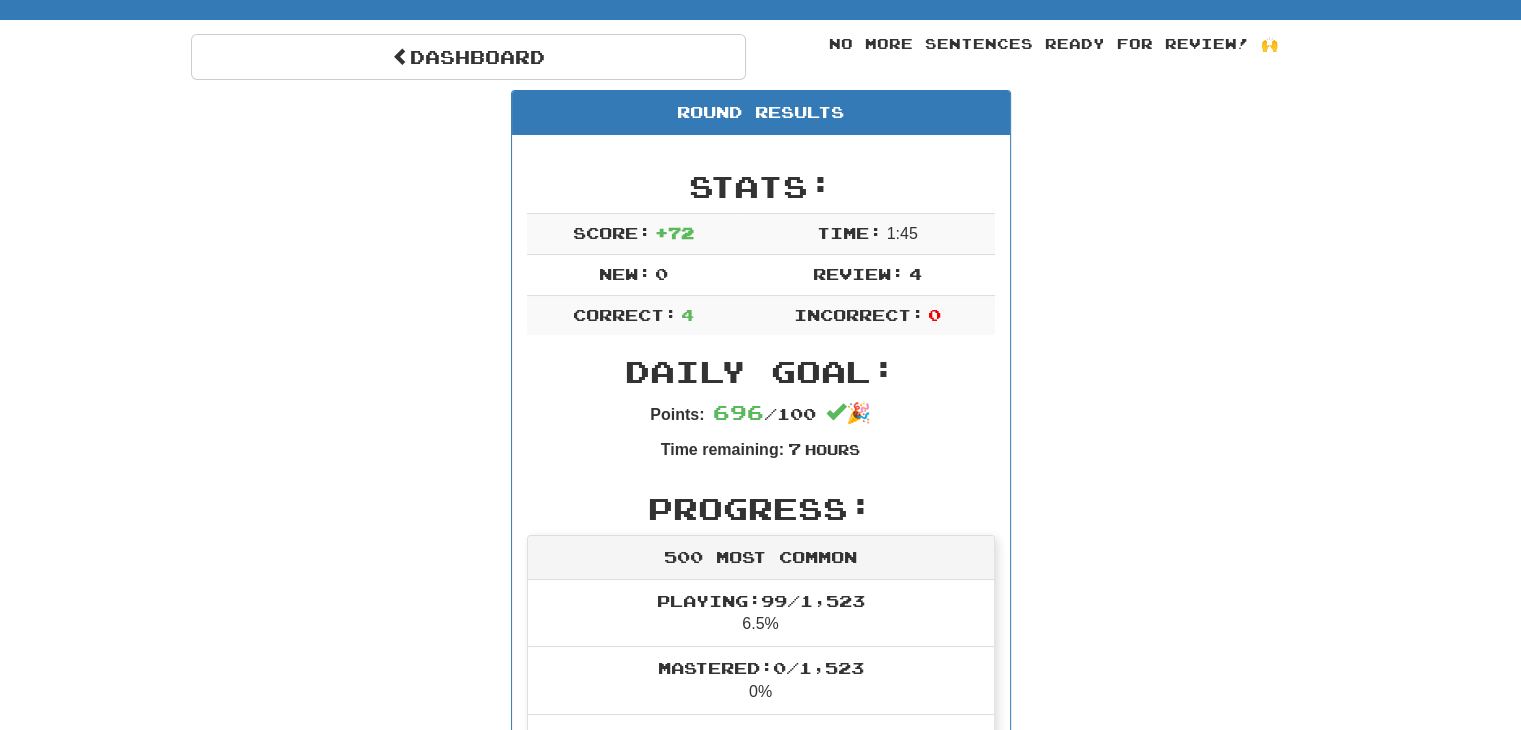 scroll, scrollTop: 100, scrollLeft: 0, axis: vertical 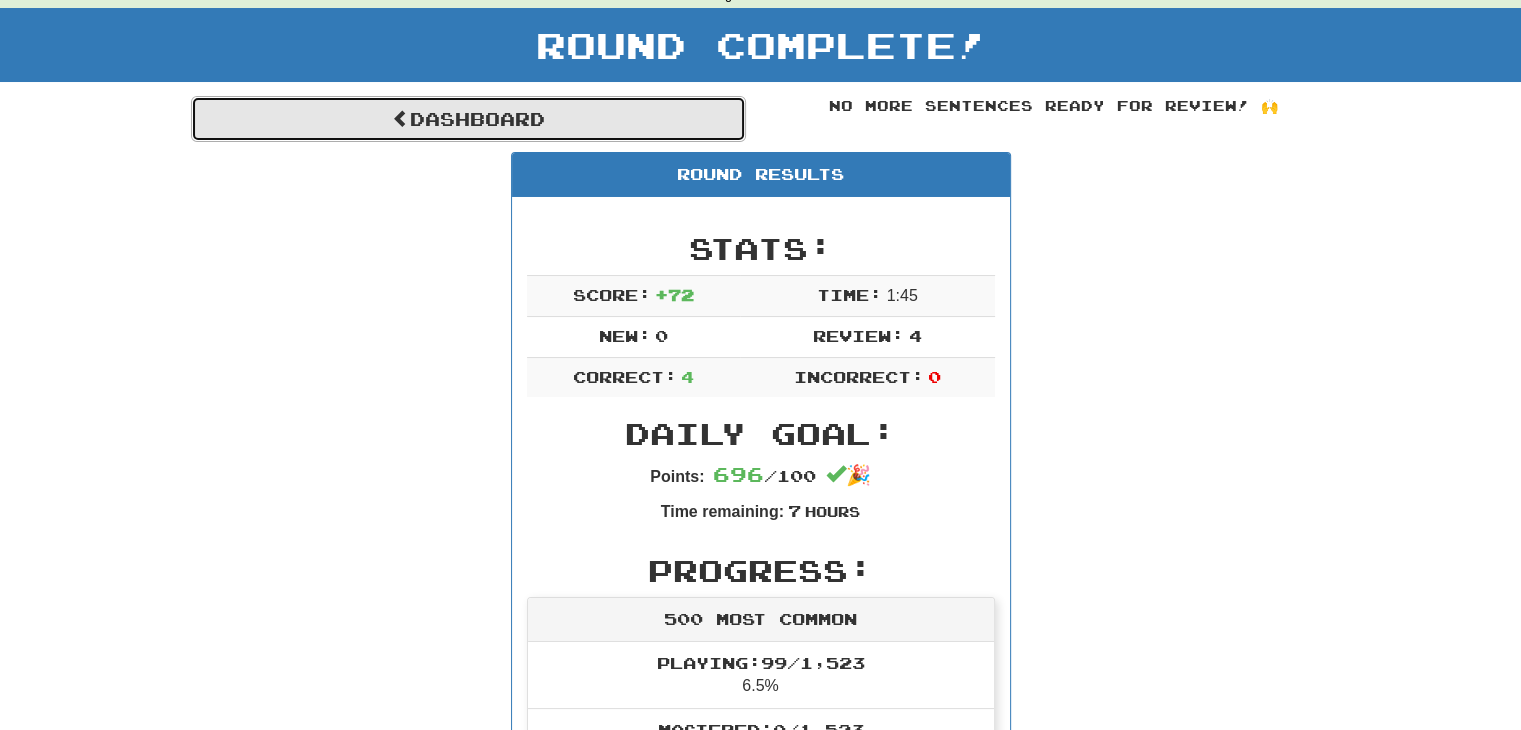 click on "Dashboard" at bounding box center [468, 119] 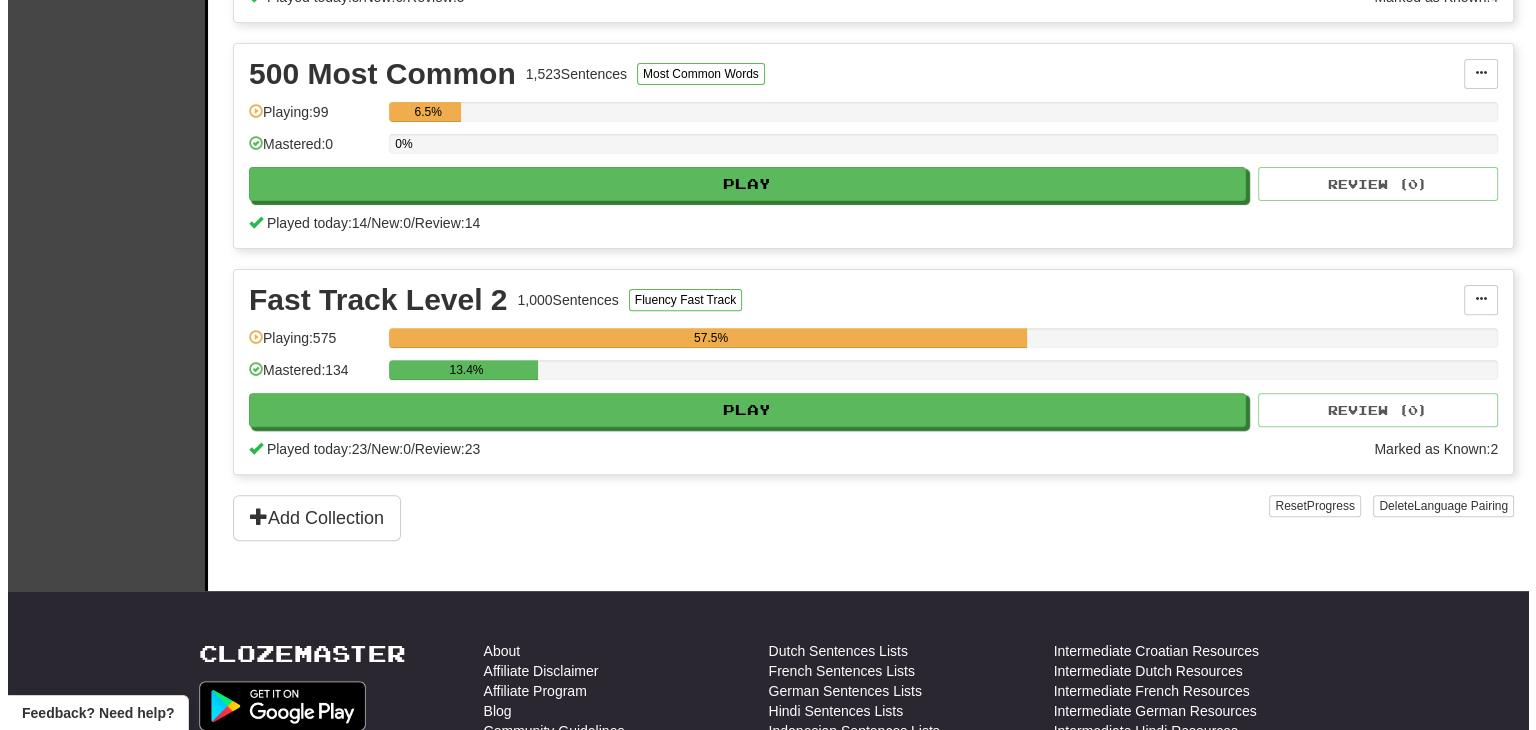 scroll, scrollTop: 700, scrollLeft: 0, axis: vertical 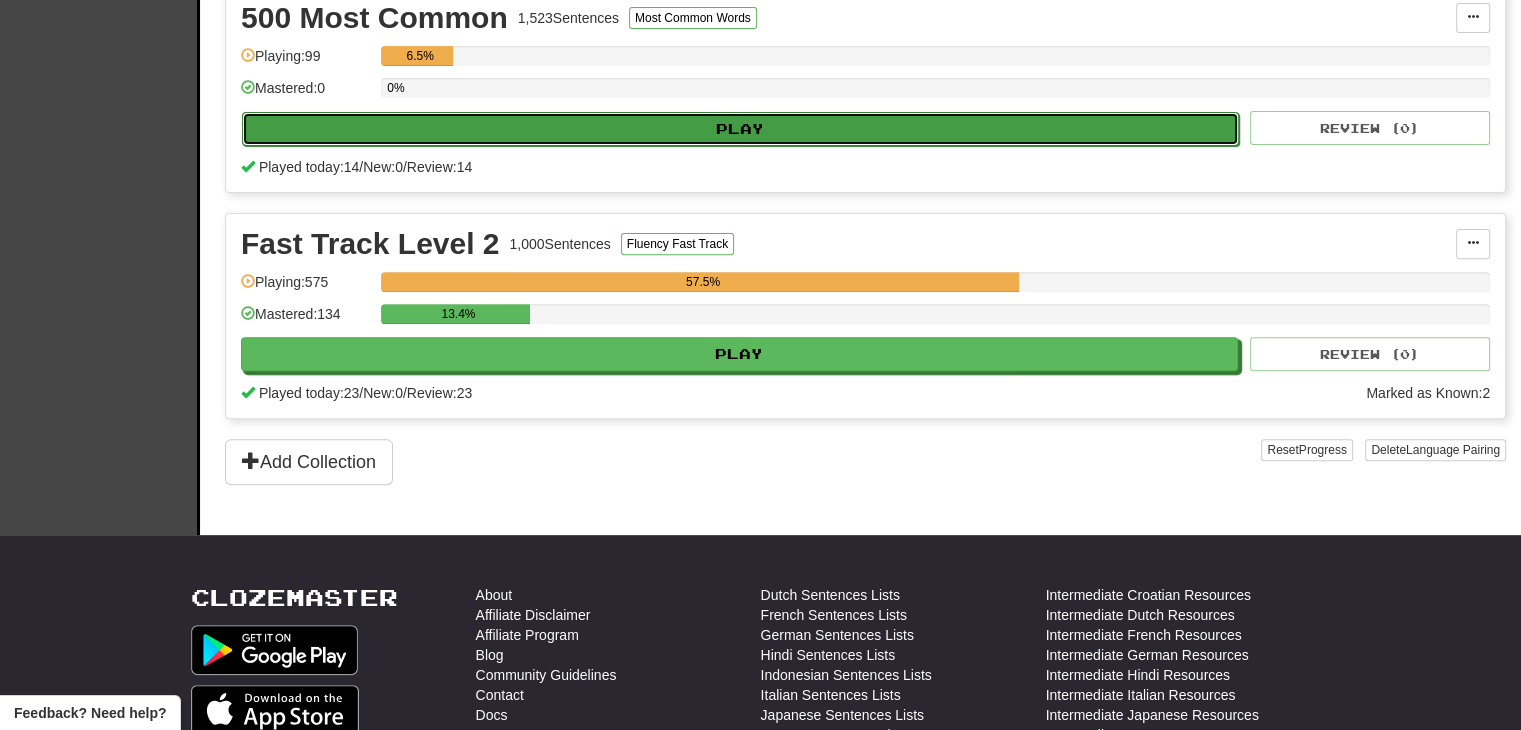 click on "Play" at bounding box center [740, 129] 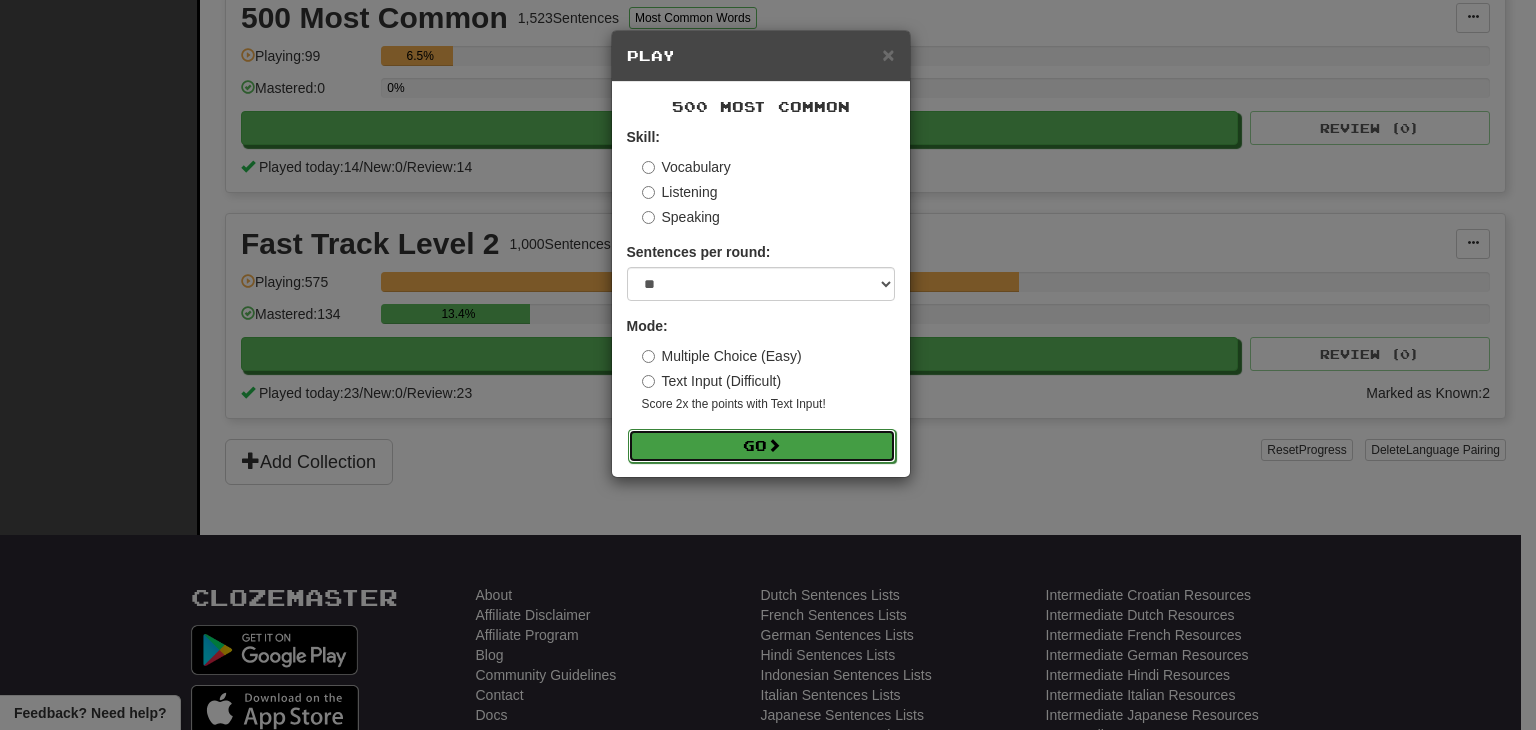 click on "Go" at bounding box center [762, 446] 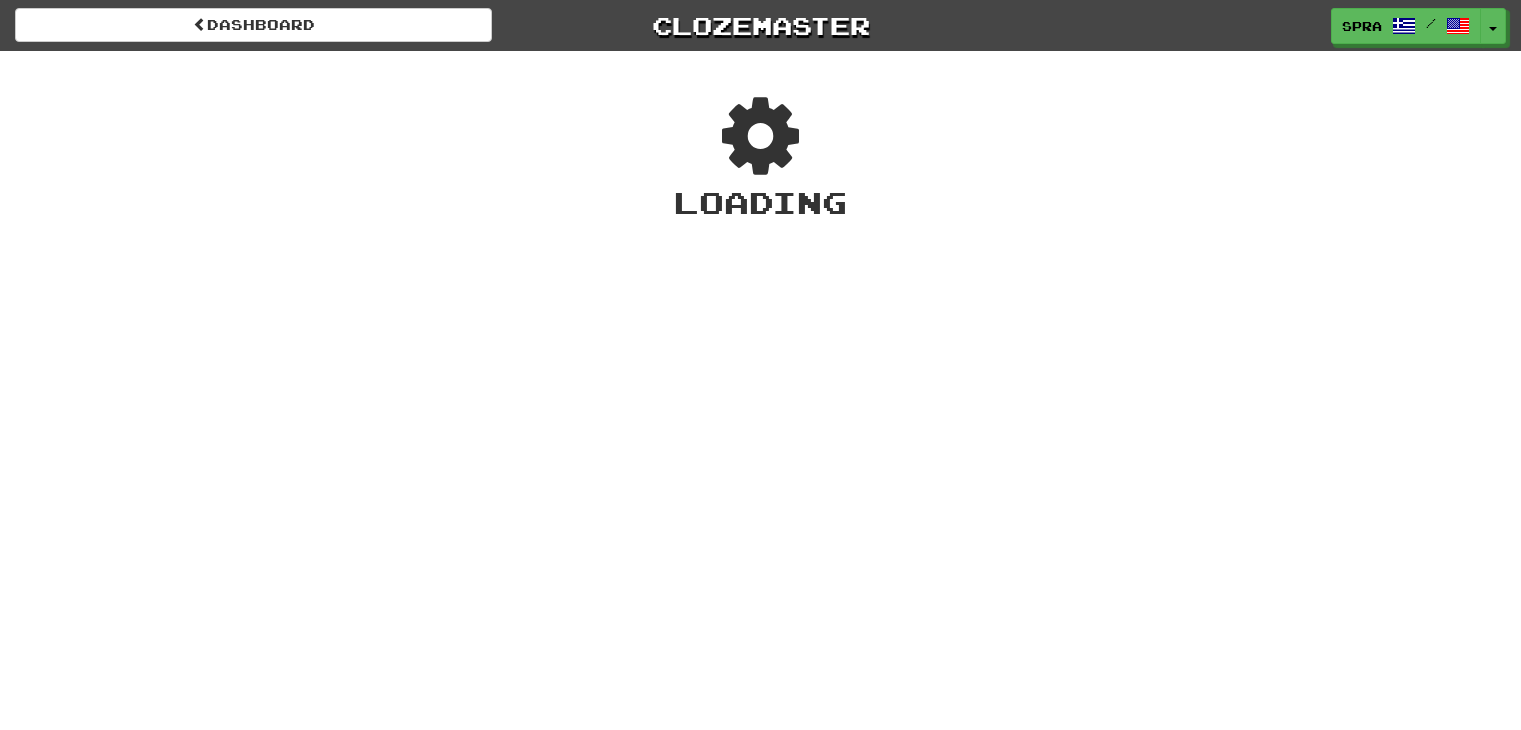 scroll, scrollTop: 0, scrollLeft: 0, axis: both 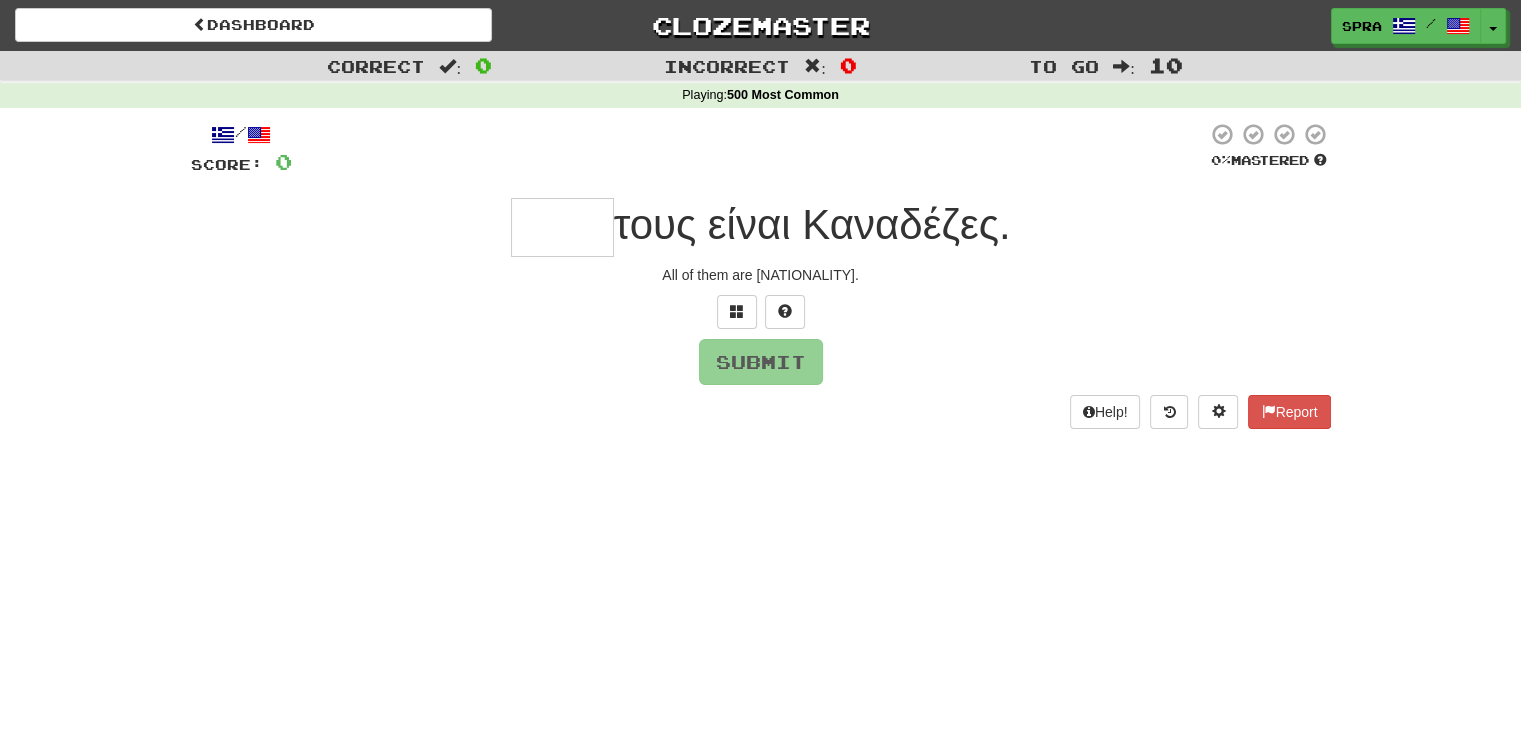 click at bounding box center (562, 227) 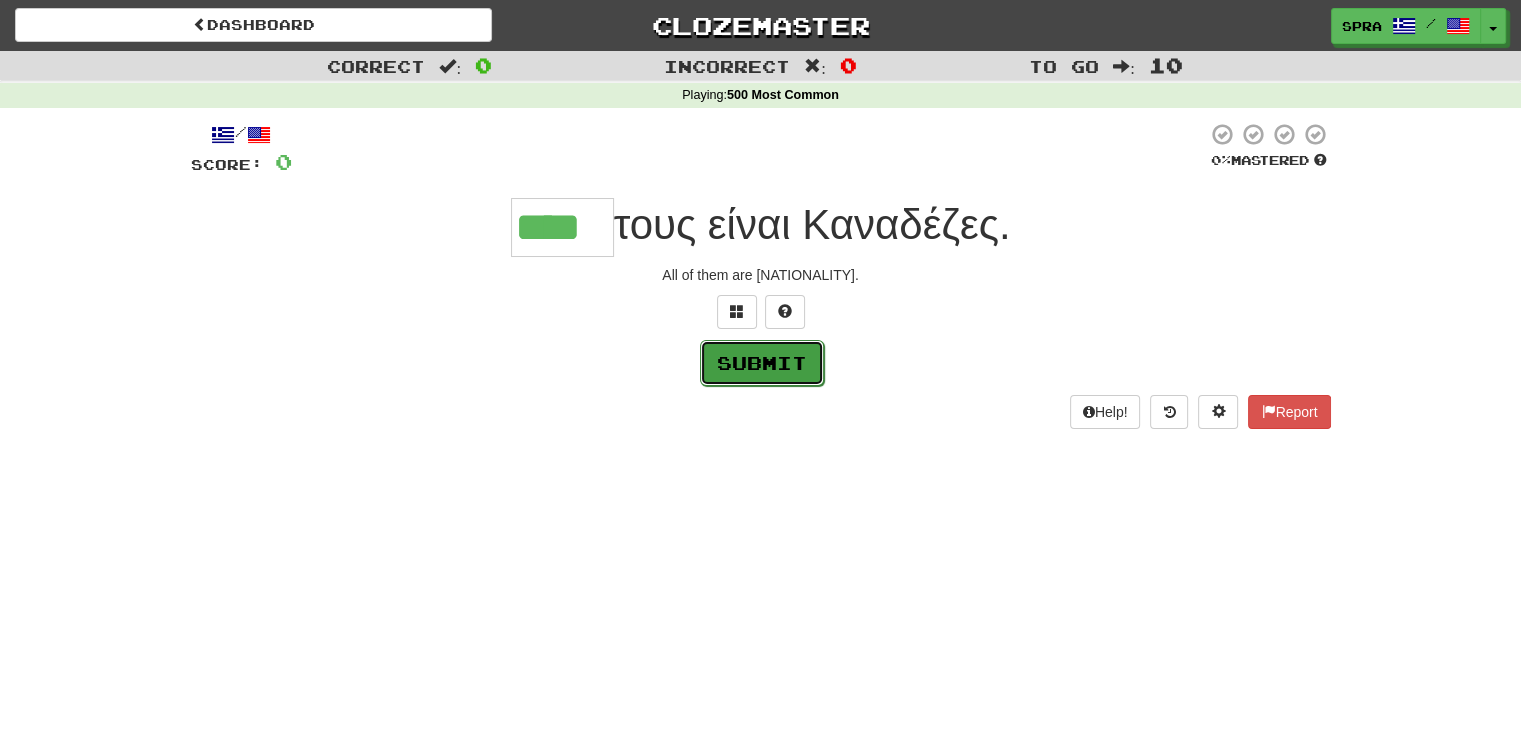 click on "Submit" at bounding box center [762, 363] 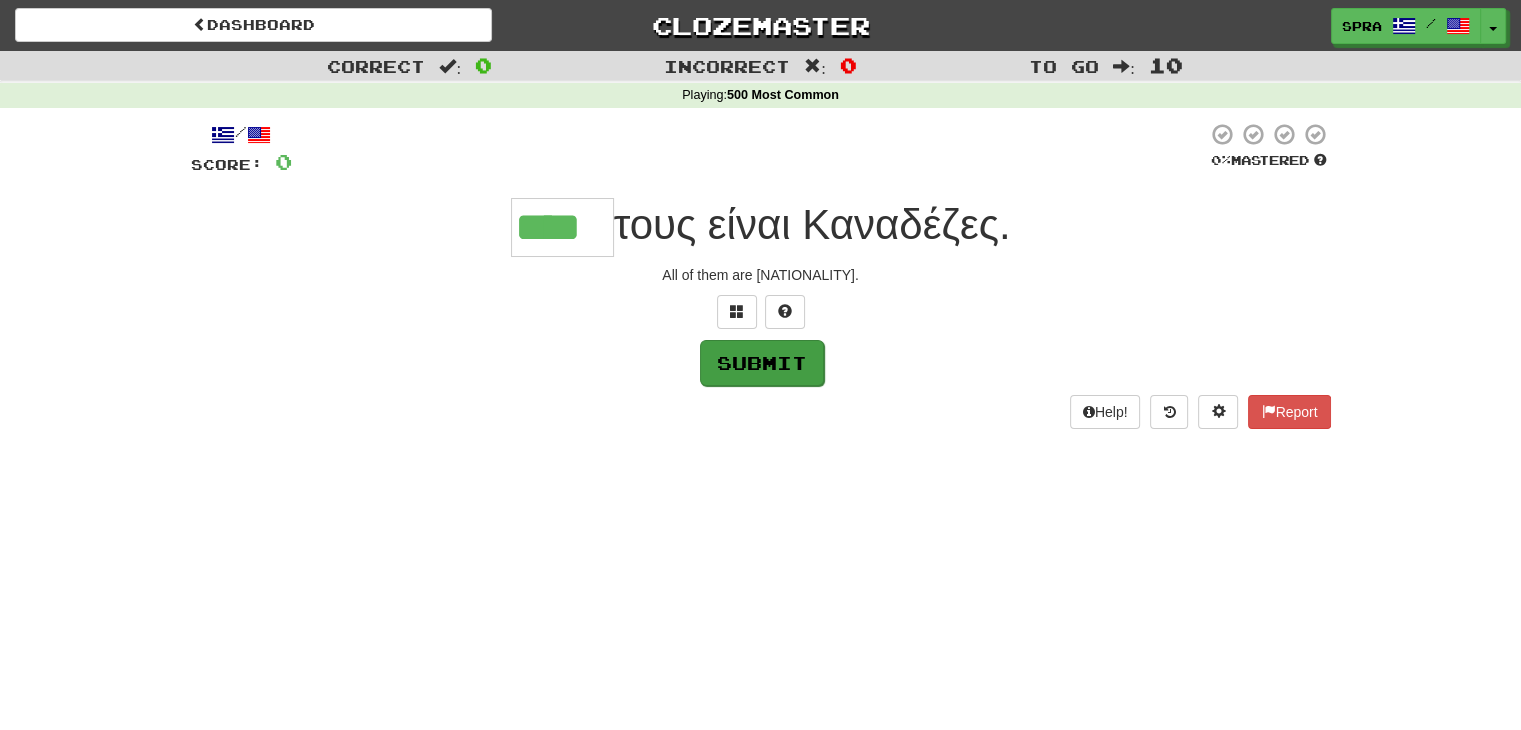 type on "****" 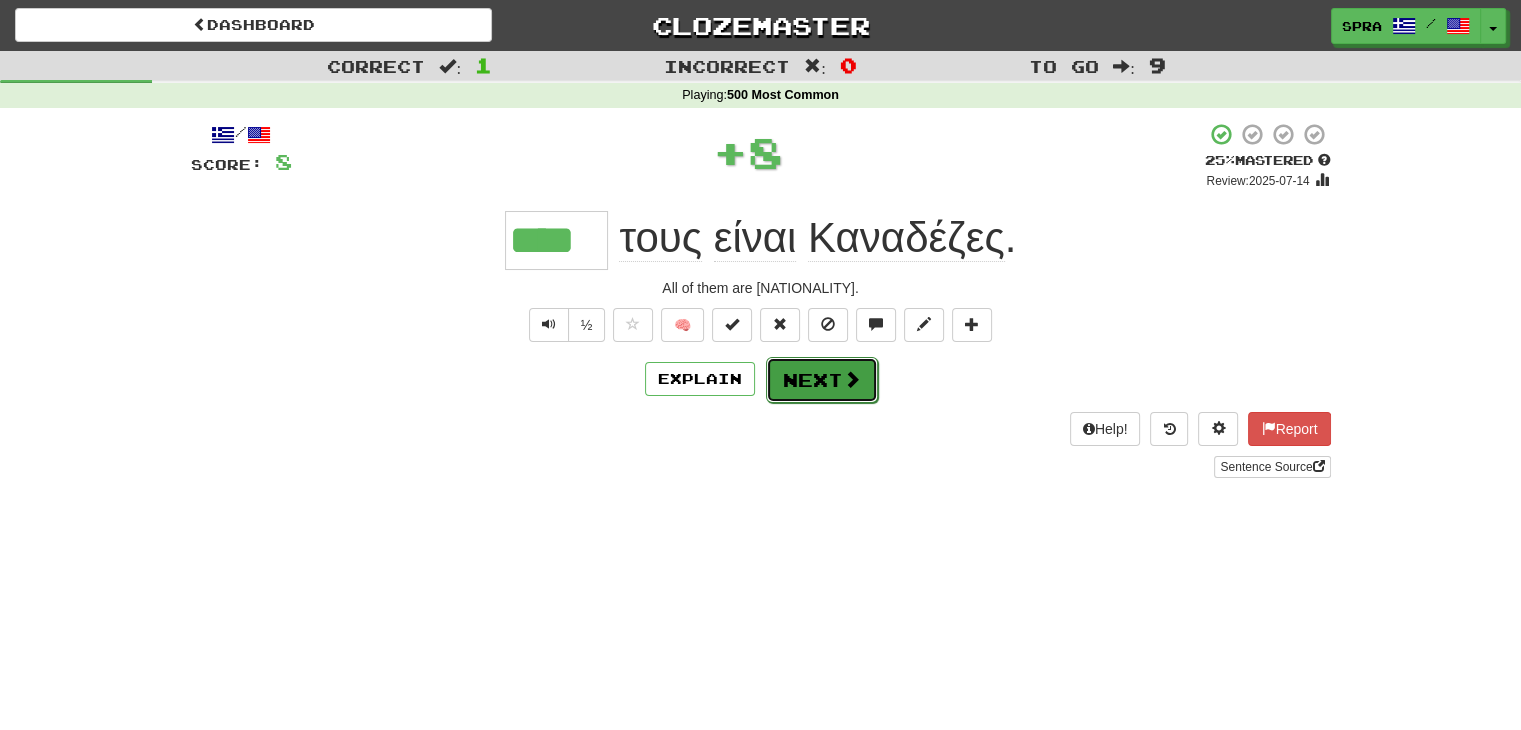 click on "Next" at bounding box center (822, 380) 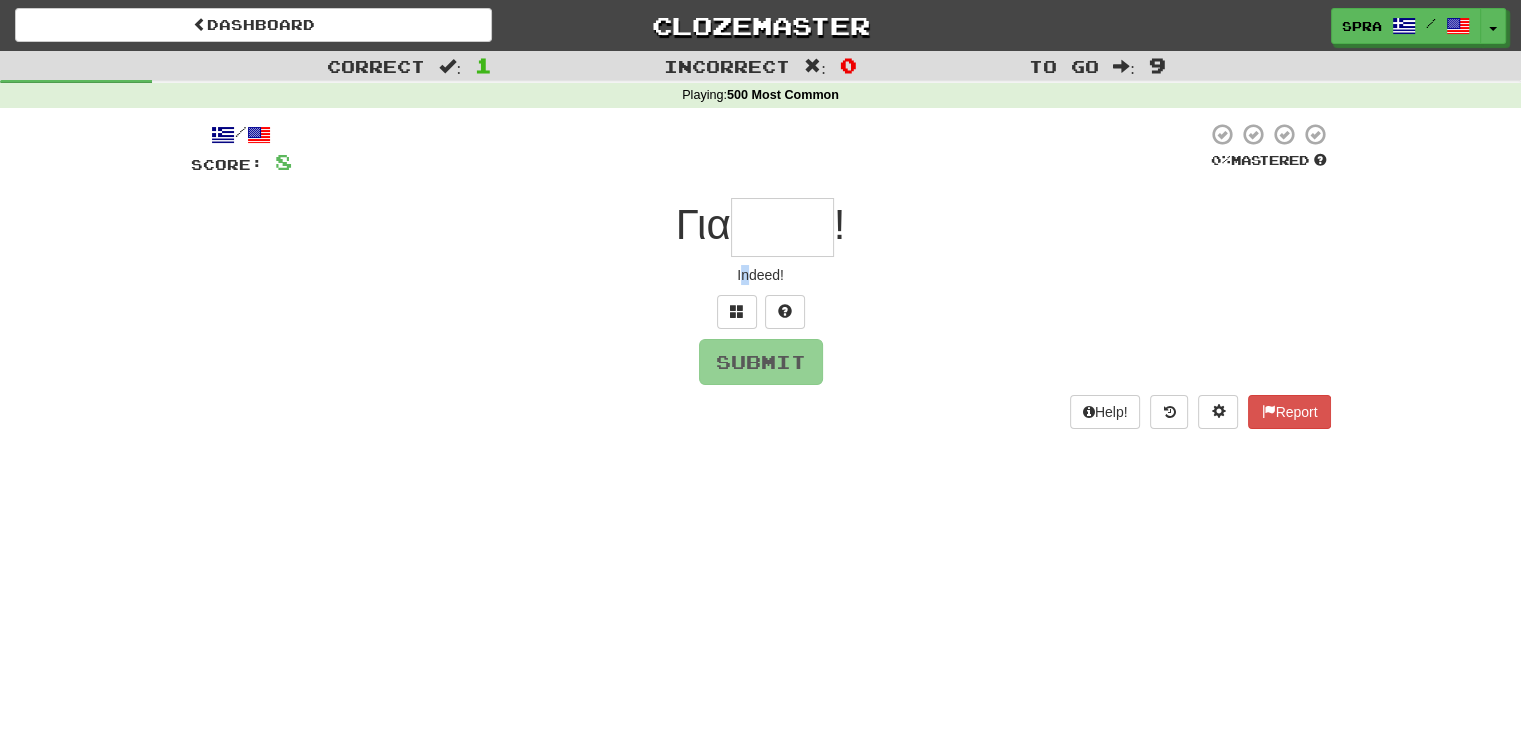 click on "Indeed!" at bounding box center (761, 275) 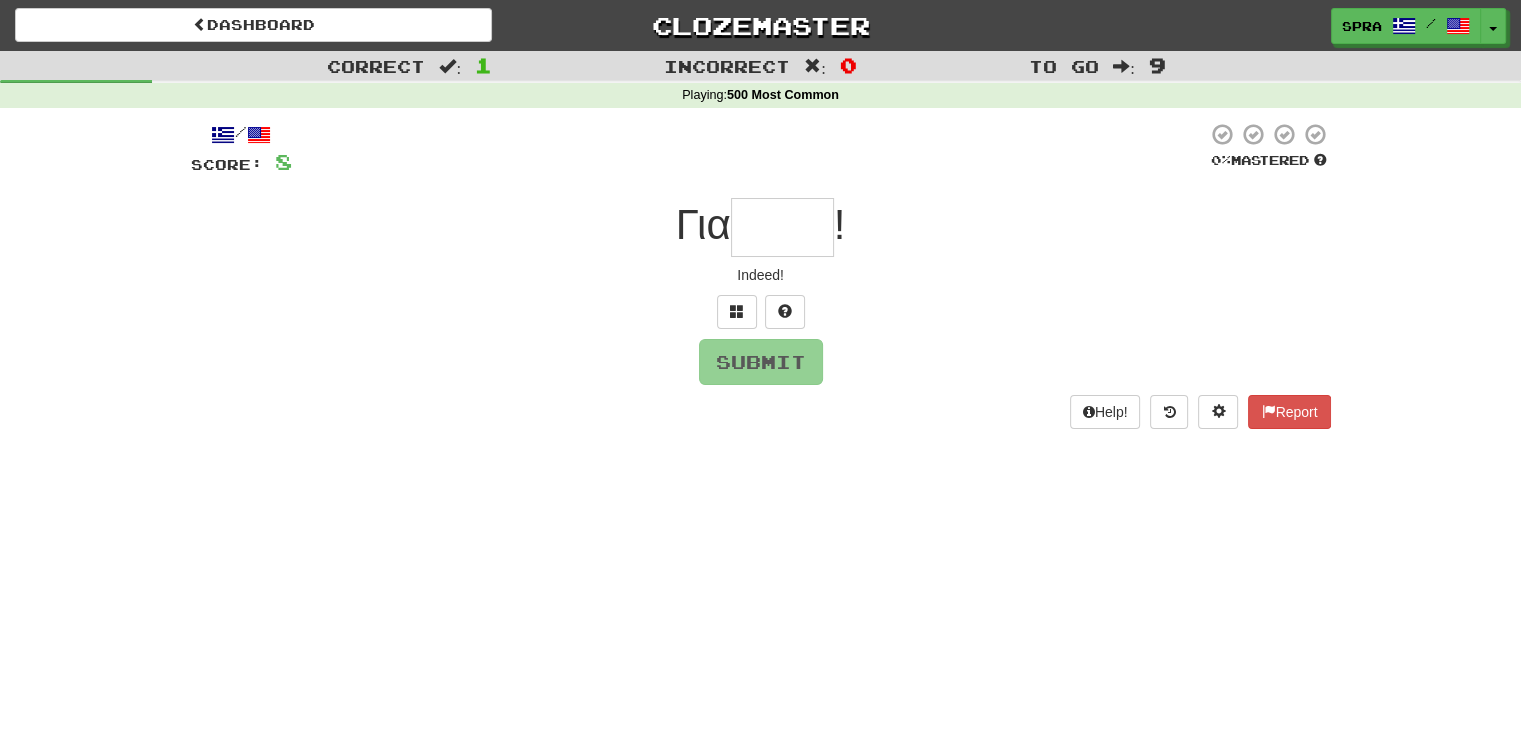 click on "Indeed!" at bounding box center [761, 275] 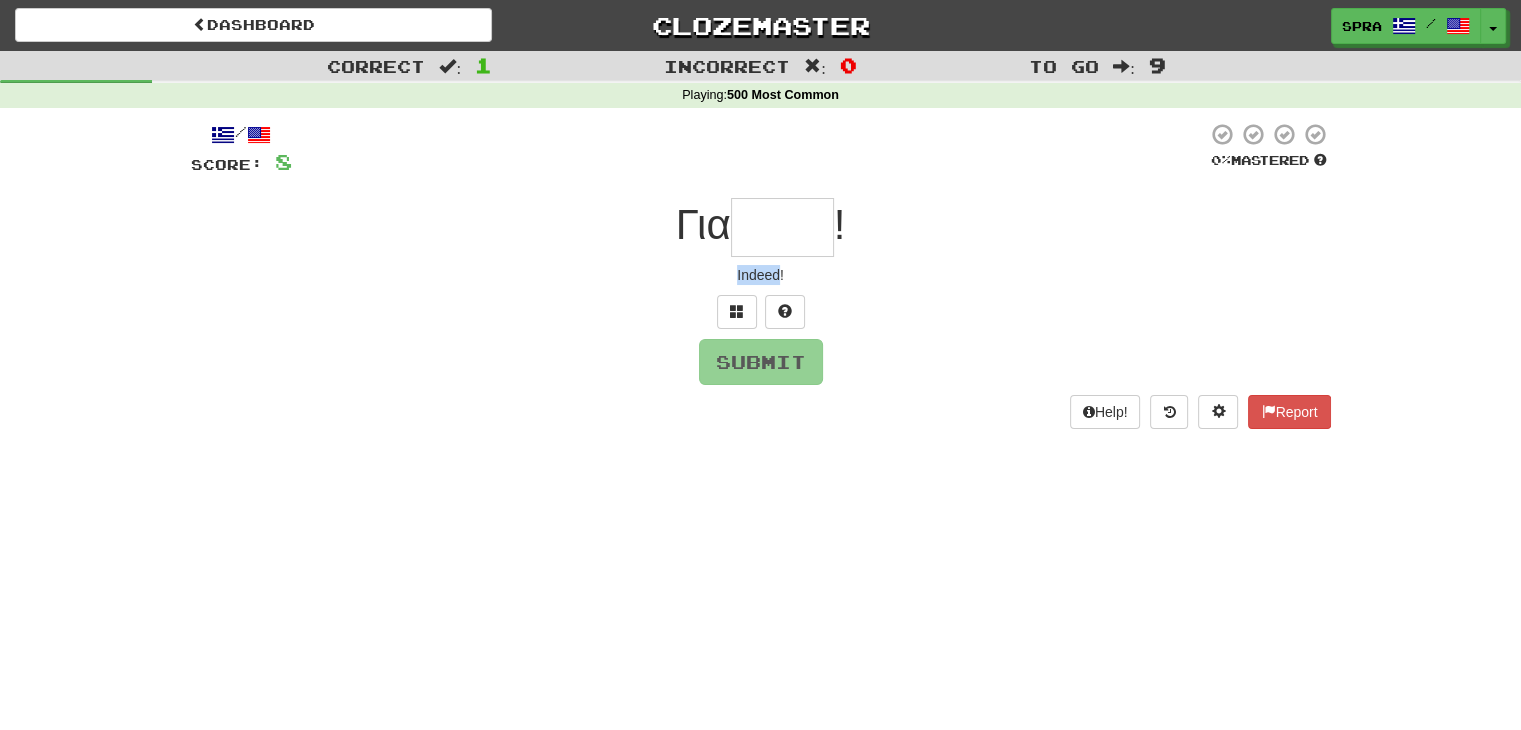 drag, startPoint x: 736, startPoint y: 273, endPoint x: 754, endPoint y: 273, distance: 18 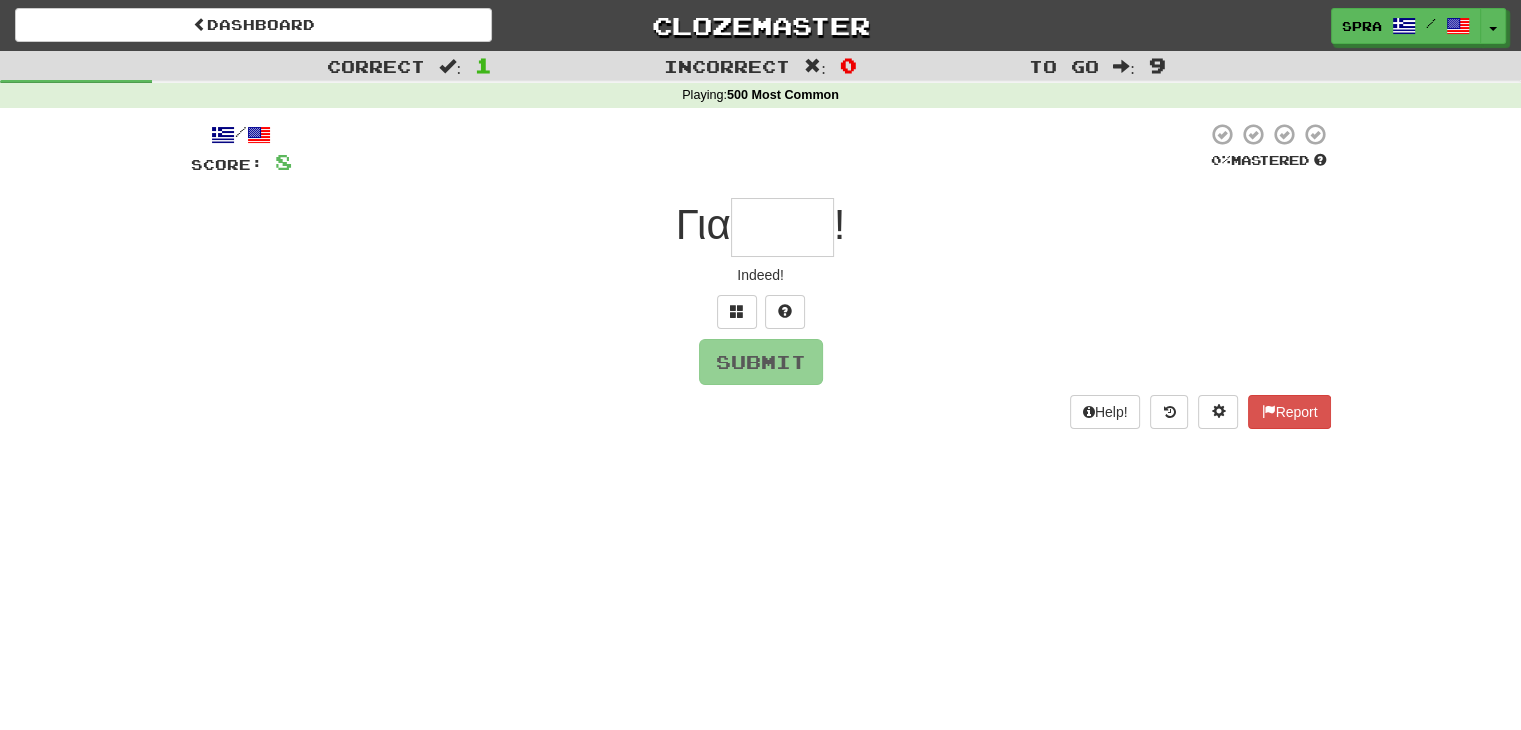 click on "Submit" at bounding box center (761, 362) 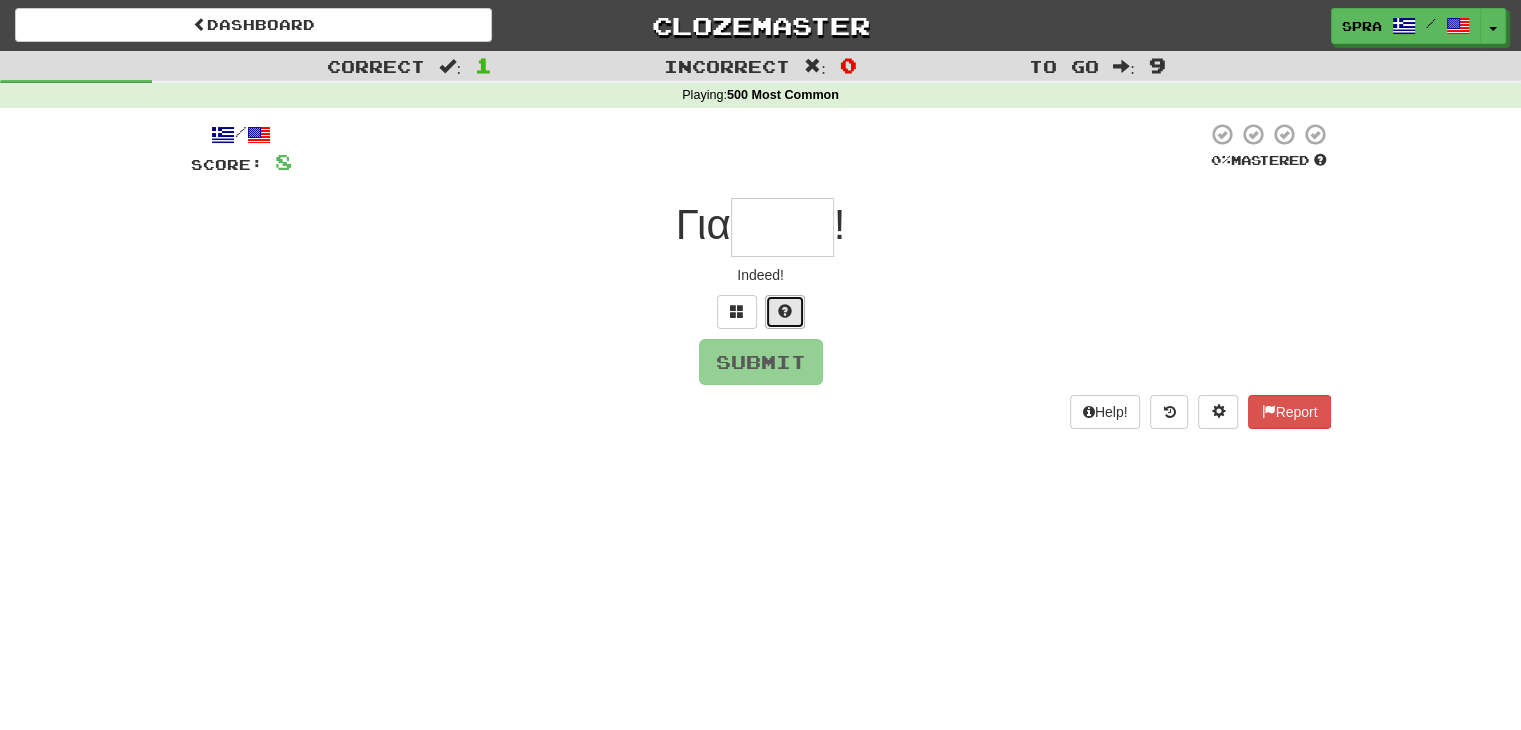 click at bounding box center [785, 312] 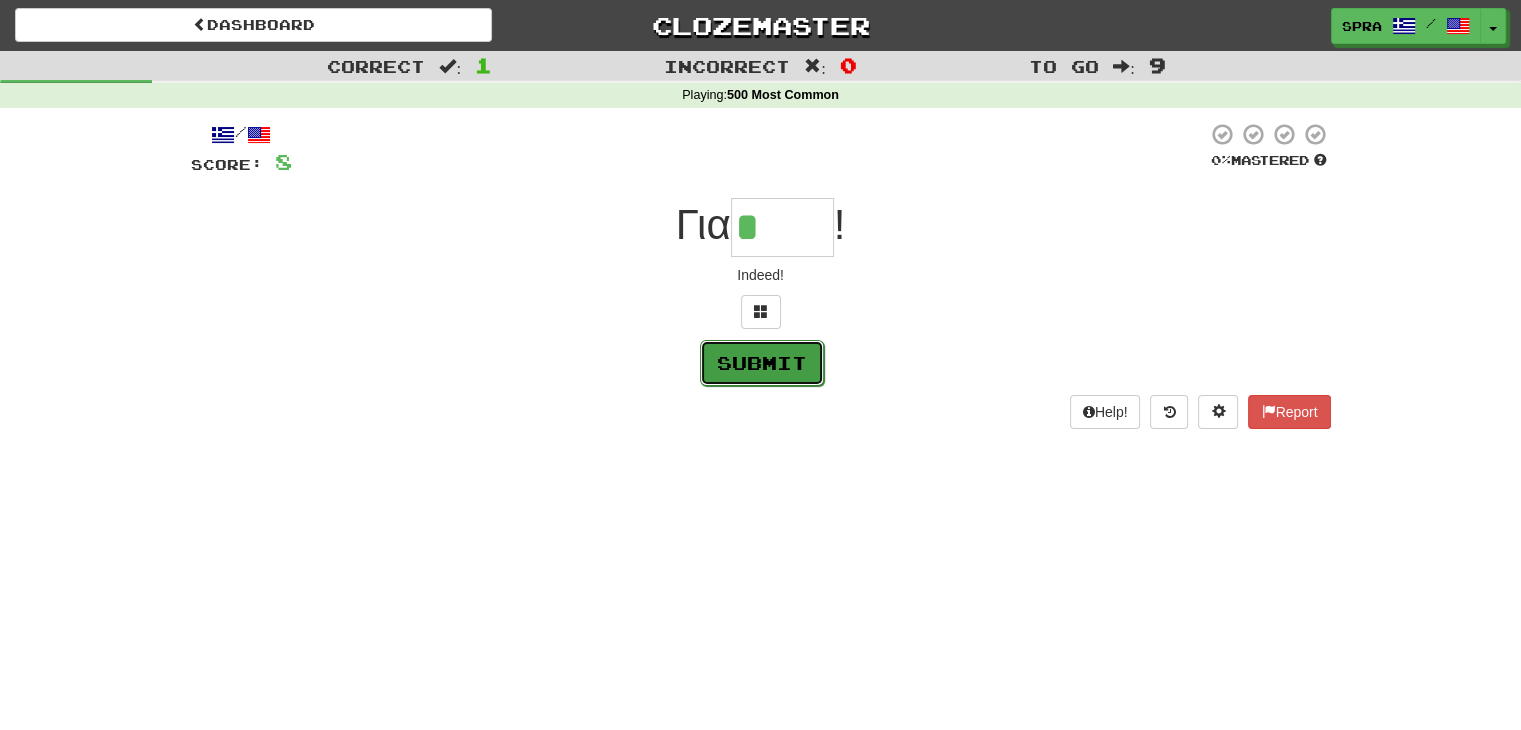 click on "Submit" at bounding box center (762, 363) 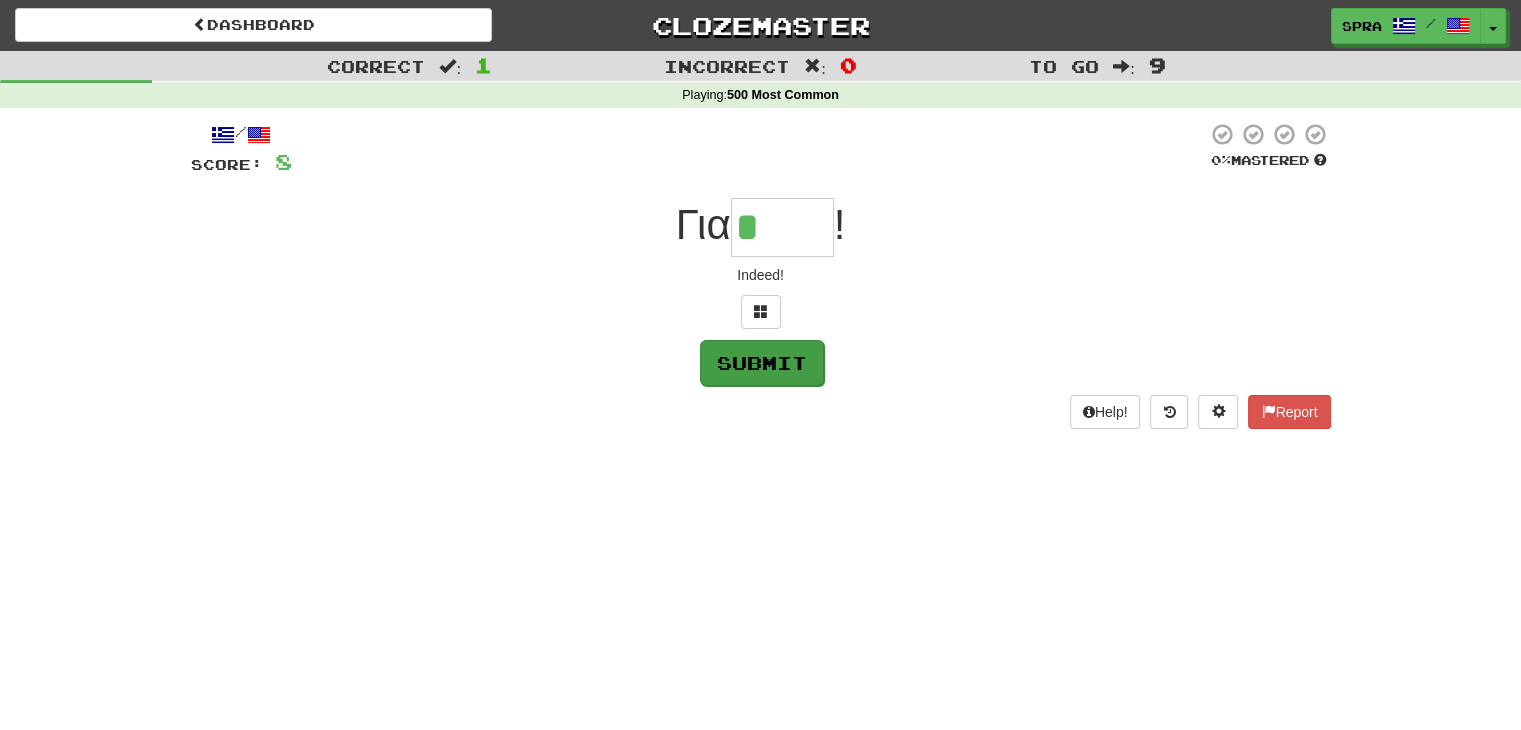 type on "*****" 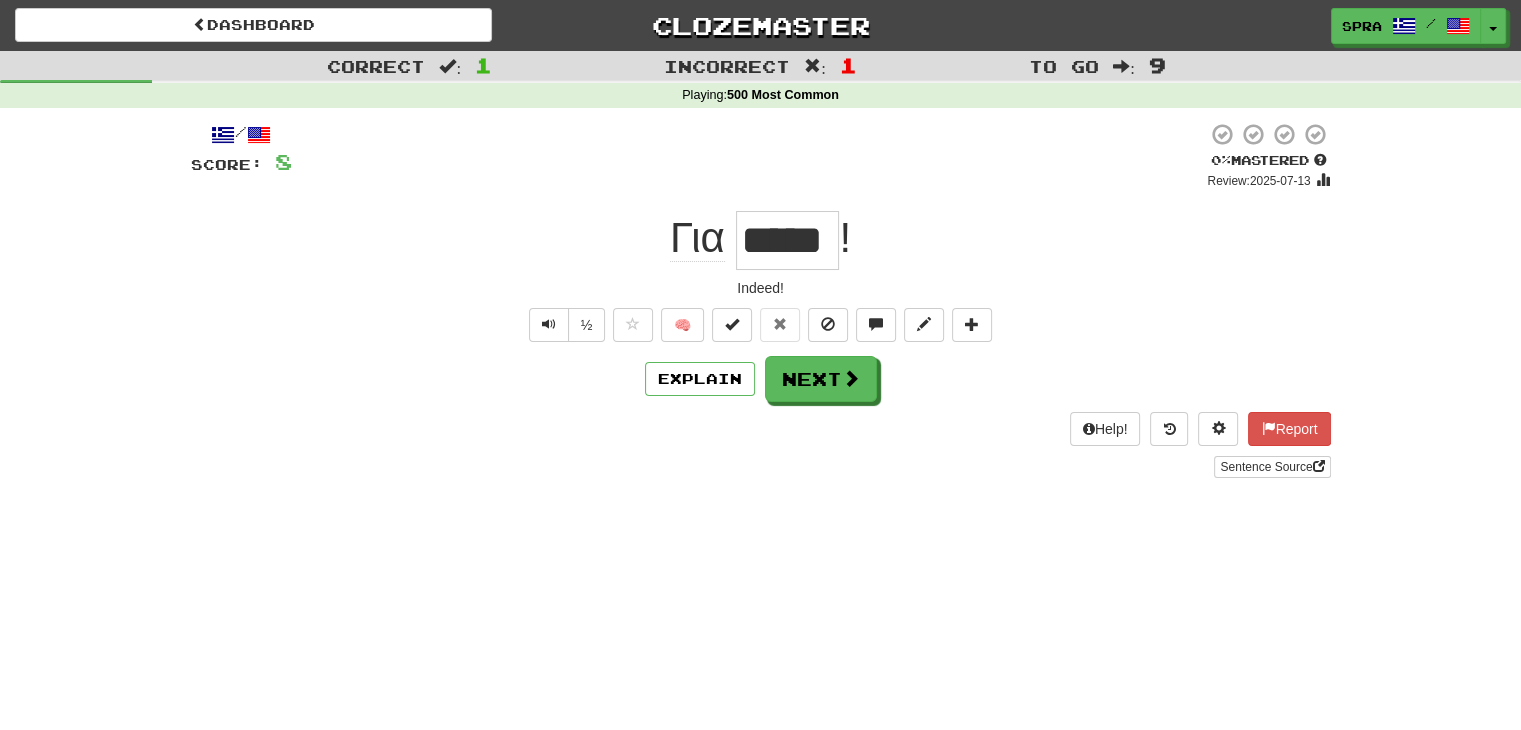 drag, startPoint x: 745, startPoint y: 240, endPoint x: 832, endPoint y: 238, distance: 87.02299 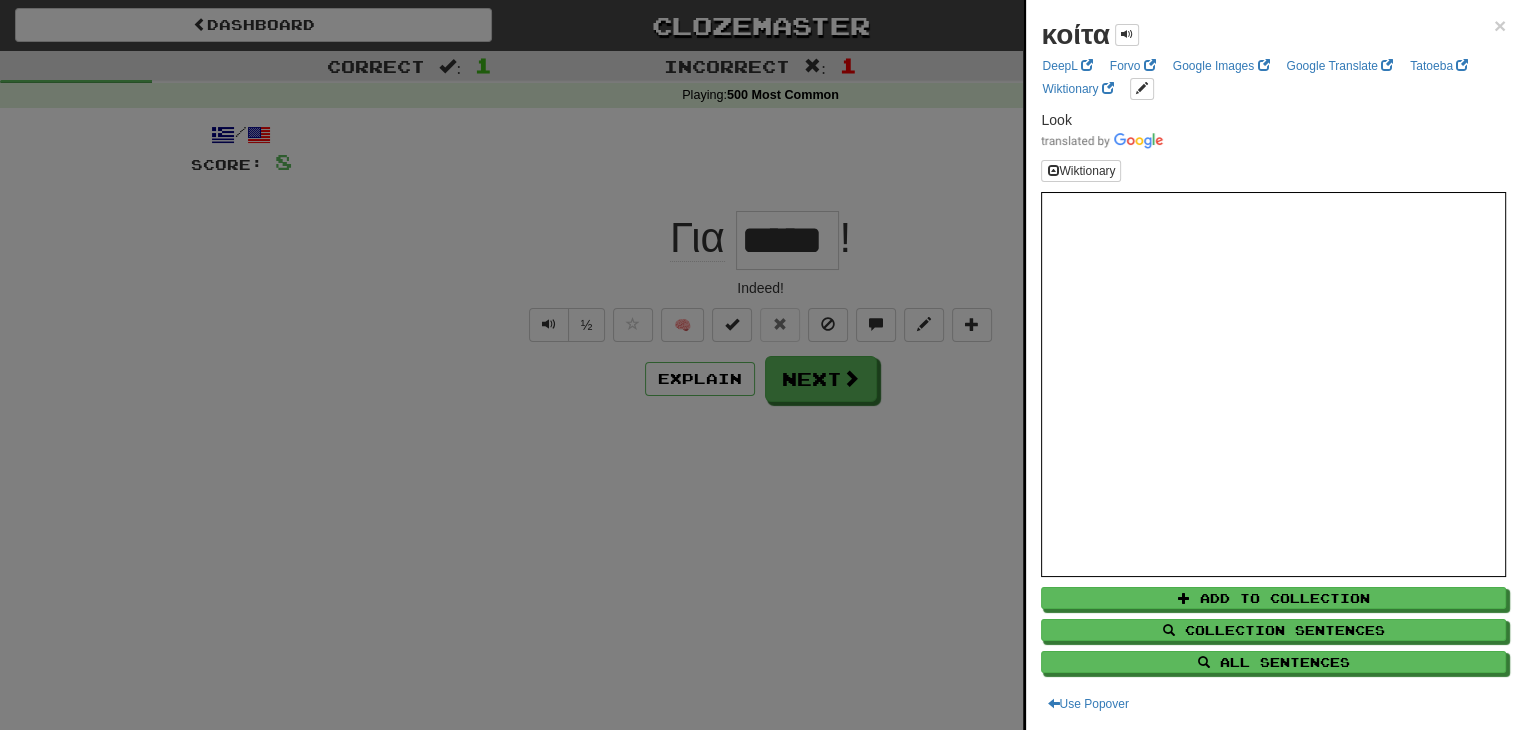 click at bounding box center (760, 365) 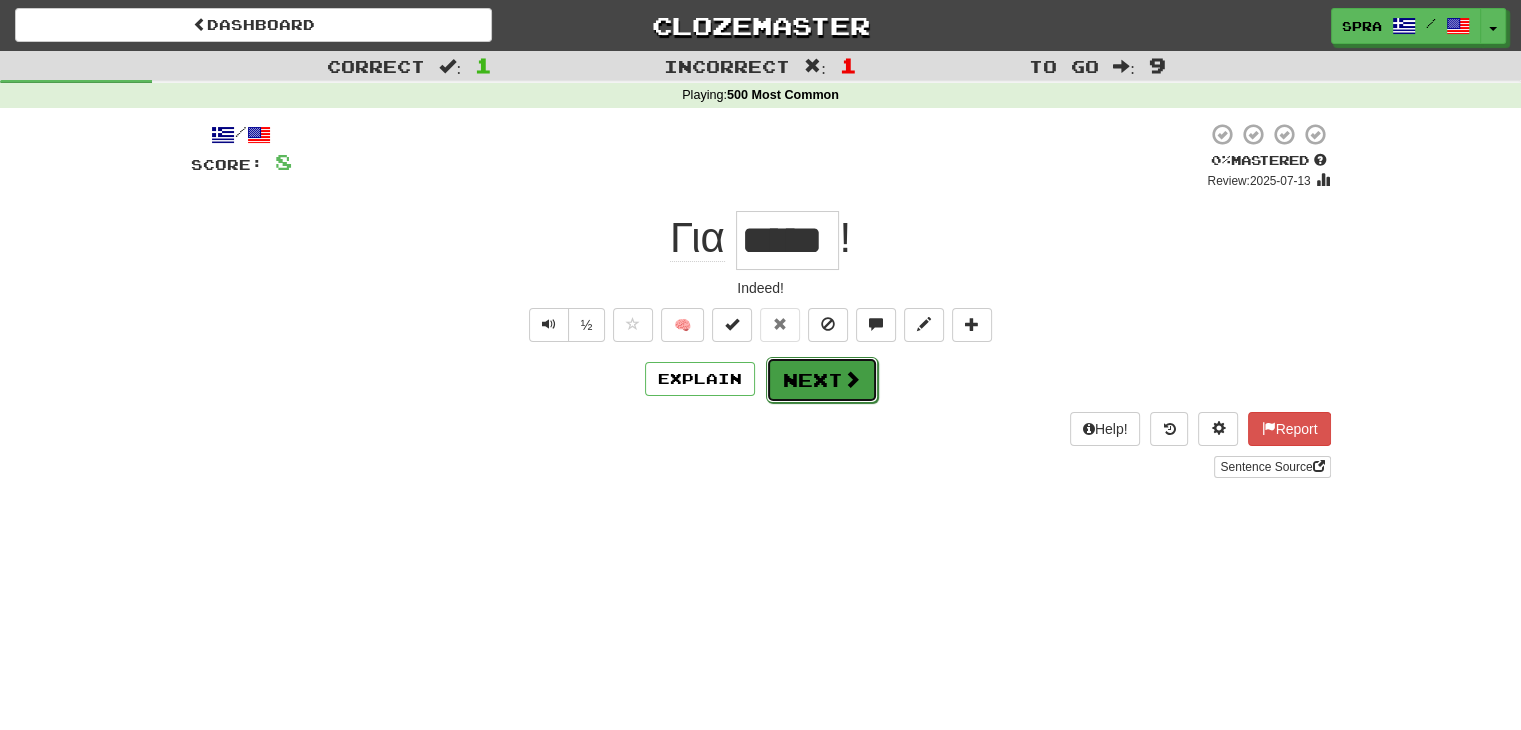 click on "Next" at bounding box center (822, 380) 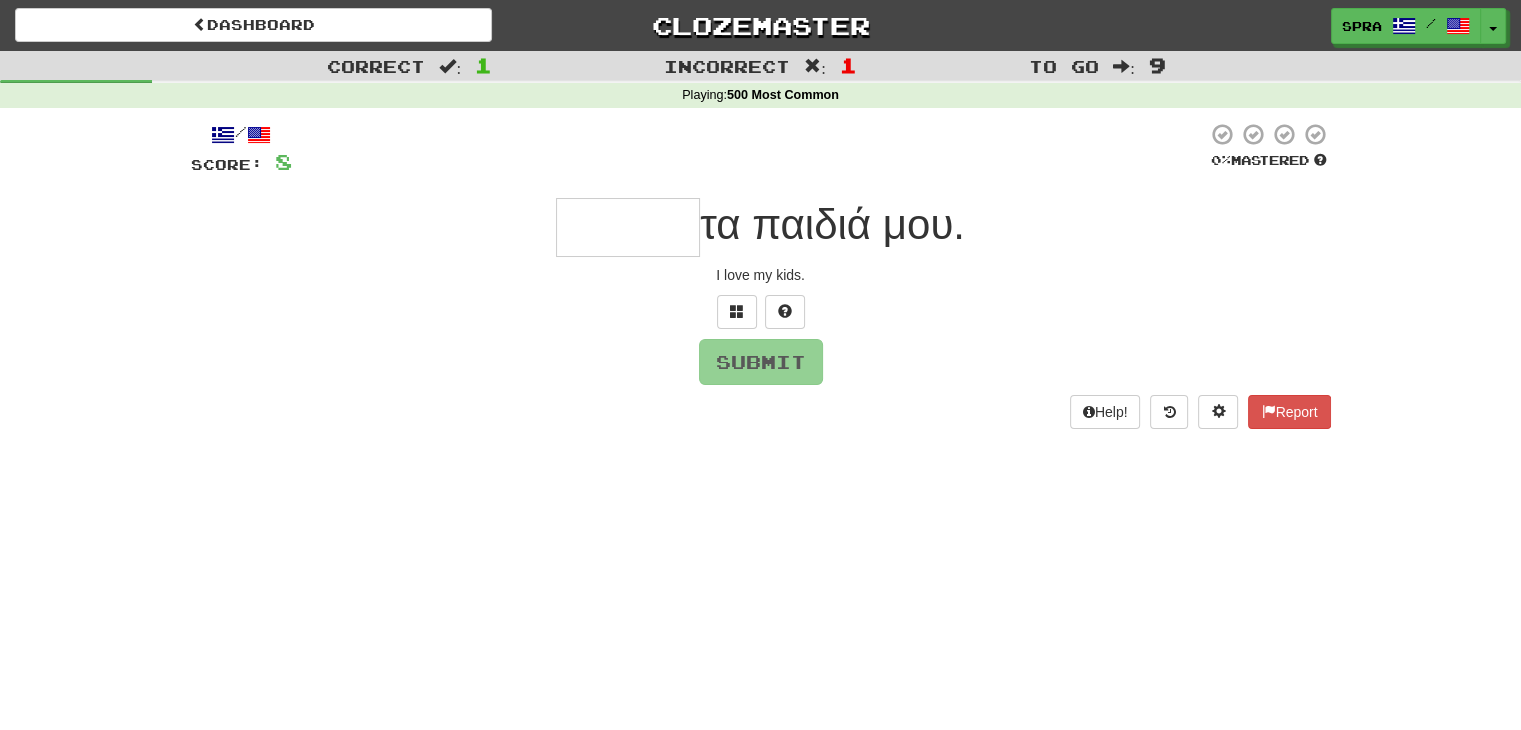click at bounding box center (628, 227) 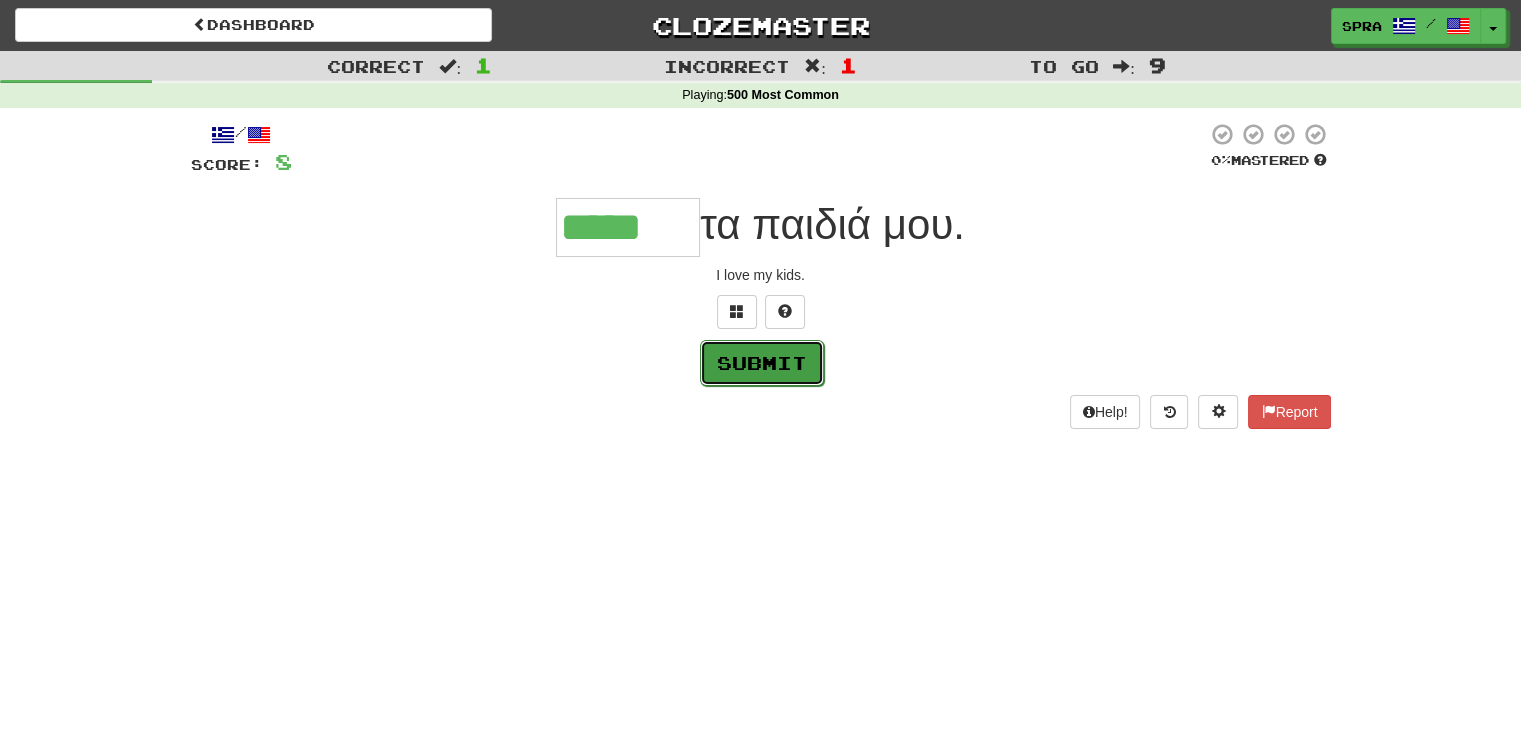 click on "Submit" at bounding box center (762, 363) 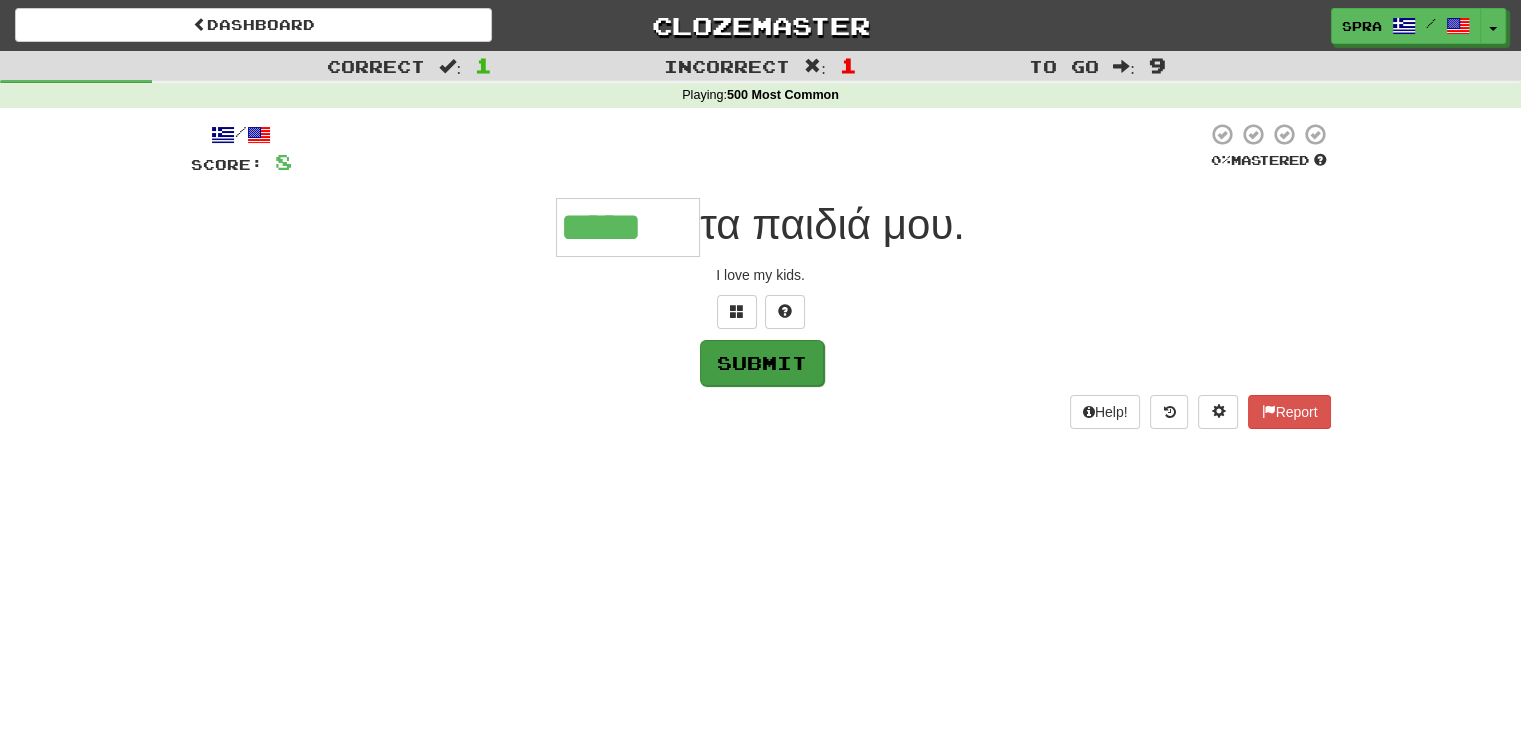 type on "*****" 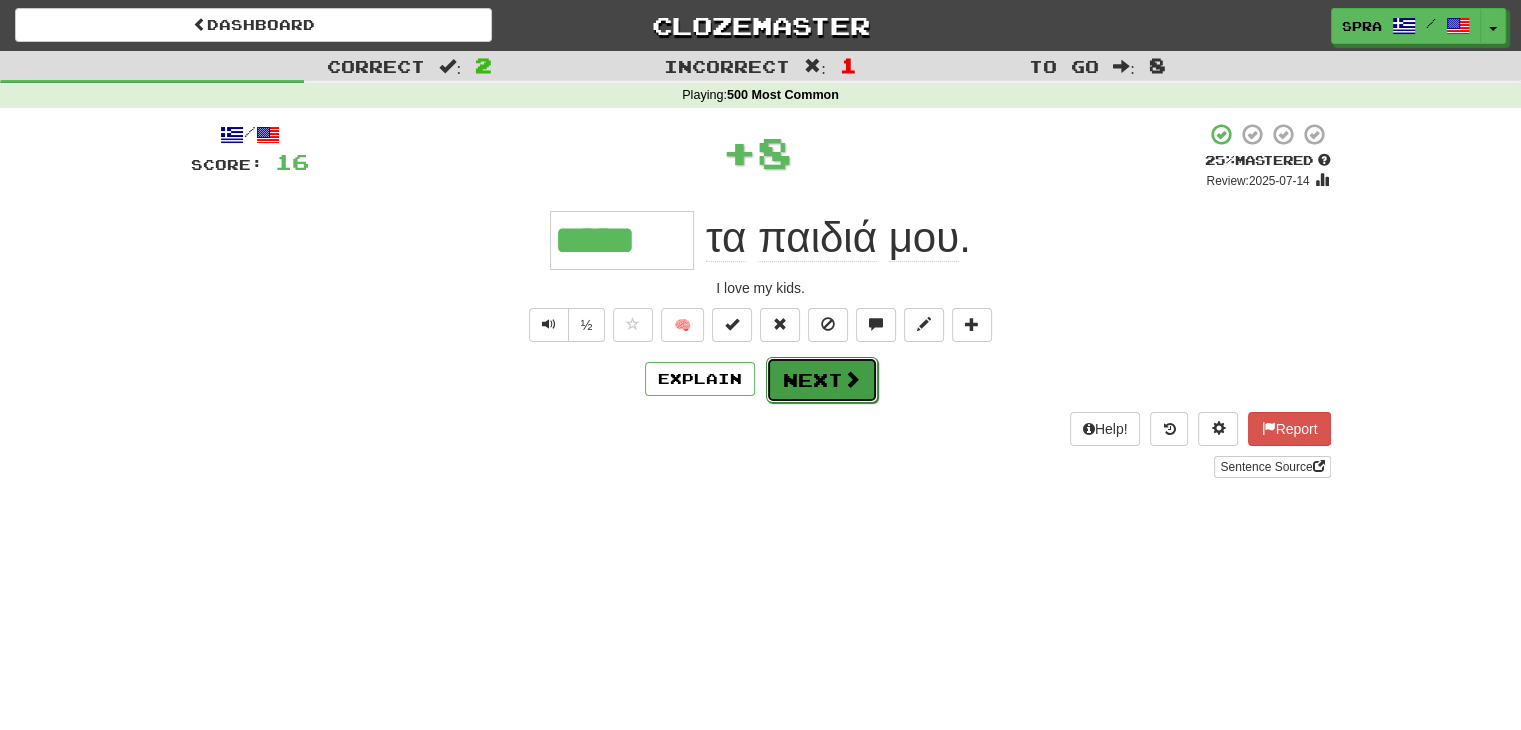 click on "Next" at bounding box center (822, 380) 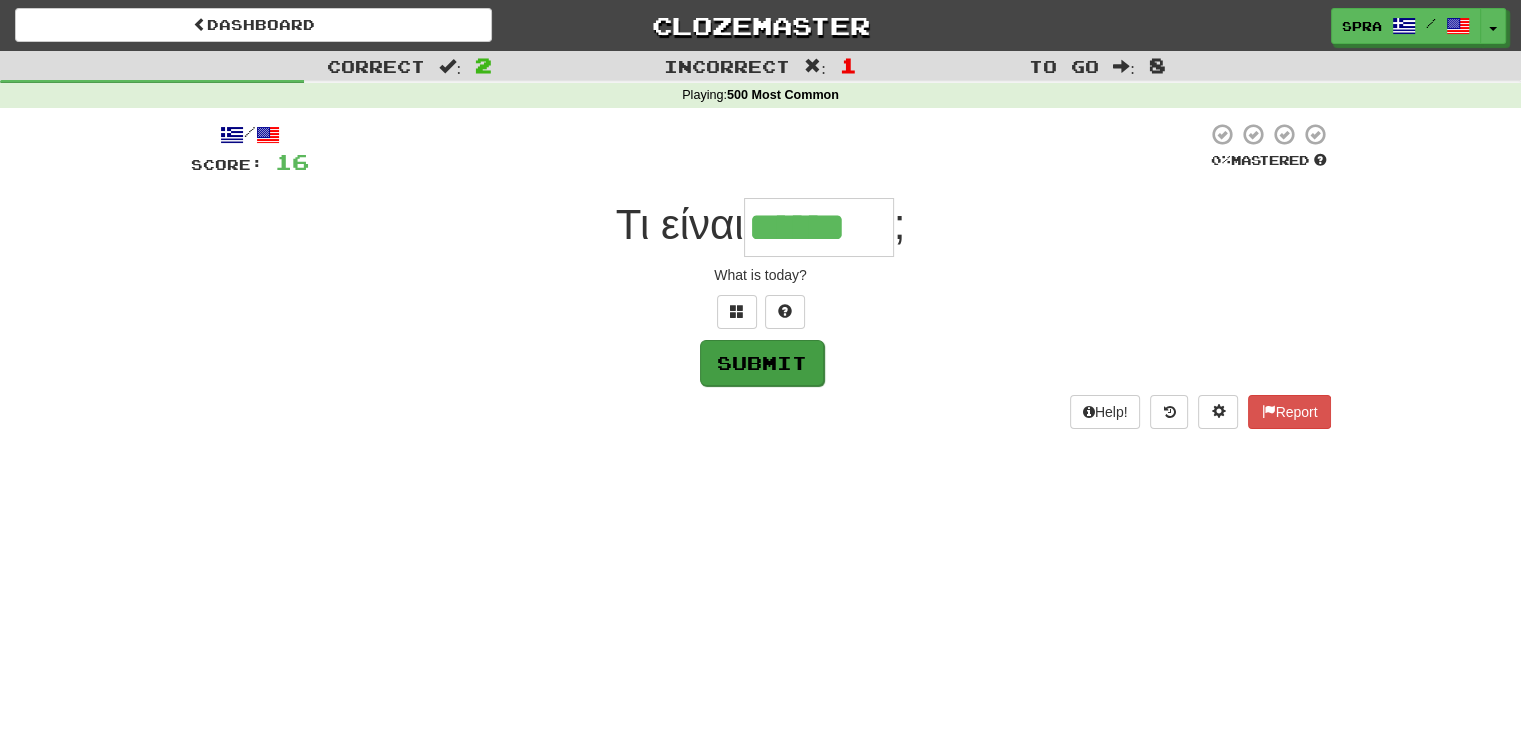 type on "******" 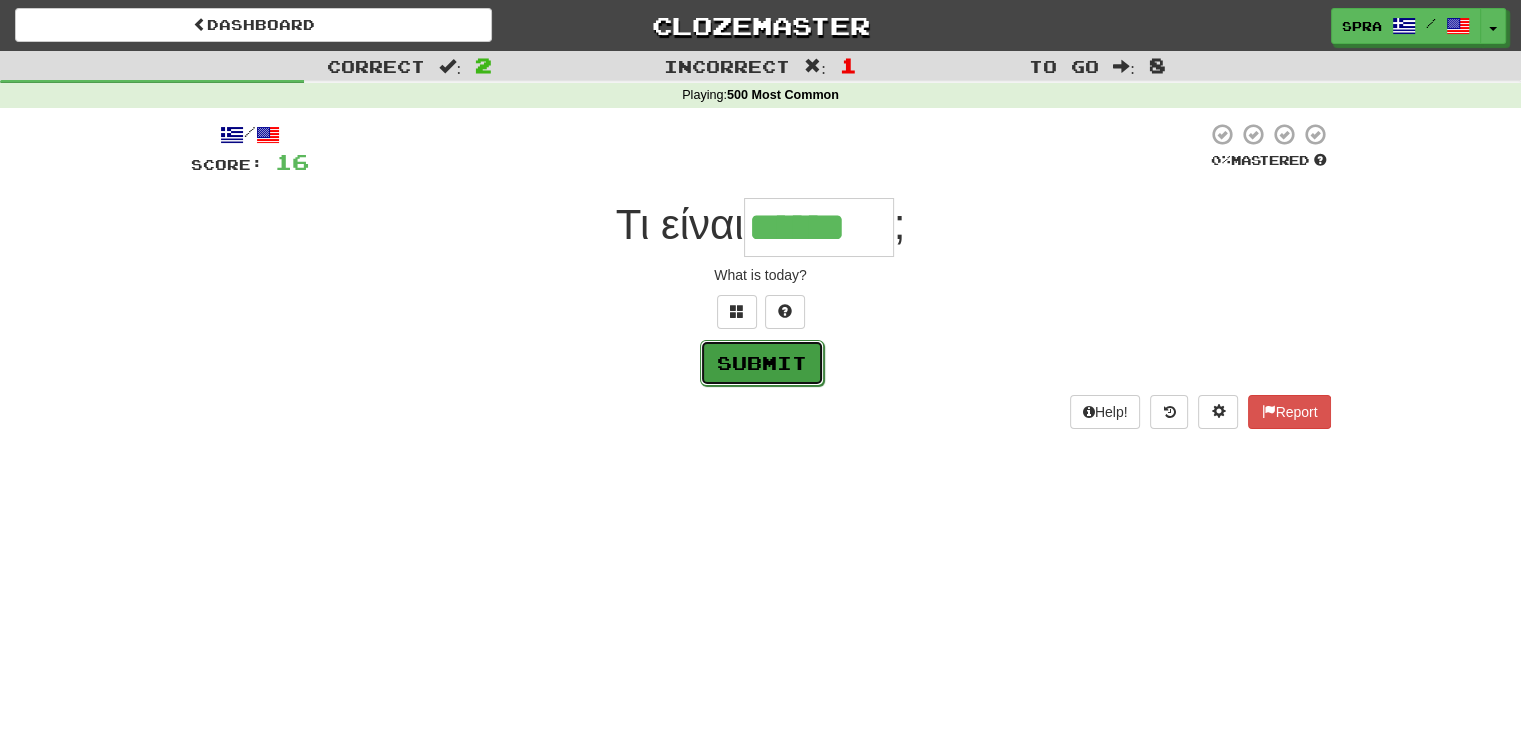 click on "Submit" at bounding box center [762, 363] 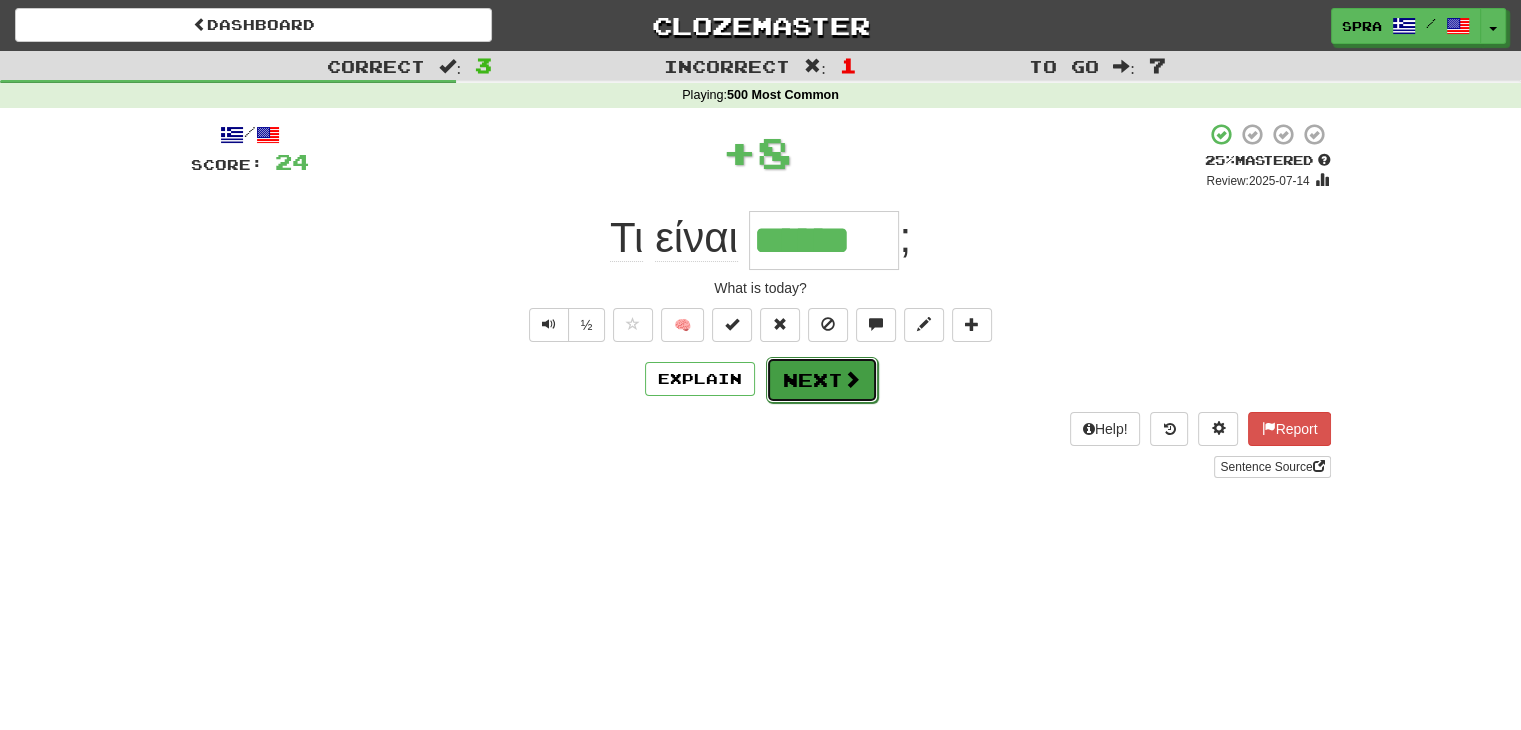 click on "Next" at bounding box center (822, 380) 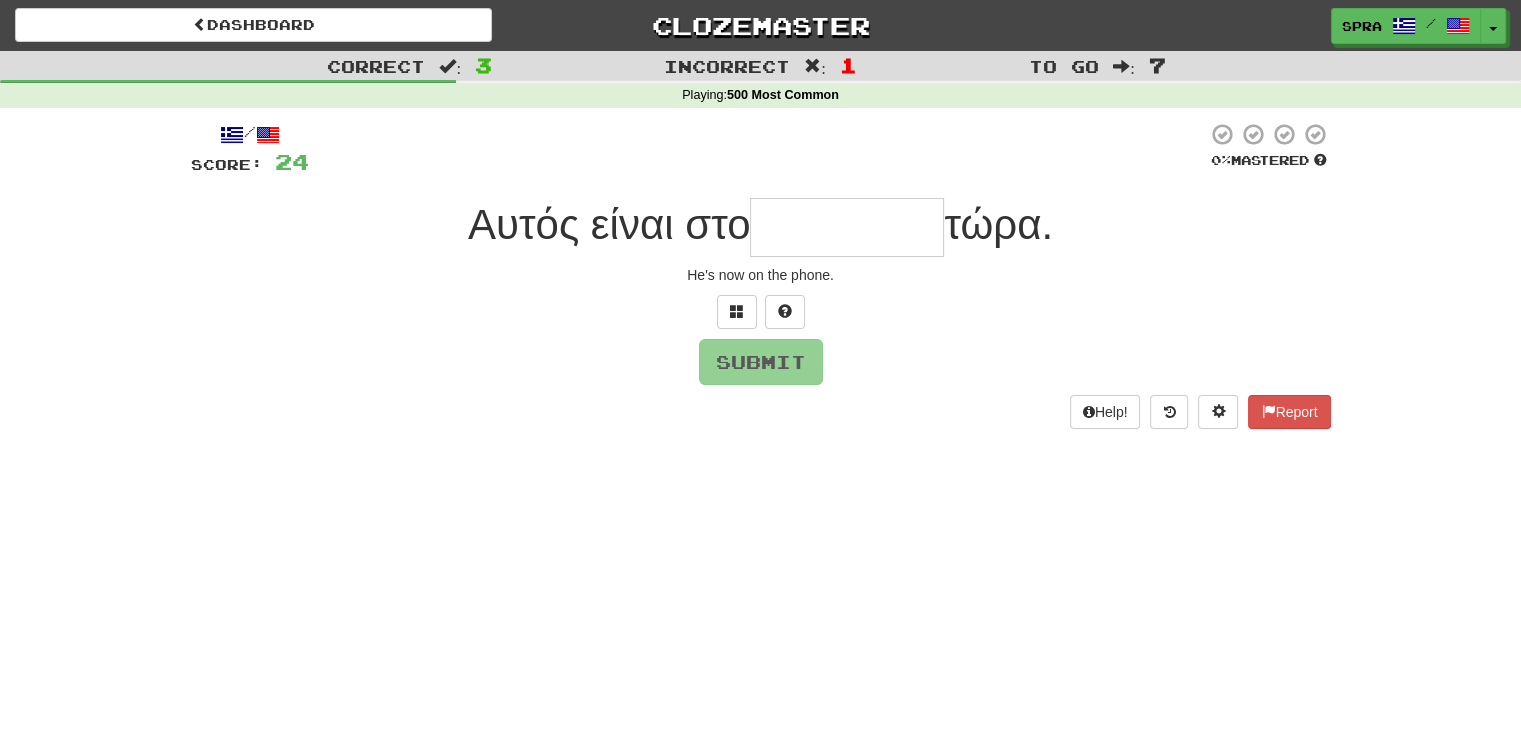 type on "*" 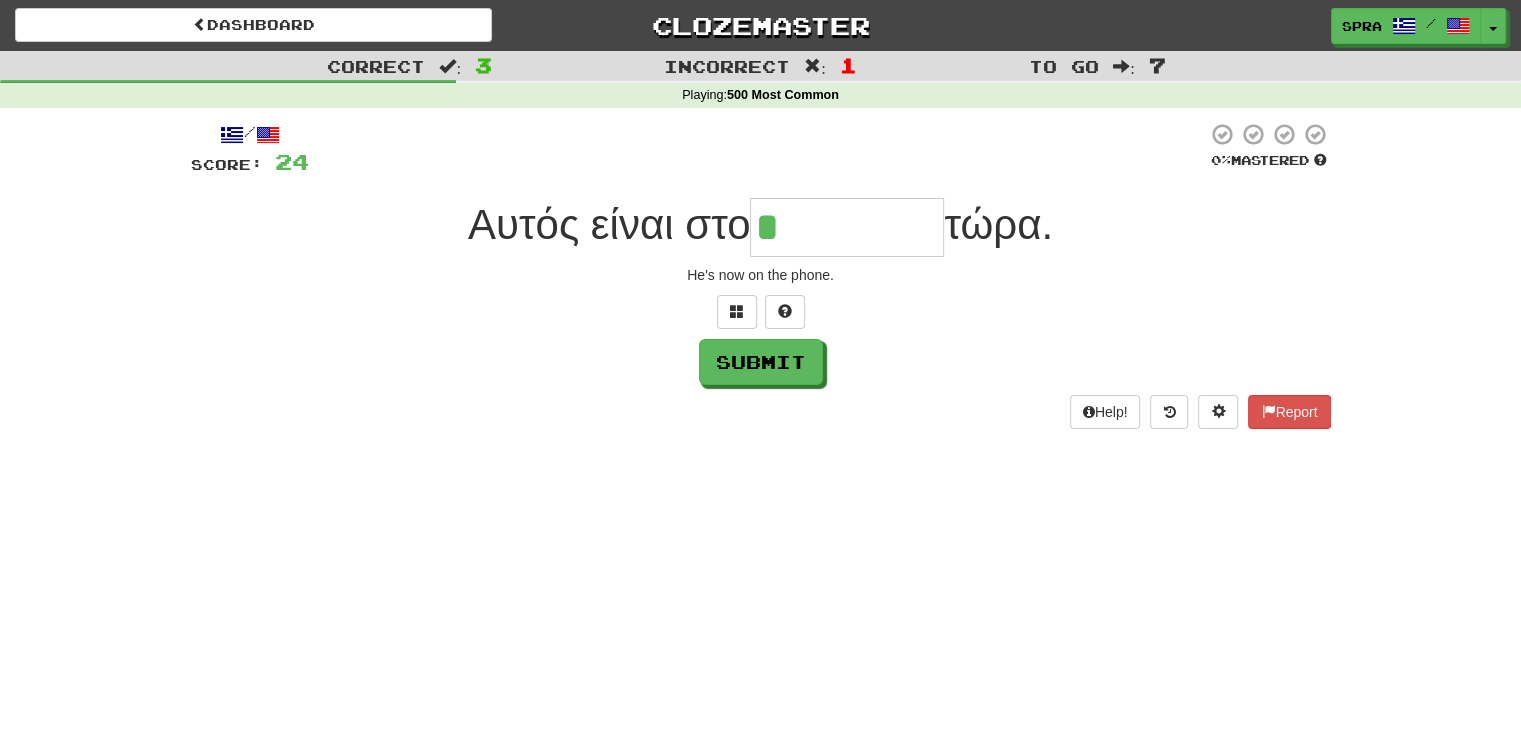 click on "*" at bounding box center (847, 227) 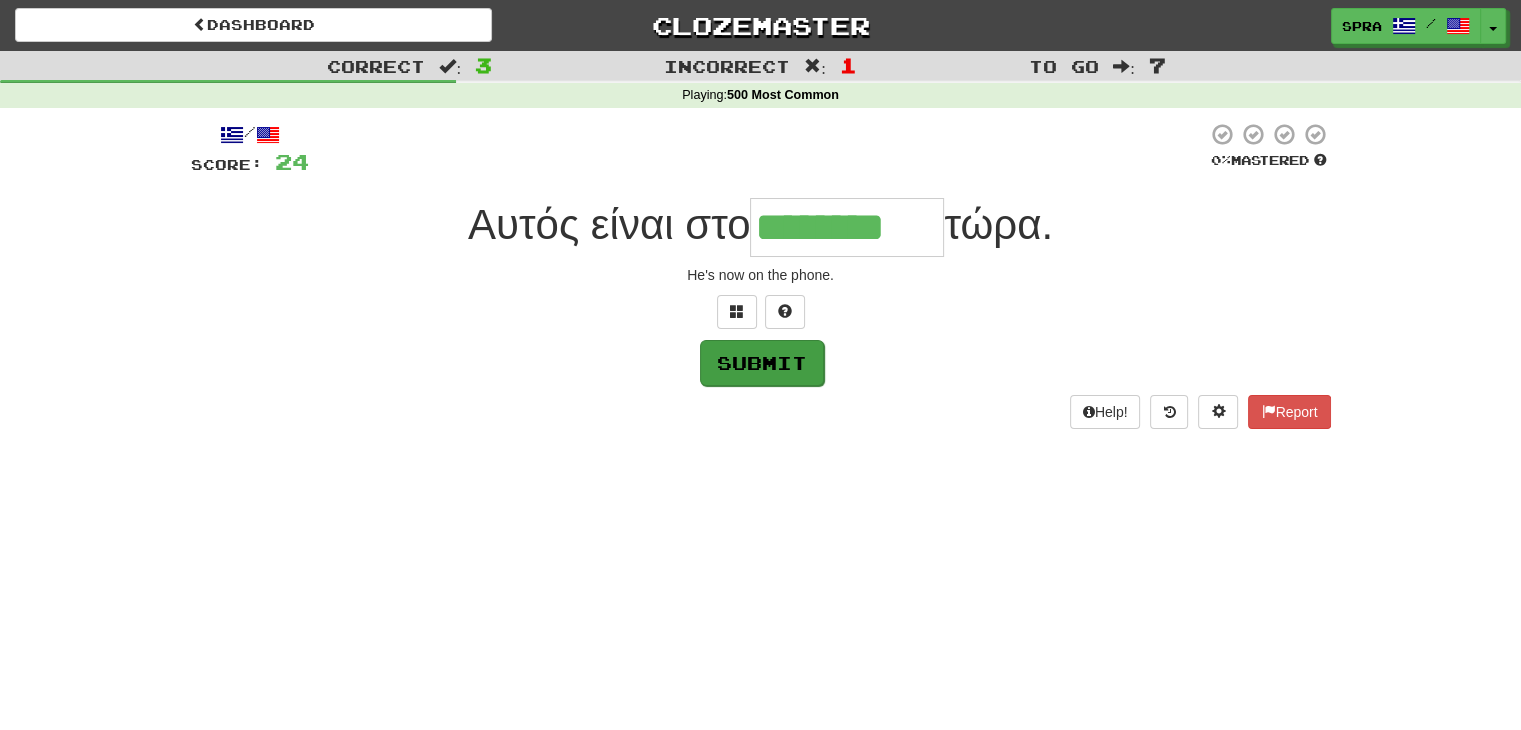 type on "********" 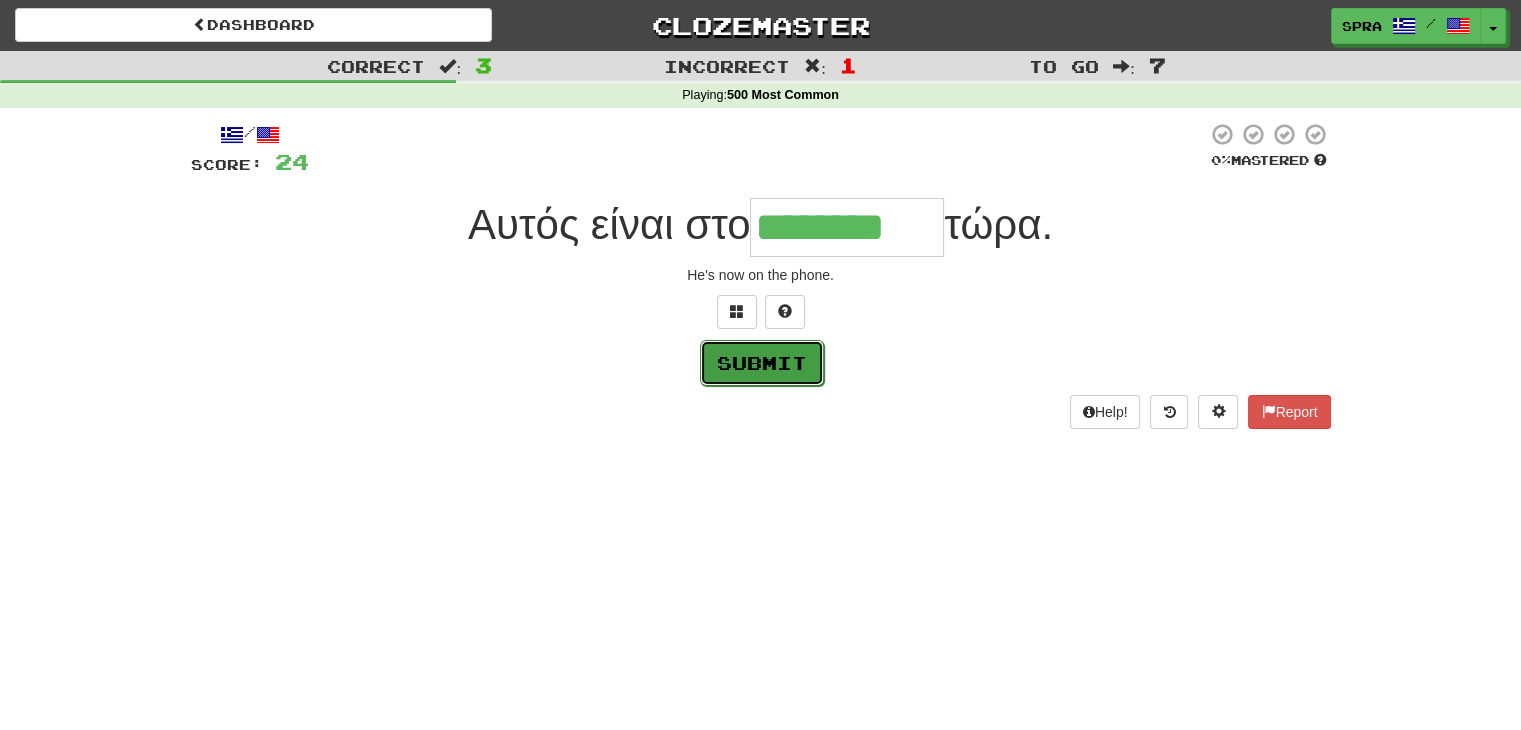 click on "Submit" at bounding box center (762, 363) 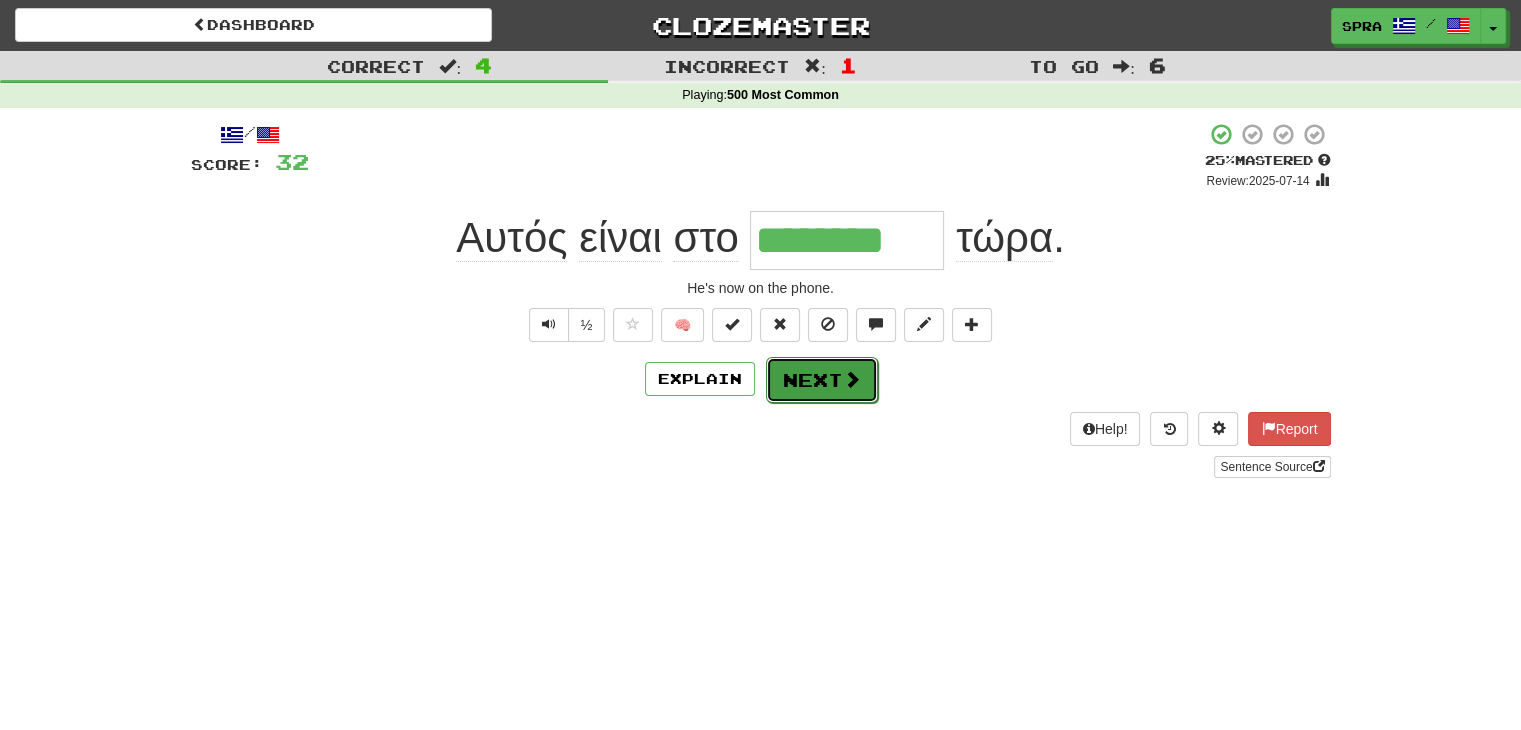 click on "Next" at bounding box center [822, 380] 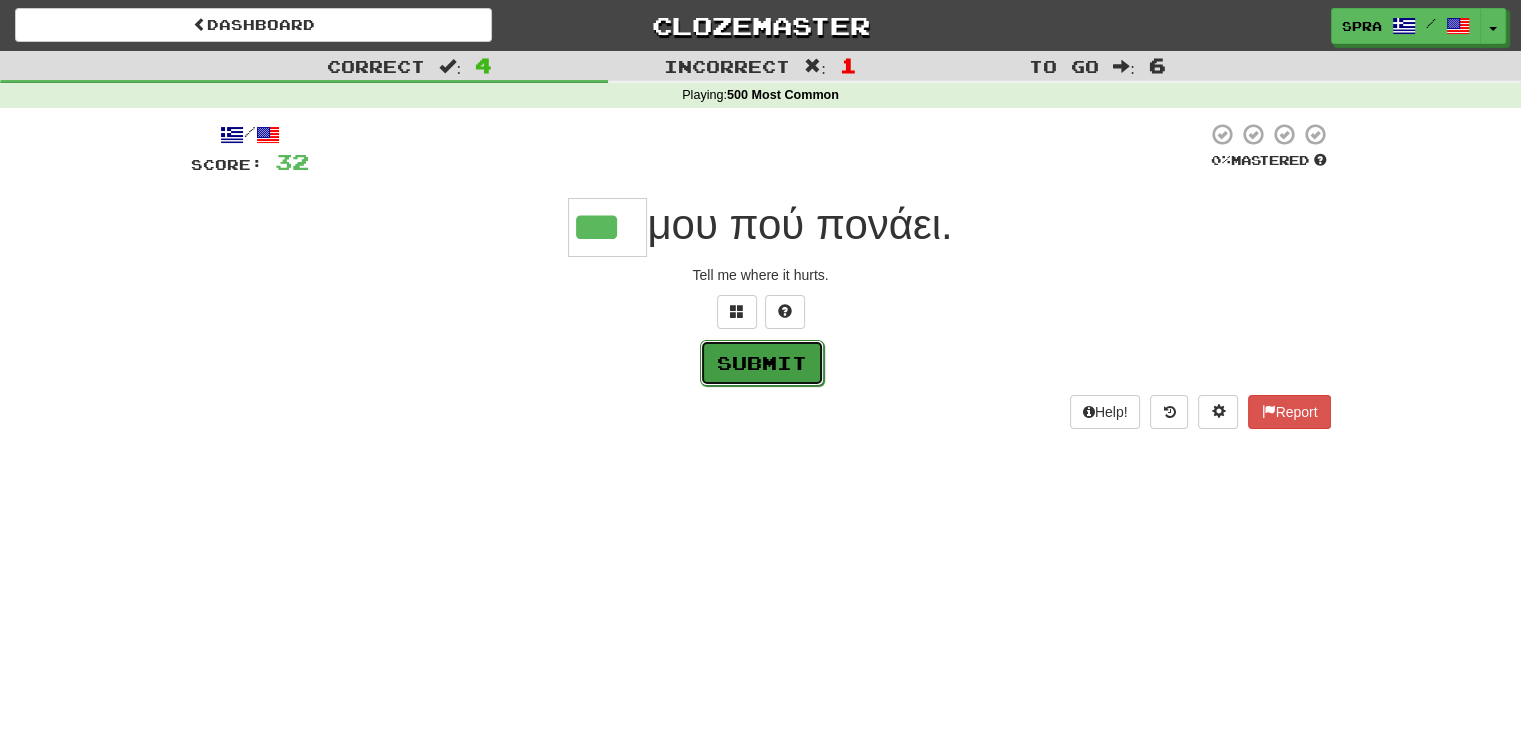 click on "Submit" at bounding box center [762, 363] 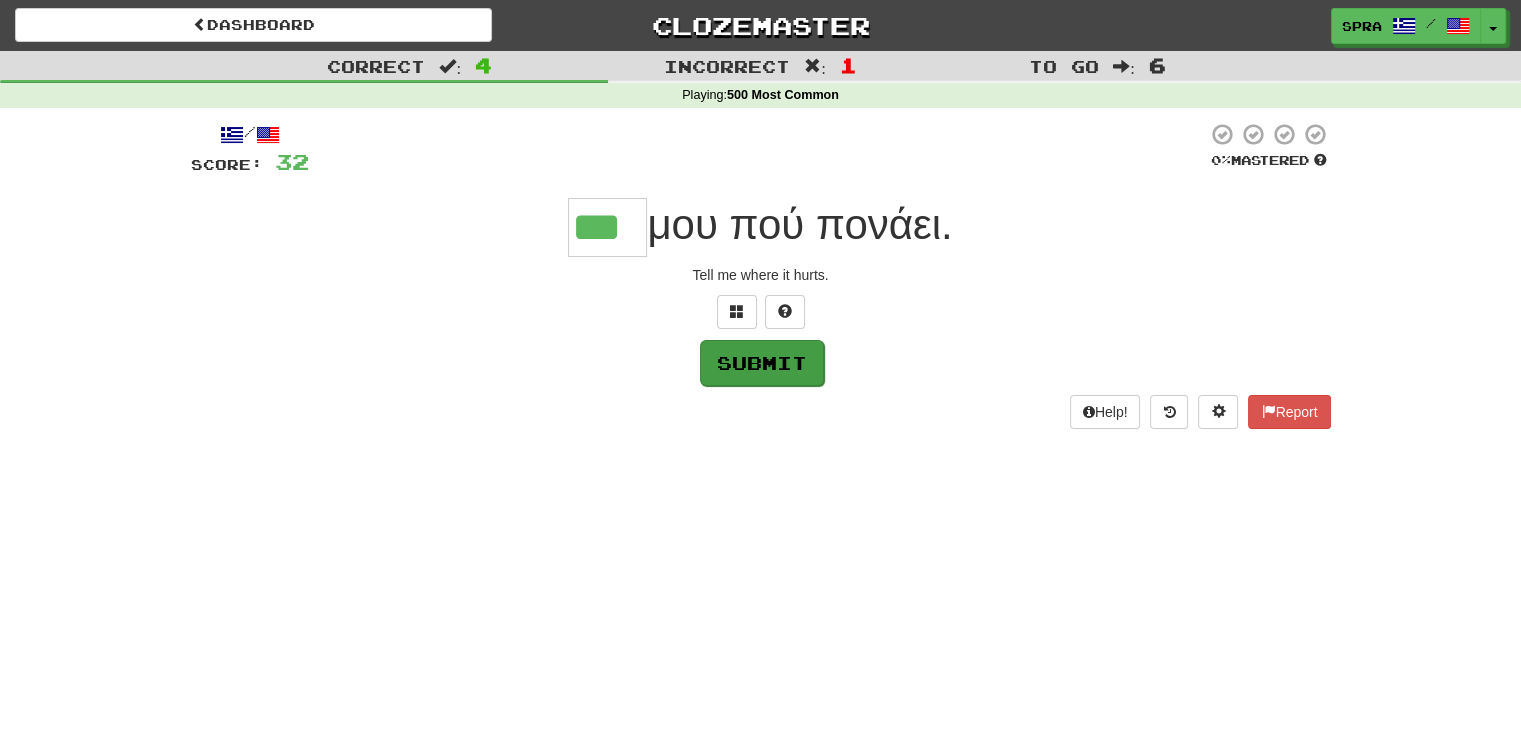 type on "***" 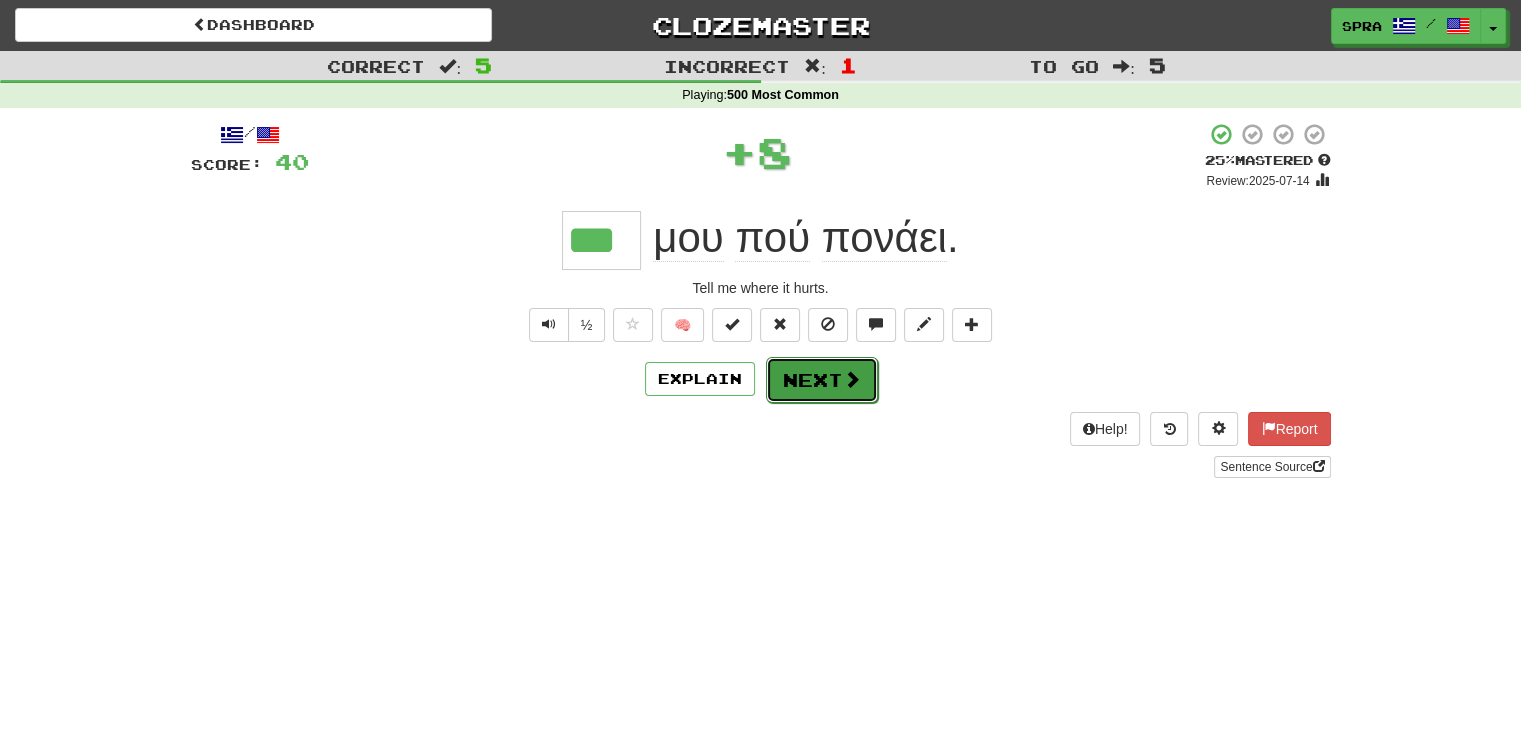 click on "Next" at bounding box center [822, 380] 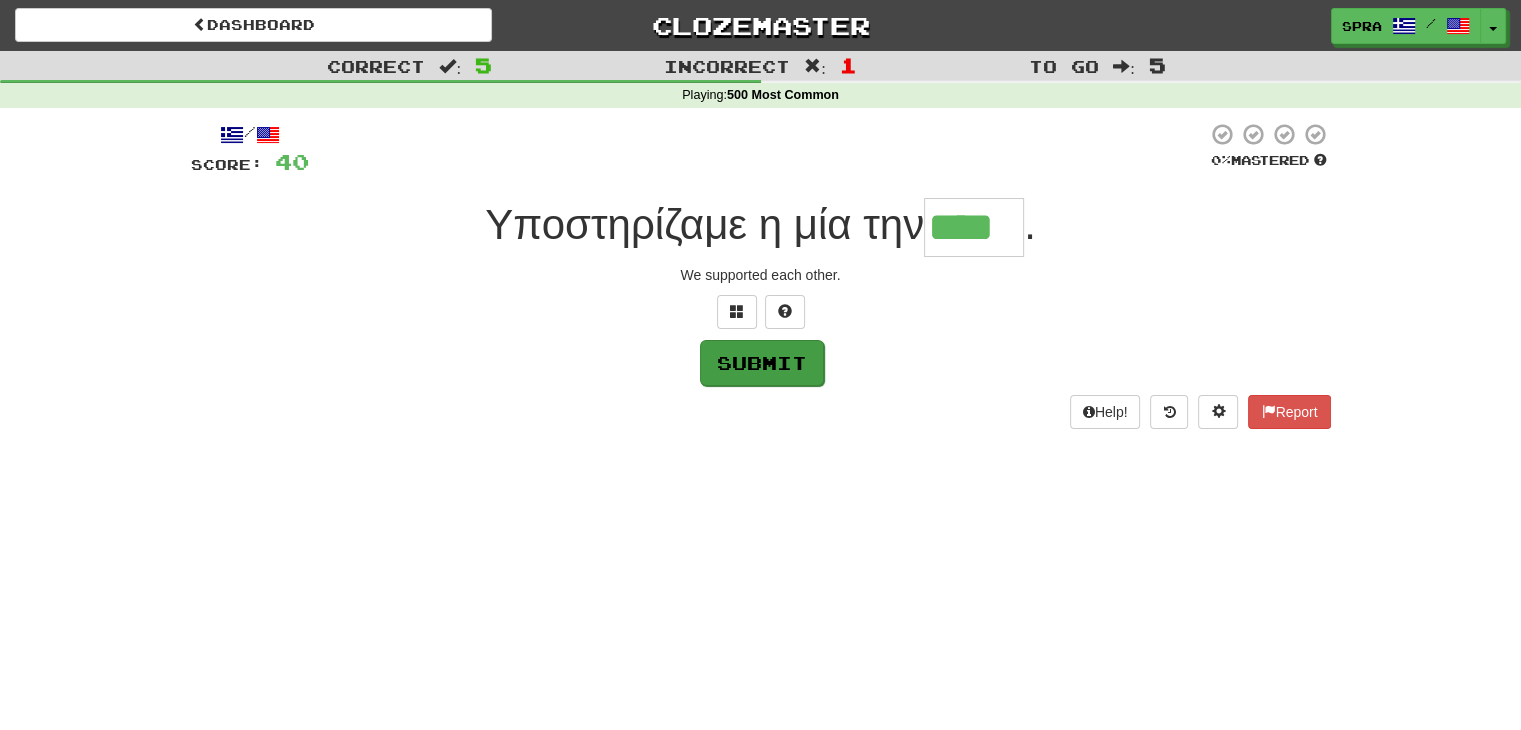 type on "****" 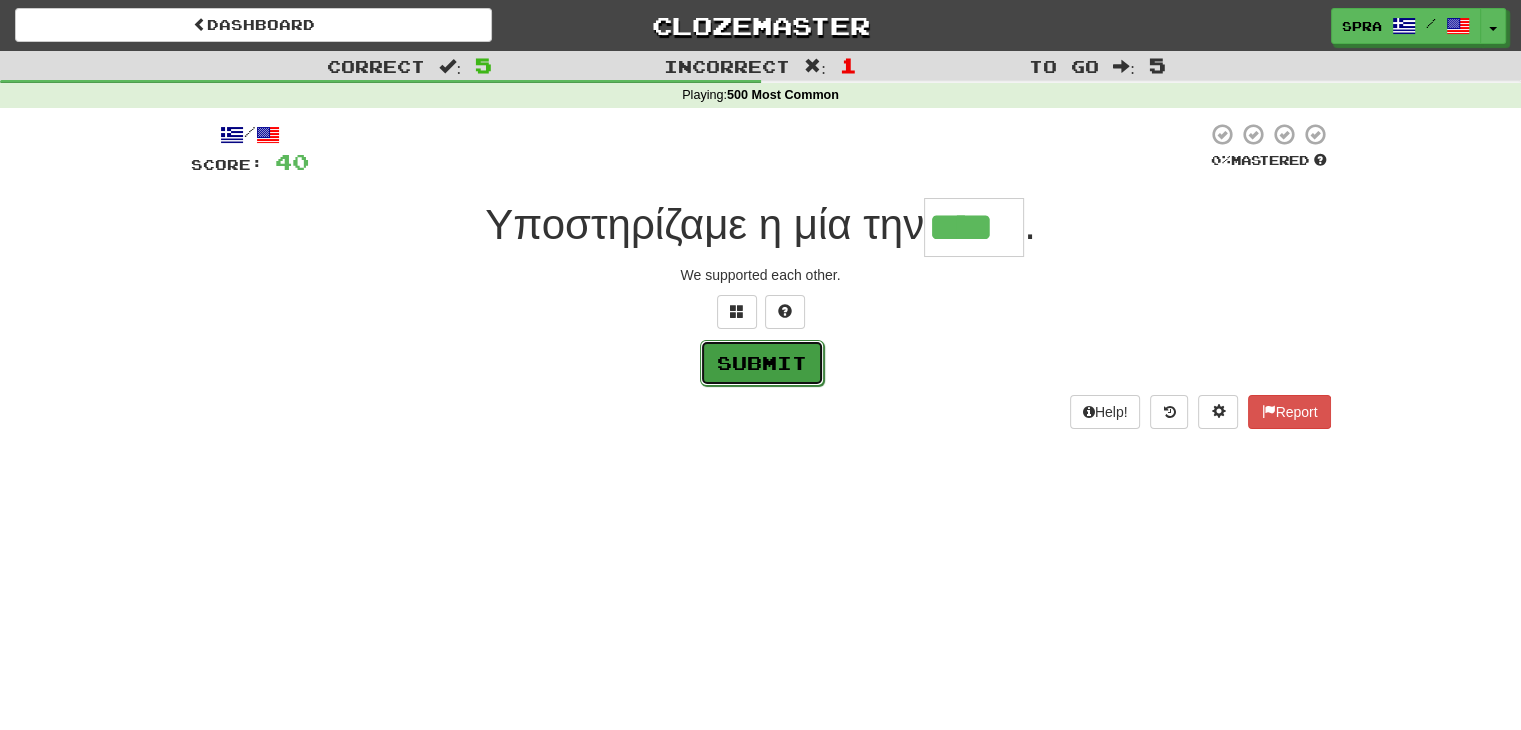 click on "Submit" at bounding box center (762, 363) 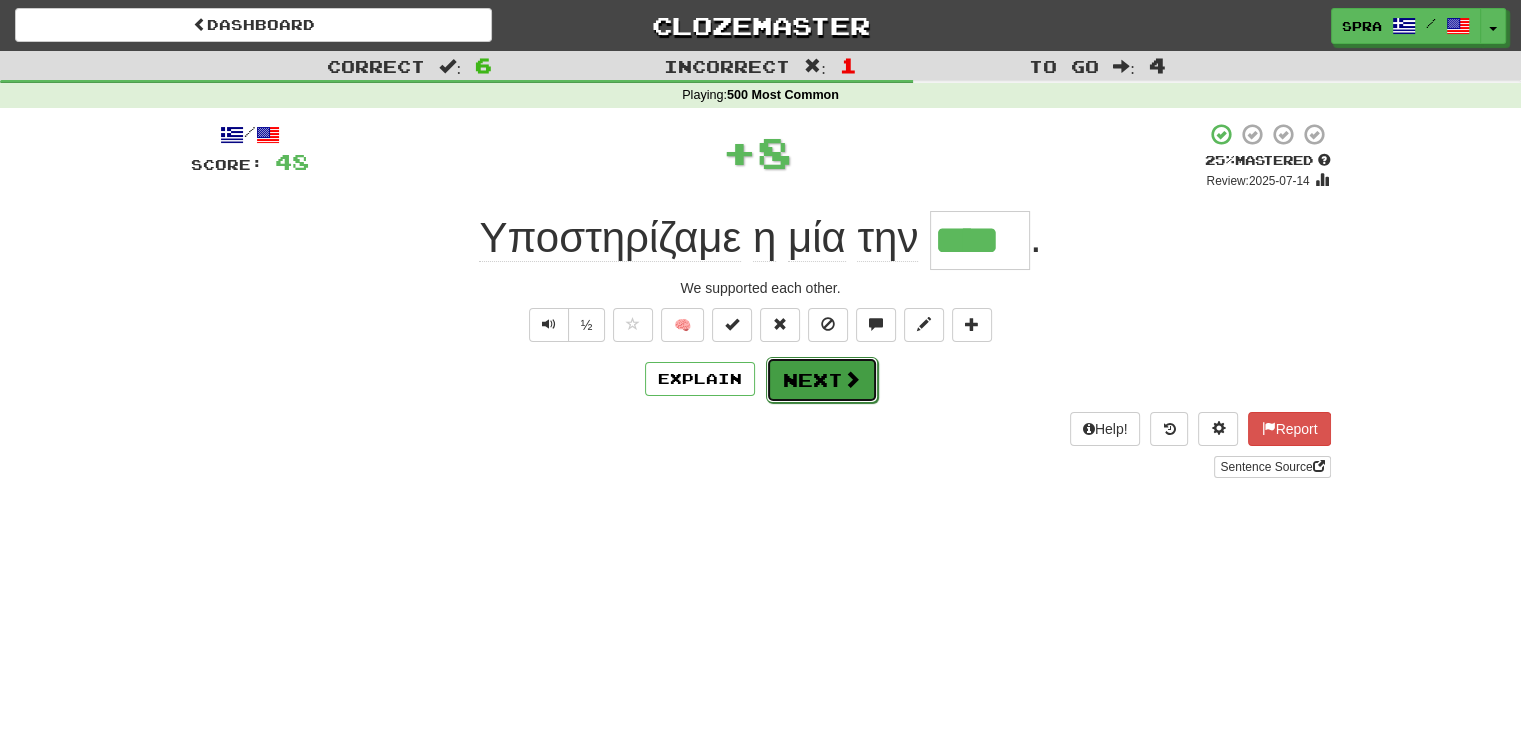click at bounding box center (852, 379) 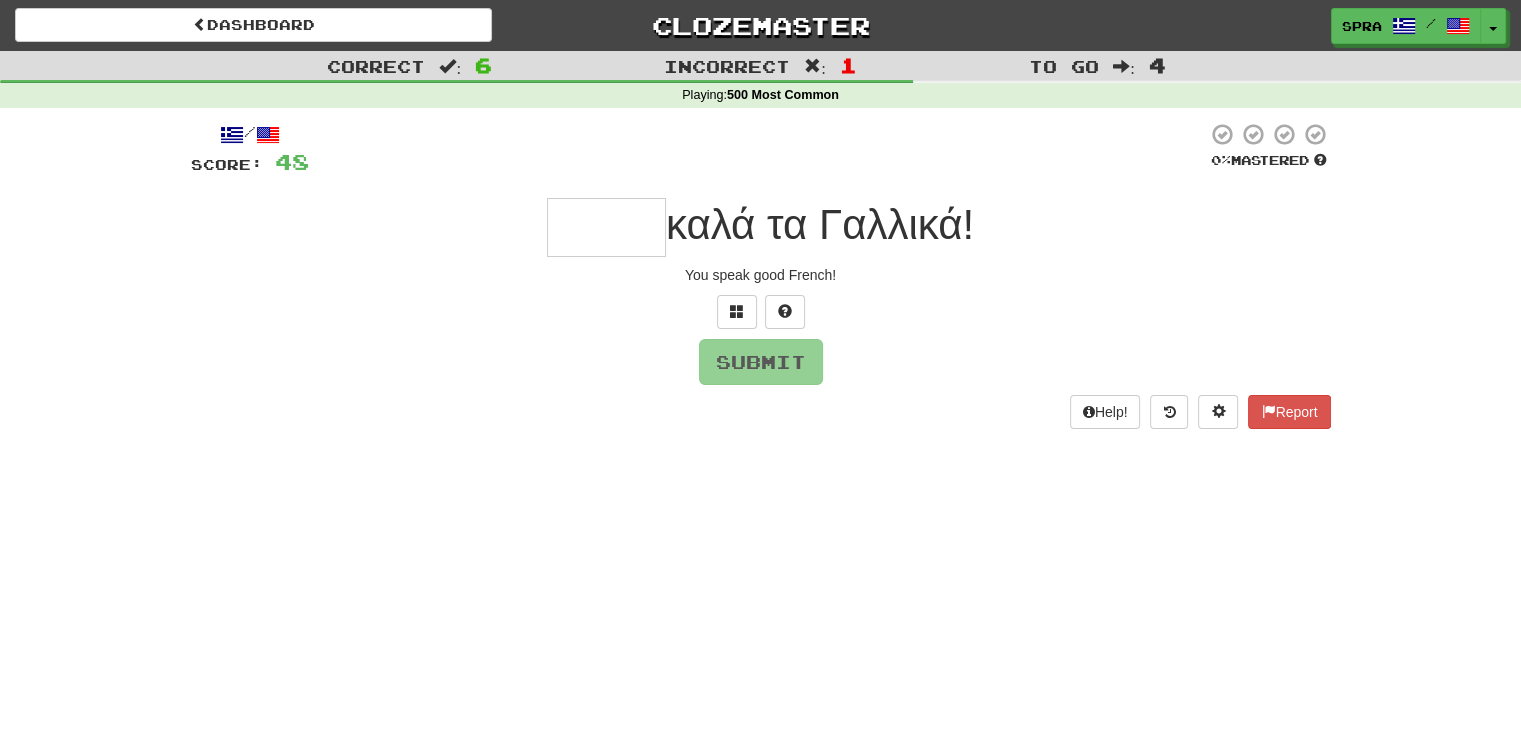 click at bounding box center (606, 227) 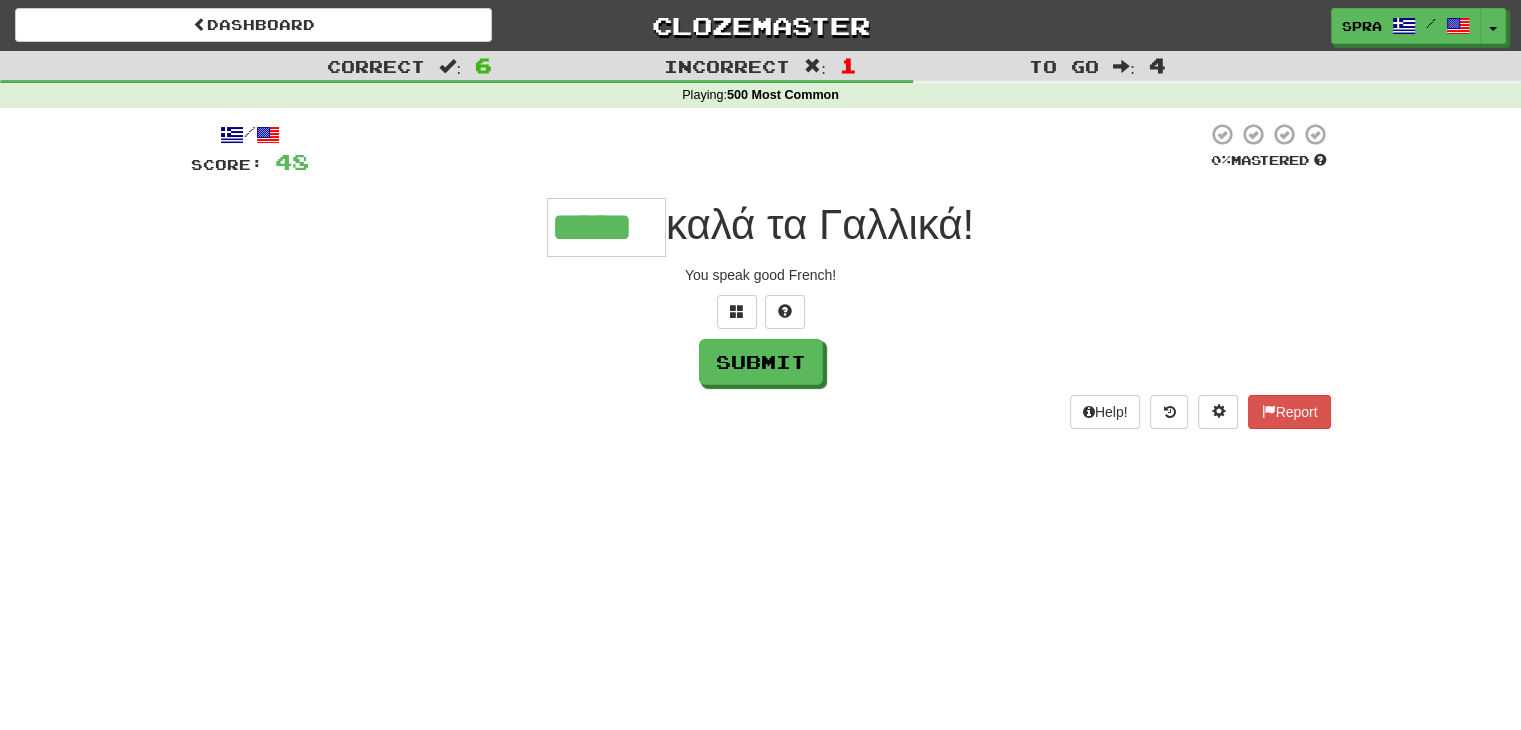 type on "*****" 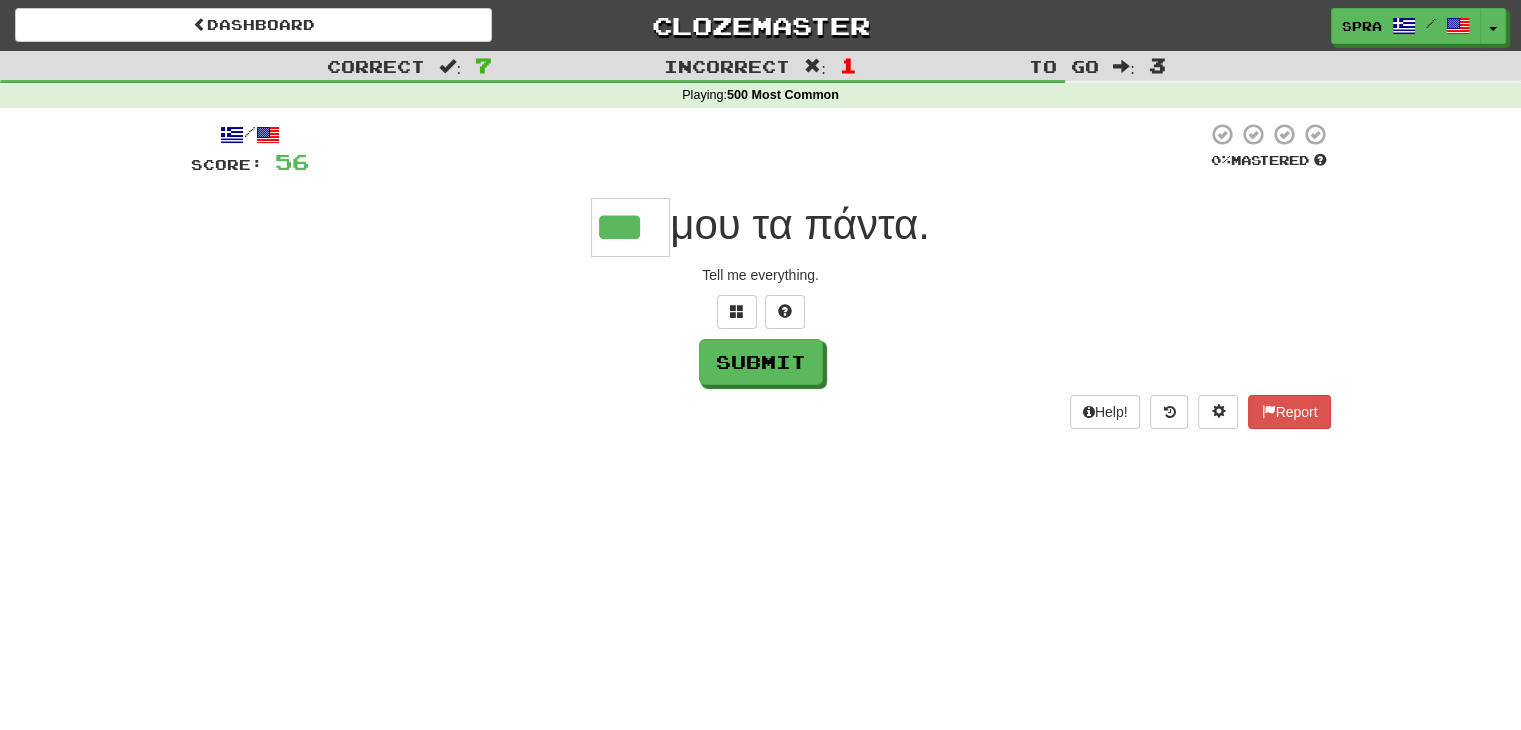 type on "***" 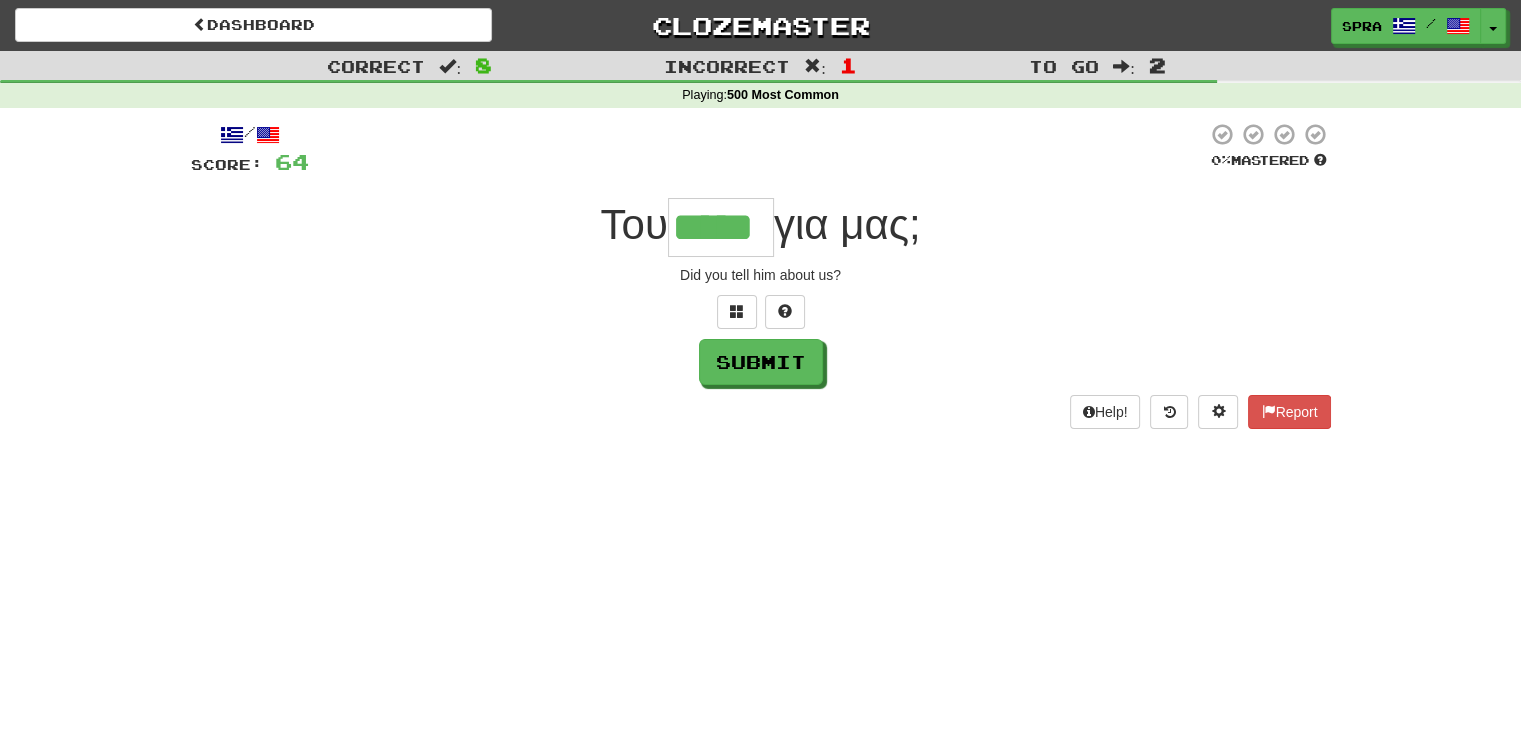 type on "*****" 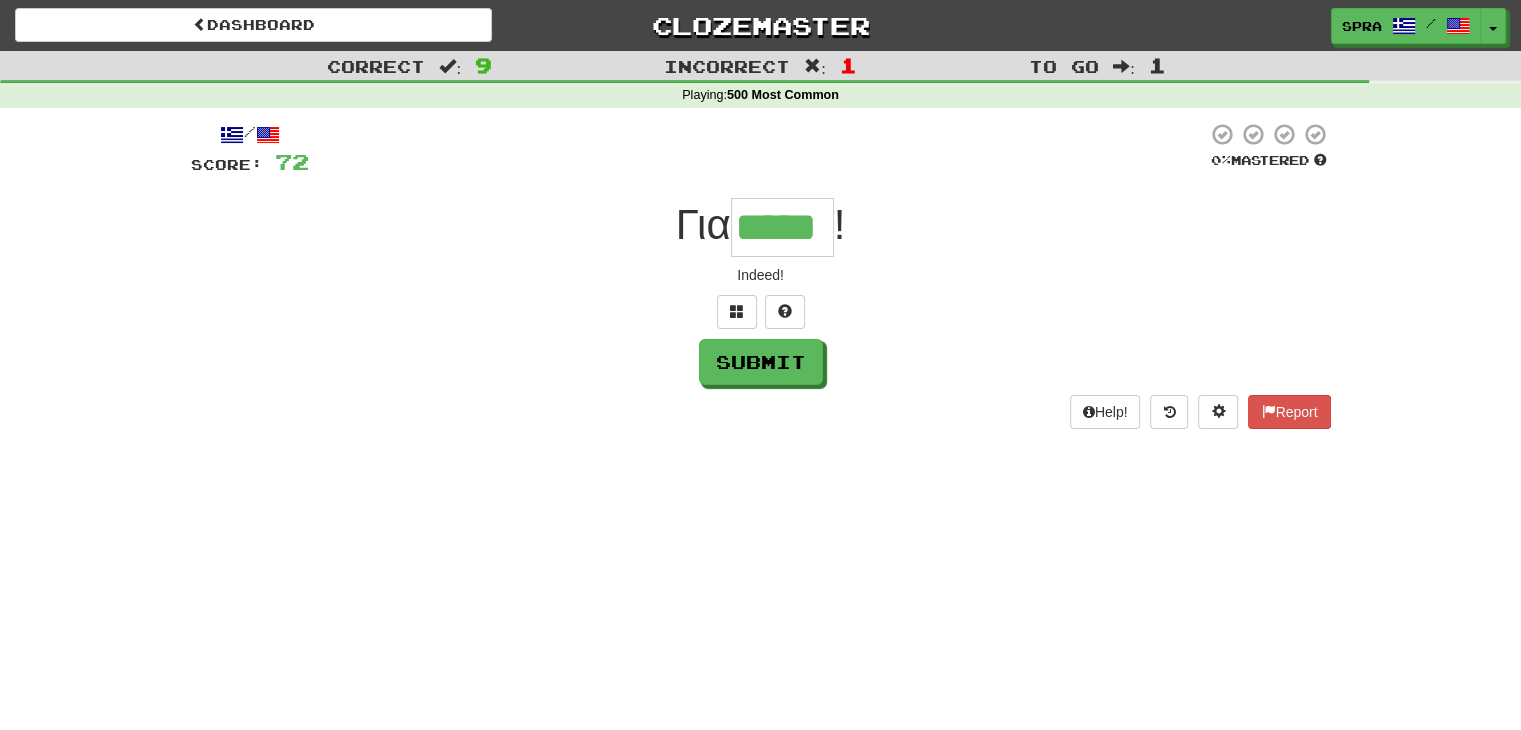 type on "*****" 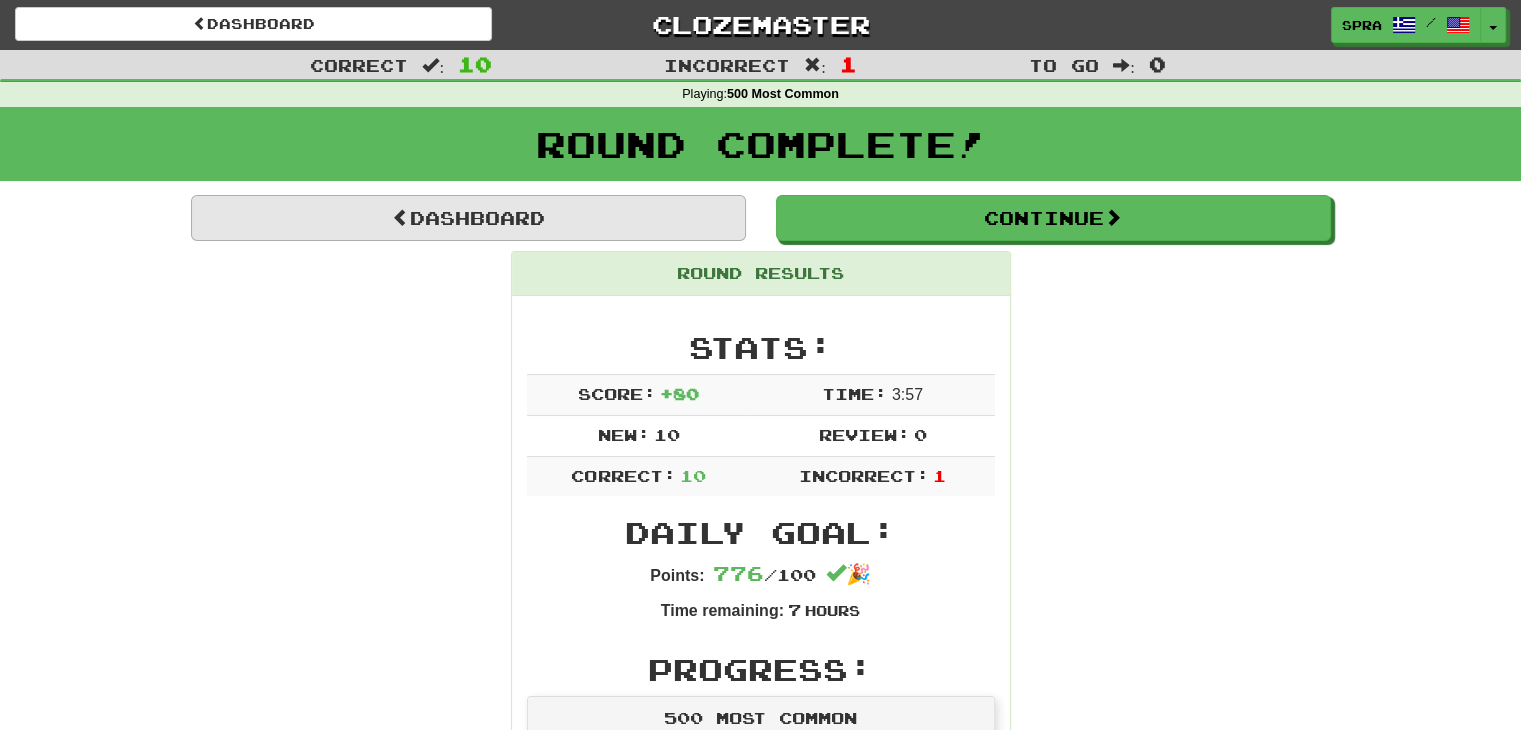scroll, scrollTop: 0, scrollLeft: 0, axis: both 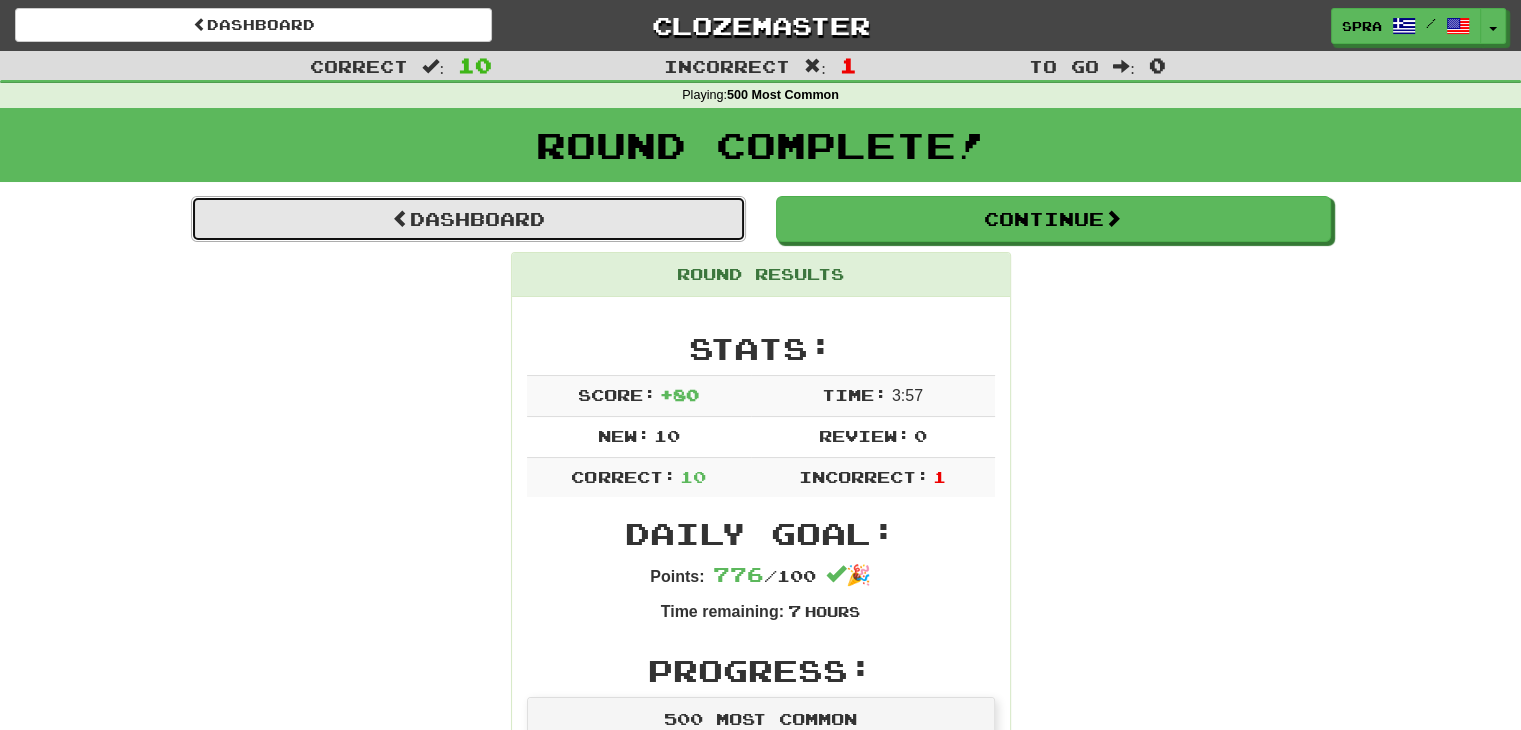 click on "Dashboard" at bounding box center [468, 219] 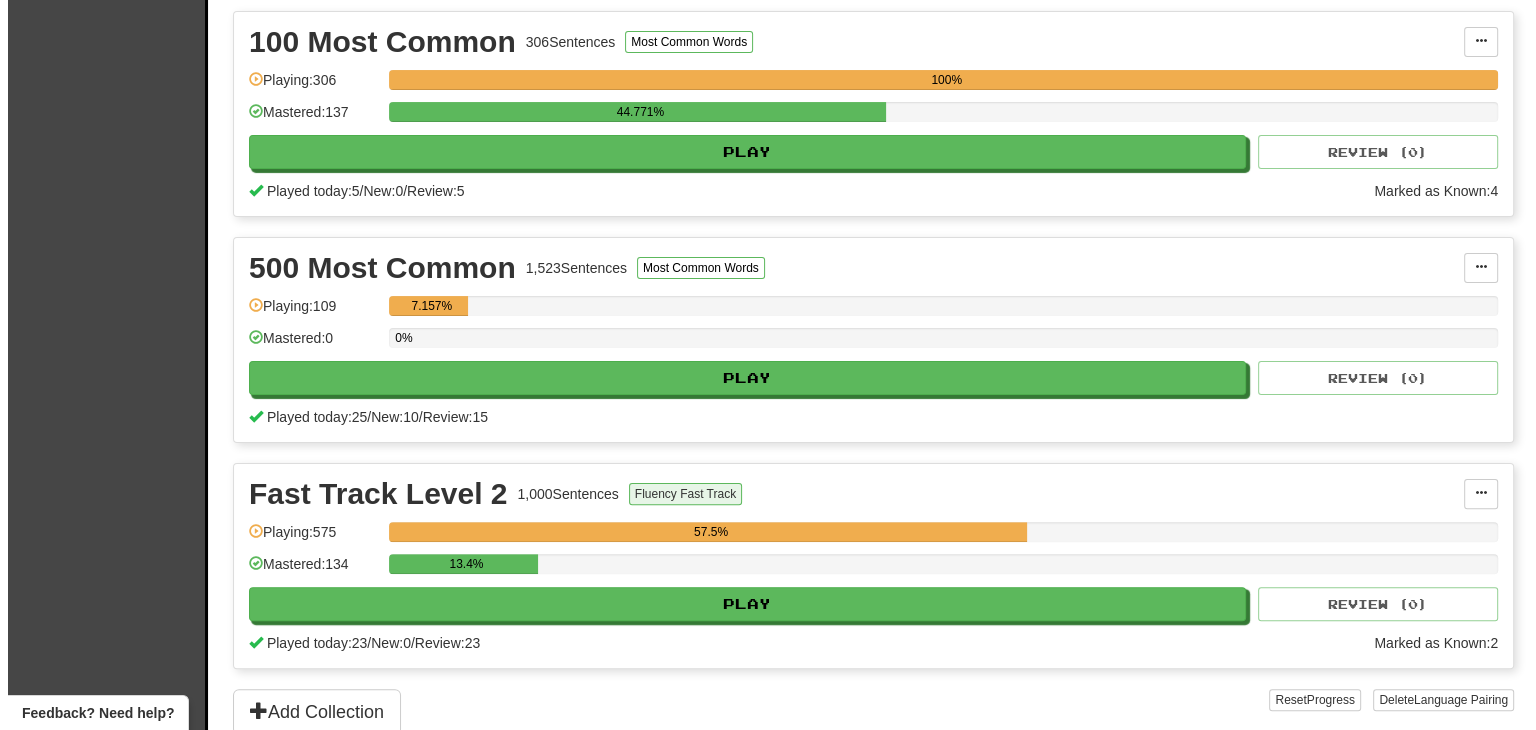 scroll, scrollTop: 500, scrollLeft: 0, axis: vertical 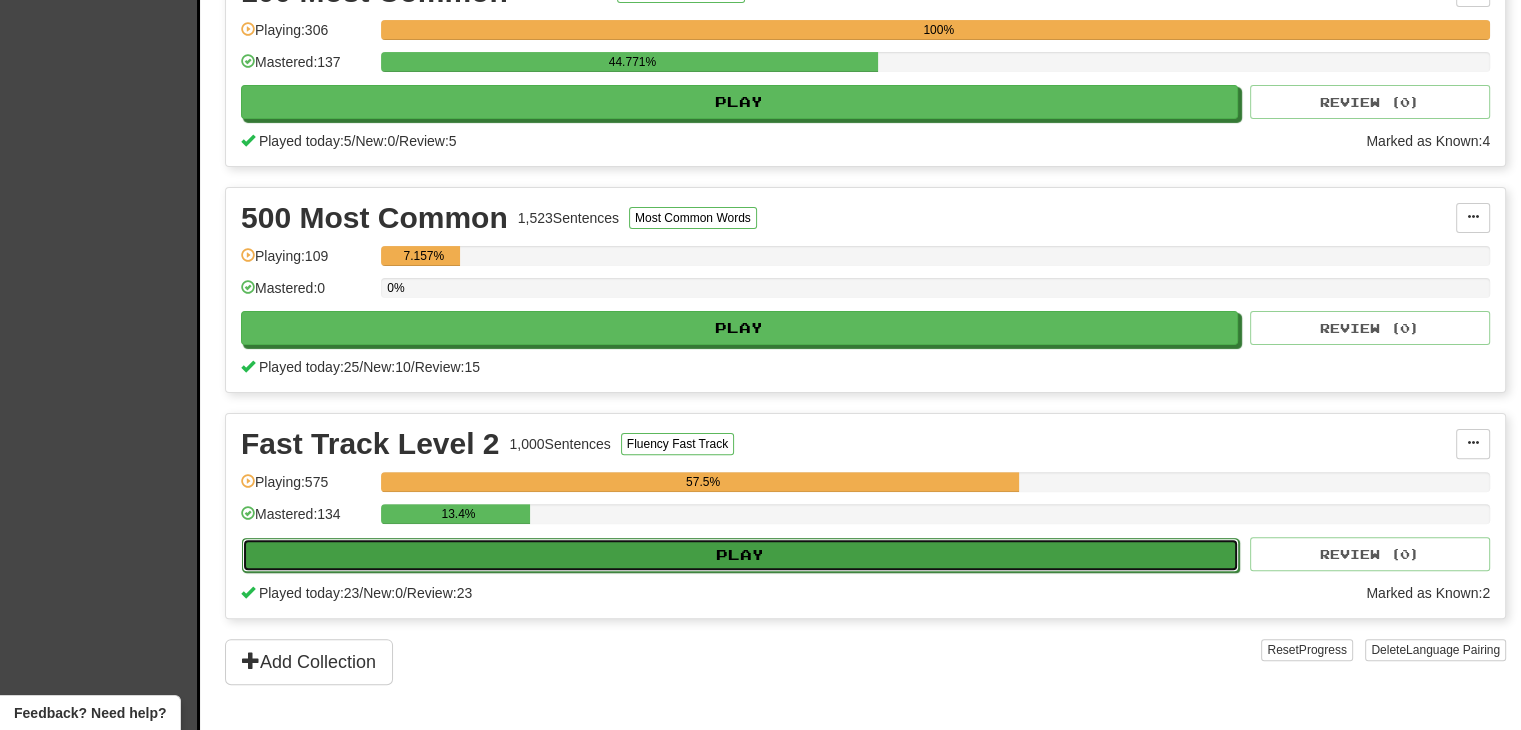 click on "Play" at bounding box center (740, 555) 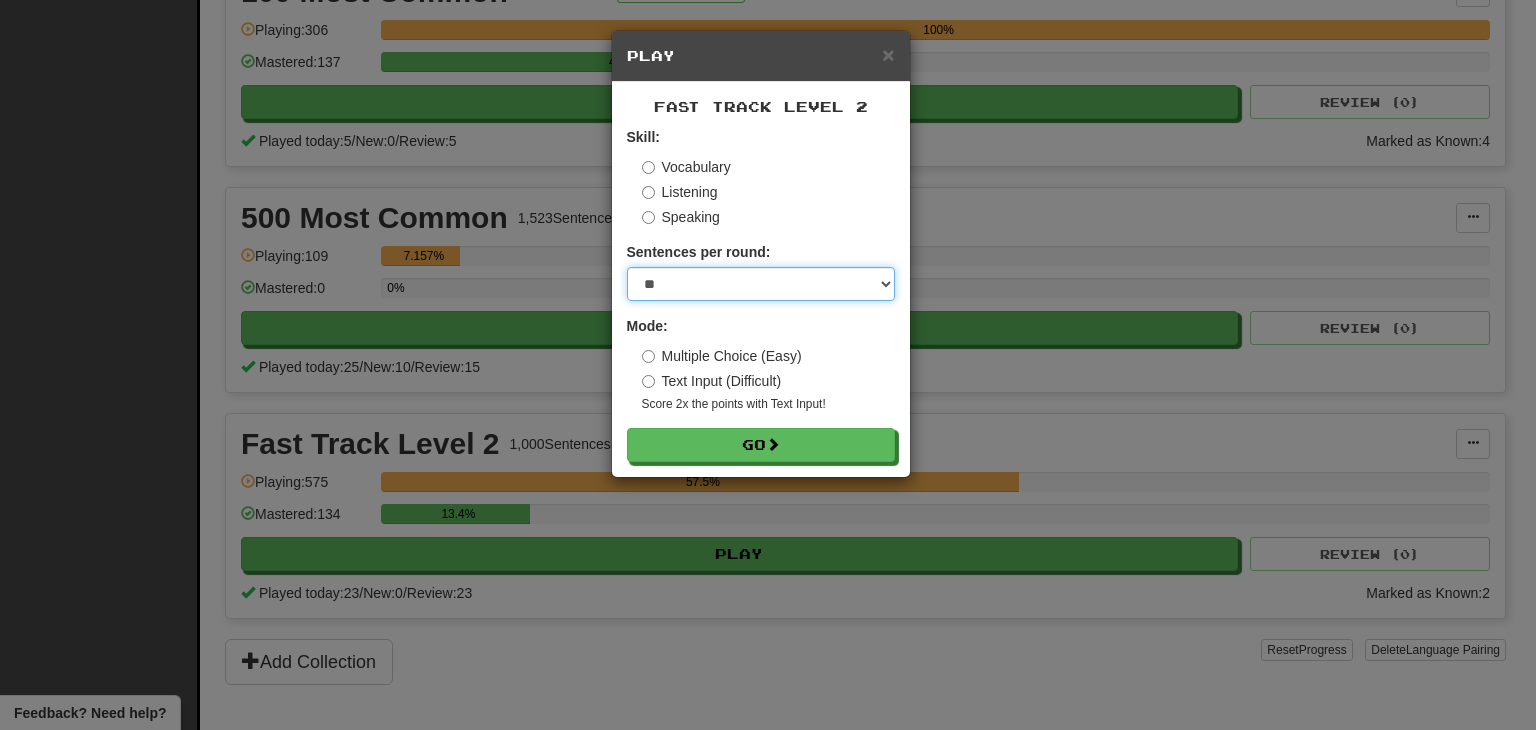 click on "* ** ** ** ** ** *** ********" at bounding box center [761, 284] 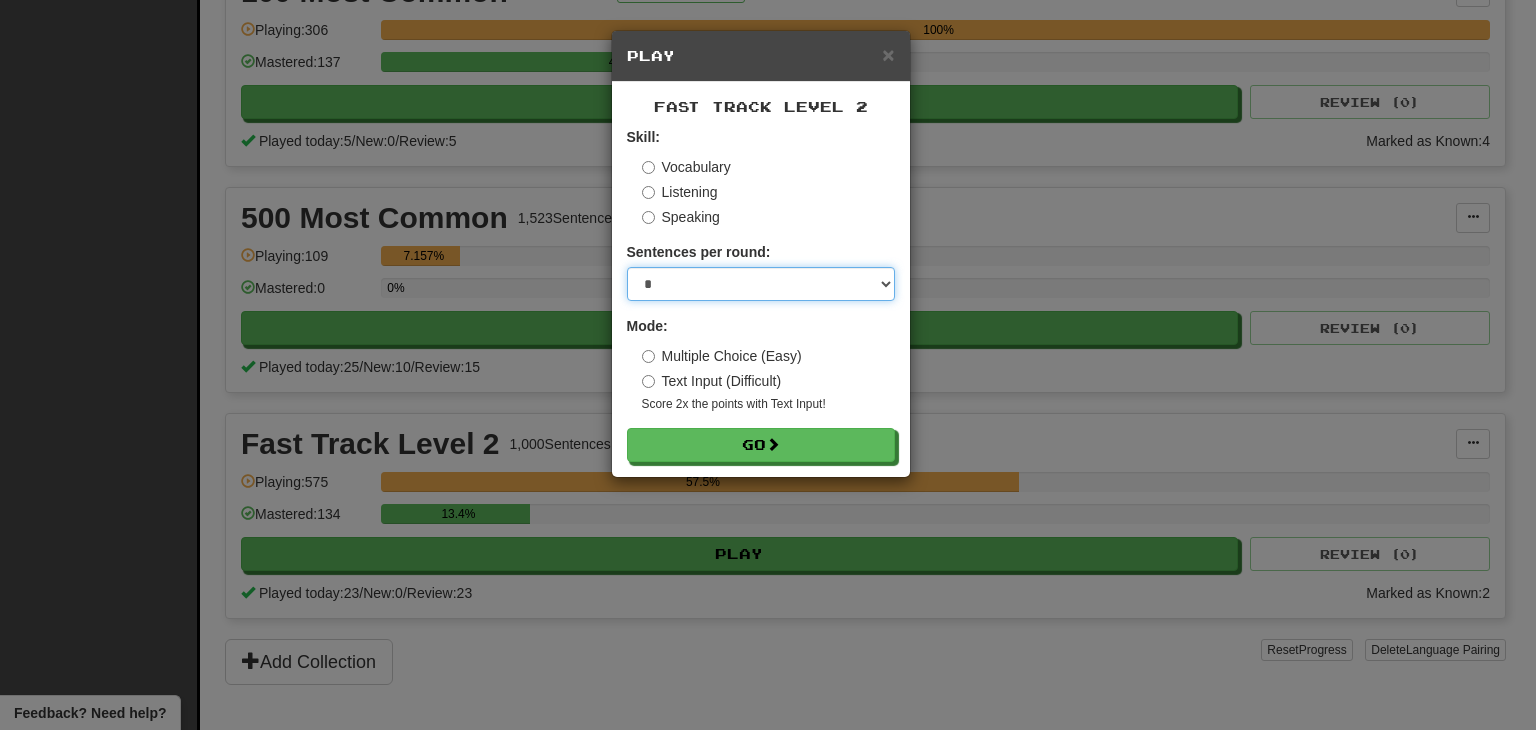 click on "* ** ** ** ** ** *** ********" at bounding box center (761, 284) 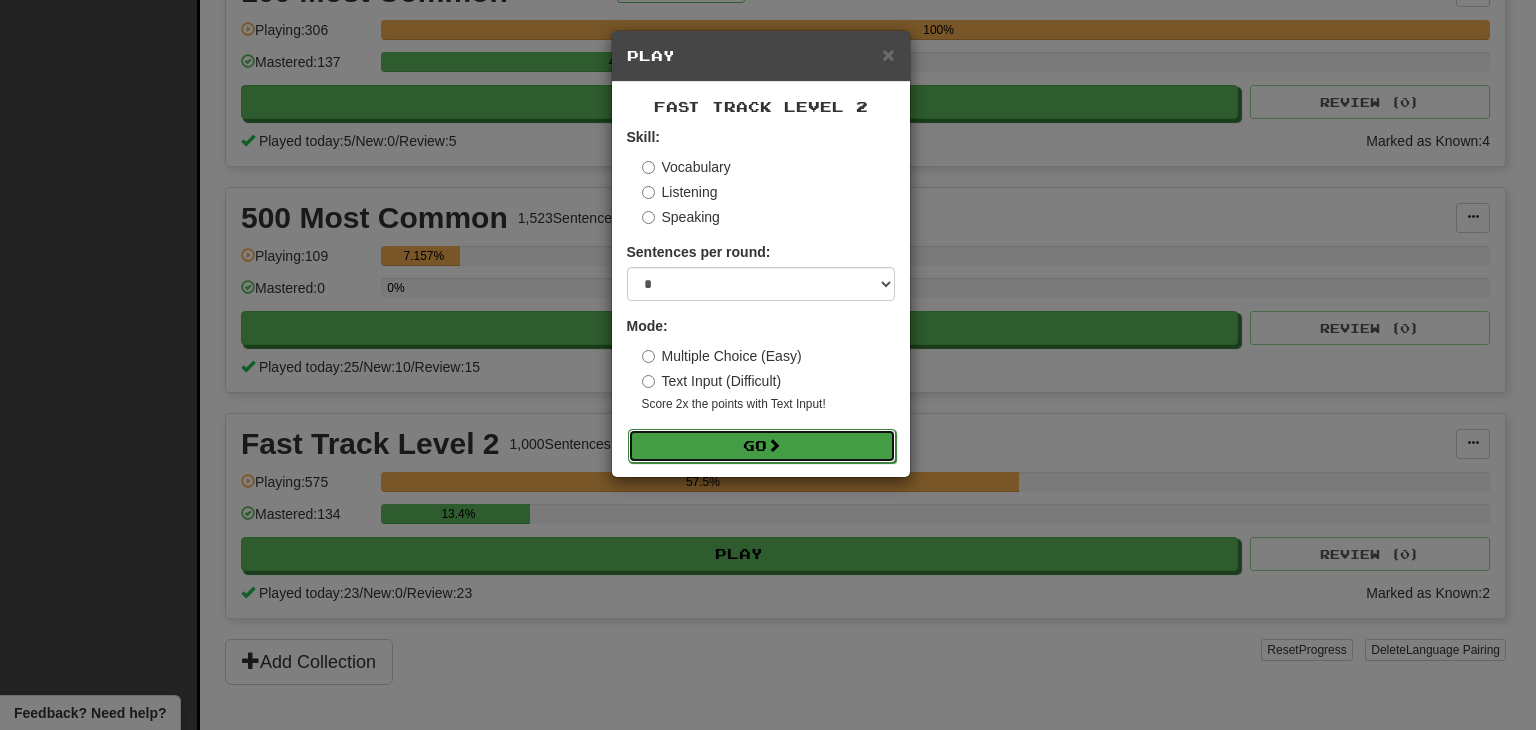 click at bounding box center [774, 445] 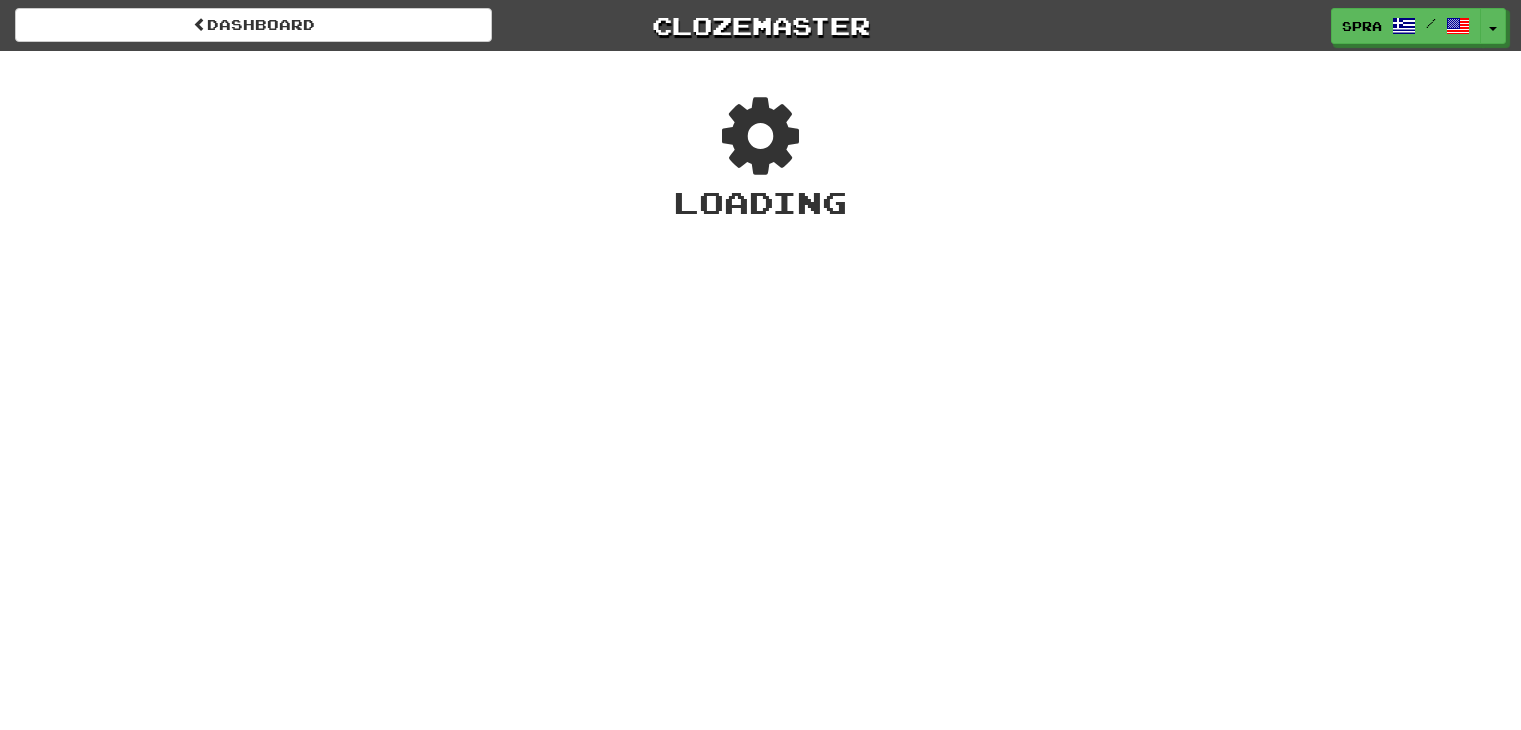 scroll, scrollTop: 0, scrollLeft: 0, axis: both 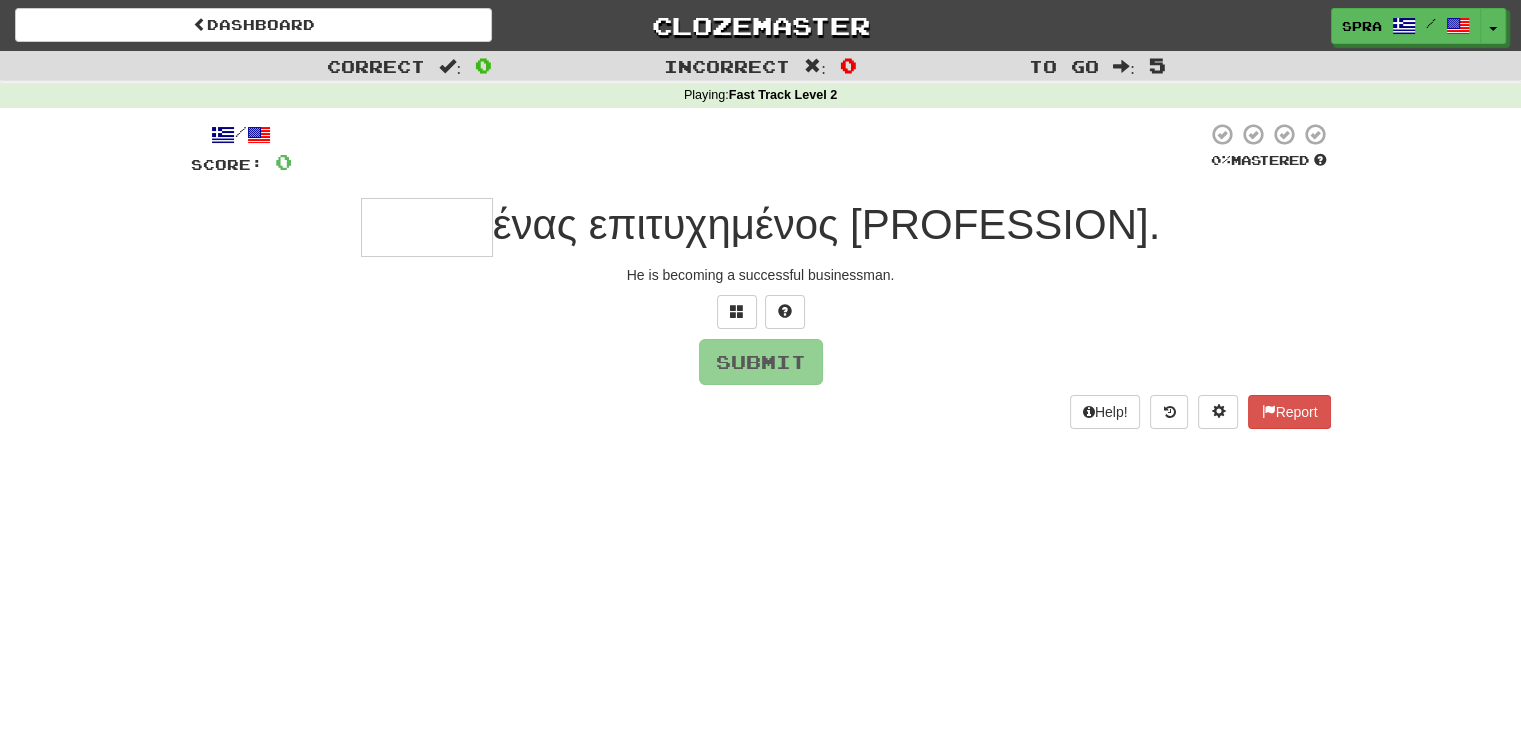 click at bounding box center (427, 227) 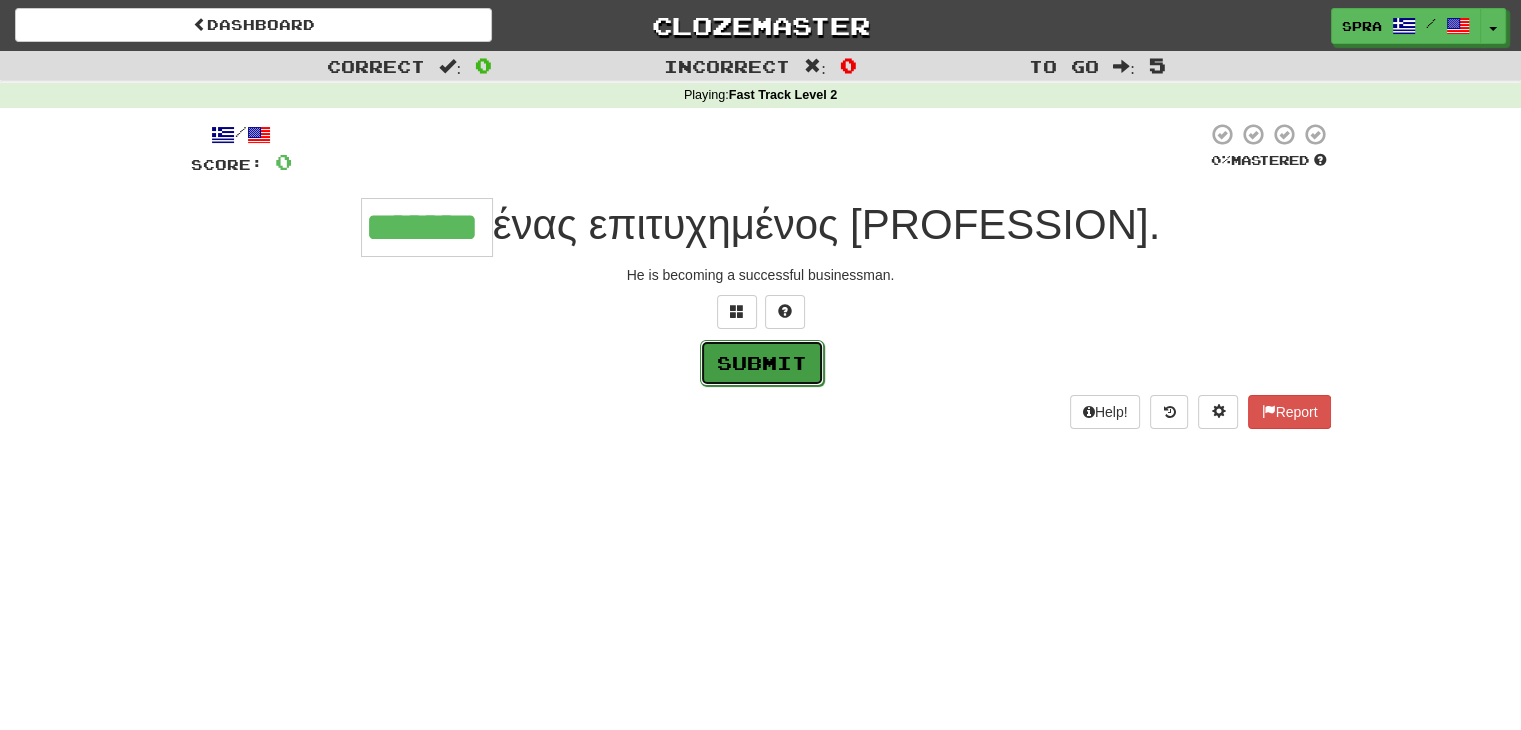 click on "Submit" at bounding box center (762, 363) 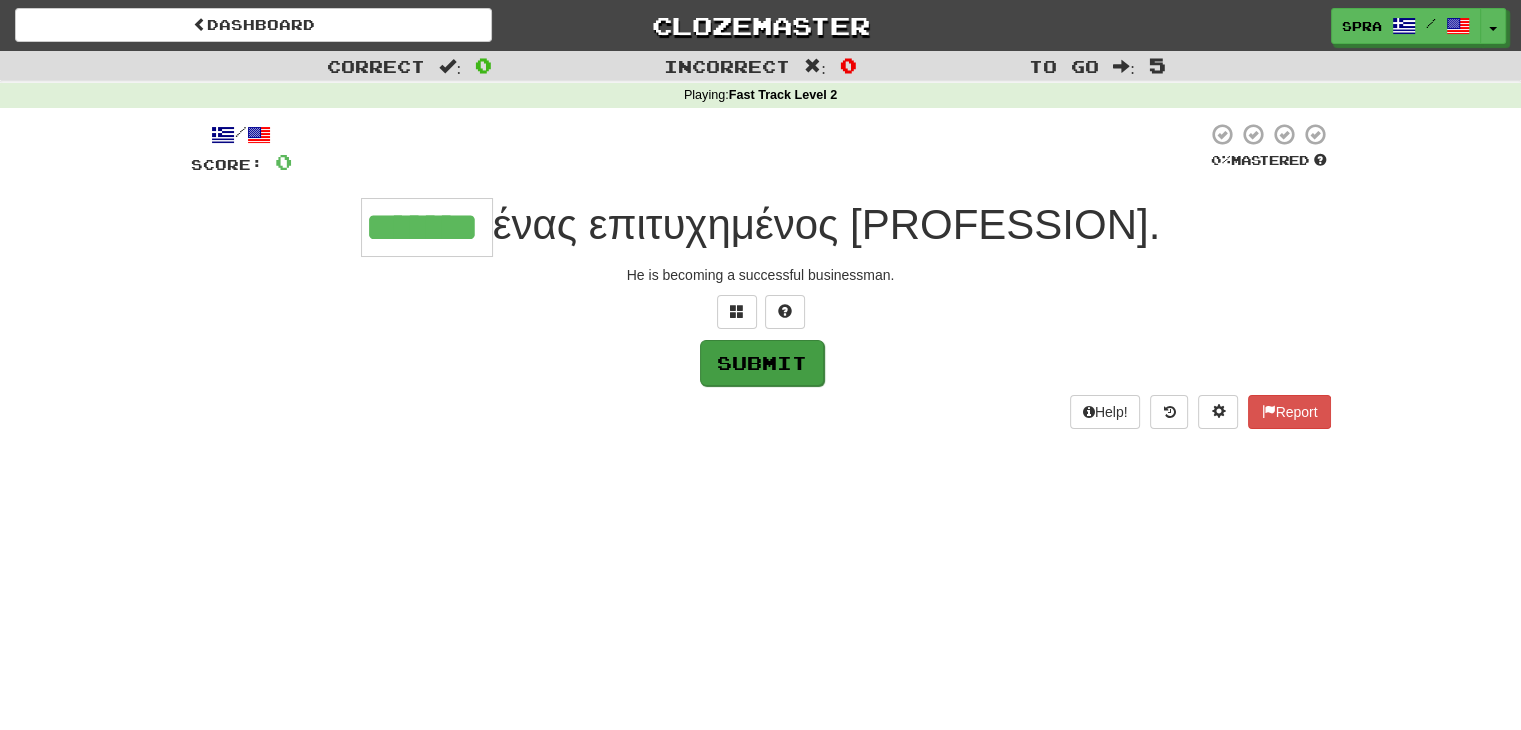 type on "*******" 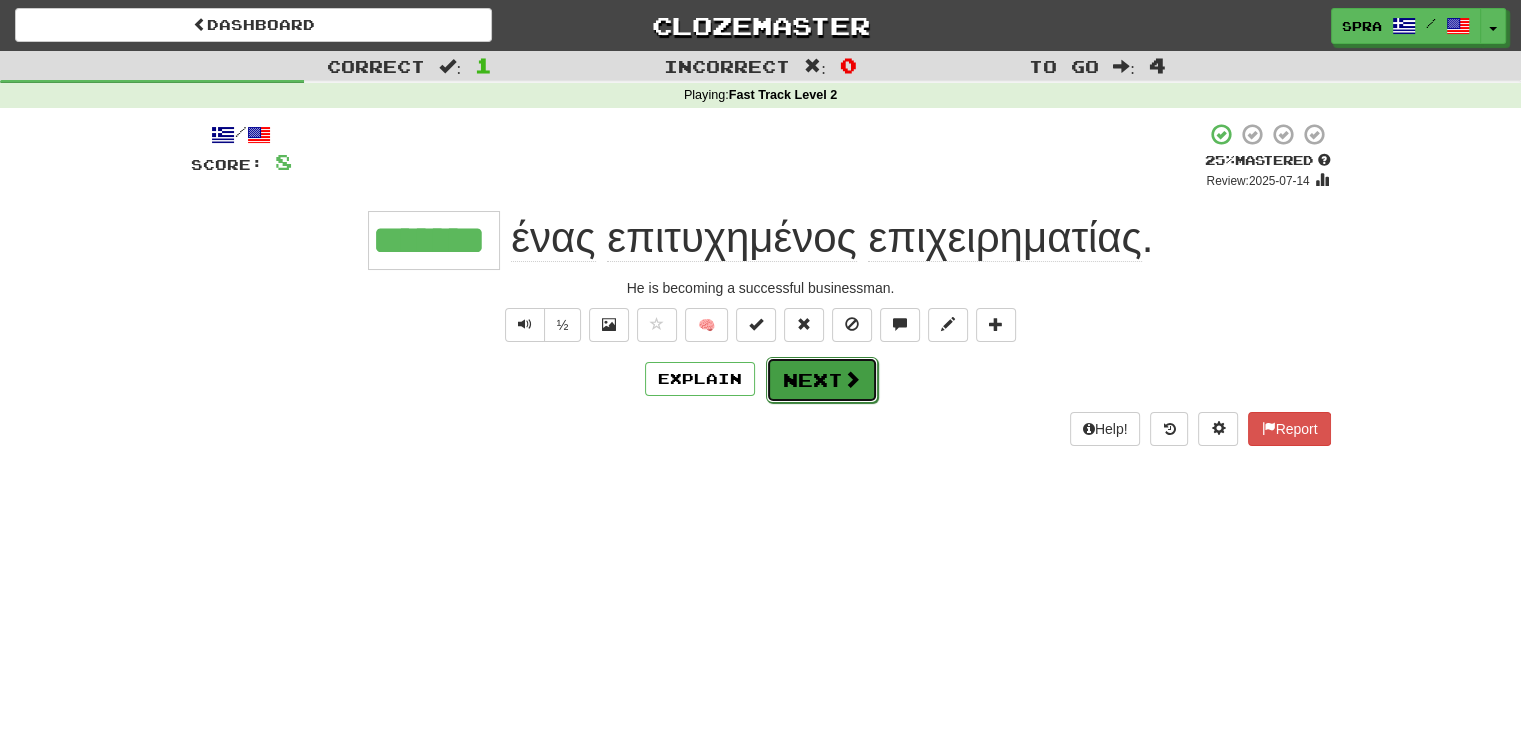 click on "Next" at bounding box center [822, 380] 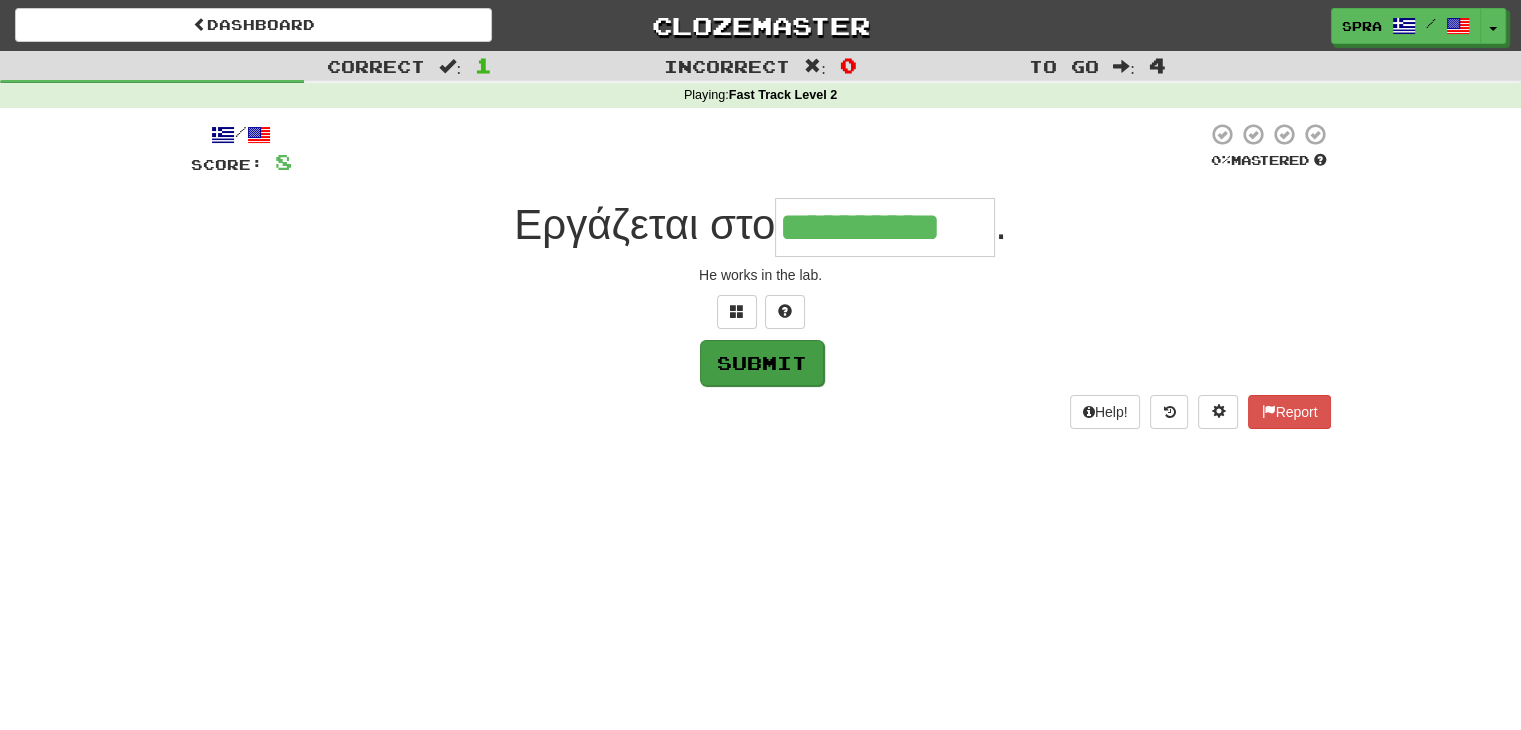 type on "**********" 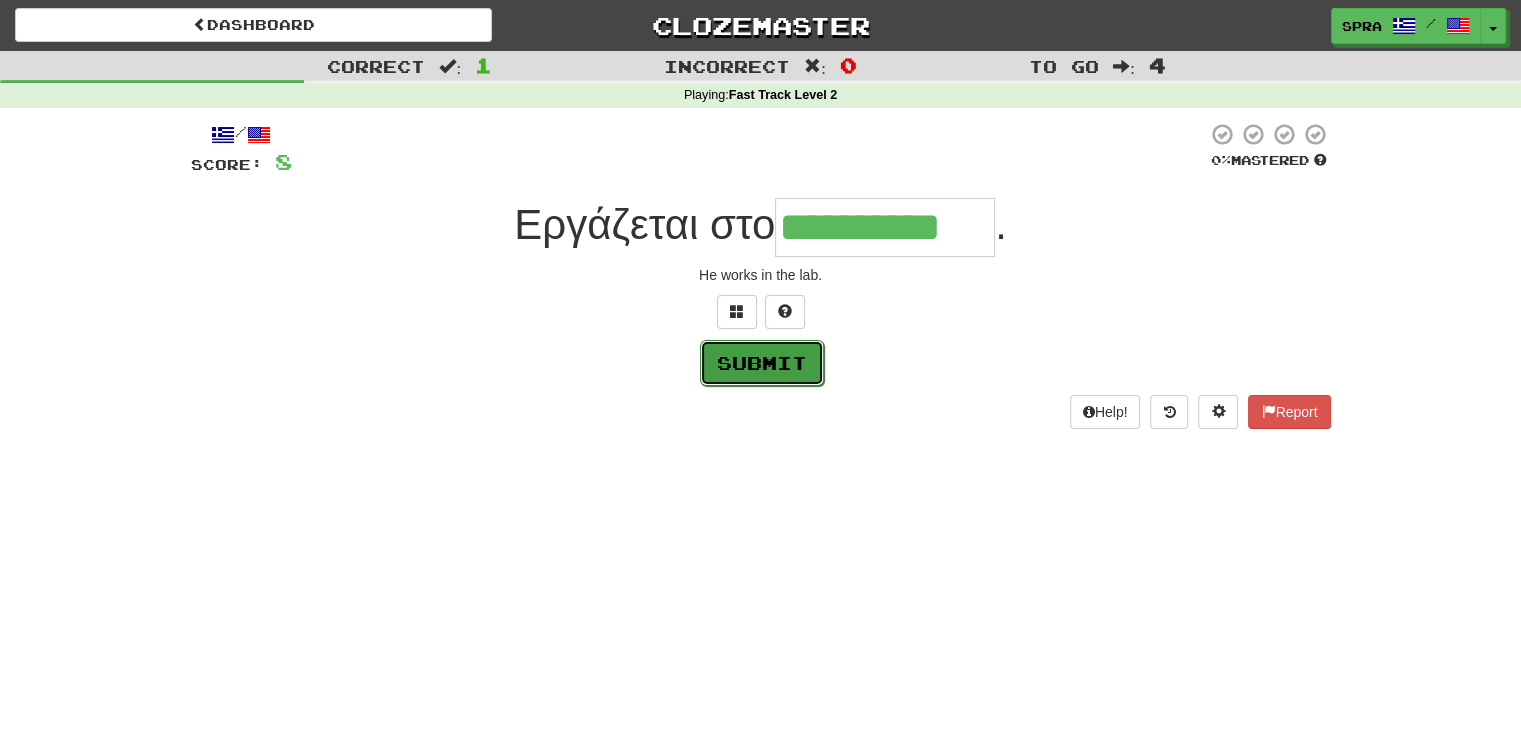 click on "Submit" at bounding box center [762, 363] 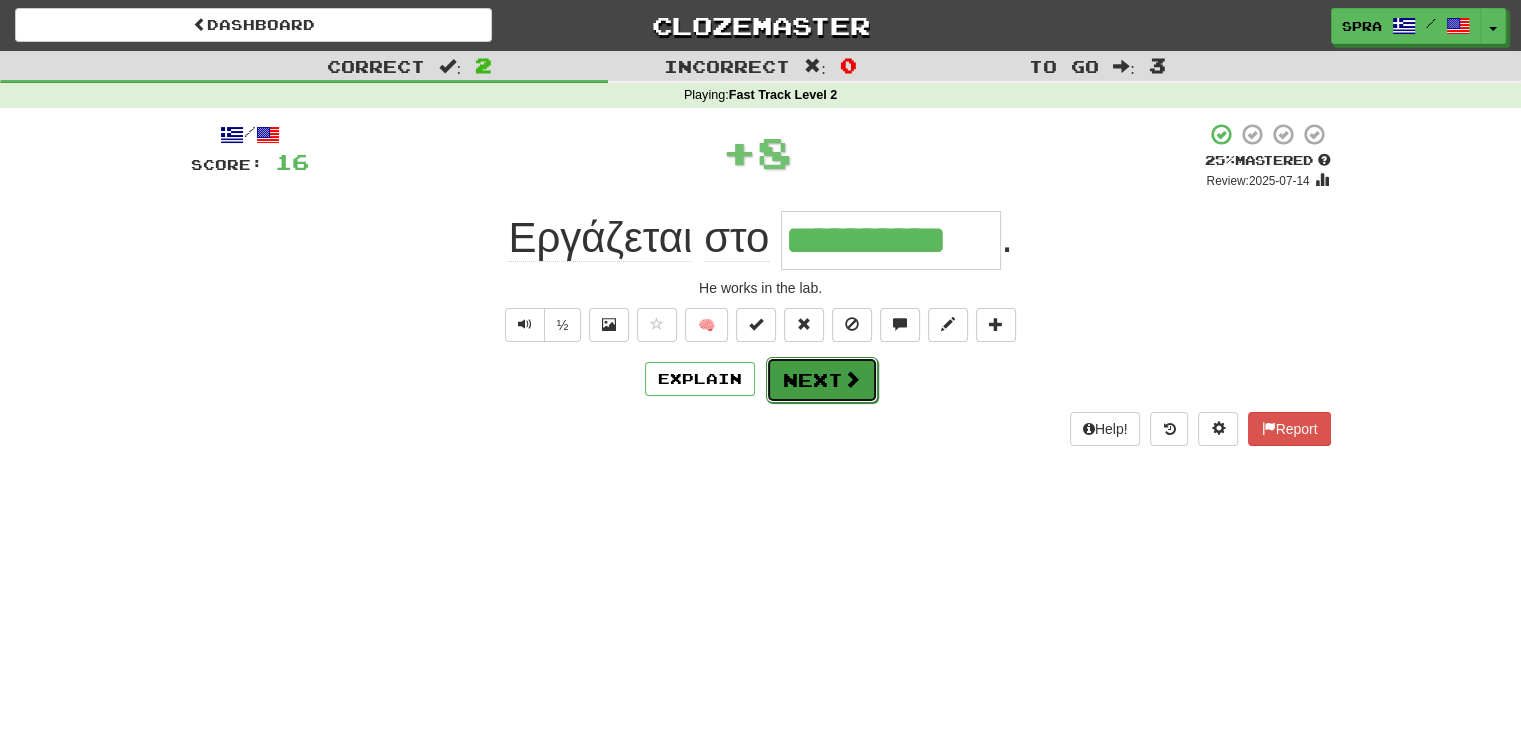 click on "Next" at bounding box center [822, 380] 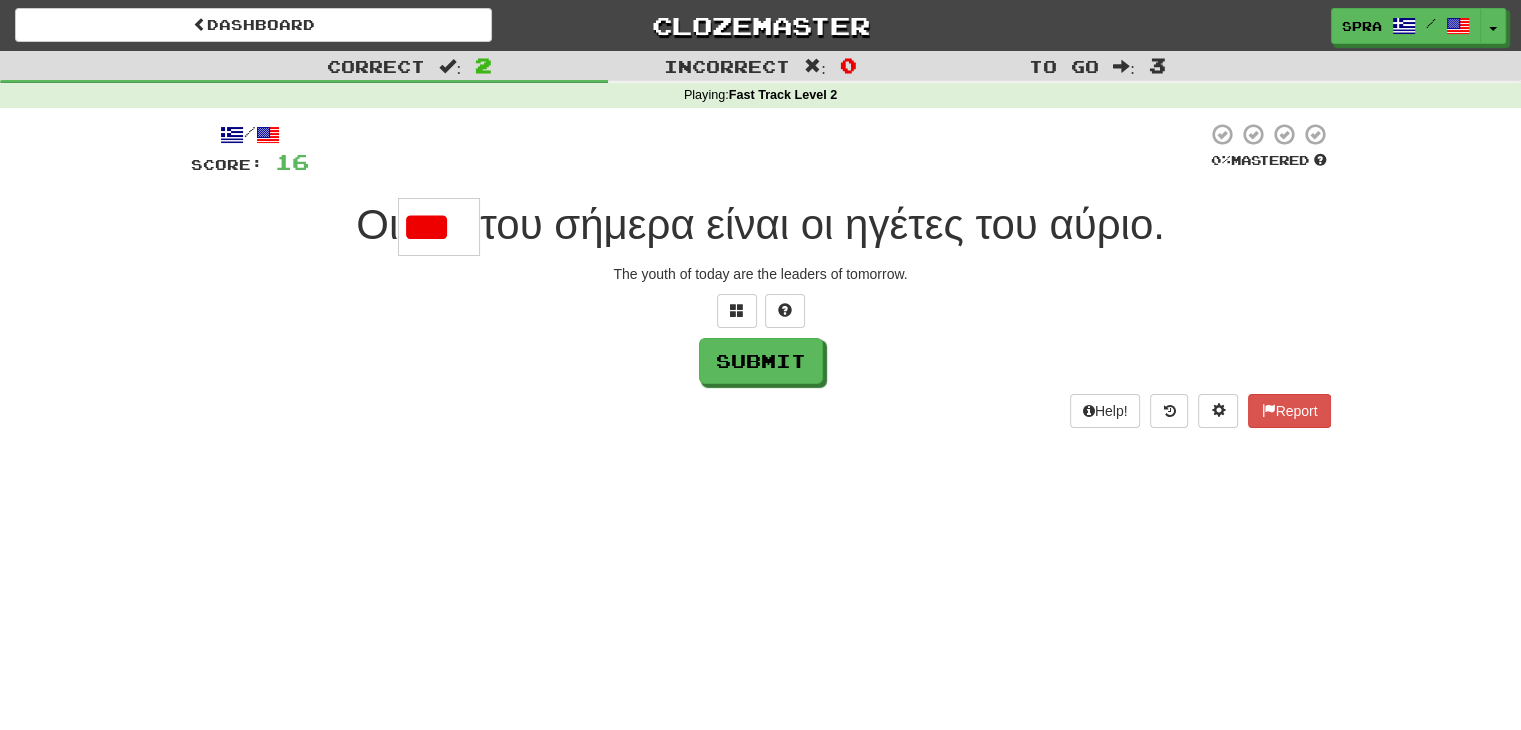 scroll, scrollTop: 0, scrollLeft: 0, axis: both 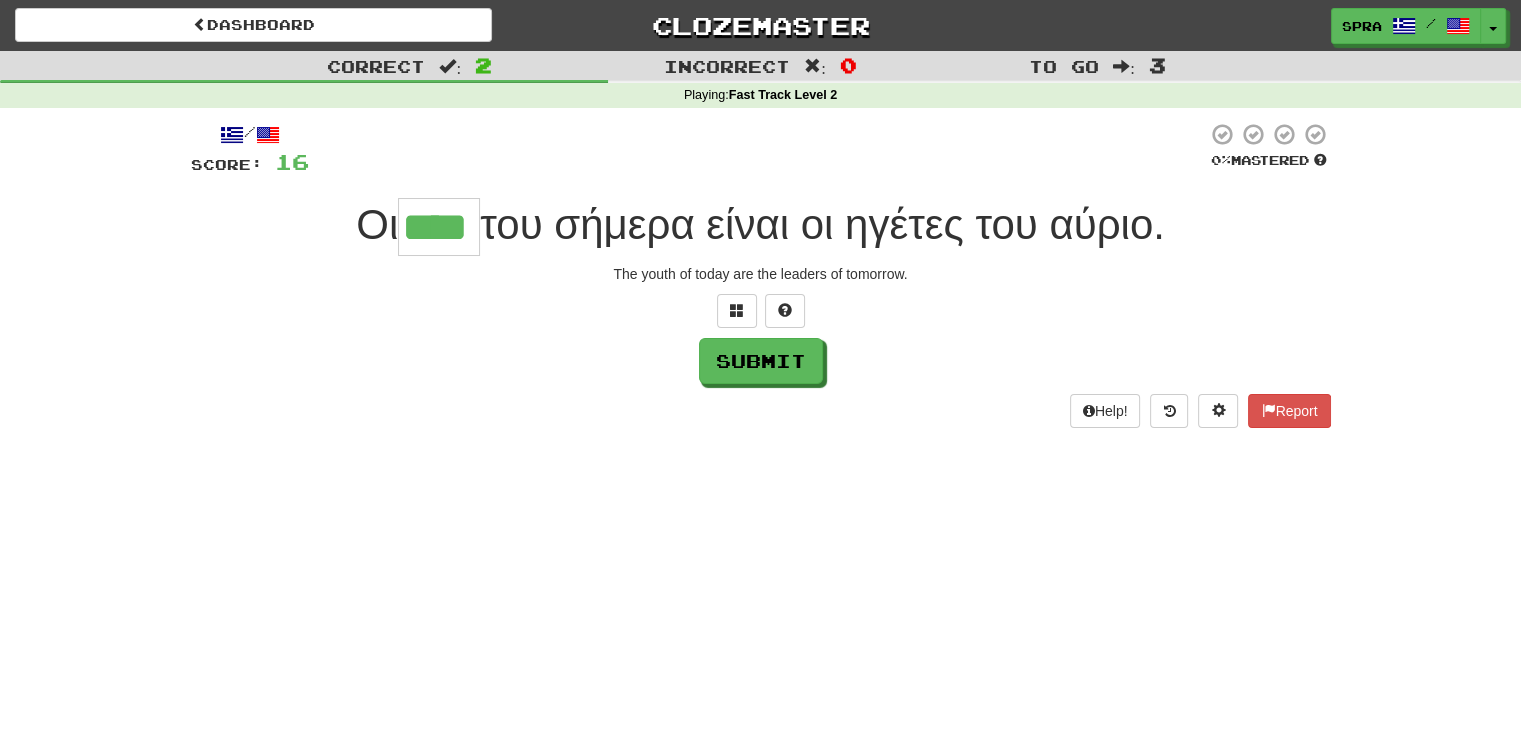 type on "****" 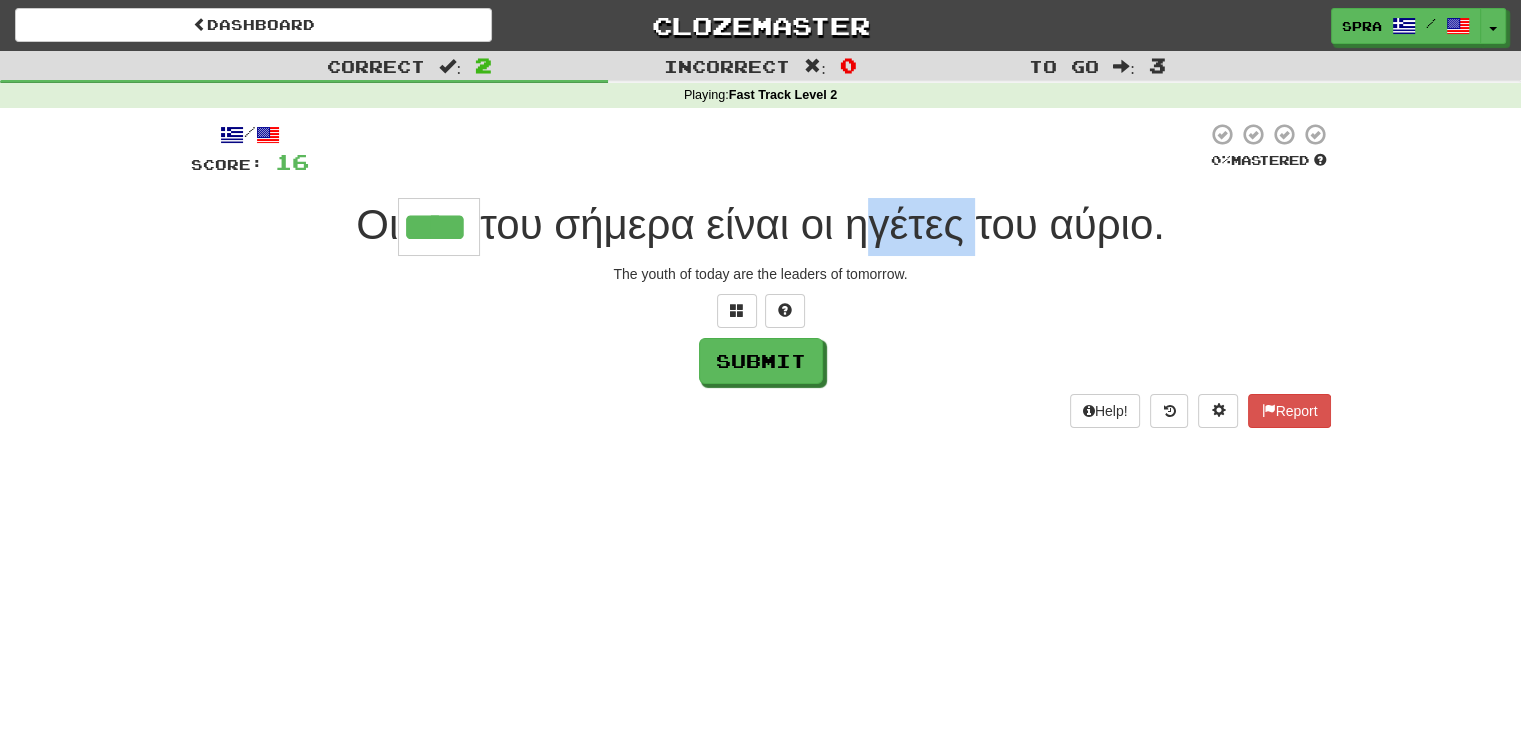 drag, startPoint x: 860, startPoint y: 230, endPoint x: 973, endPoint y: 229, distance: 113.004425 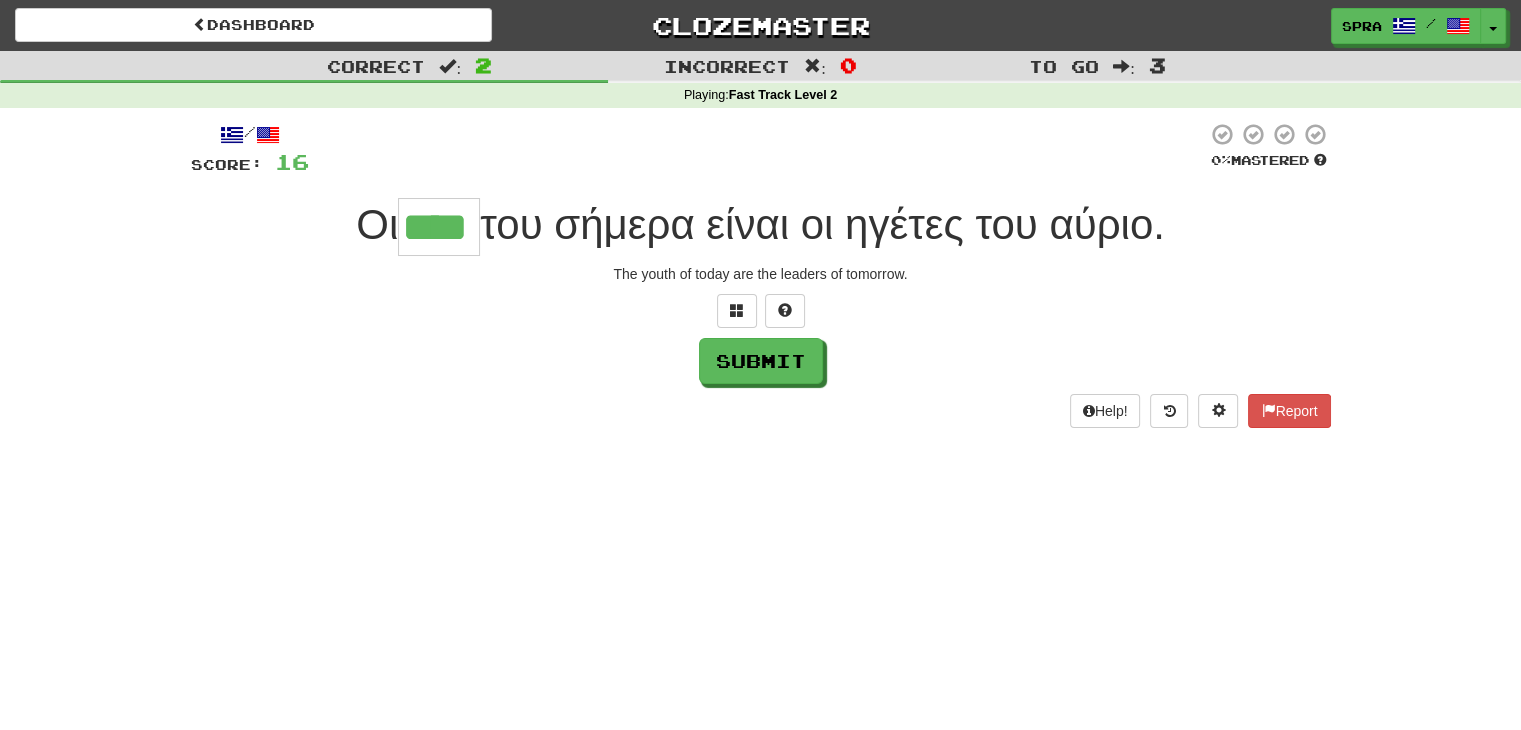 click on "Submit" at bounding box center (761, 361) 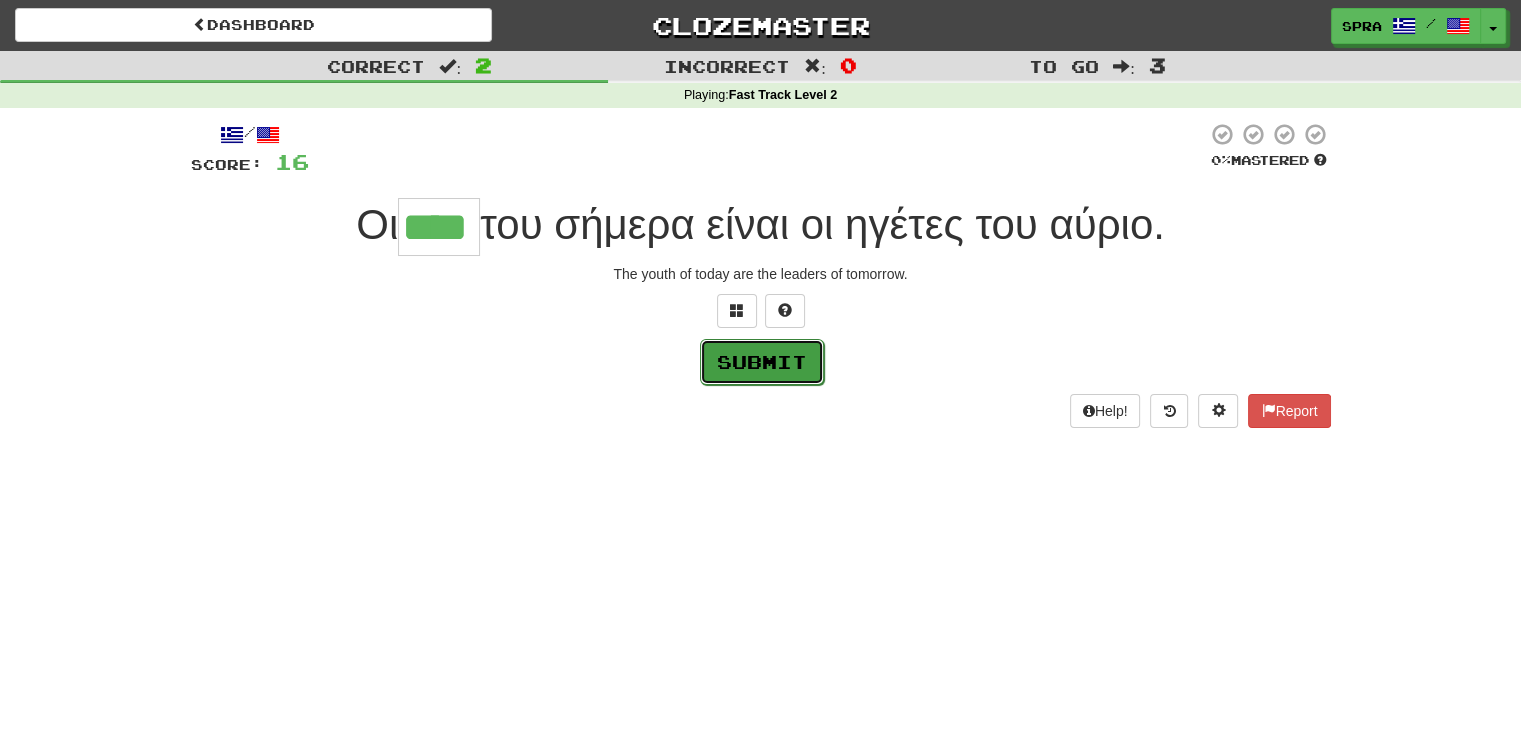 click on "Submit" at bounding box center [762, 362] 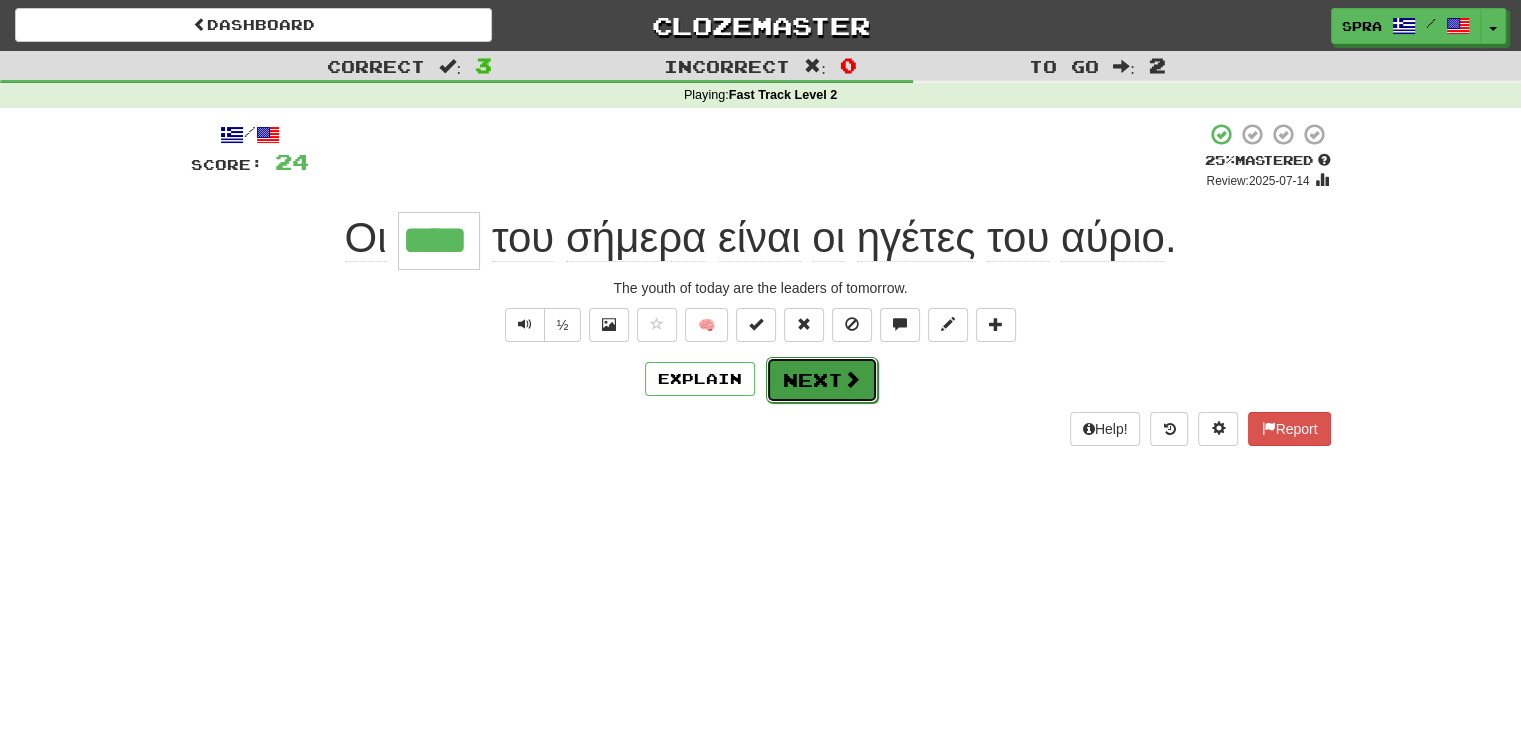 click on "Next" at bounding box center [822, 380] 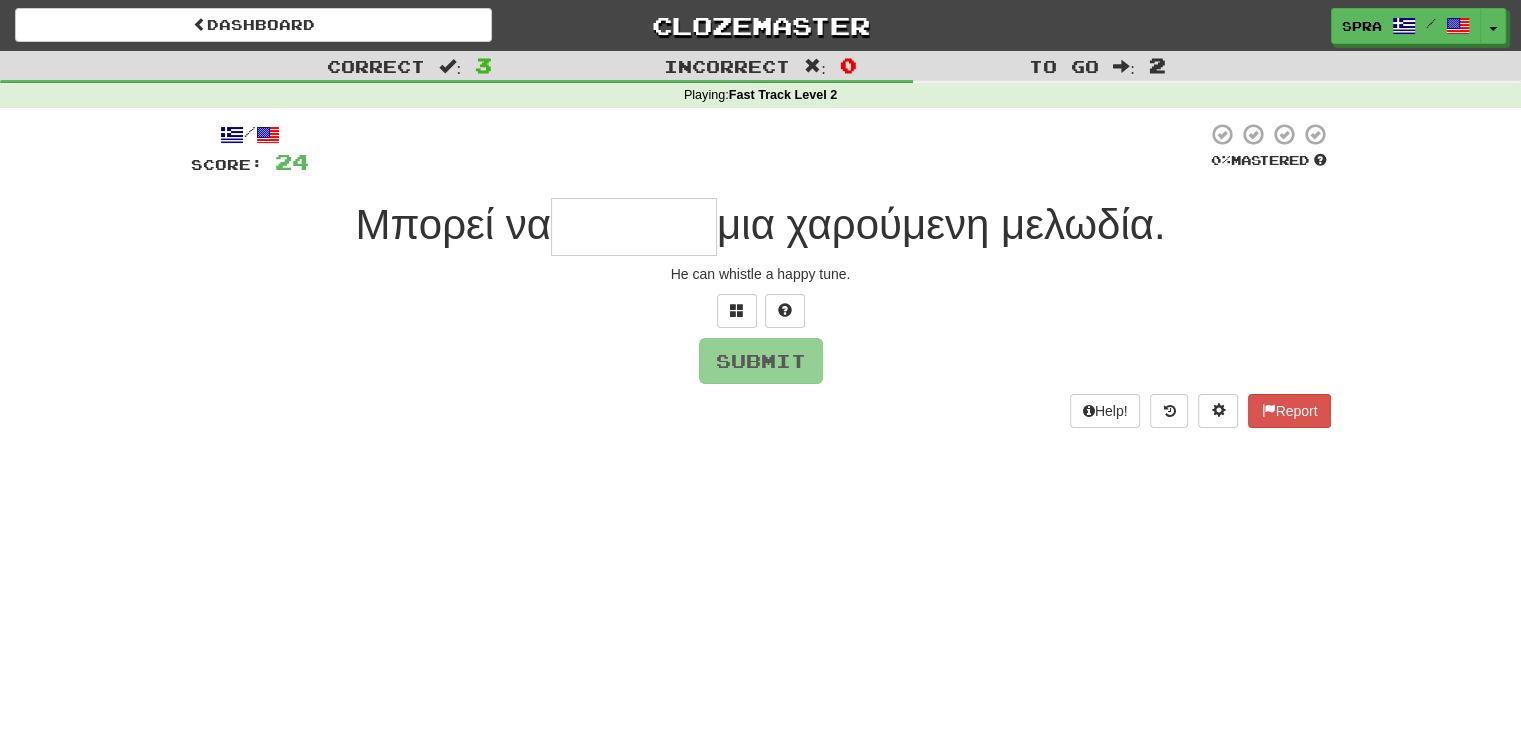 click at bounding box center (634, 227) 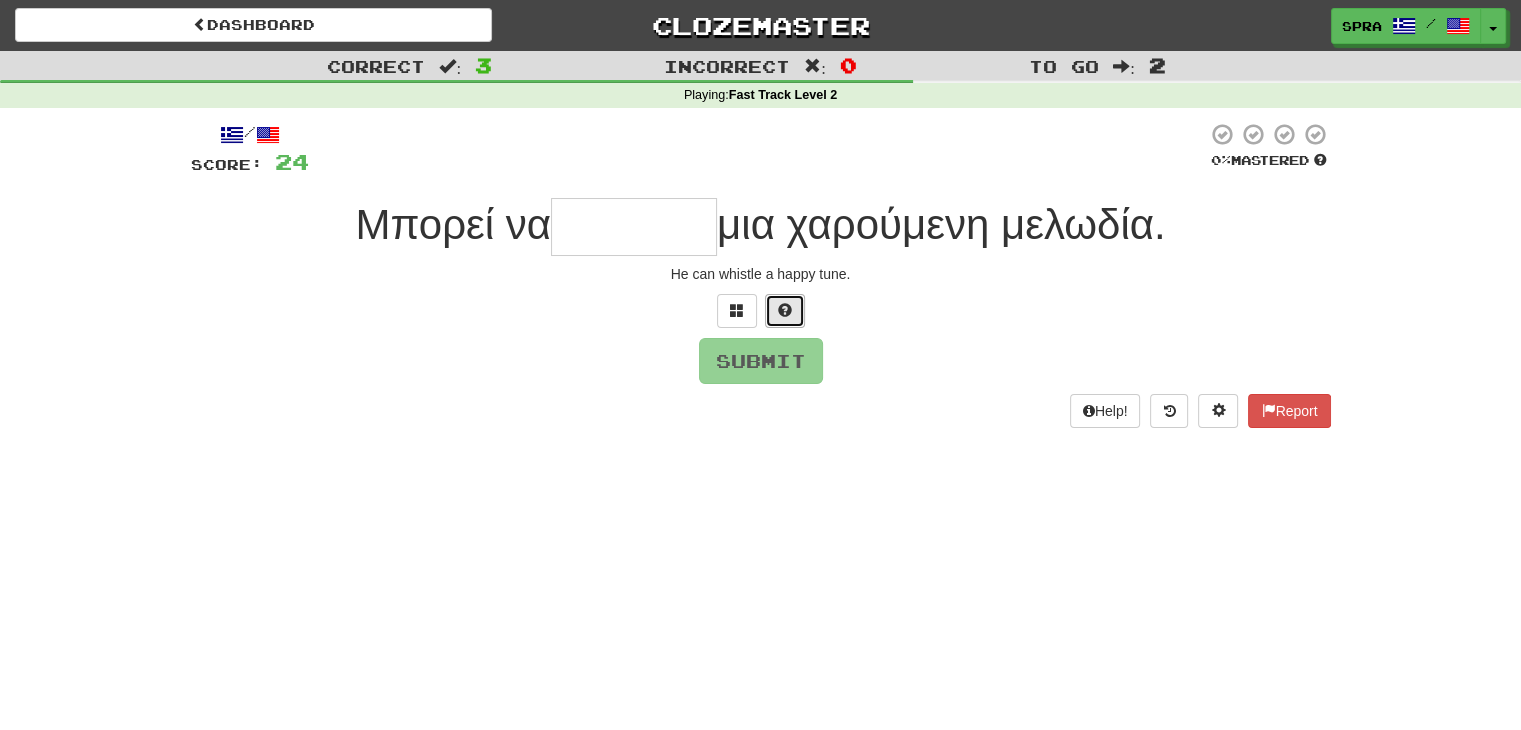 click at bounding box center (785, 311) 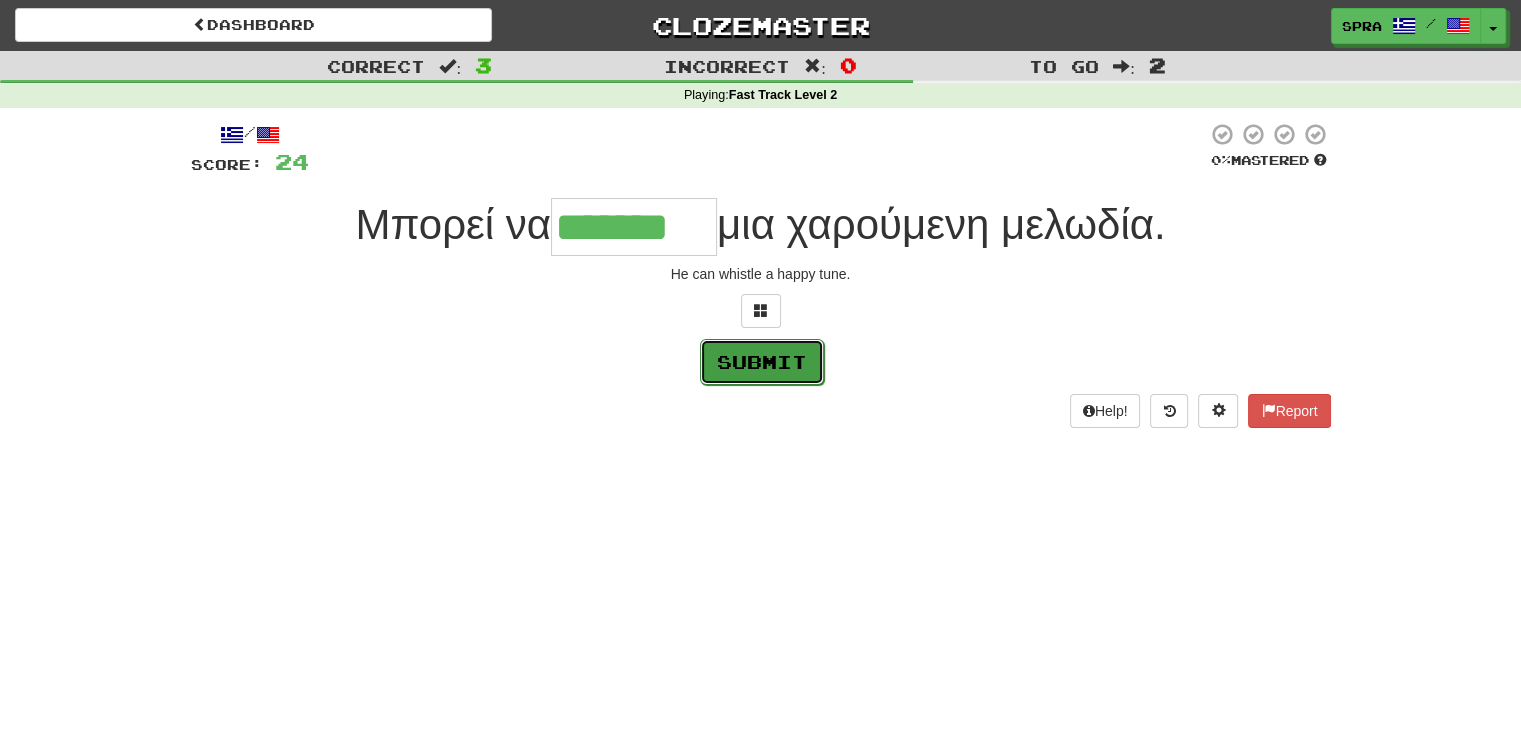 click on "Submit" at bounding box center [762, 362] 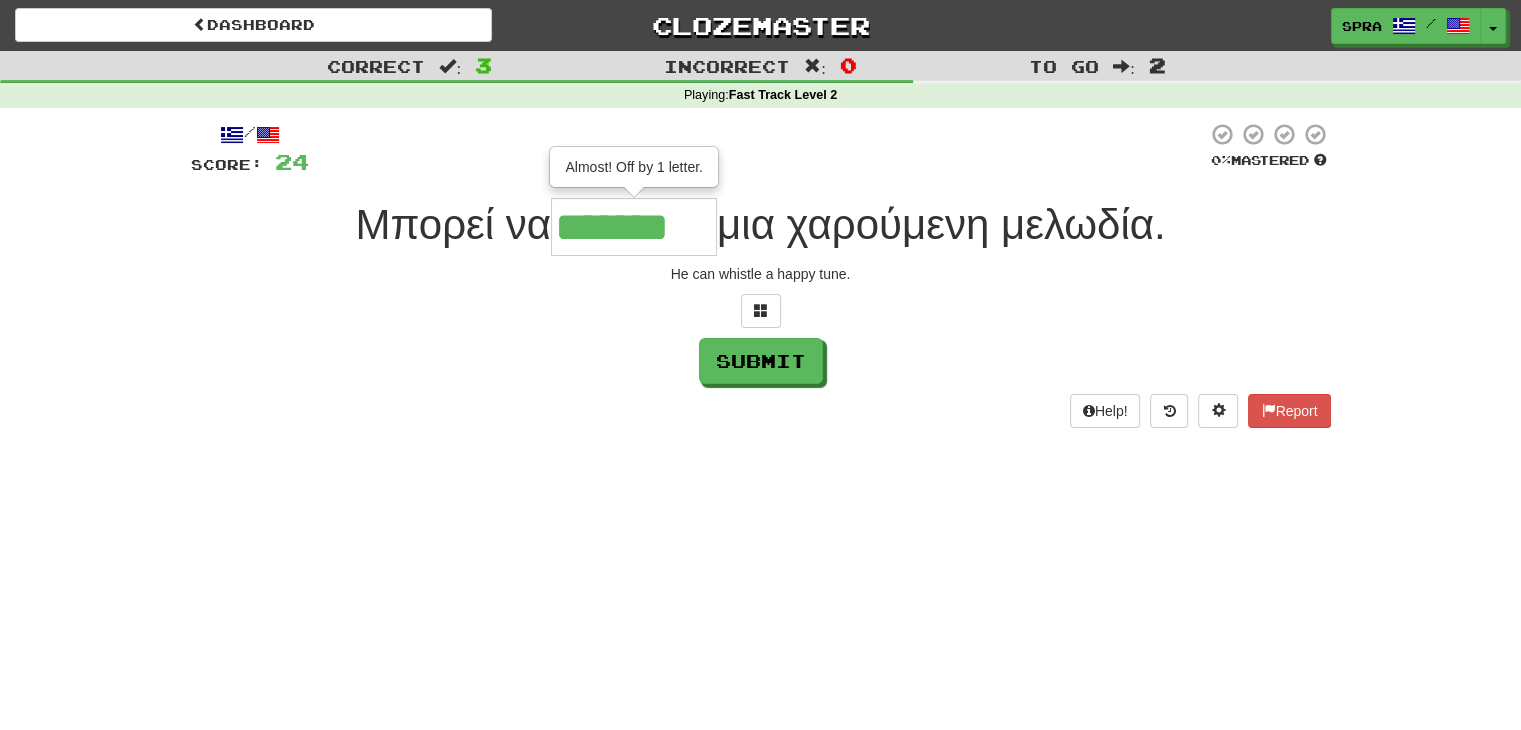 click on "*******" at bounding box center [634, 227] 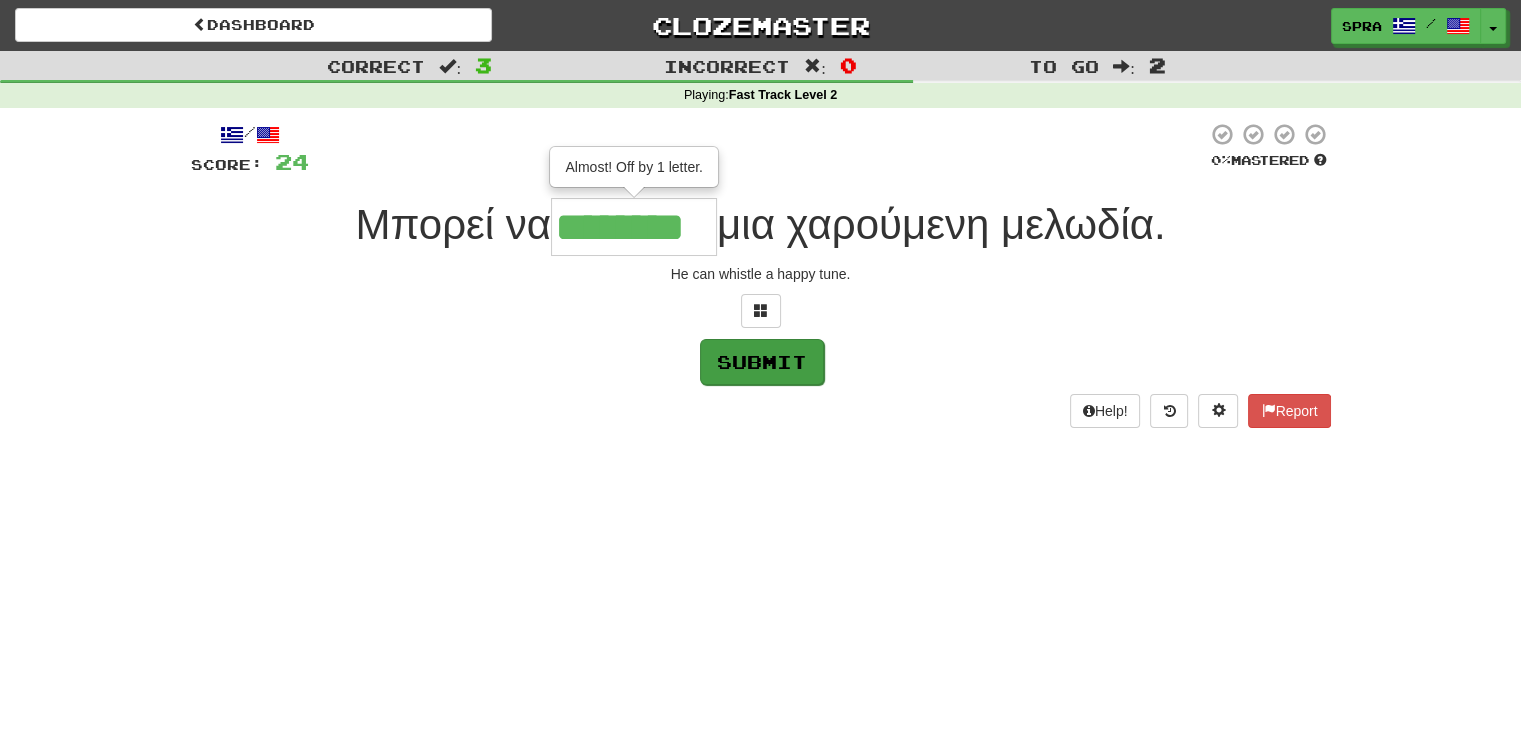 type on "********" 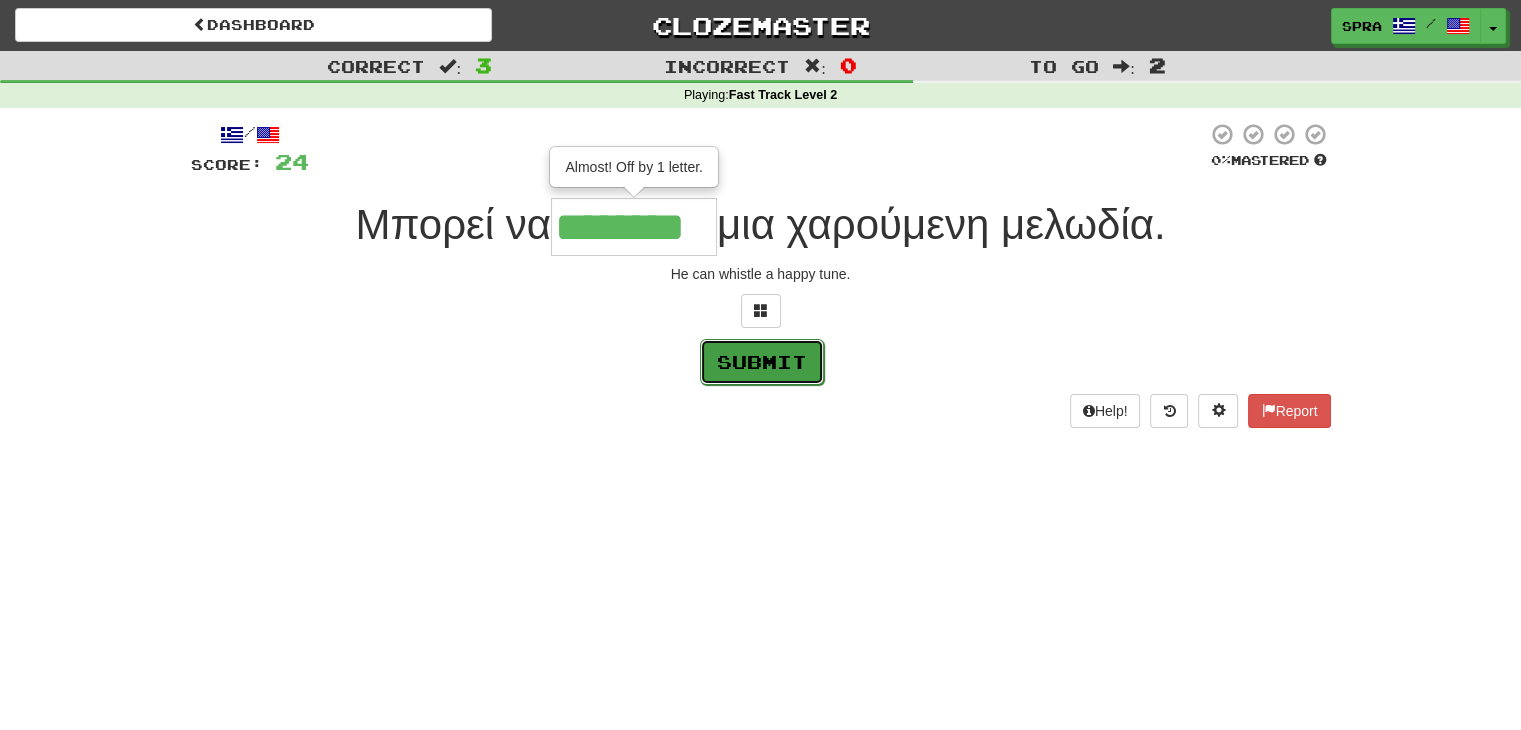 click on "Submit" at bounding box center (762, 362) 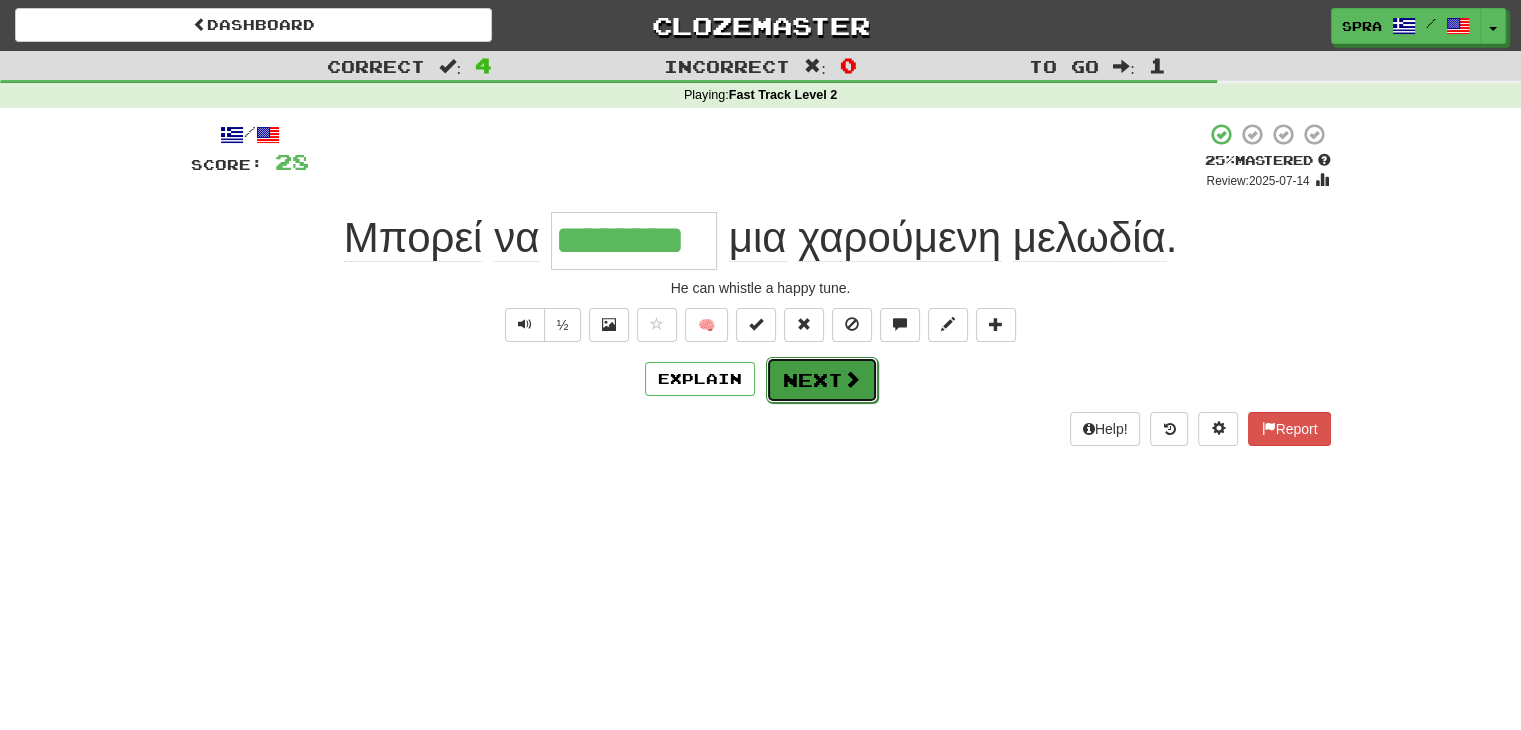 click at bounding box center (852, 379) 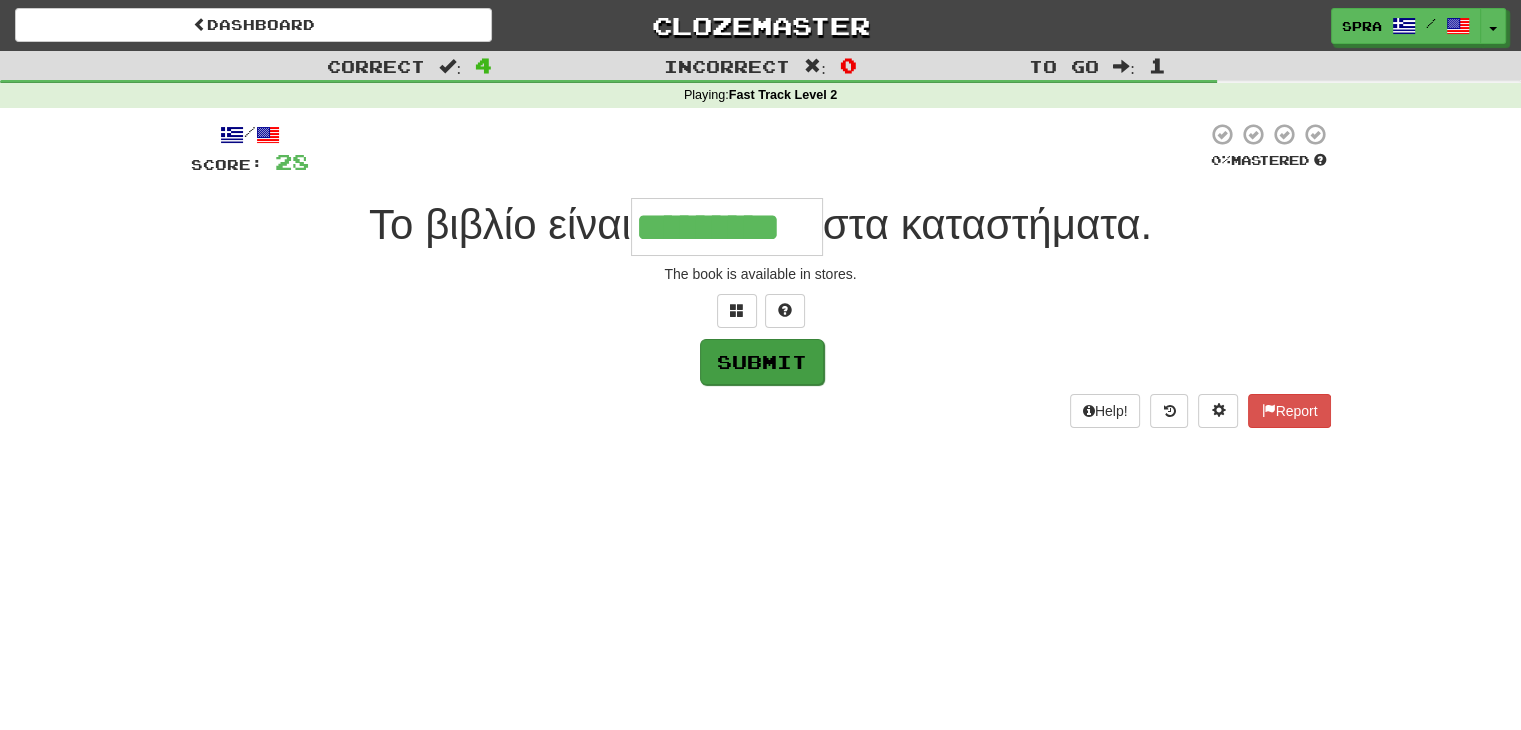 type on "*********" 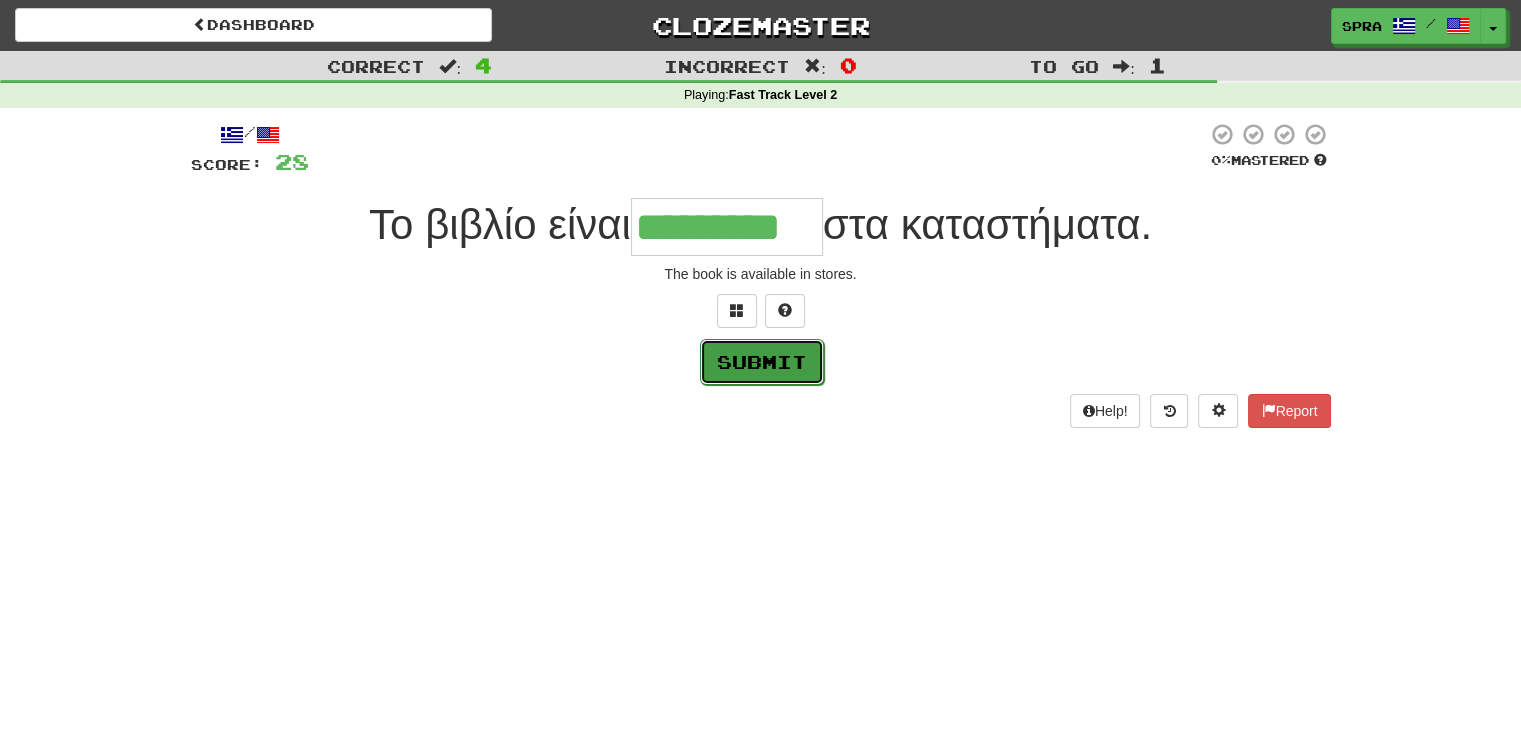 click on "Submit" at bounding box center [762, 362] 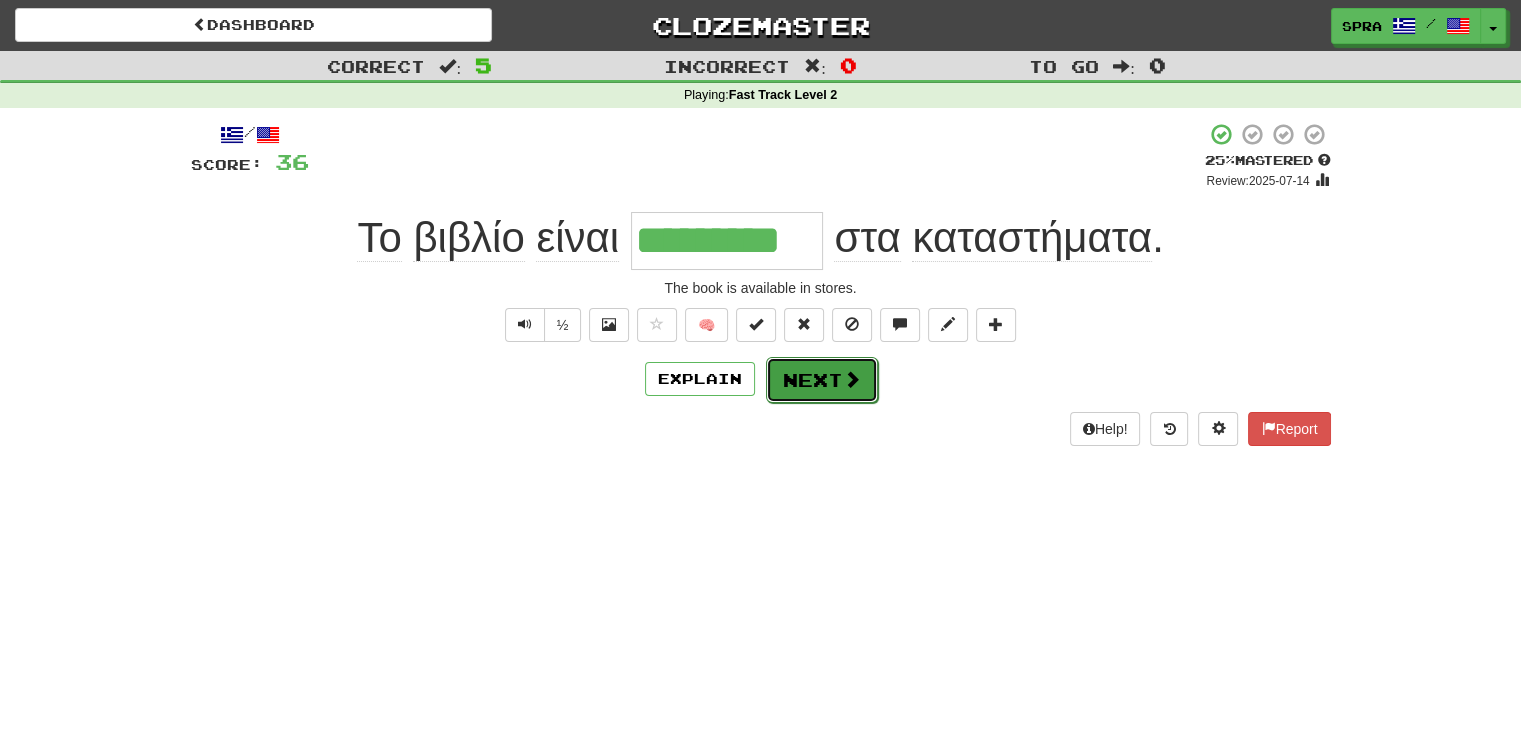 click on "Next" at bounding box center (822, 380) 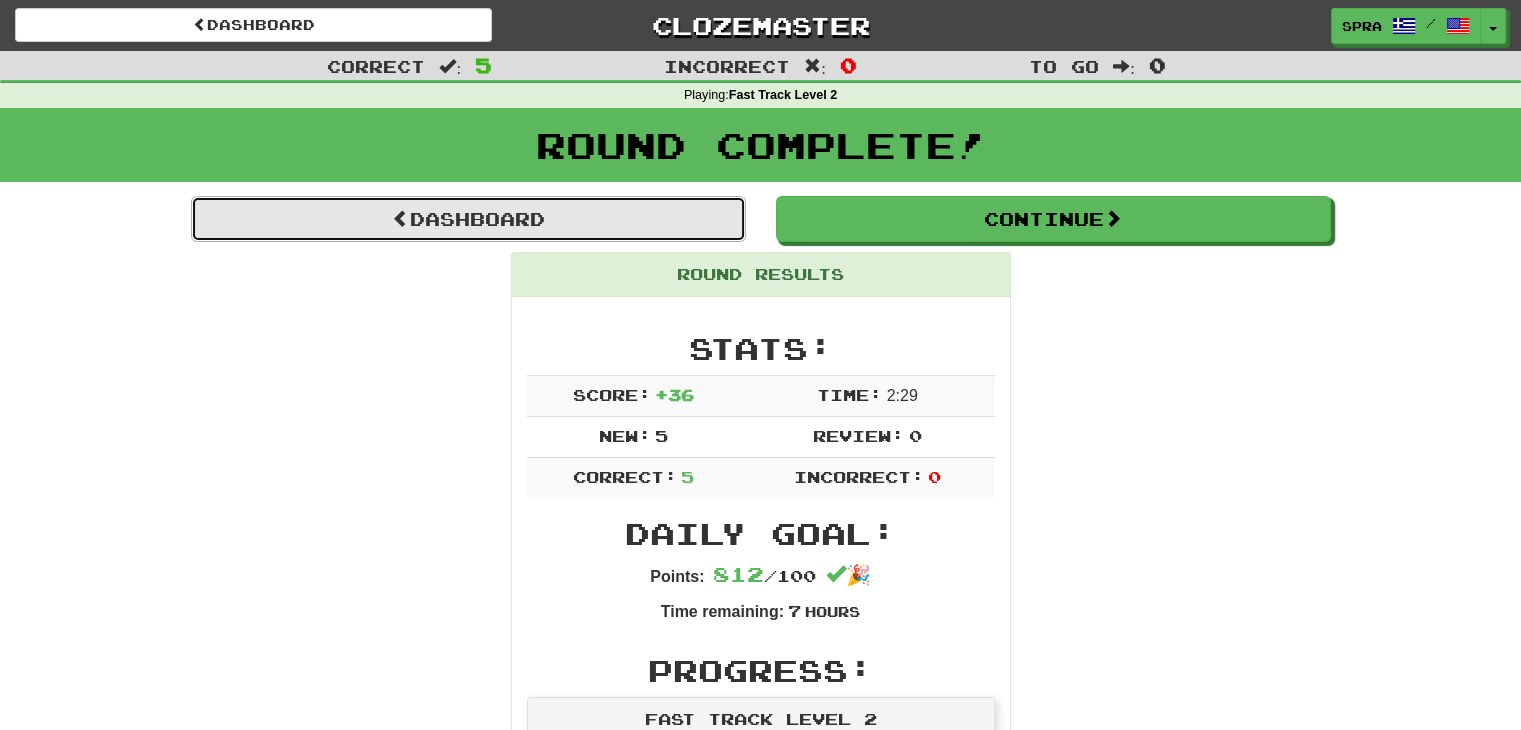 click on "Dashboard" at bounding box center (468, 219) 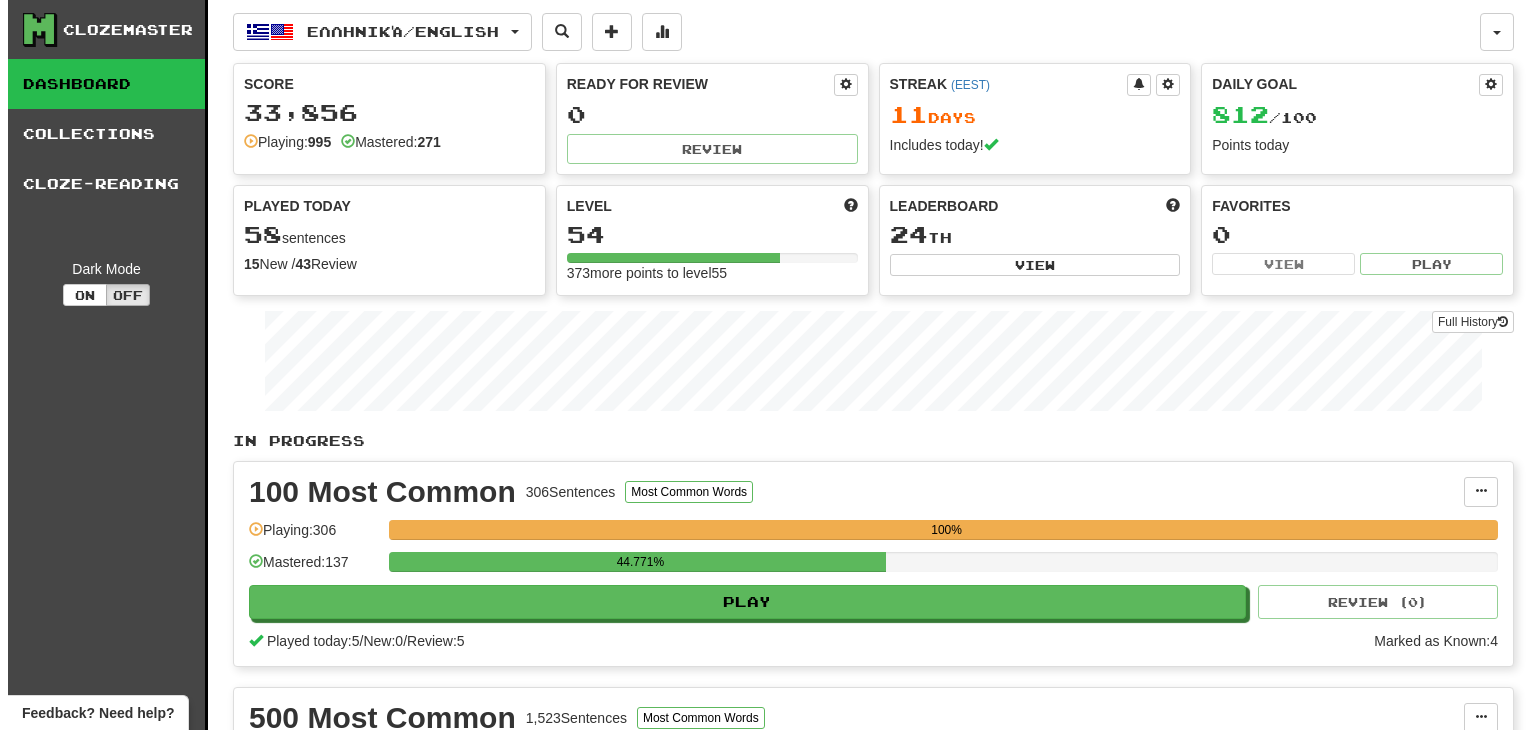 scroll, scrollTop: 0, scrollLeft: 0, axis: both 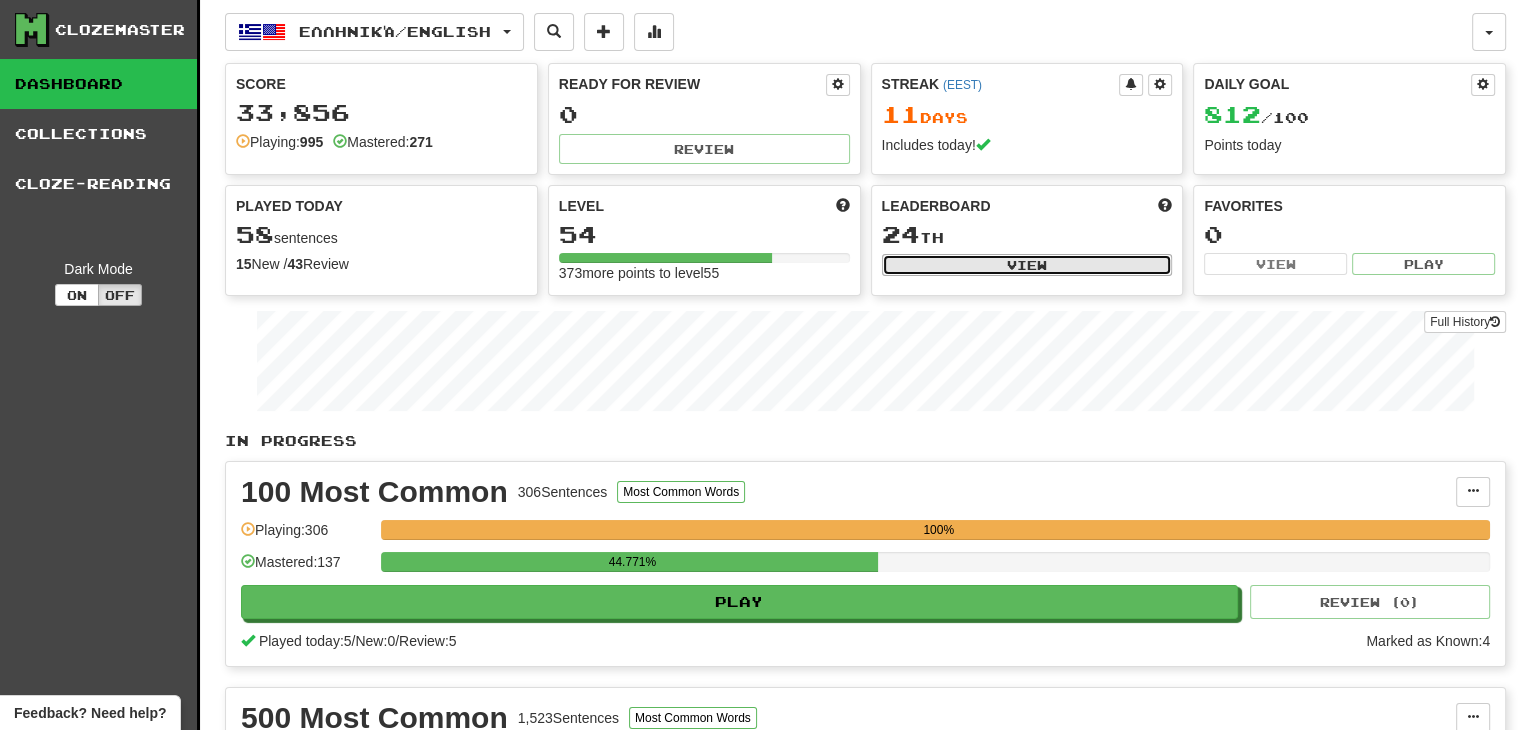 click on "View" at bounding box center (1027, 265) 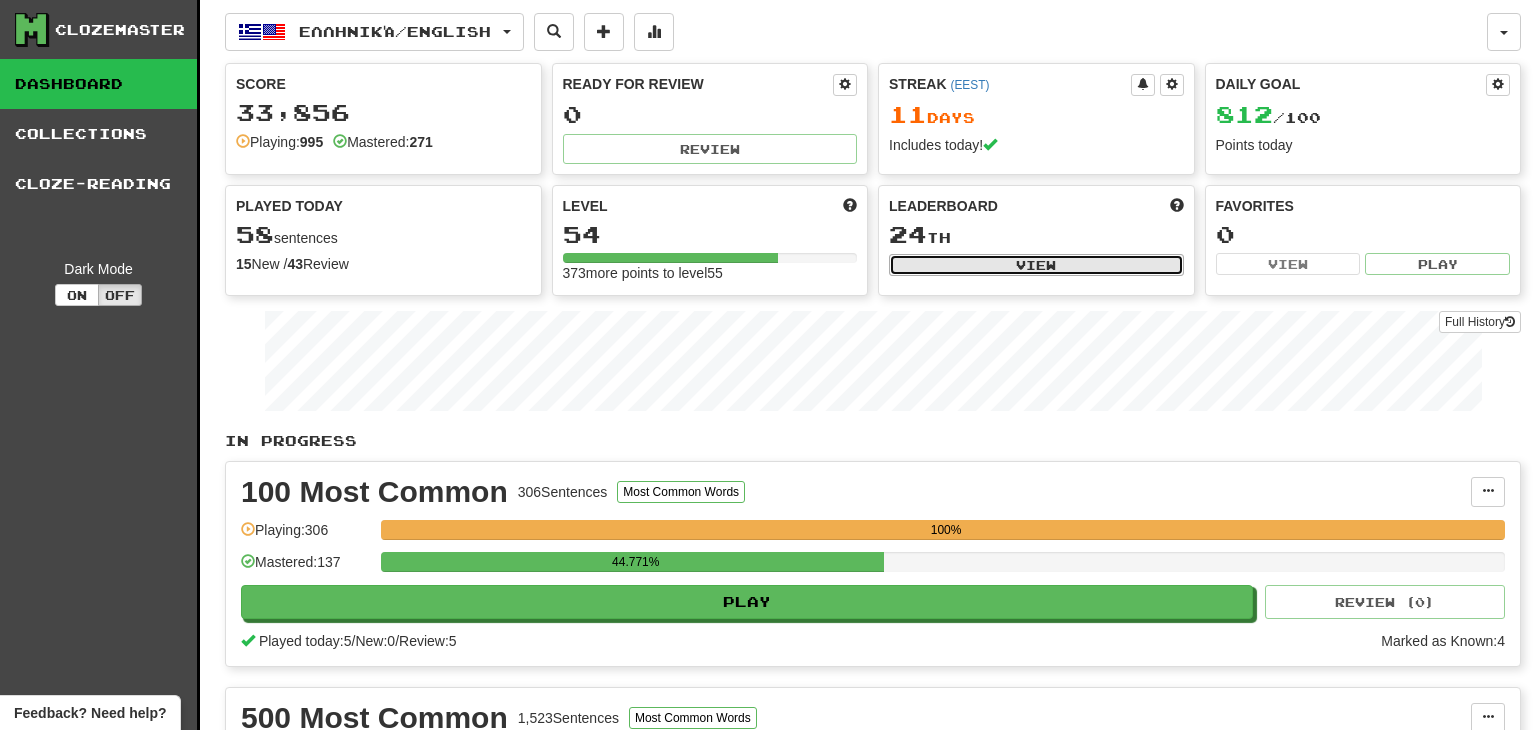 select on "**********" 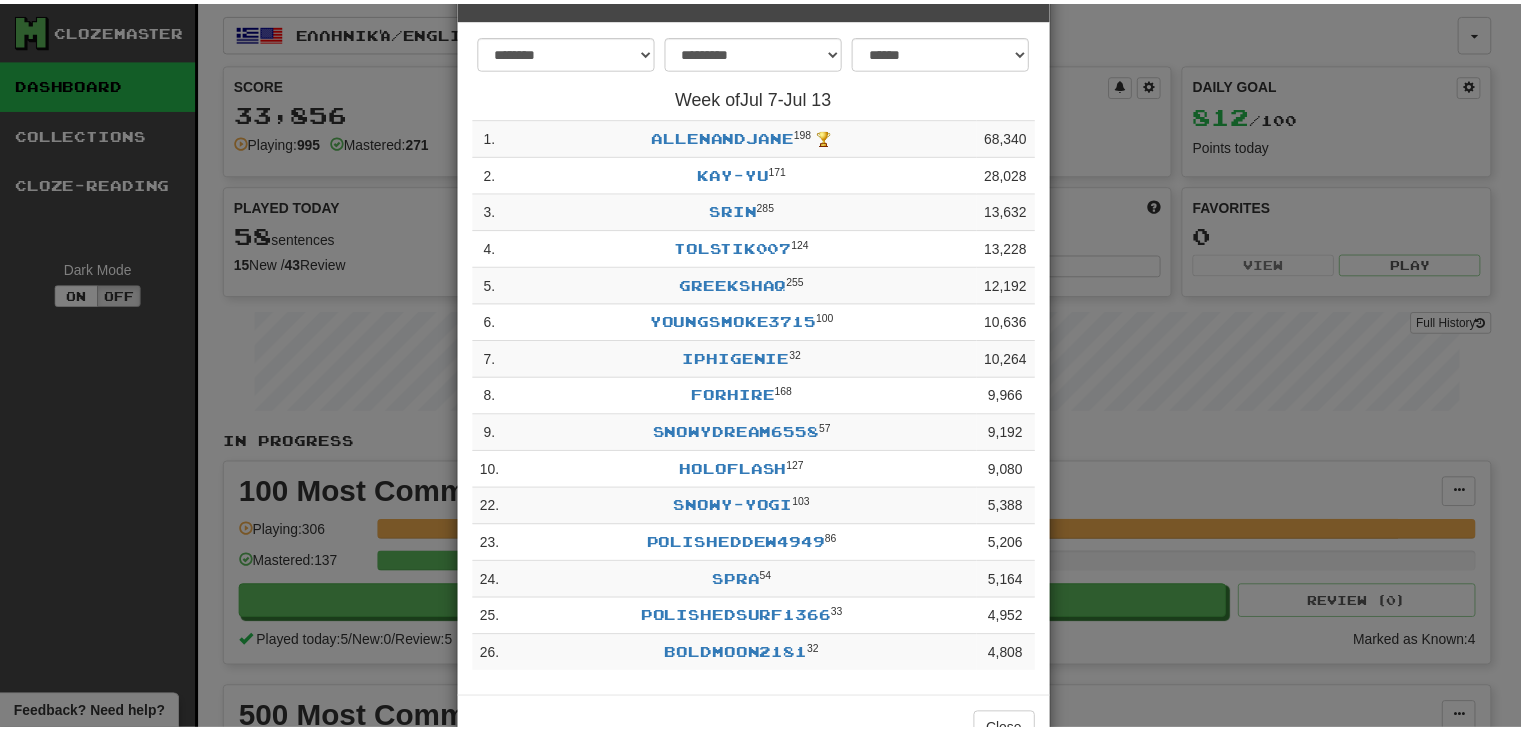scroll, scrollTop: 100, scrollLeft: 0, axis: vertical 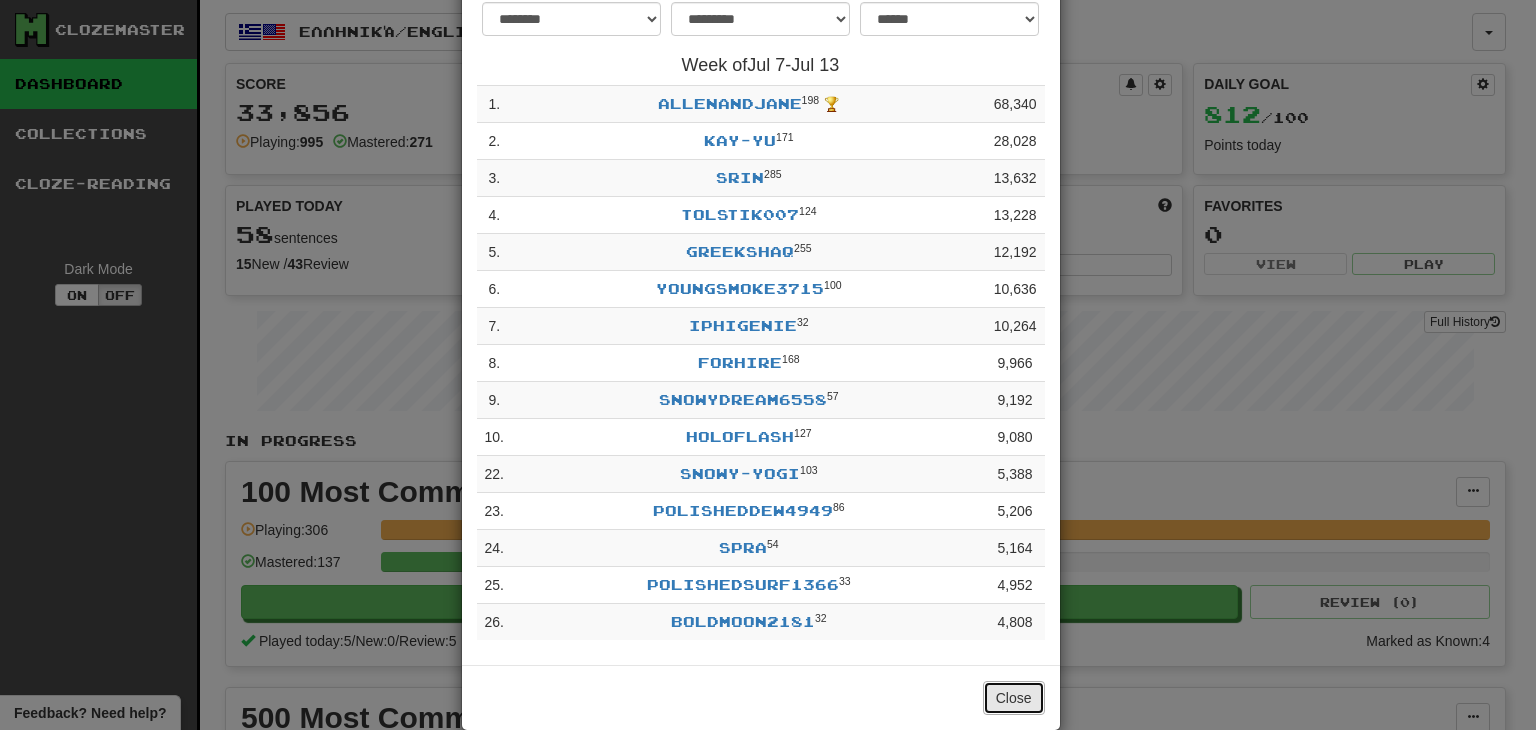 click on "Close" at bounding box center [1014, 698] 